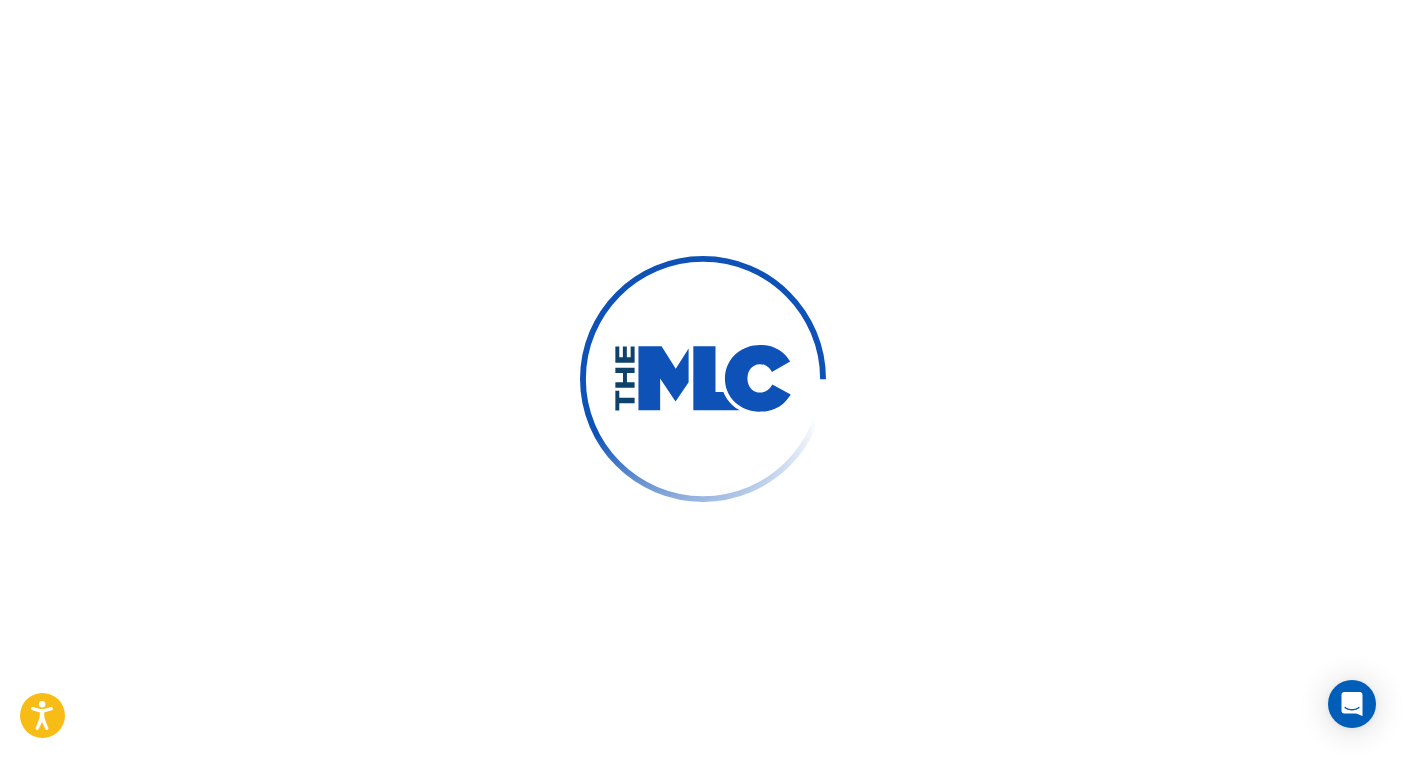 scroll, scrollTop: 0, scrollLeft: 0, axis: both 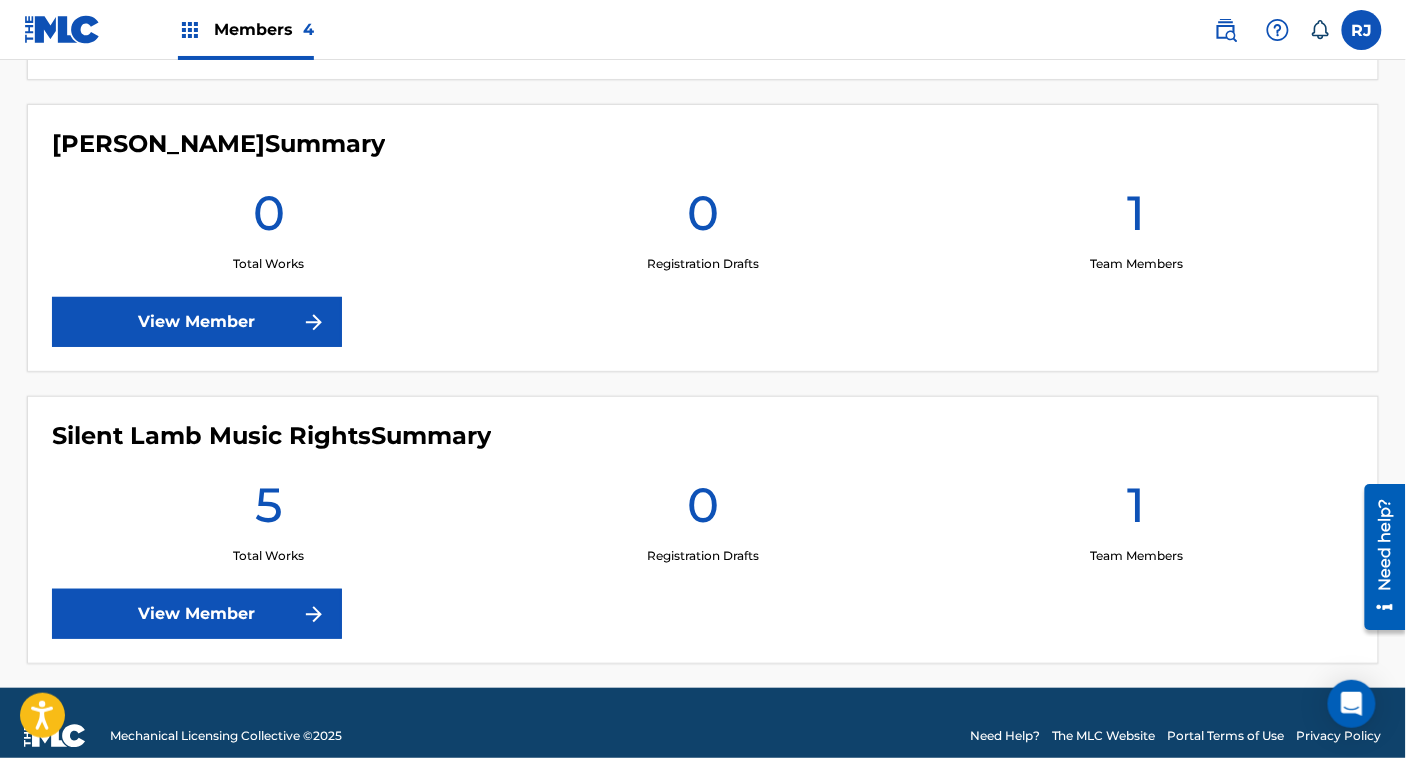 click on "View Member" at bounding box center [197, 614] 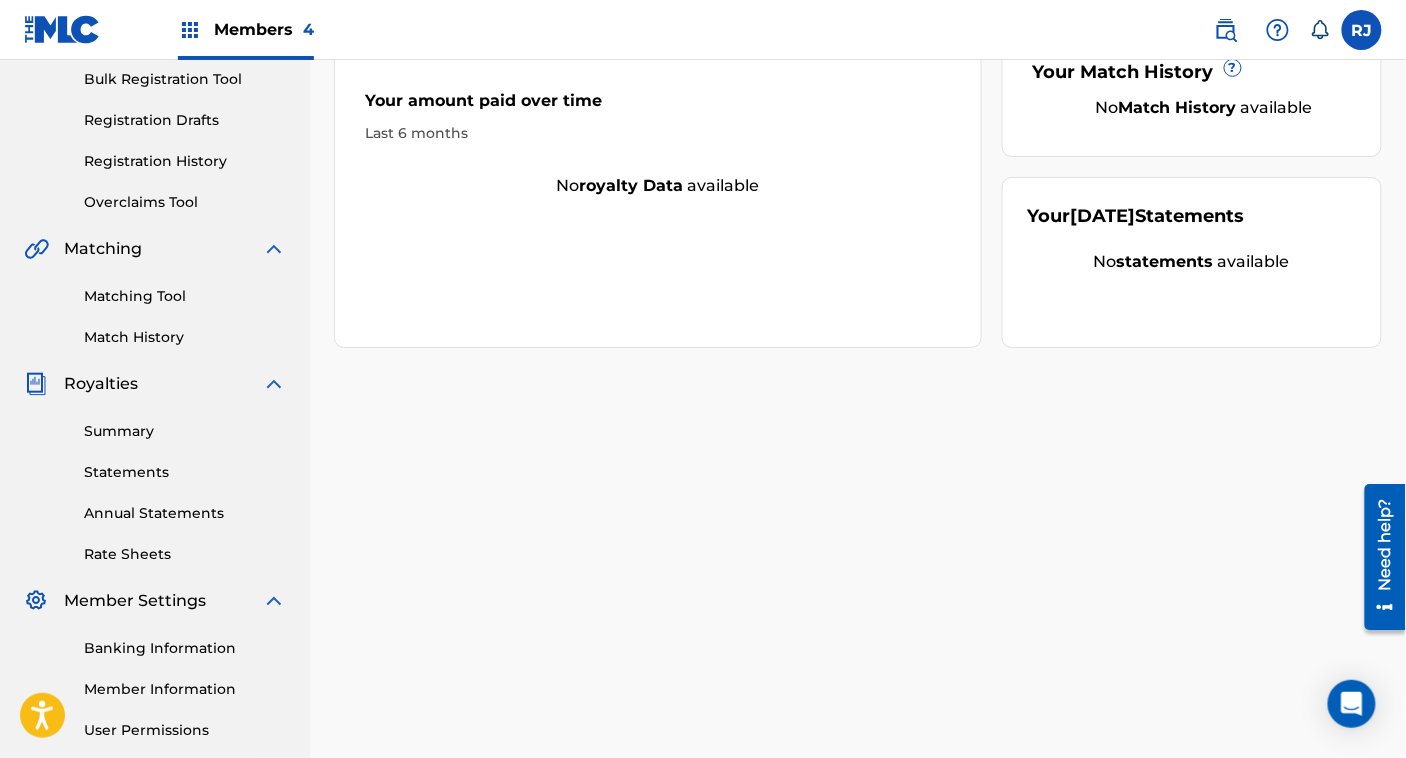 scroll, scrollTop: 482, scrollLeft: 0, axis: vertical 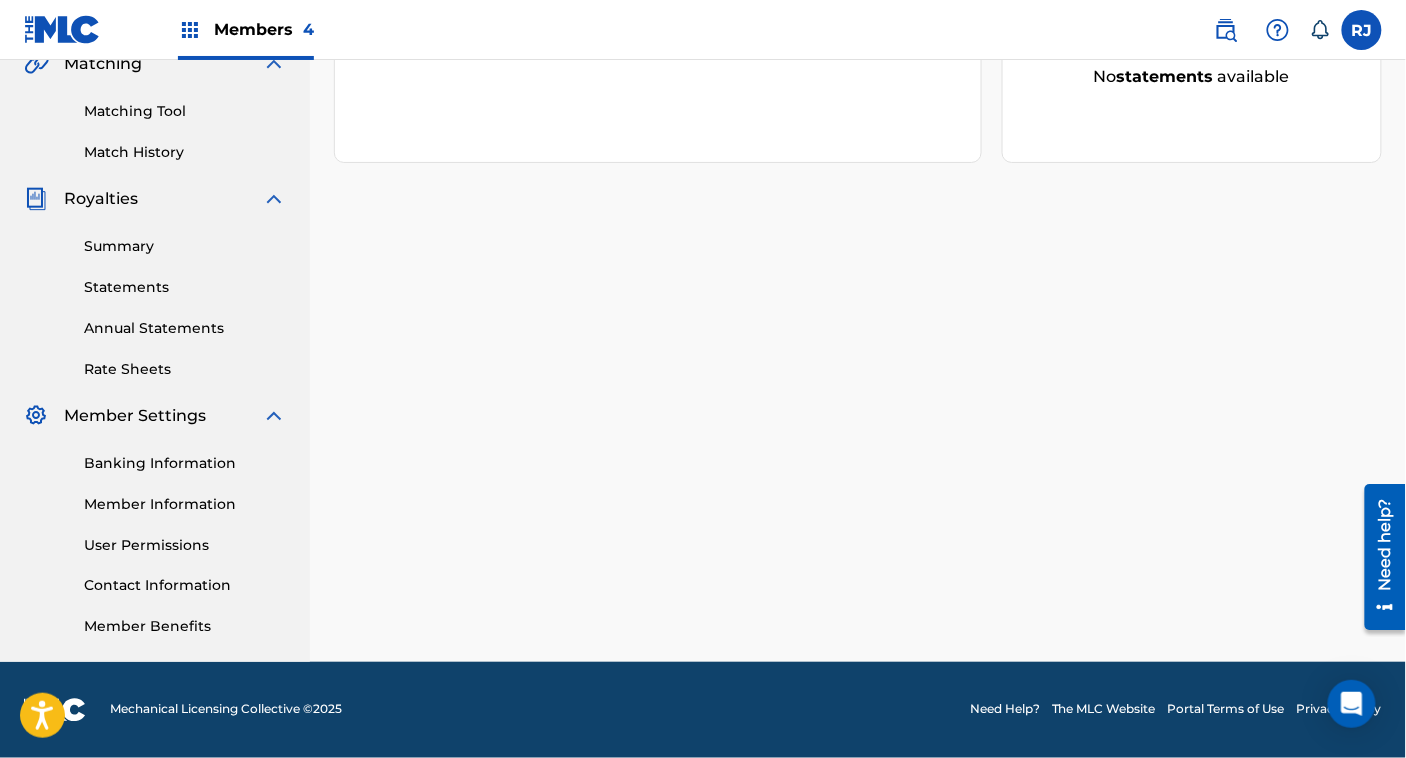 click on "Member Information" at bounding box center [185, 504] 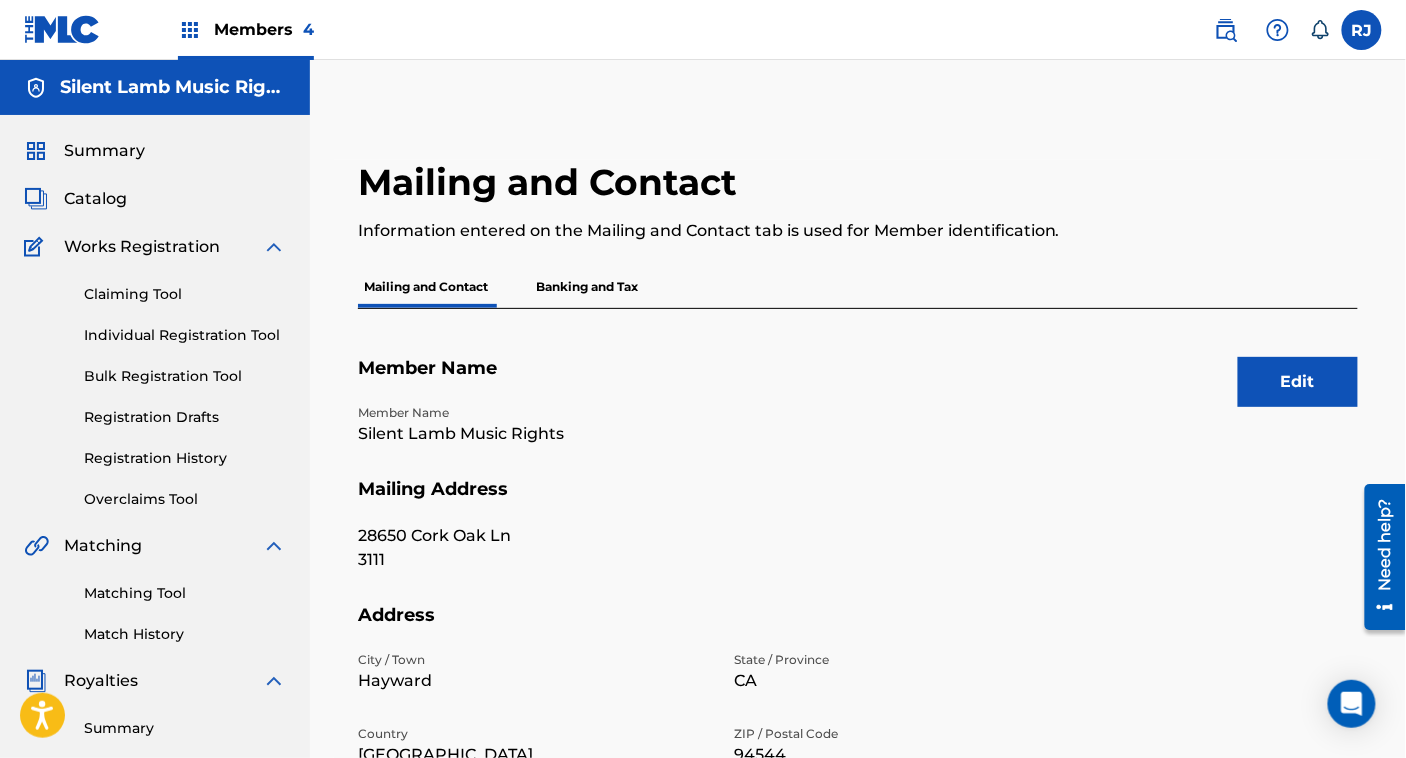 scroll, scrollTop: 224, scrollLeft: 0, axis: vertical 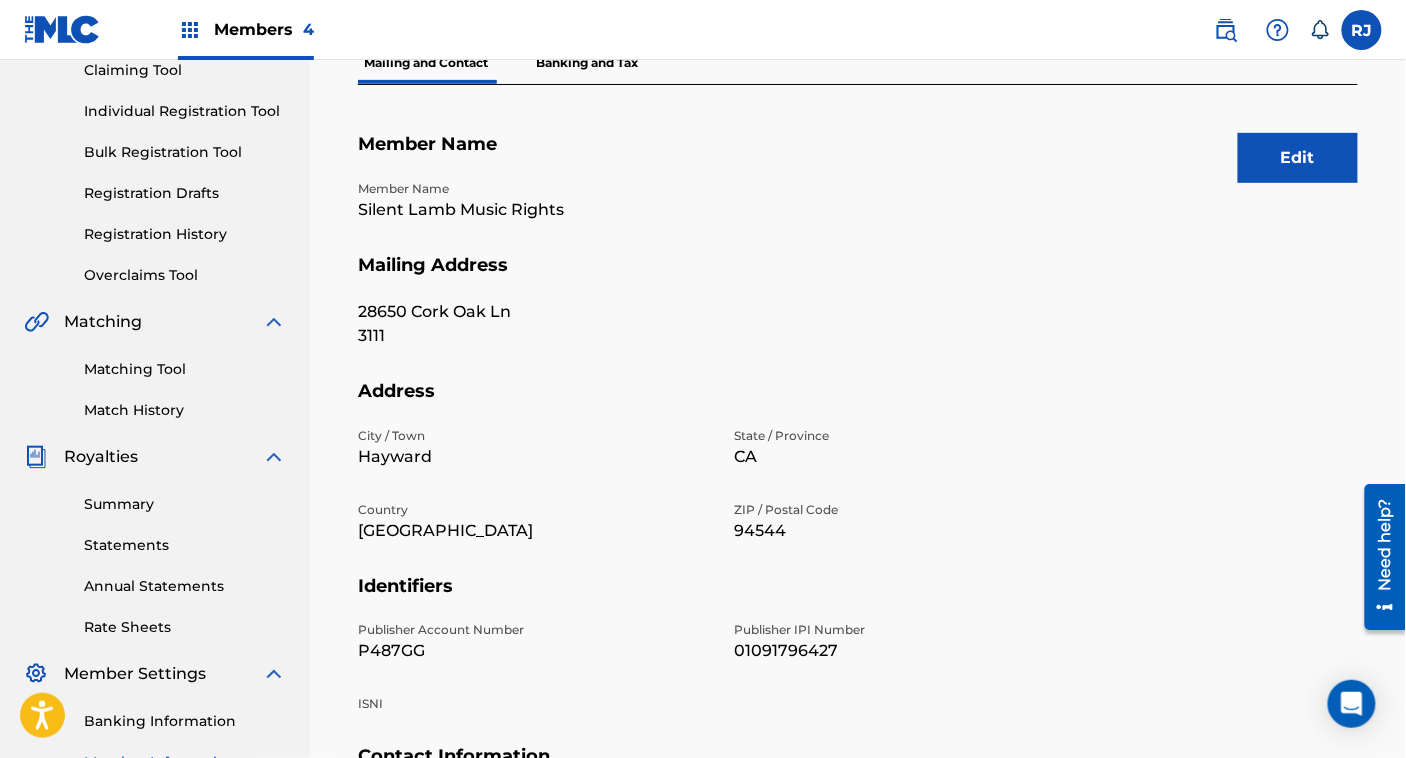 click on "Banking and Tax" at bounding box center (587, 63) 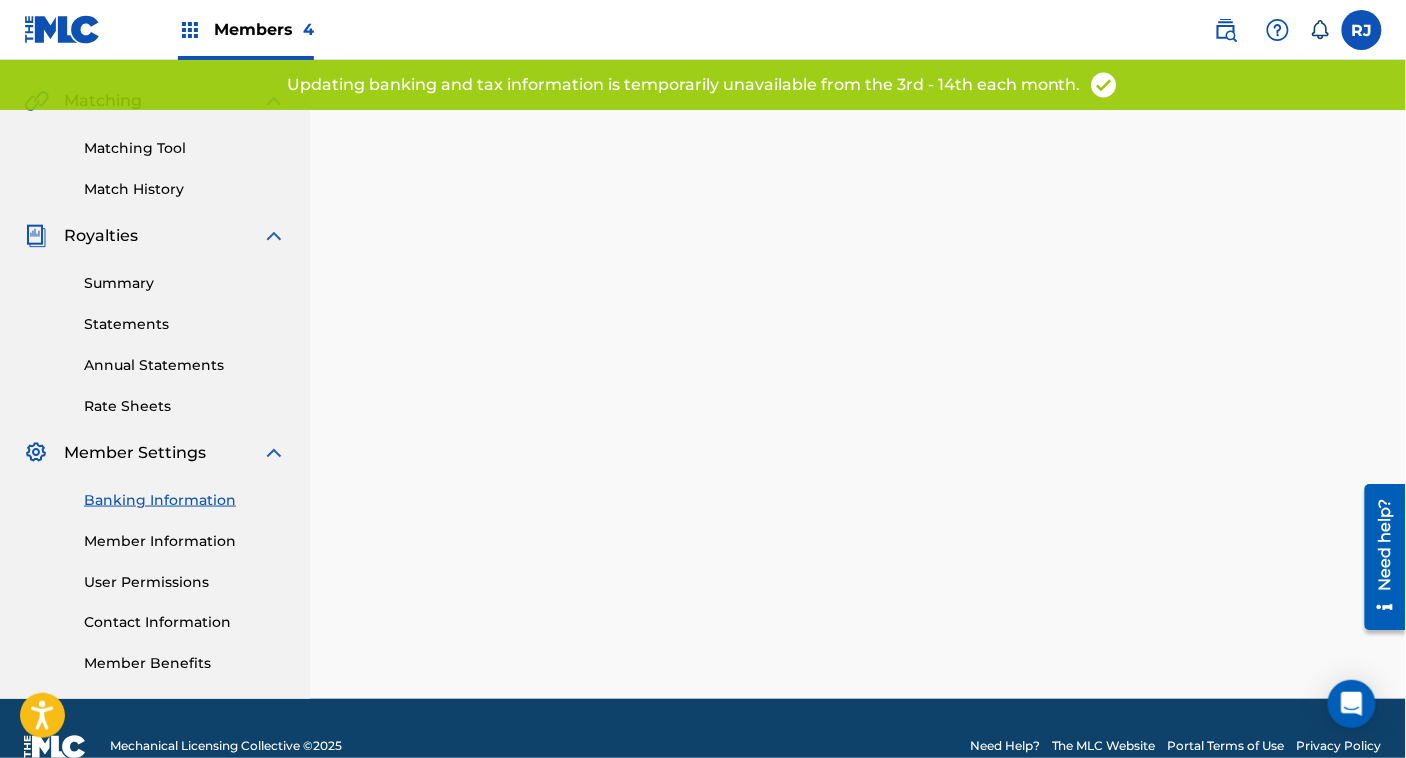 scroll, scrollTop: 451, scrollLeft: 0, axis: vertical 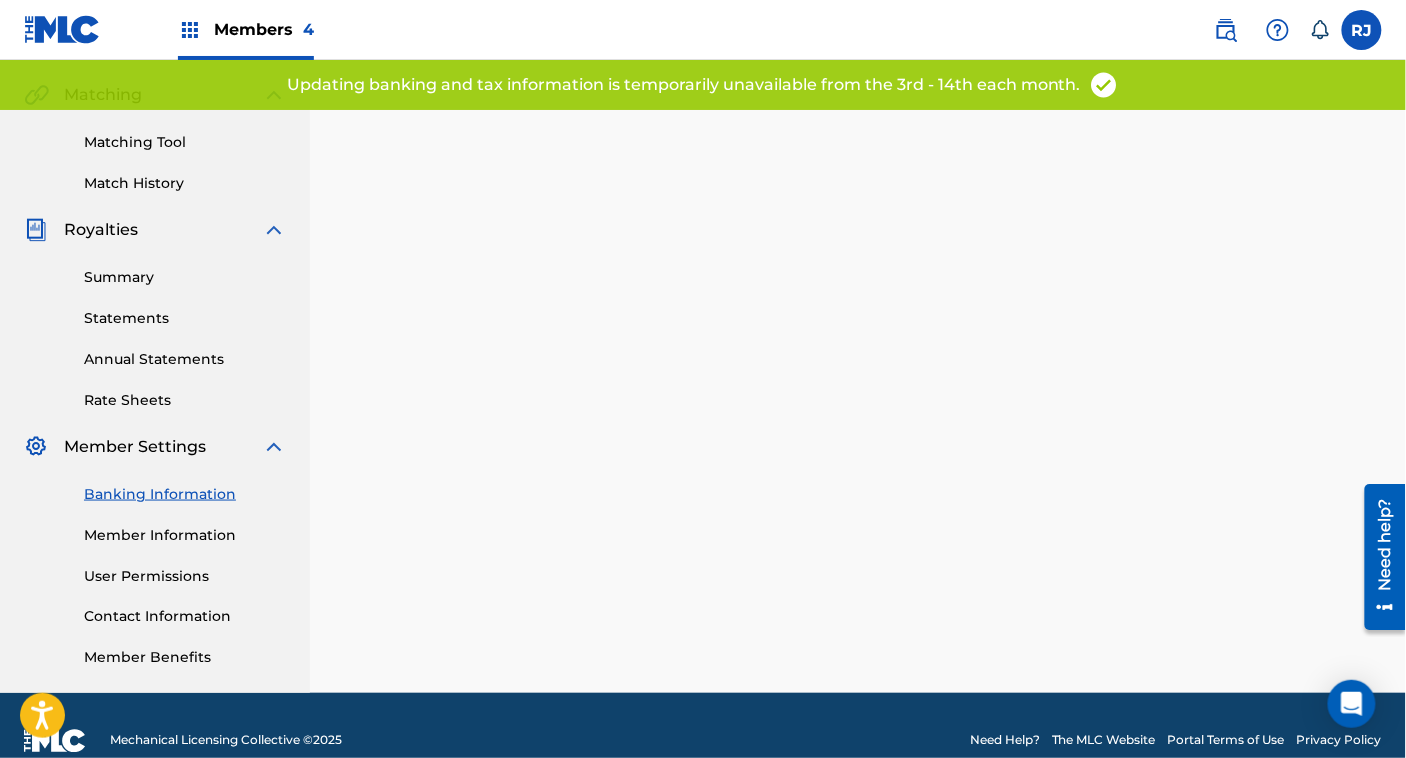 click on "Statements" at bounding box center (185, 318) 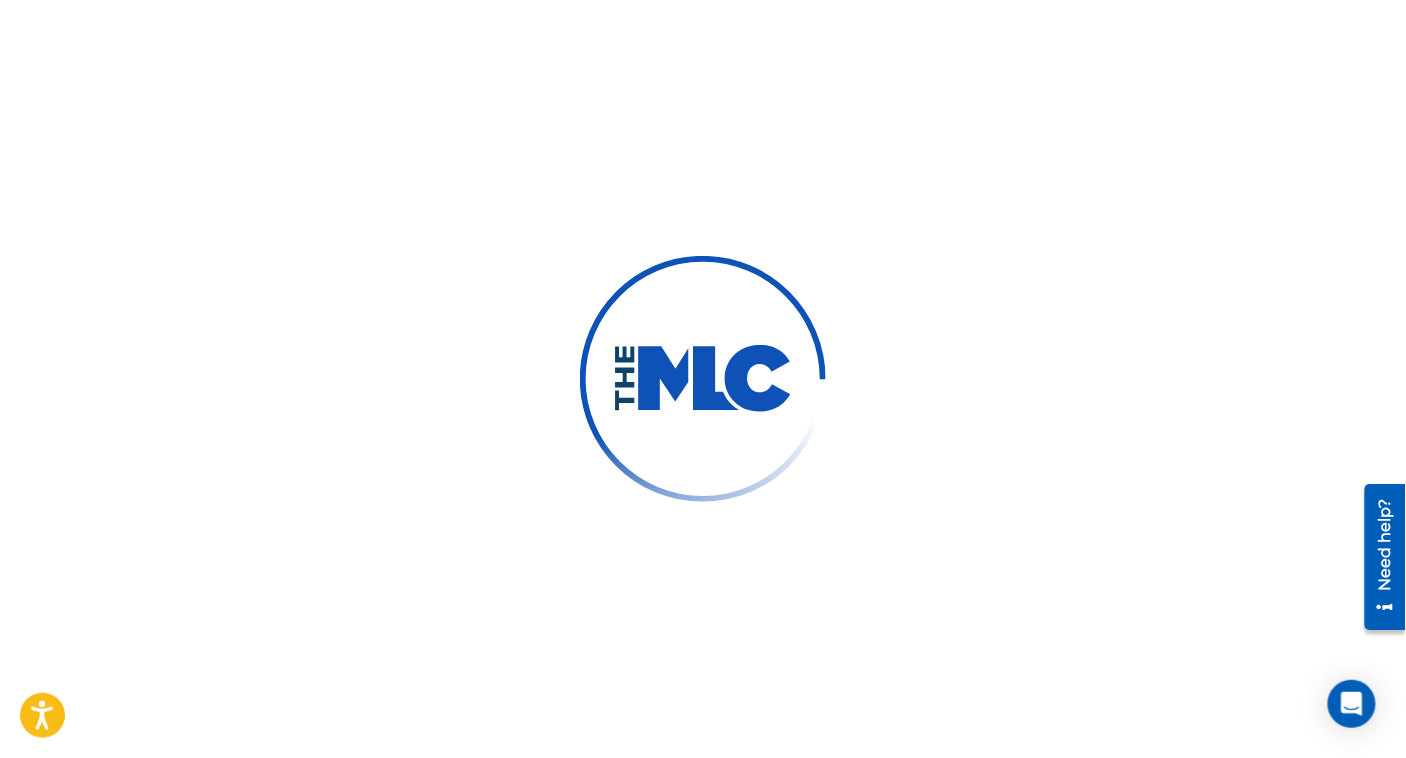 scroll, scrollTop: 0, scrollLeft: 0, axis: both 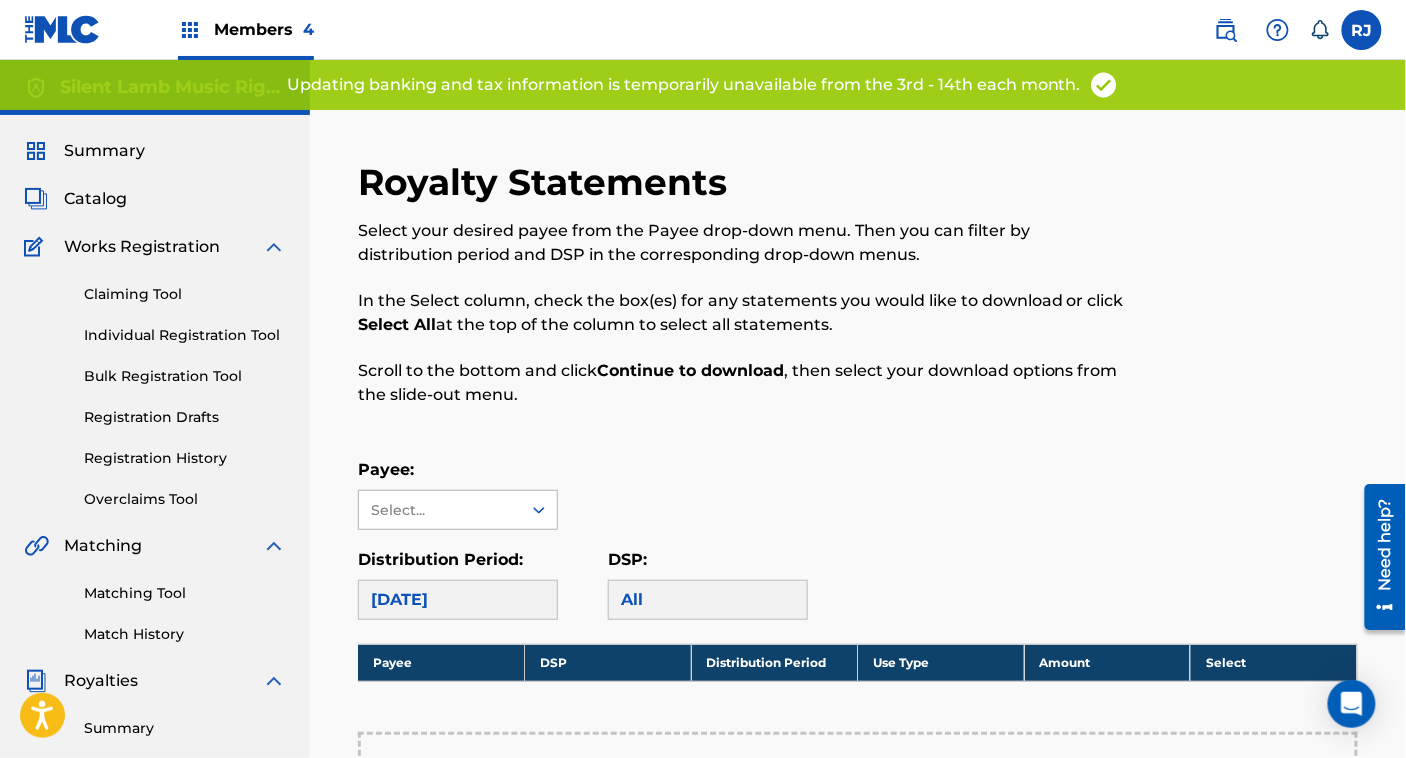 click at bounding box center (539, 510) 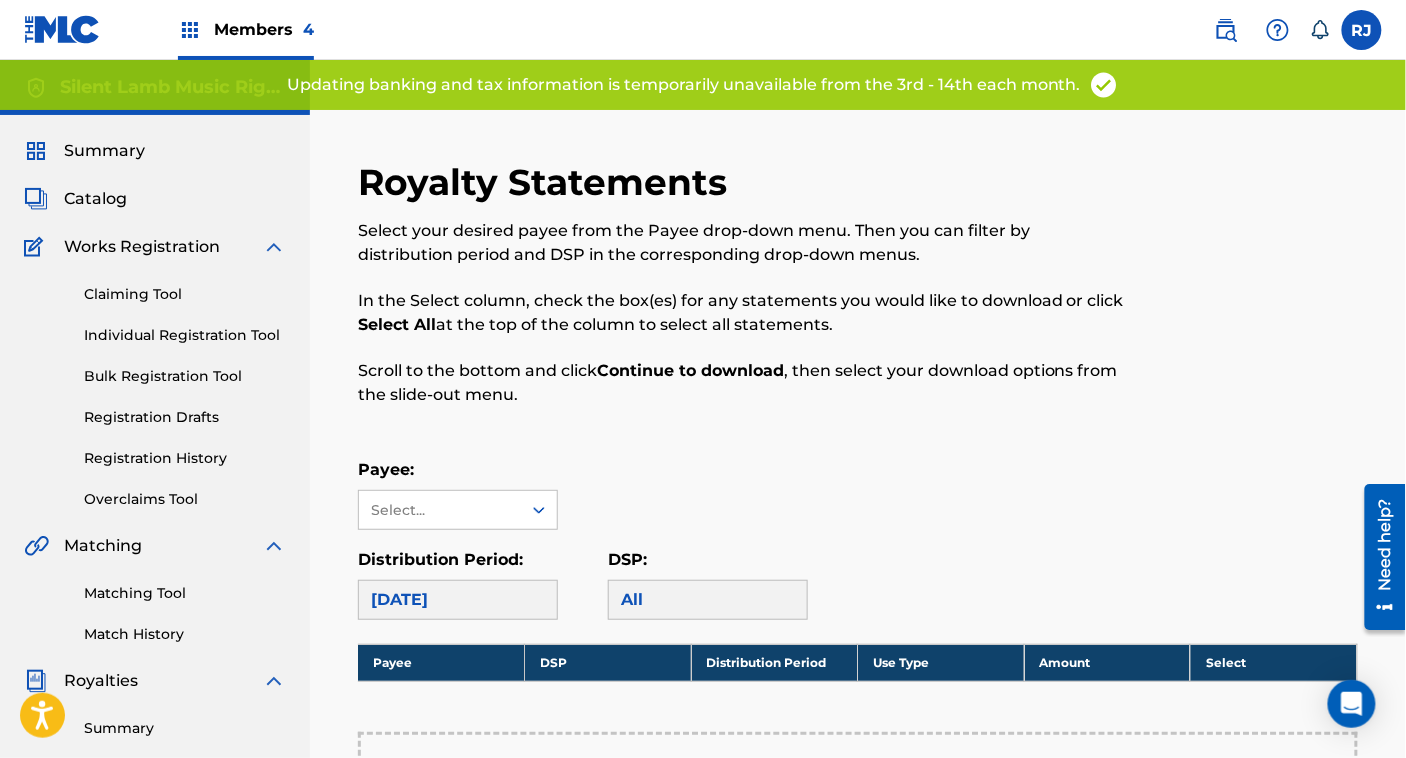 click at bounding box center [539, 510] 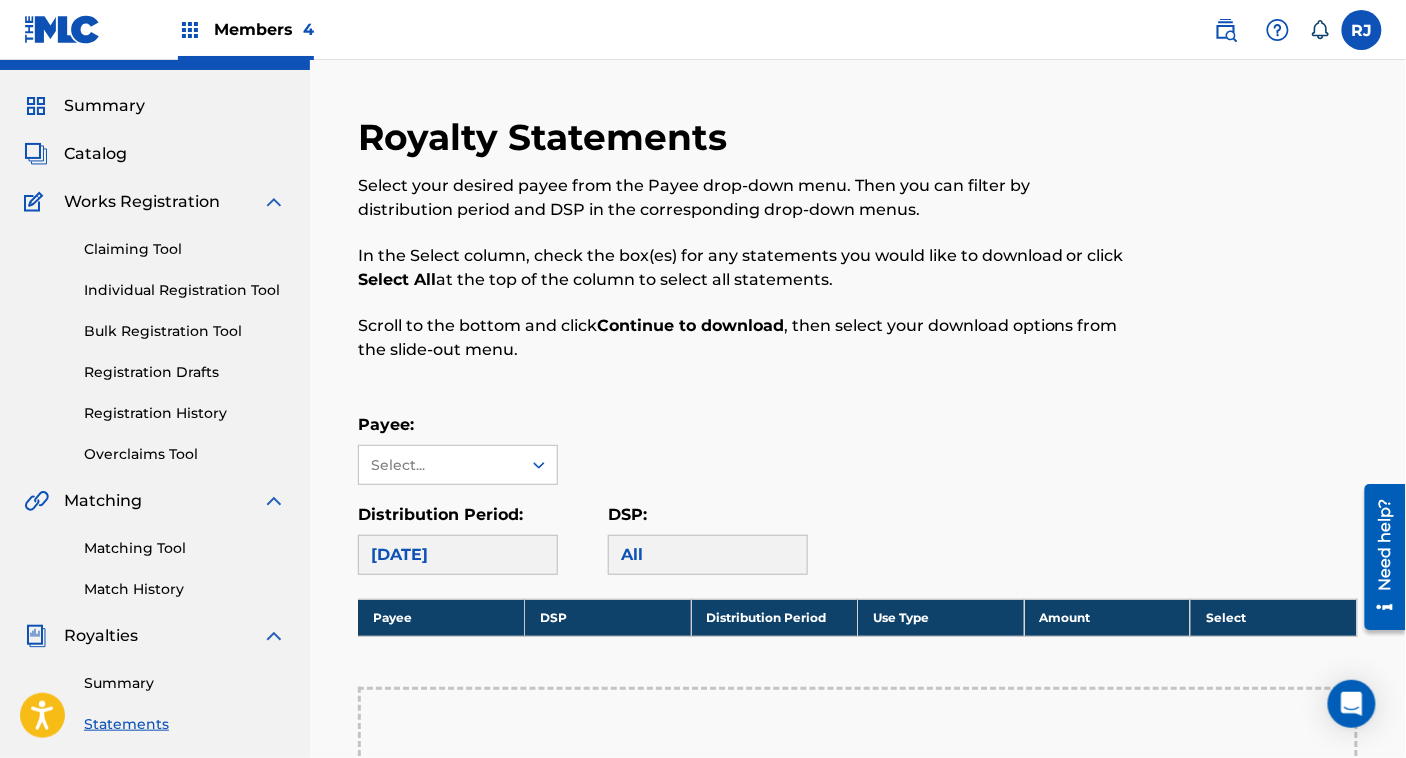 scroll, scrollTop: 0, scrollLeft: 0, axis: both 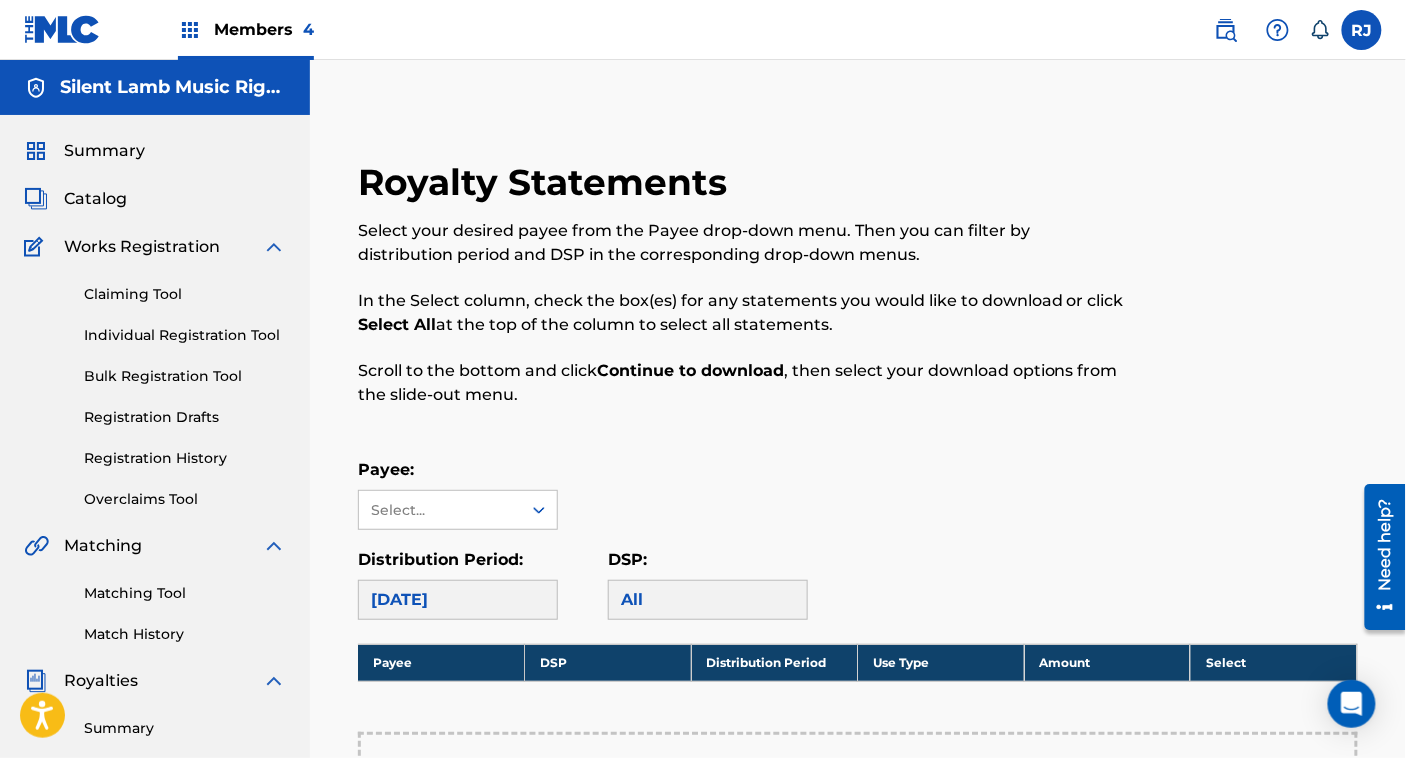 click on "Registration History" at bounding box center [185, 458] 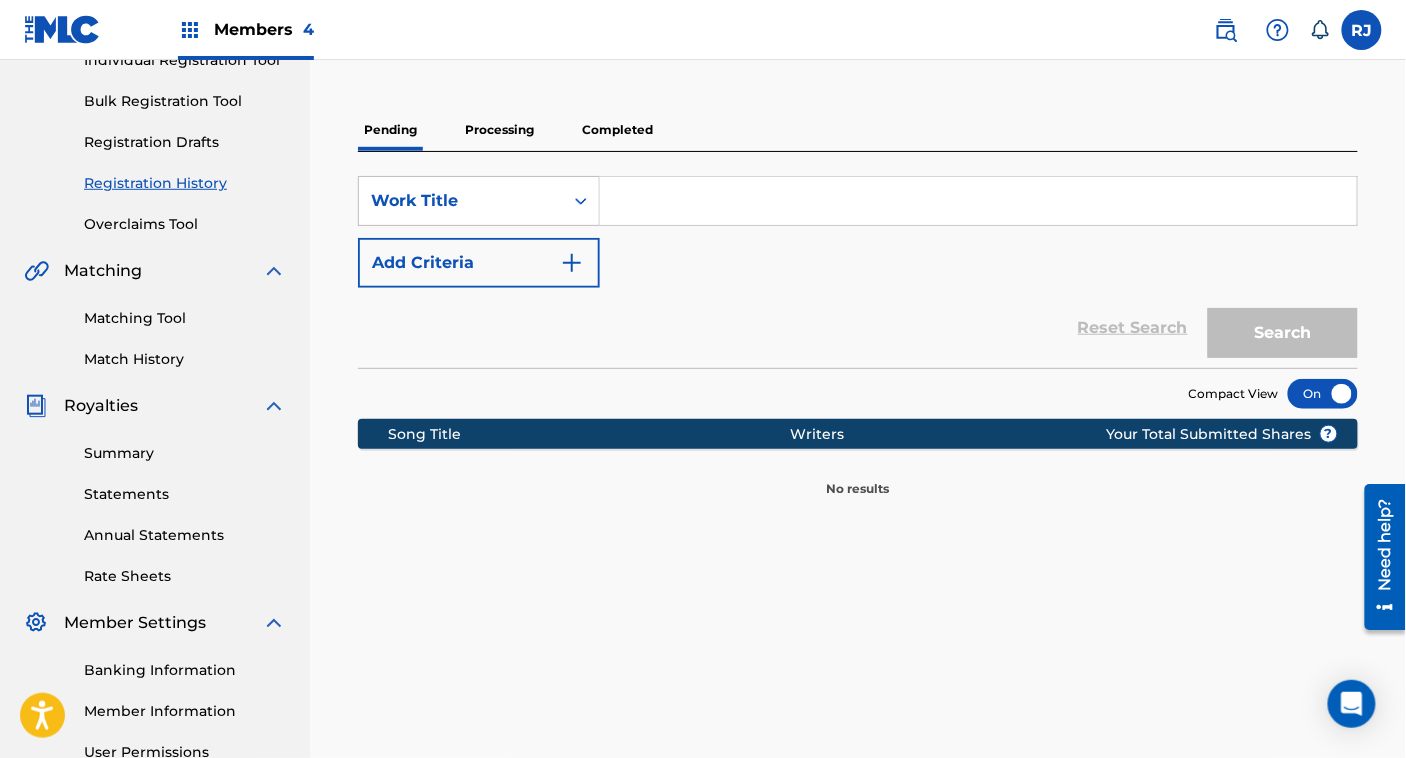 scroll, scrollTop: 276, scrollLeft: 0, axis: vertical 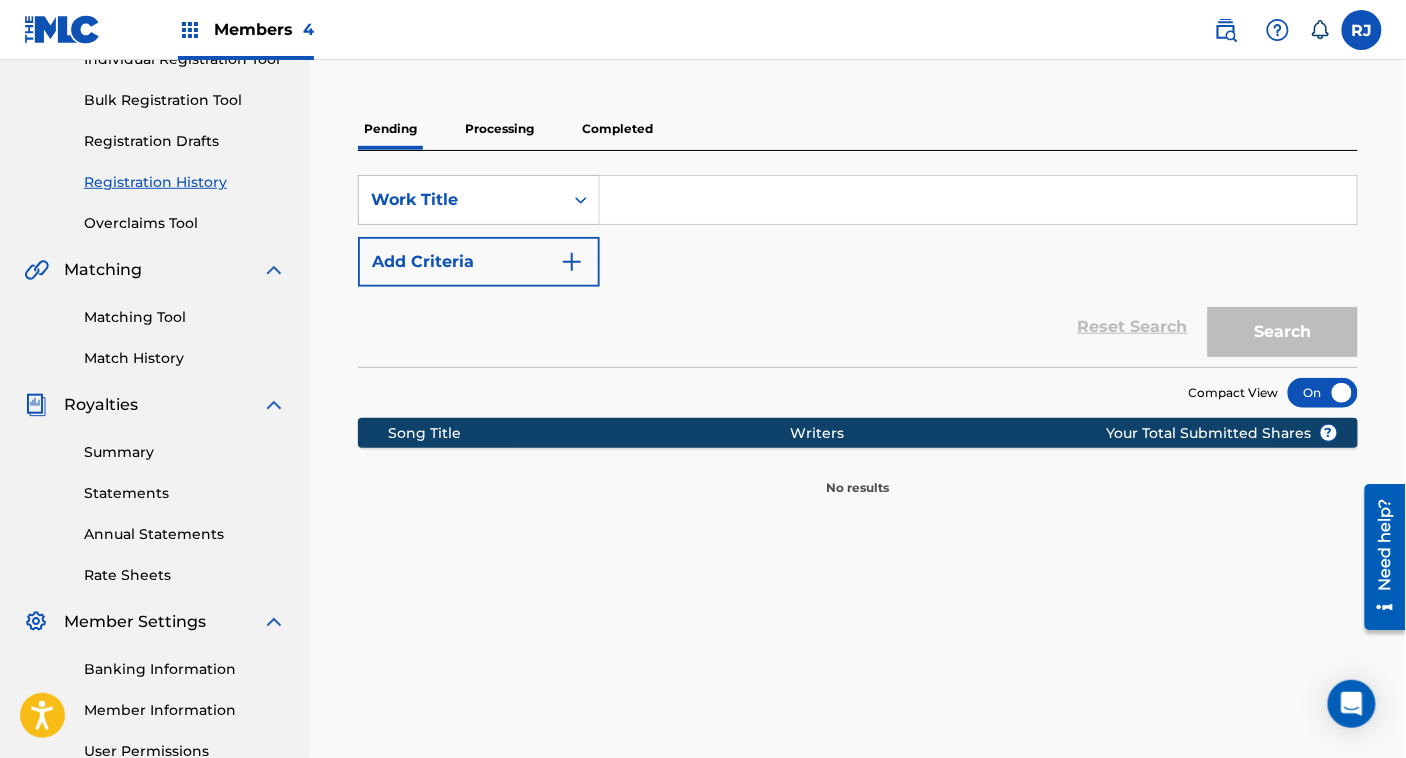 click on "Completed" at bounding box center [617, 129] 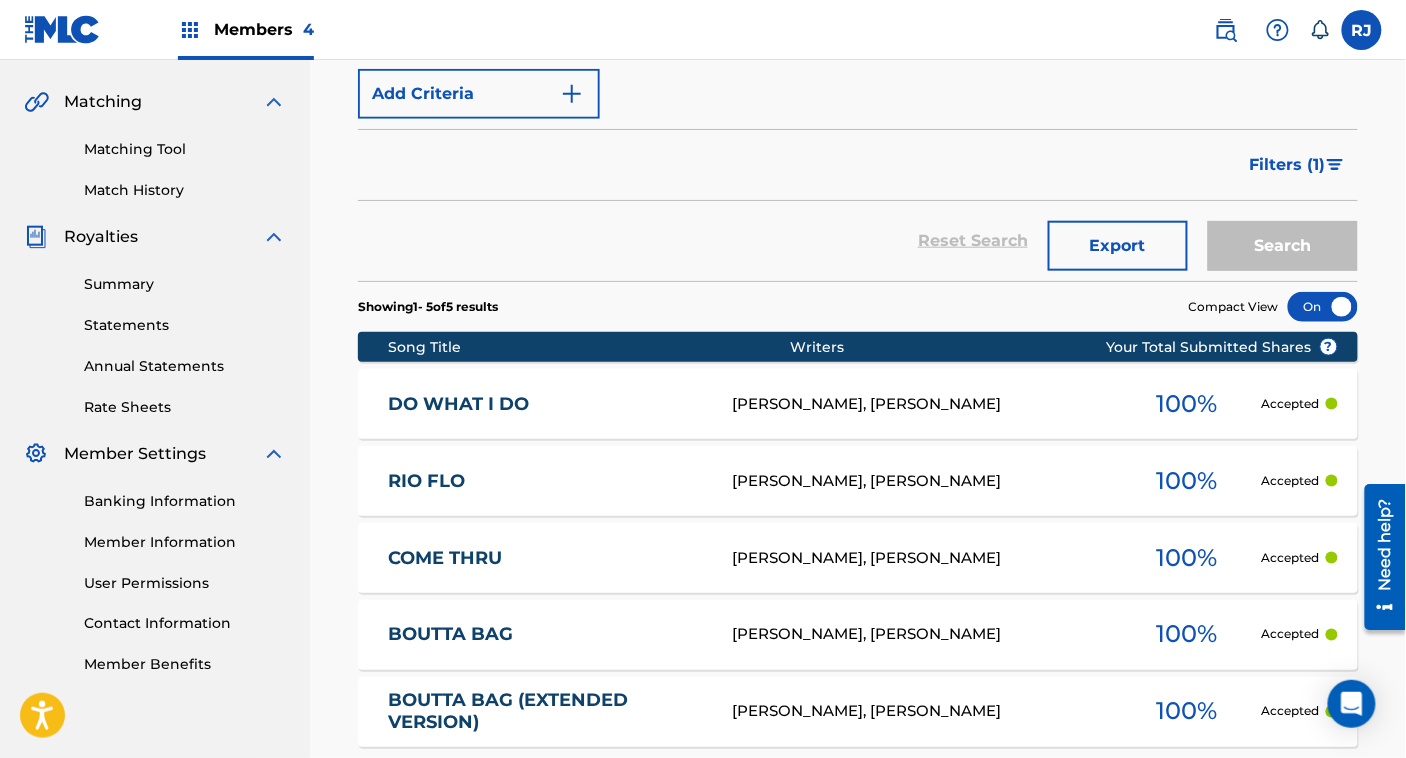 scroll, scrollTop: 653, scrollLeft: 0, axis: vertical 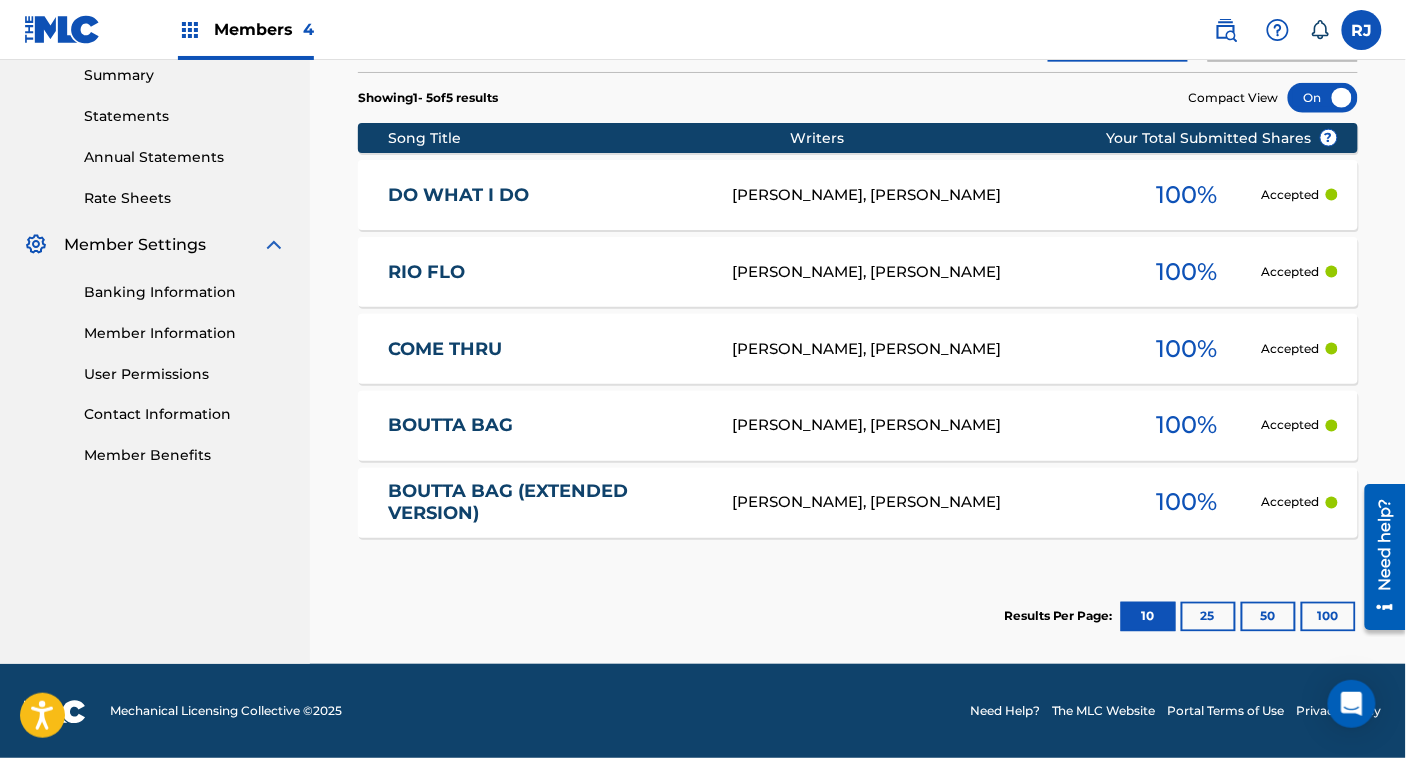 click on "DO WHAT I DO" at bounding box center (546, 195) 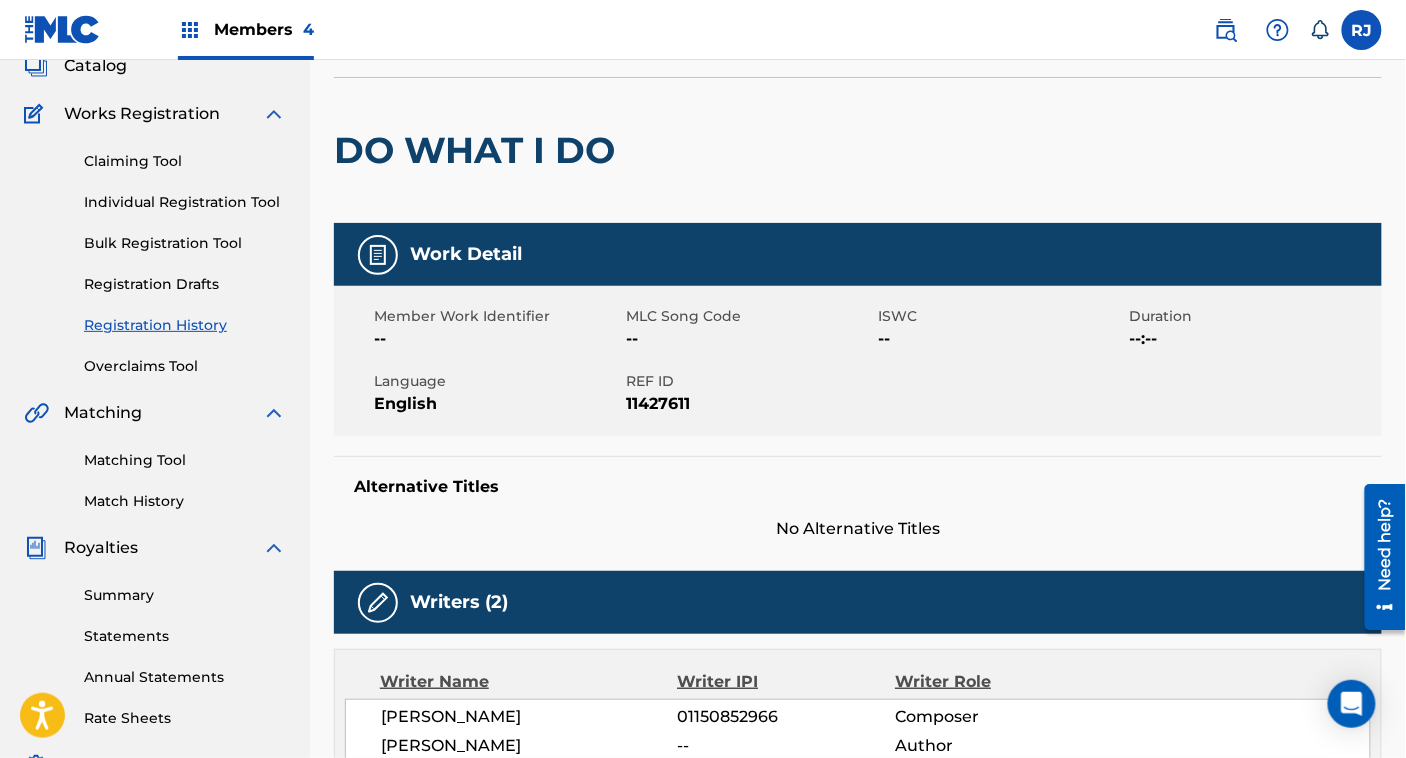 scroll, scrollTop: 0, scrollLeft: 0, axis: both 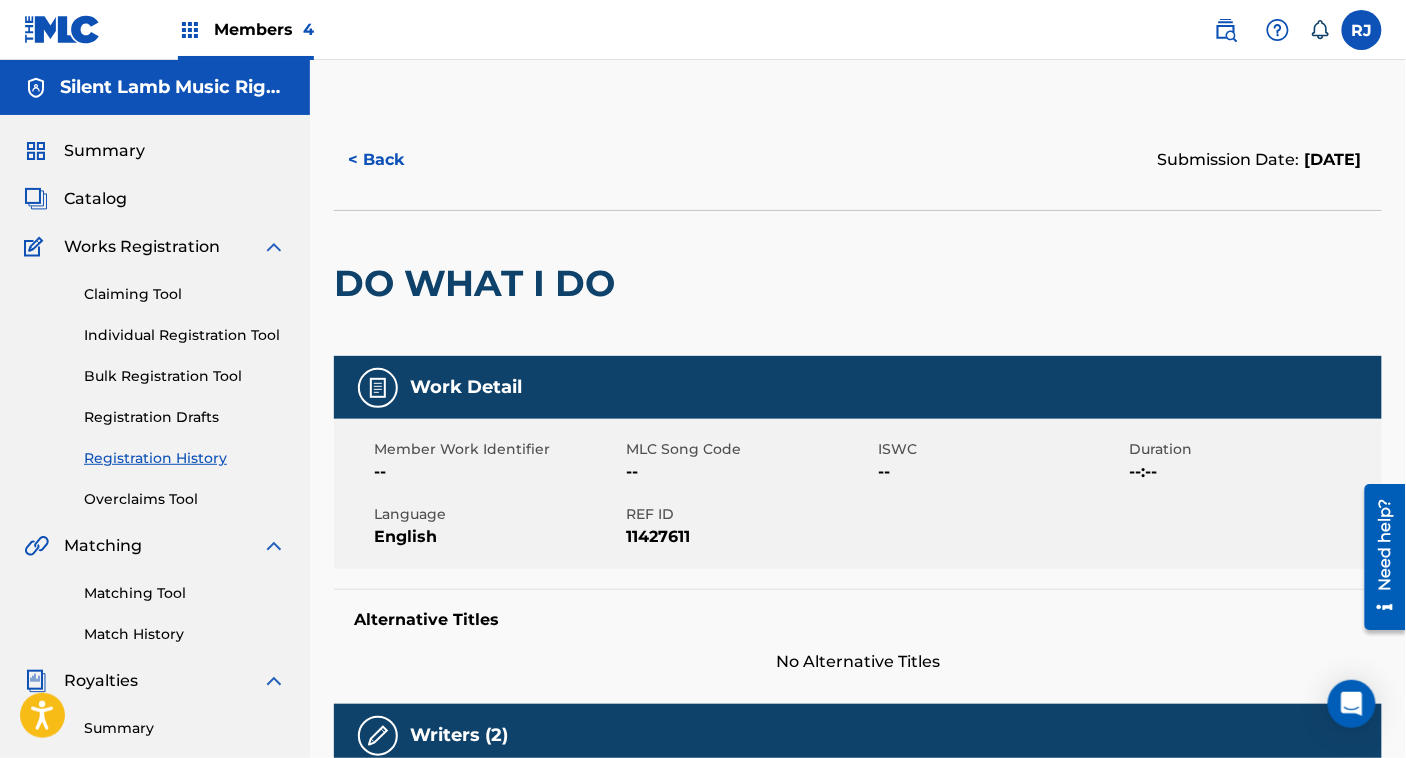 click on "< Back" at bounding box center (394, 160) 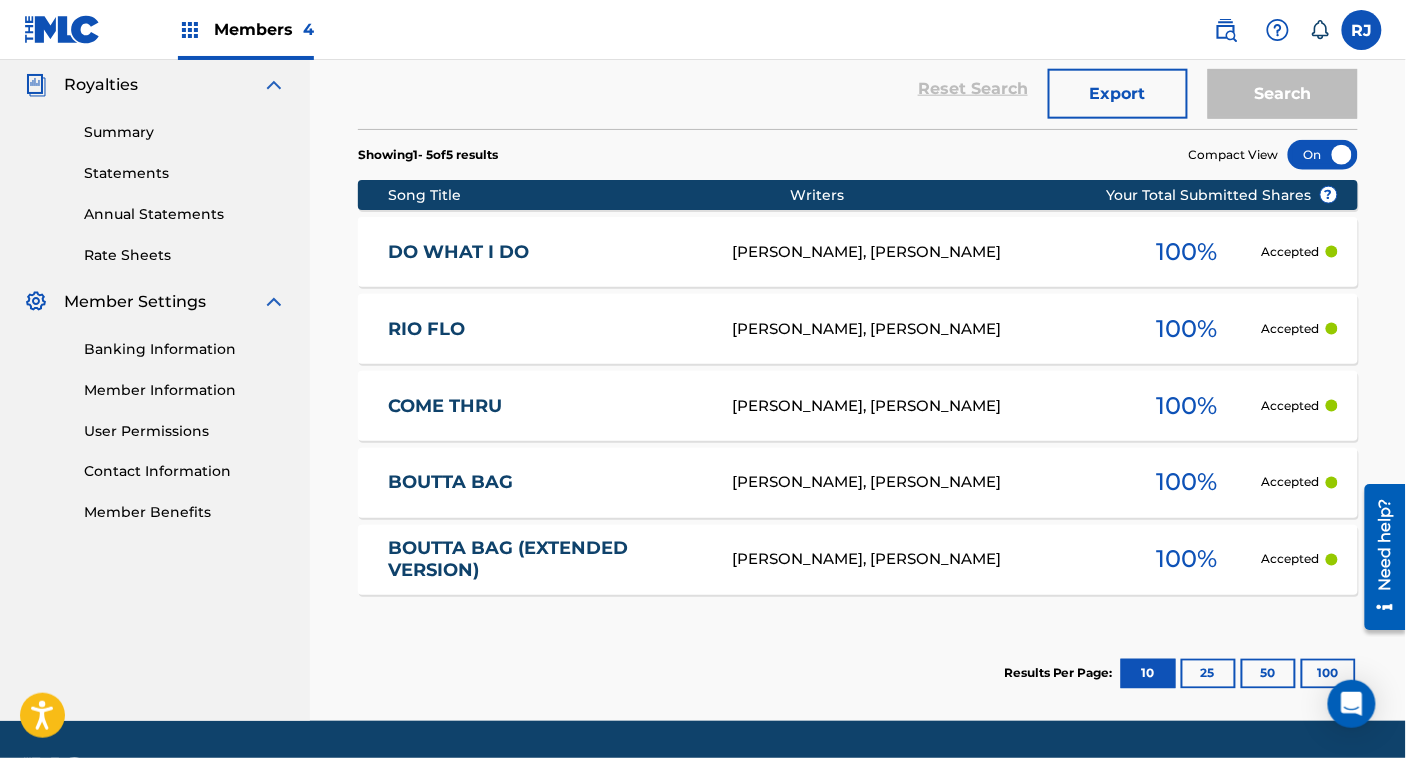 scroll, scrollTop: 597, scrollLeft: 0, axis: vertical 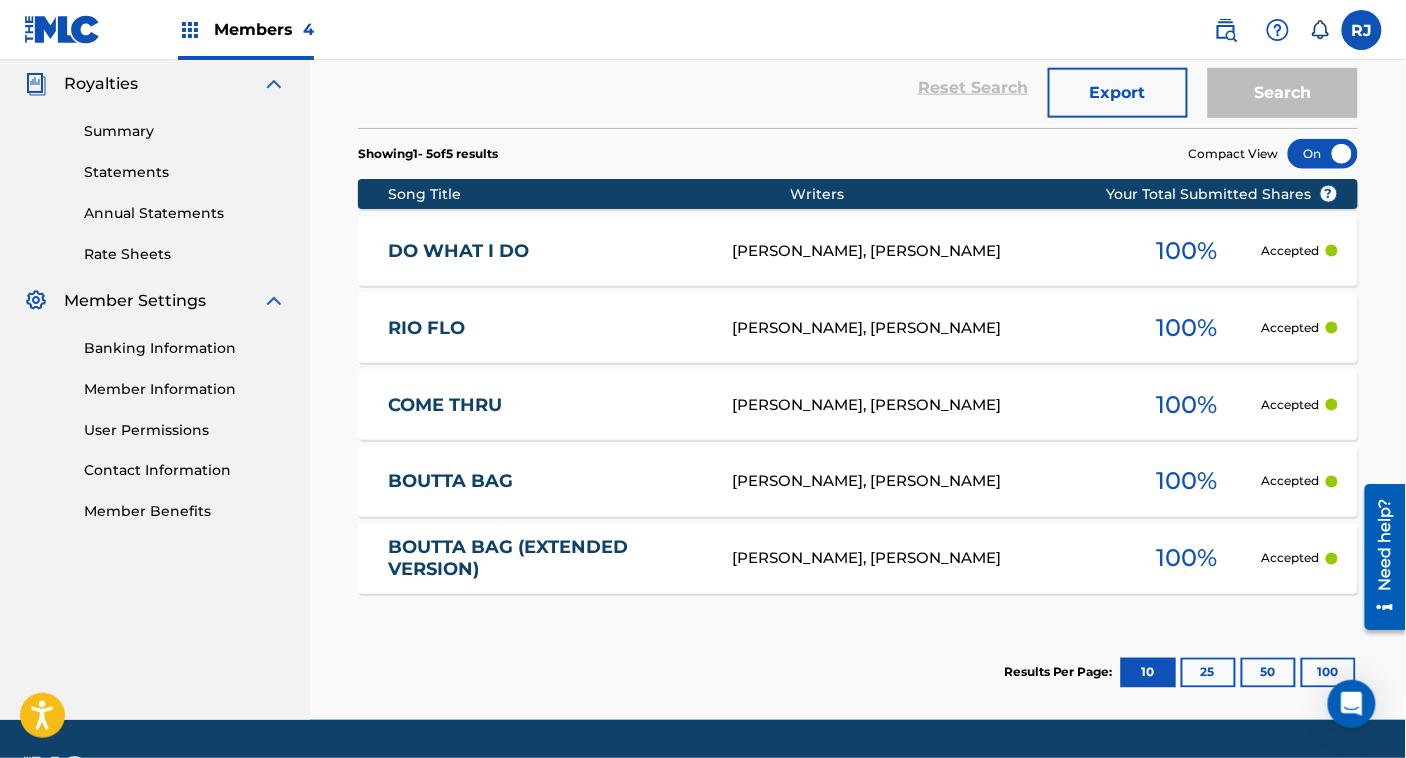 click on "RIO [PERSON_NAME], [PERSON_NAME] 100 %   Accepted" at bounding box center [858, 328] 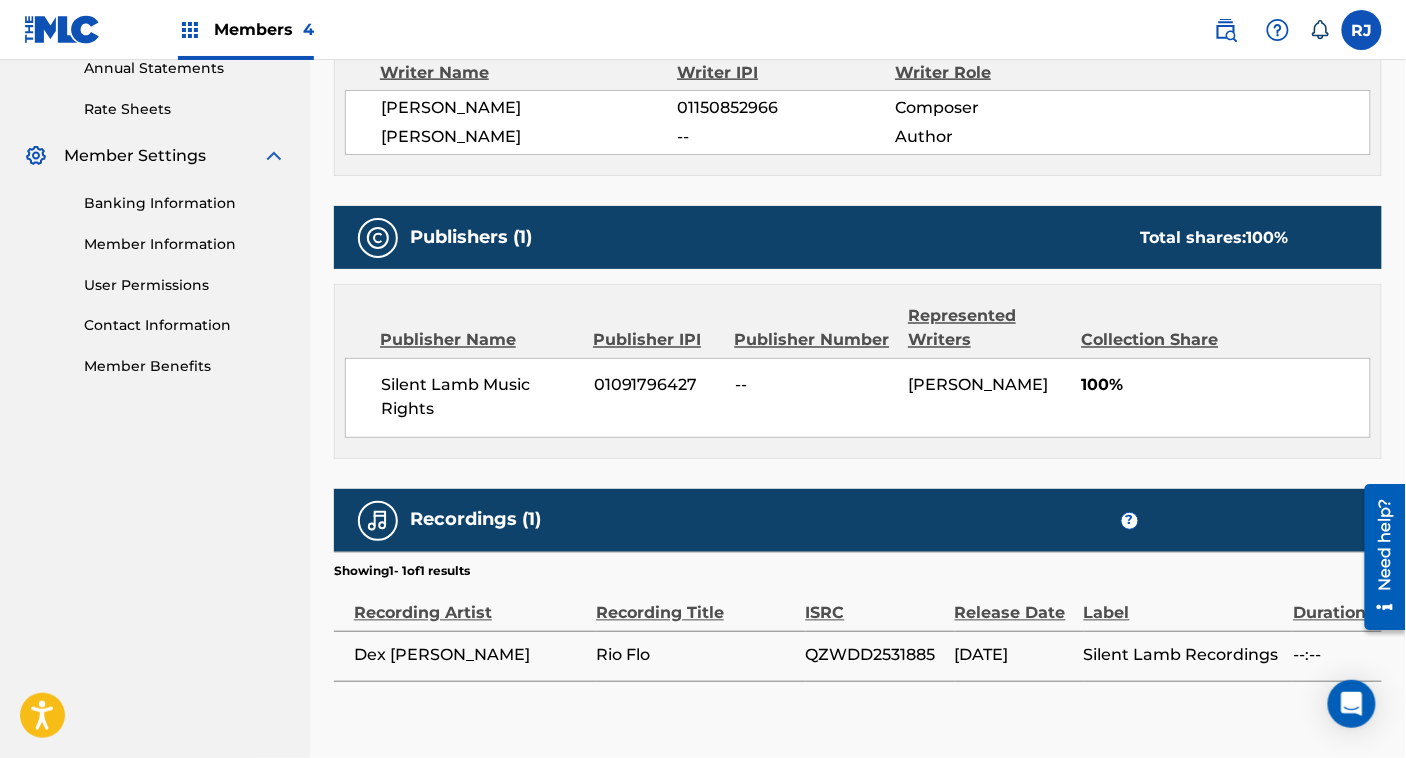 scroll, scrollTop: 836, scrollLeft: 0, axis: vertical 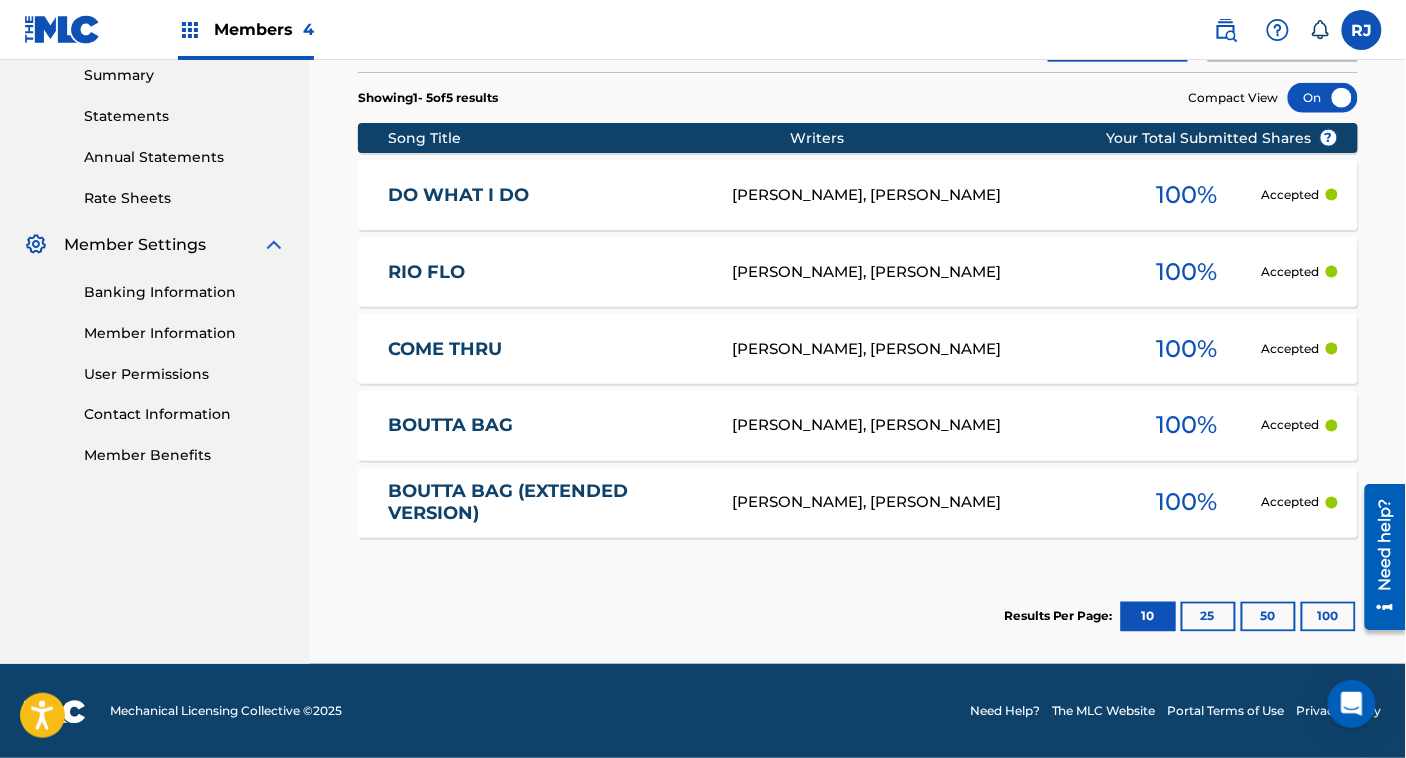 click on "RIO [PERSON_NAME], [PERSON_NAME] 100 %   Accepted" at bounding box center [858, 272] 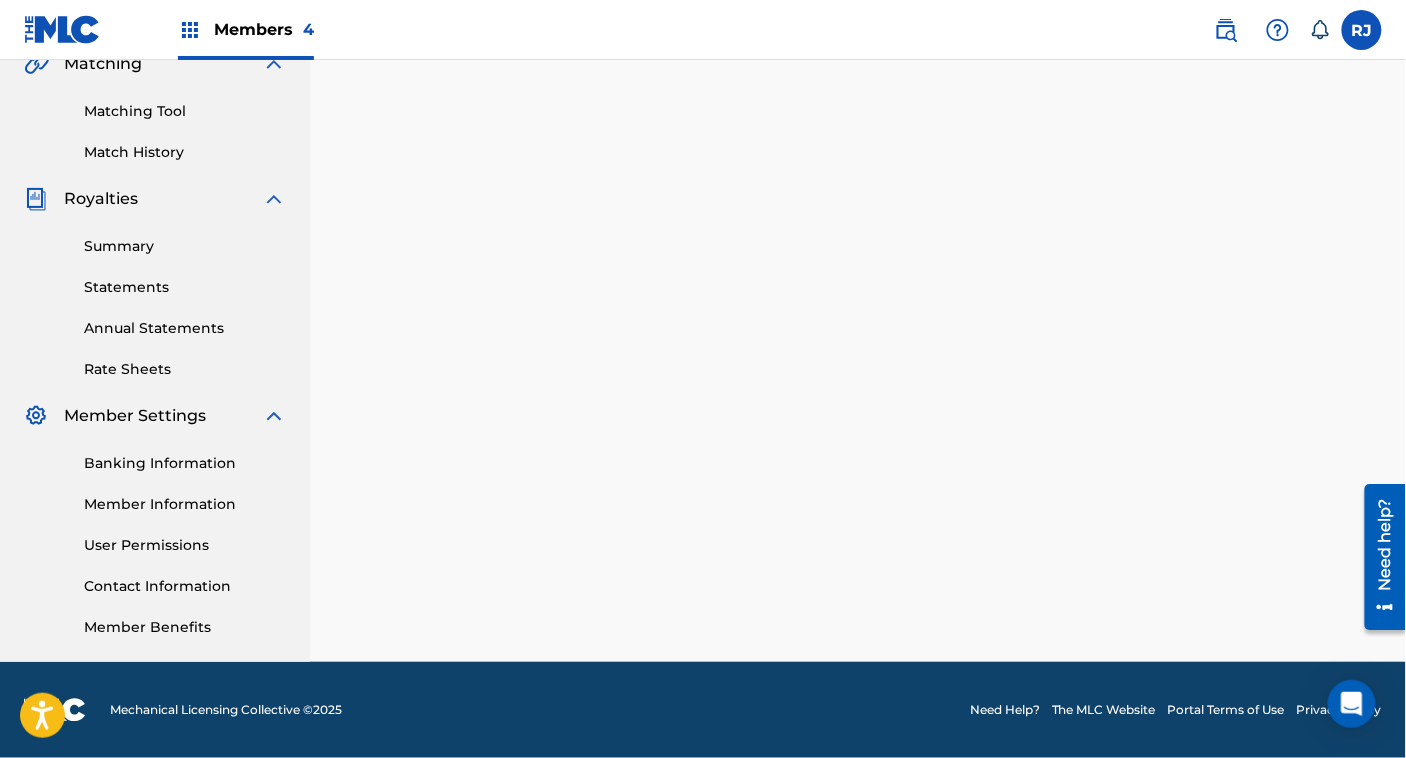 scroll, scrollTop: 0, scrollLeft: 0, axis: both 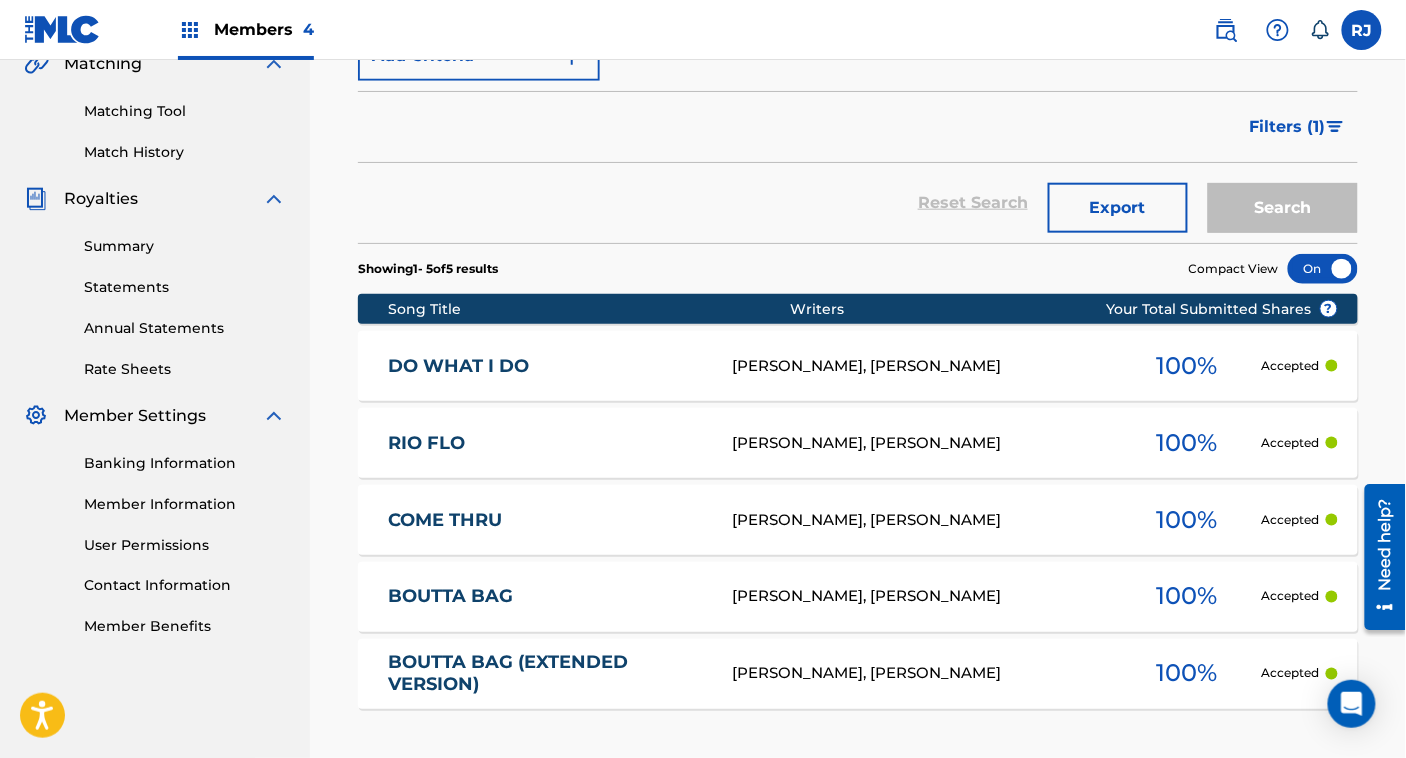 click on "RIO [PERSON_NAME], [PERSON_NAME] 100 %   Accepted" at bounding box center [858, 443] 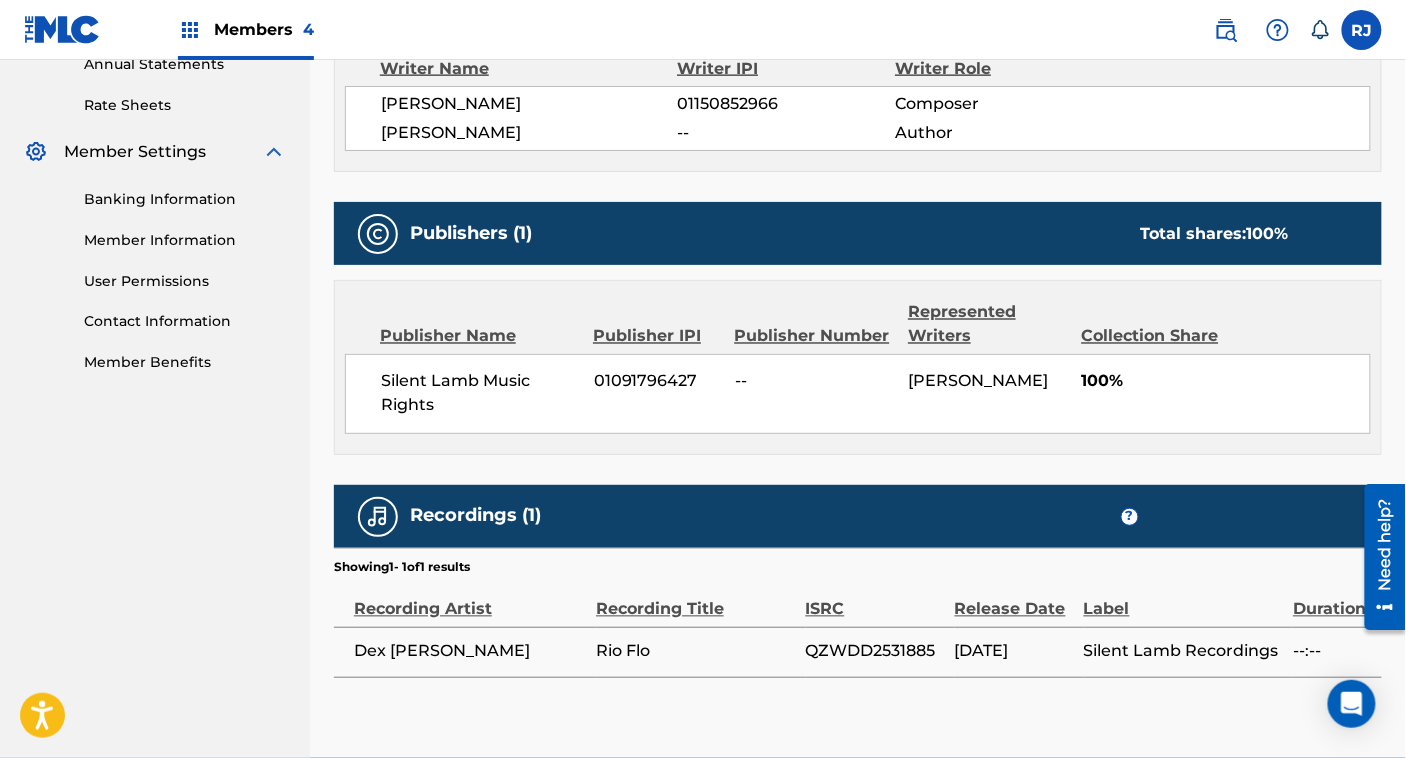 scroll, scrollTop: 836, scrollLeft: 0, axis: vertical 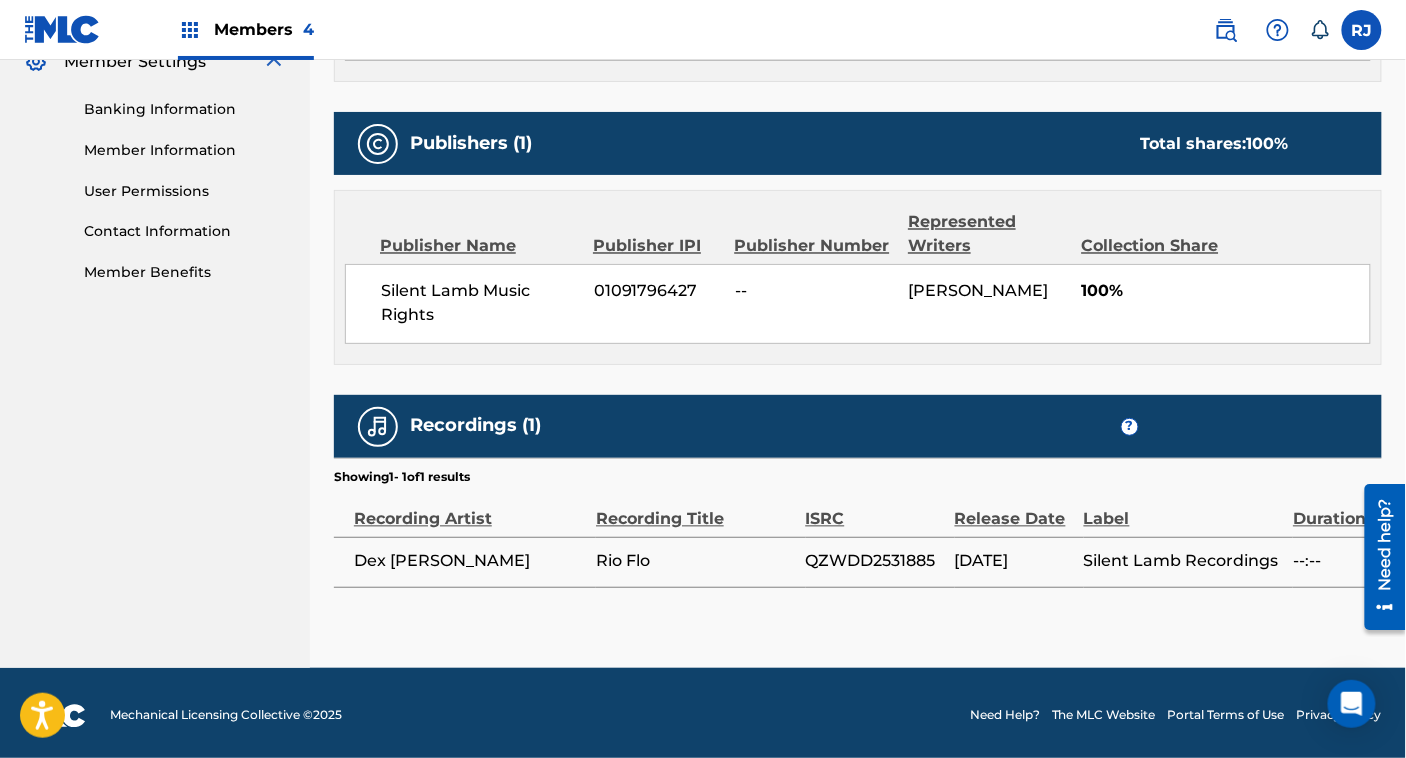 click on "QZWDD2531885" at bounding box center [875, 562] 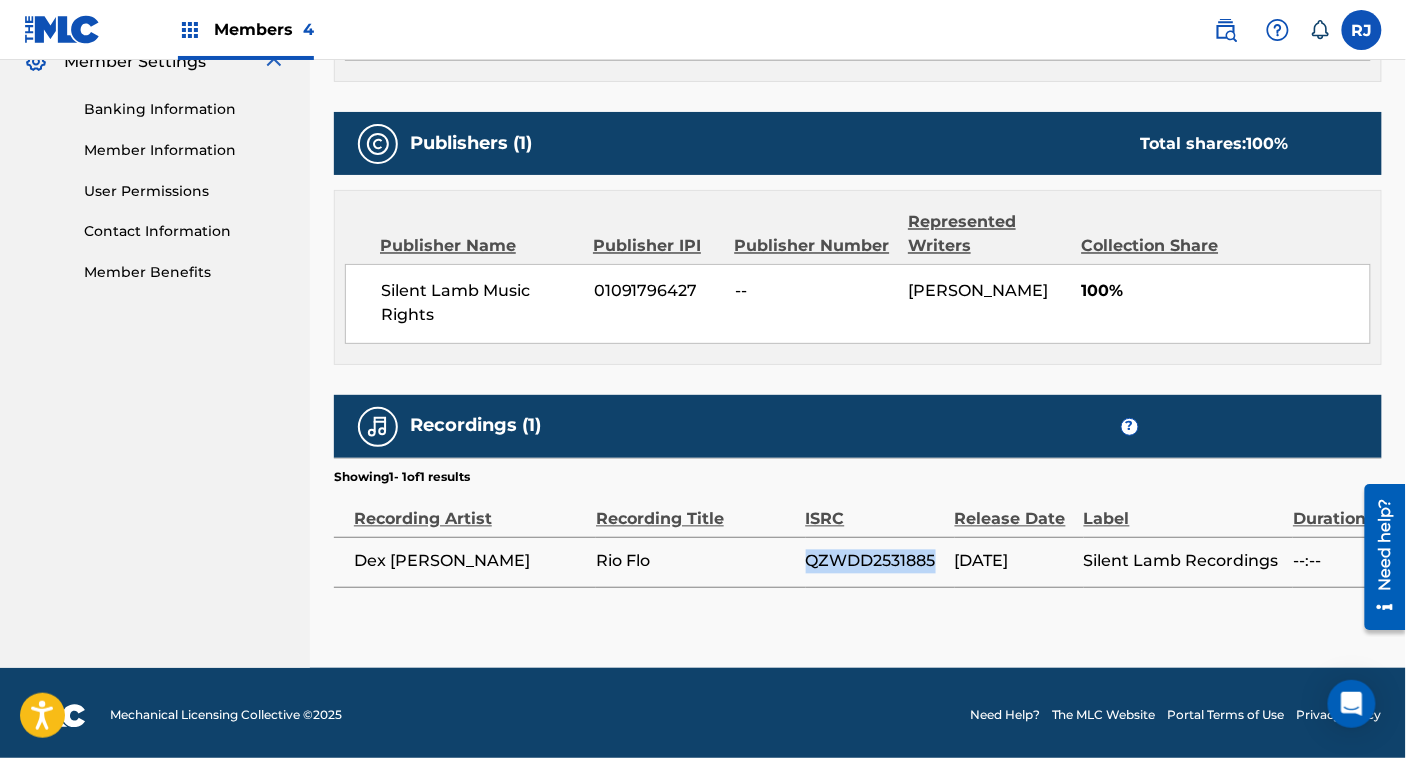 click on "QZWDD2531885" at bounding box center [875, 562] 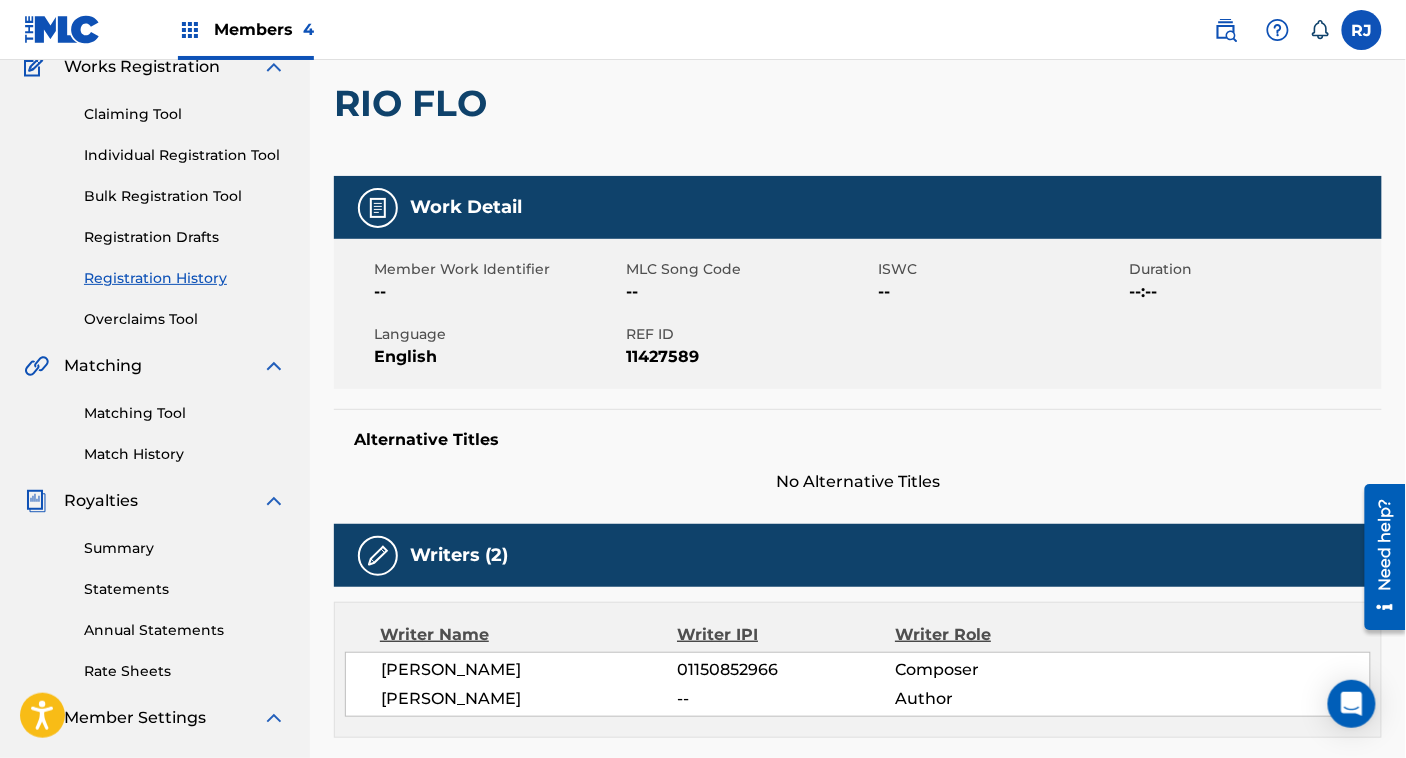 scroll, scrollTop: 178, scrollLeft: 0, axis: vertical 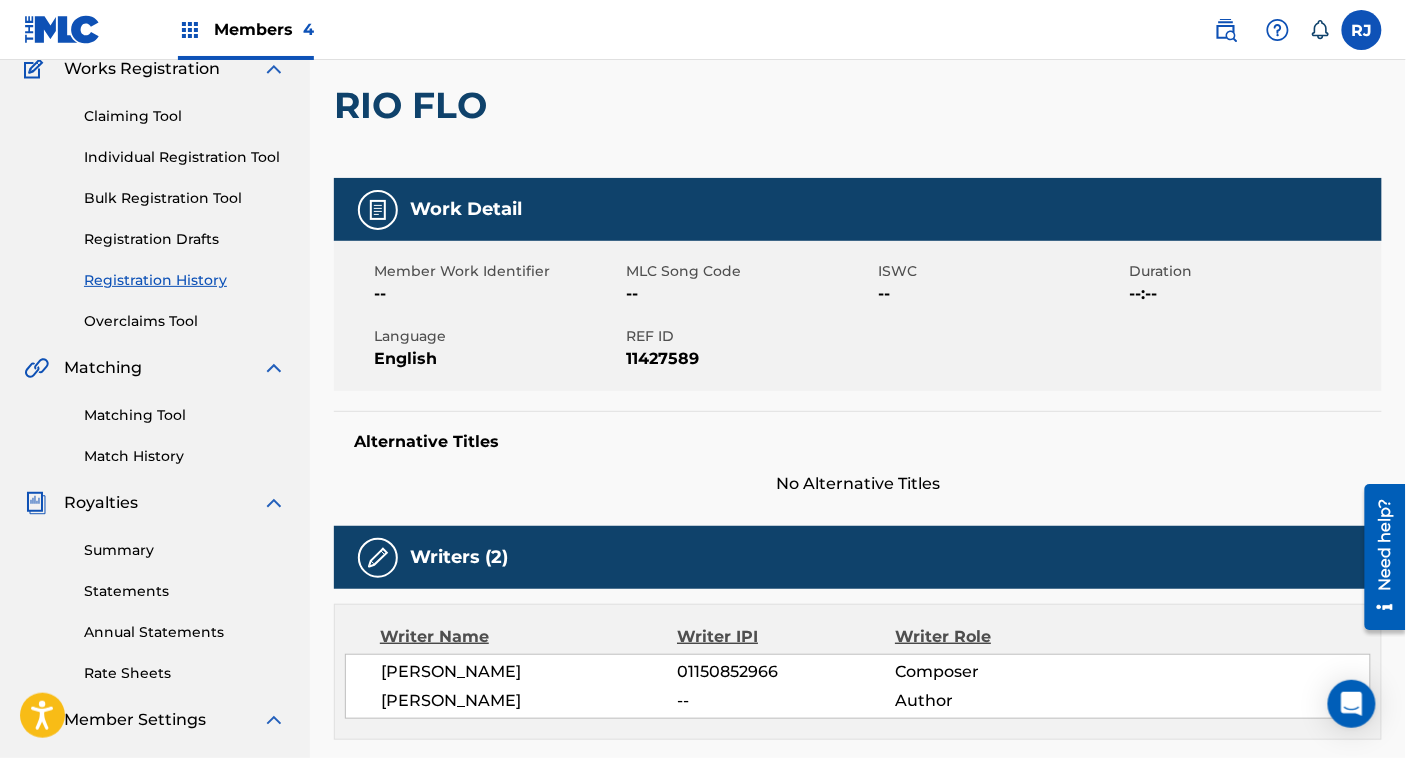 click on "Matching Tool" at bounding box center (185, 415) 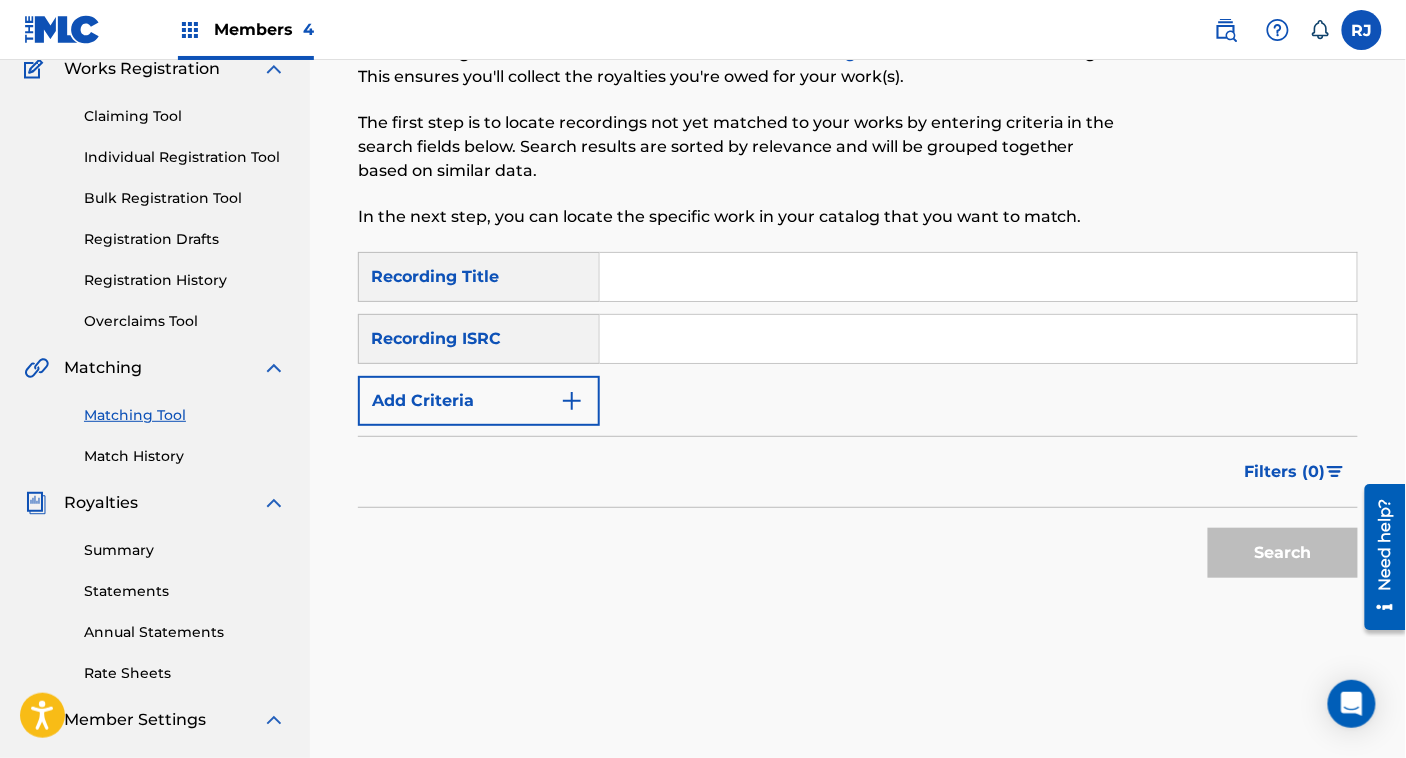 scroll, scrollTop: 0, scrollLeft: 0, axis: both 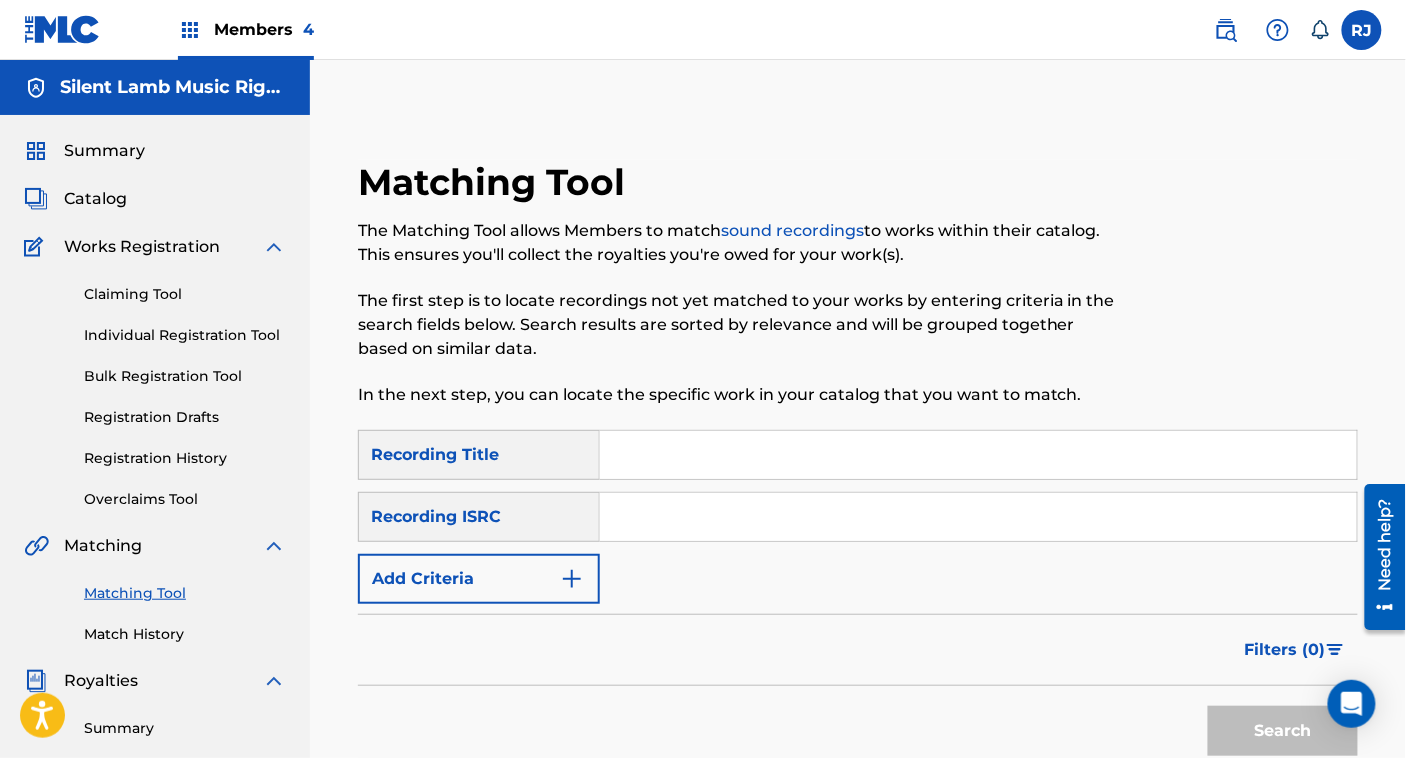 click at bounding box center [978, 517] 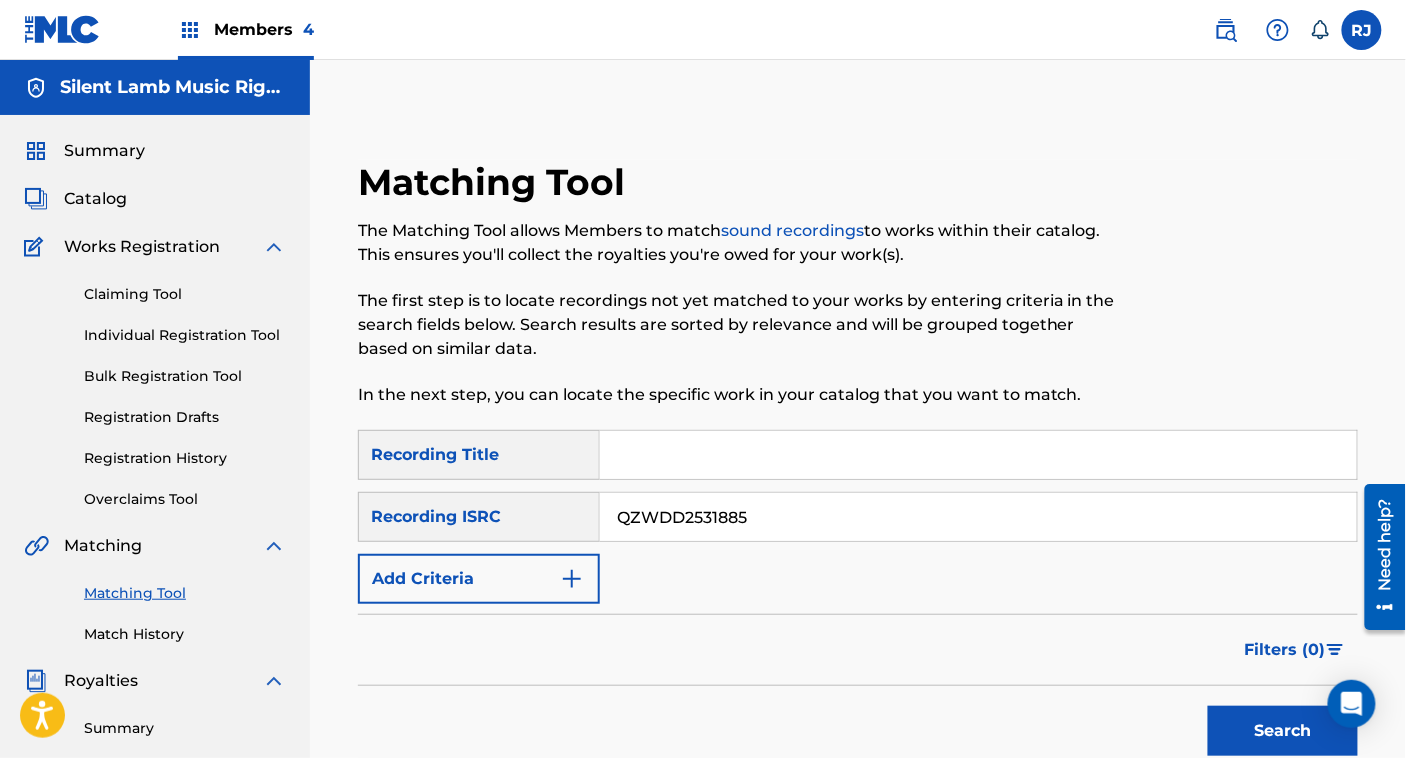 type on "QZWDD2531885" 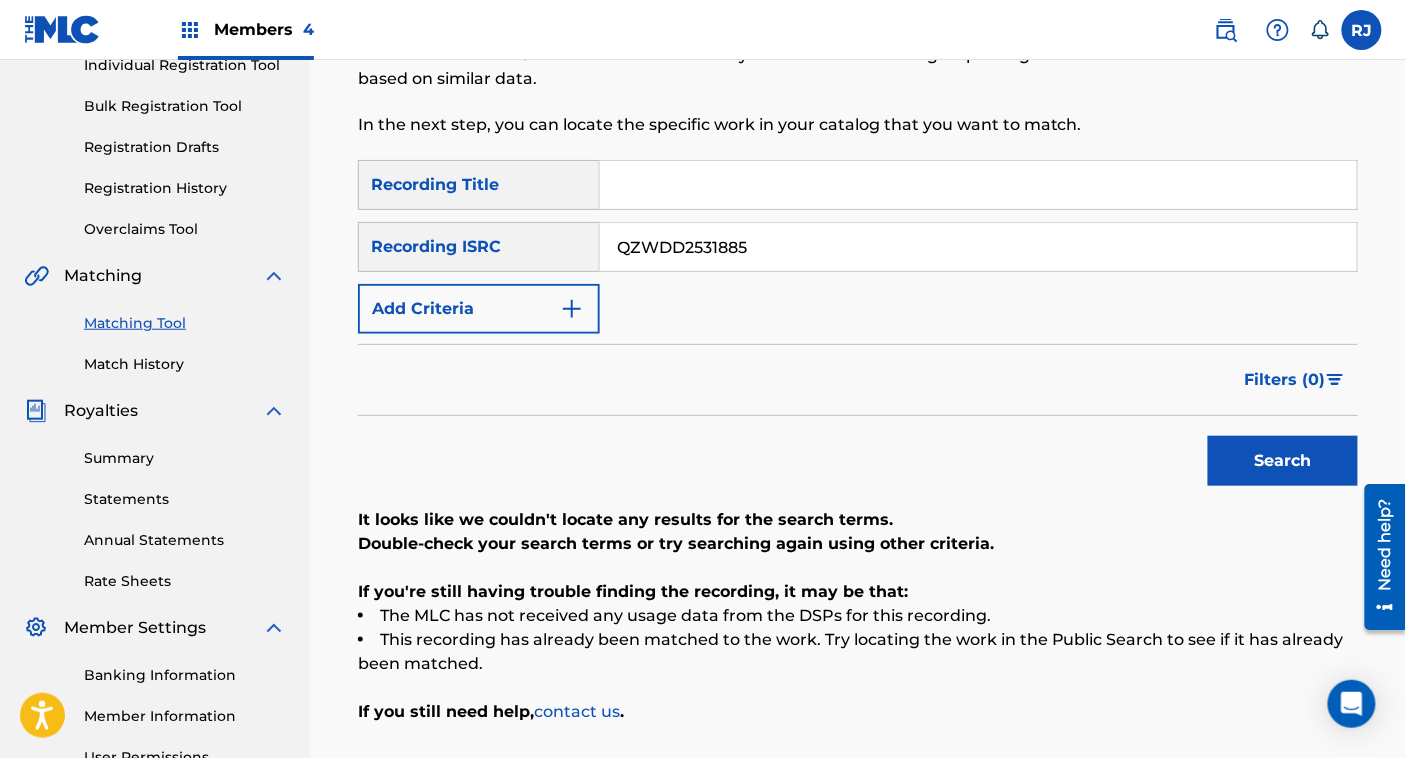 scroll, scrollTop: 268, scrollLeft: 0, axis: vertical 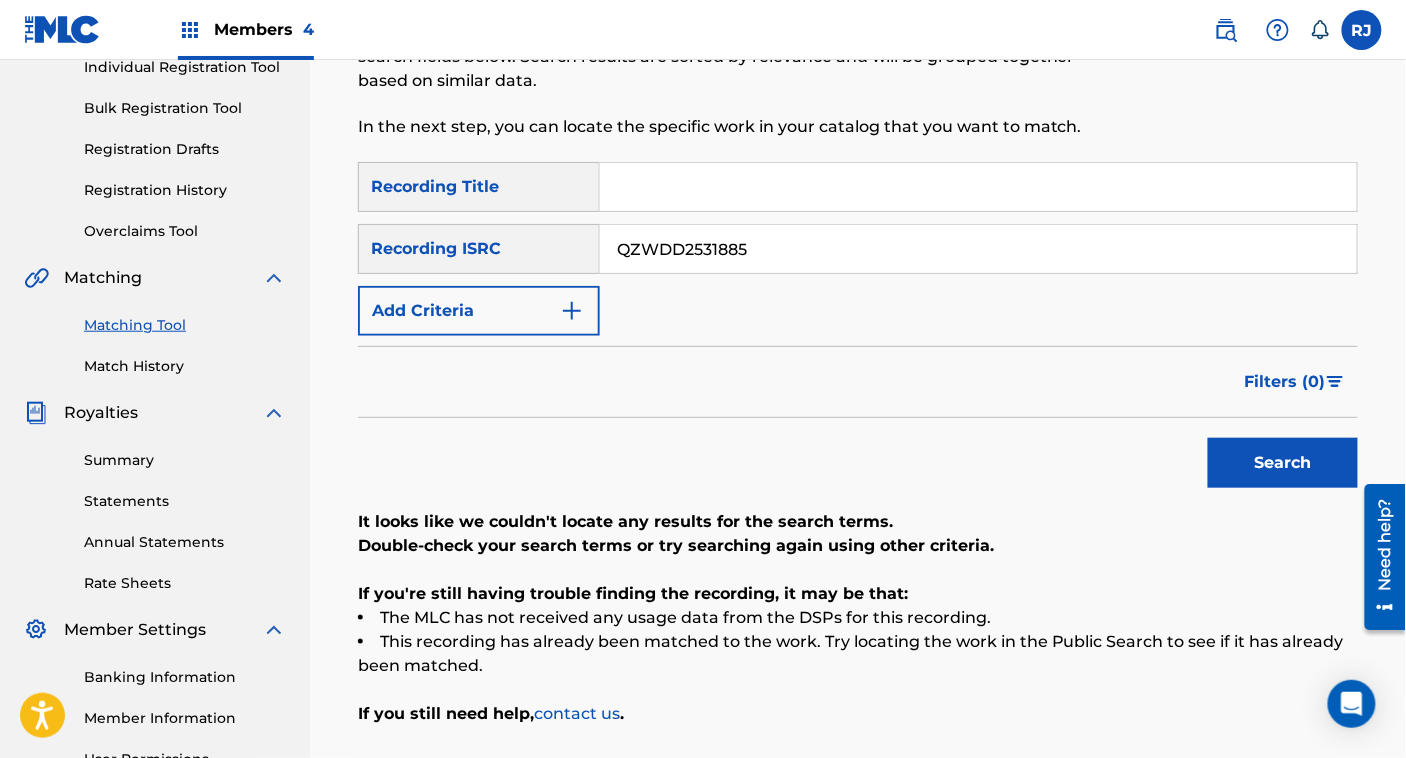 click on "QZWDD2531885" at bounding box center (978, 249) 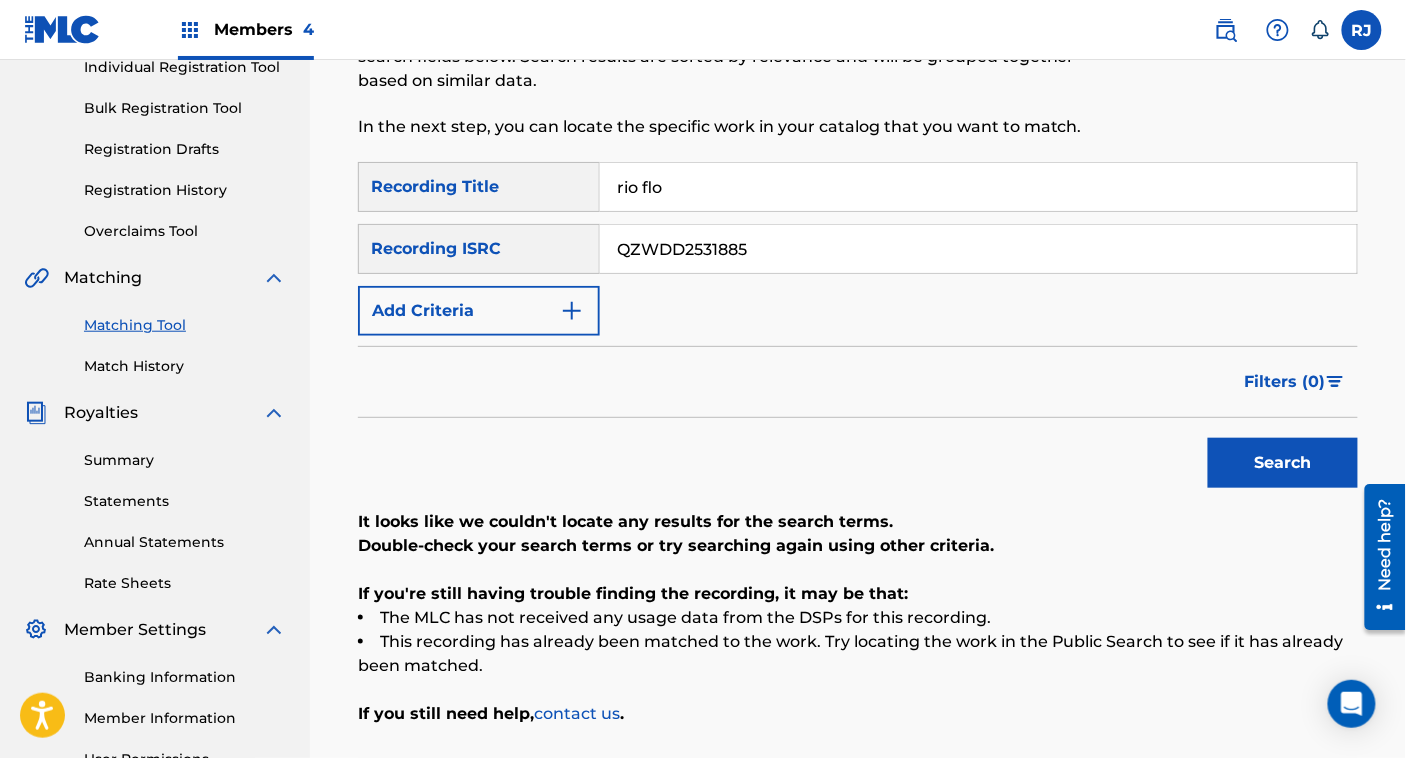 type on "rio flo" 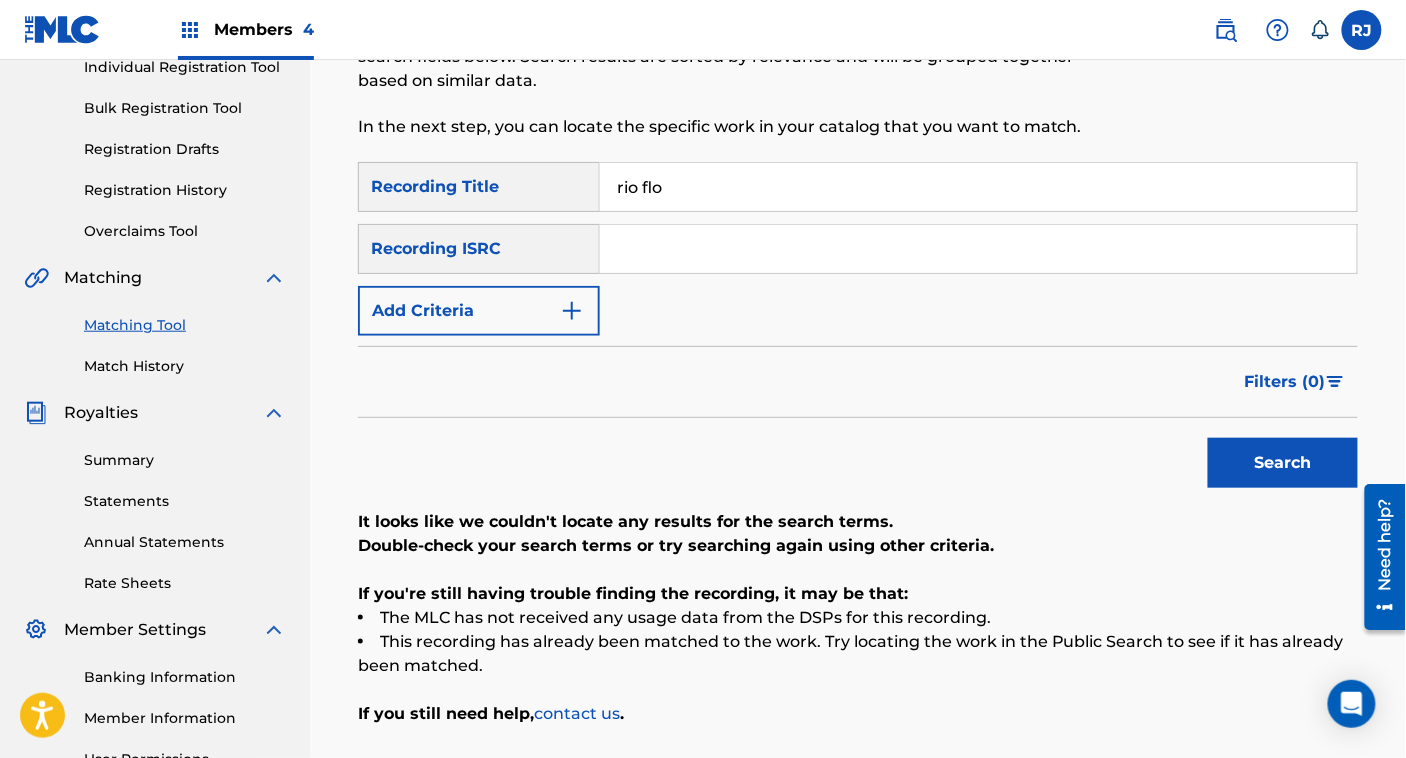 type 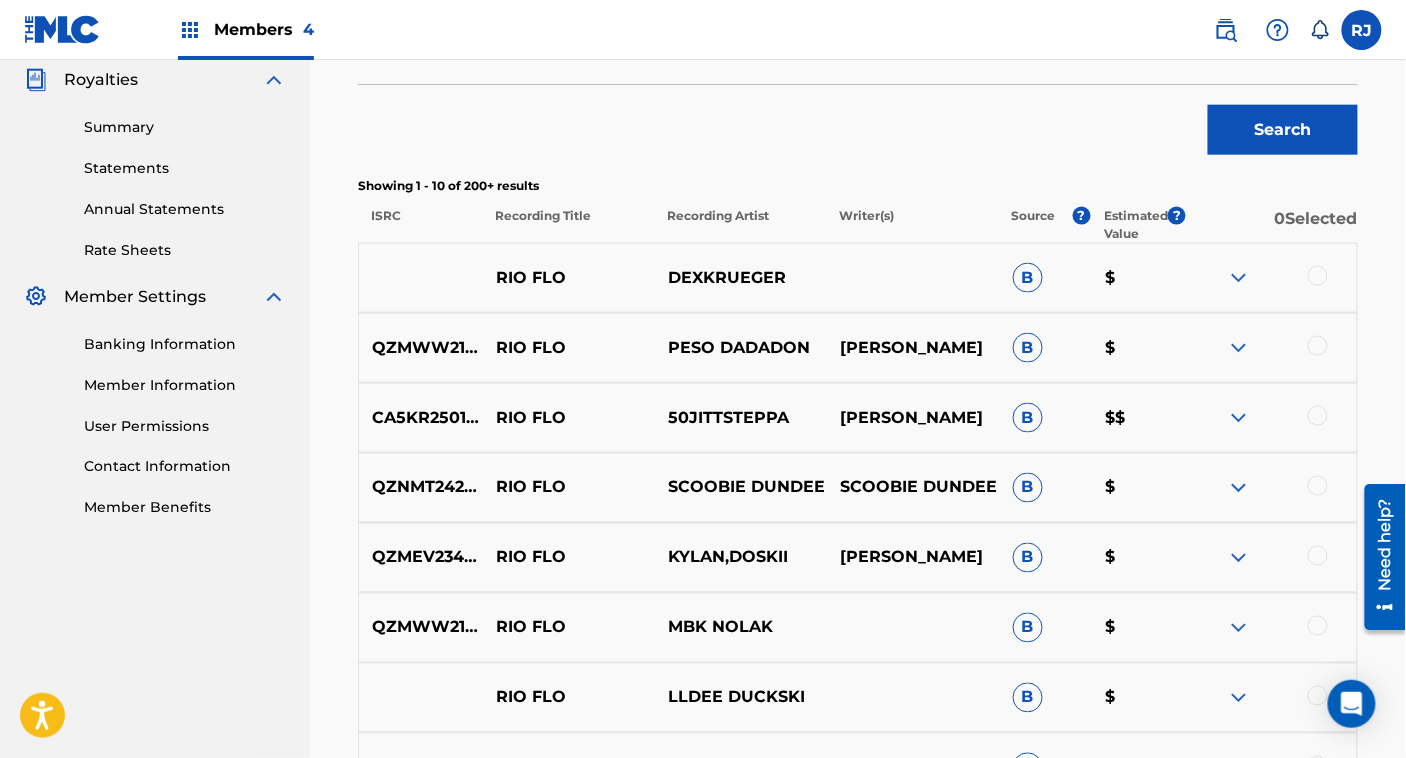 scroll, scrollTop: 600, scrollLeft: 0, axis: vertical 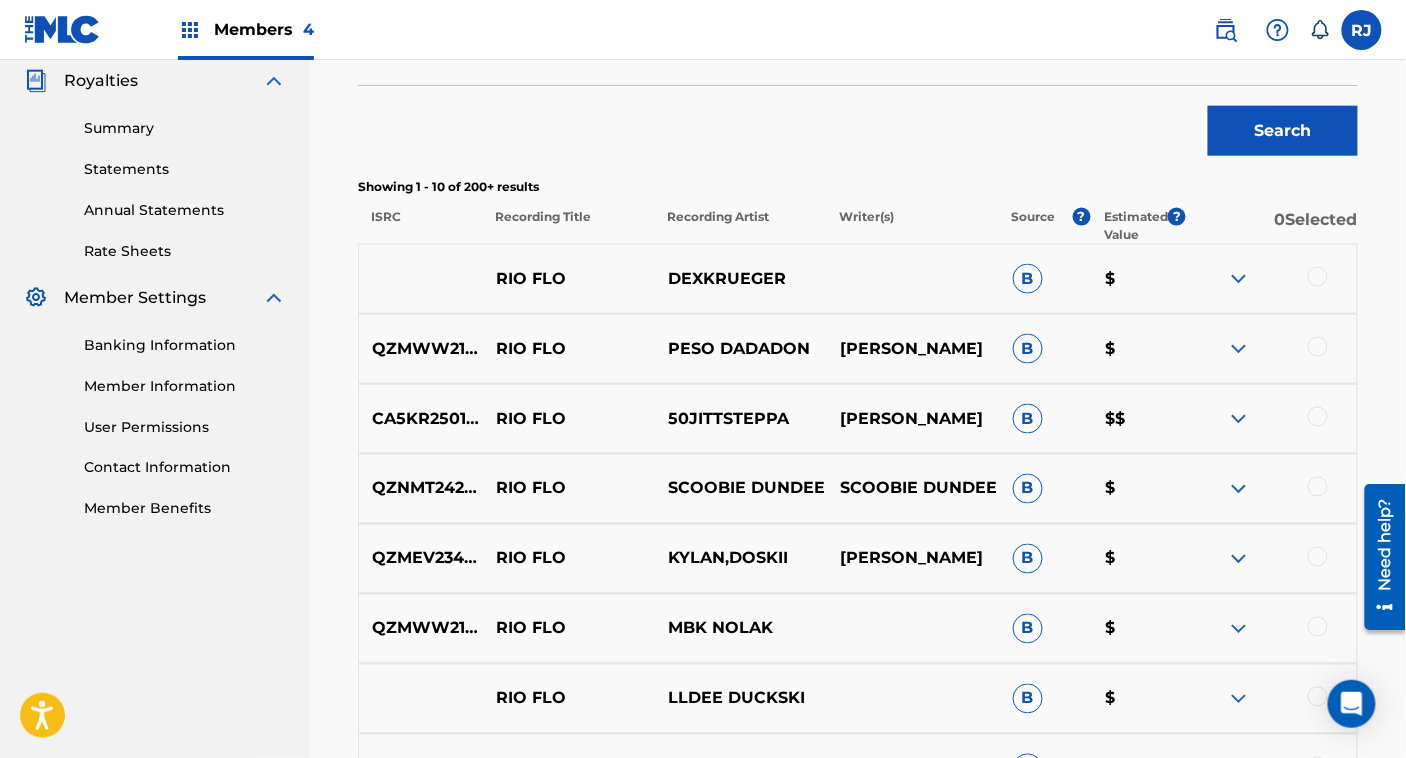 click at bounding box center [1239, 279] 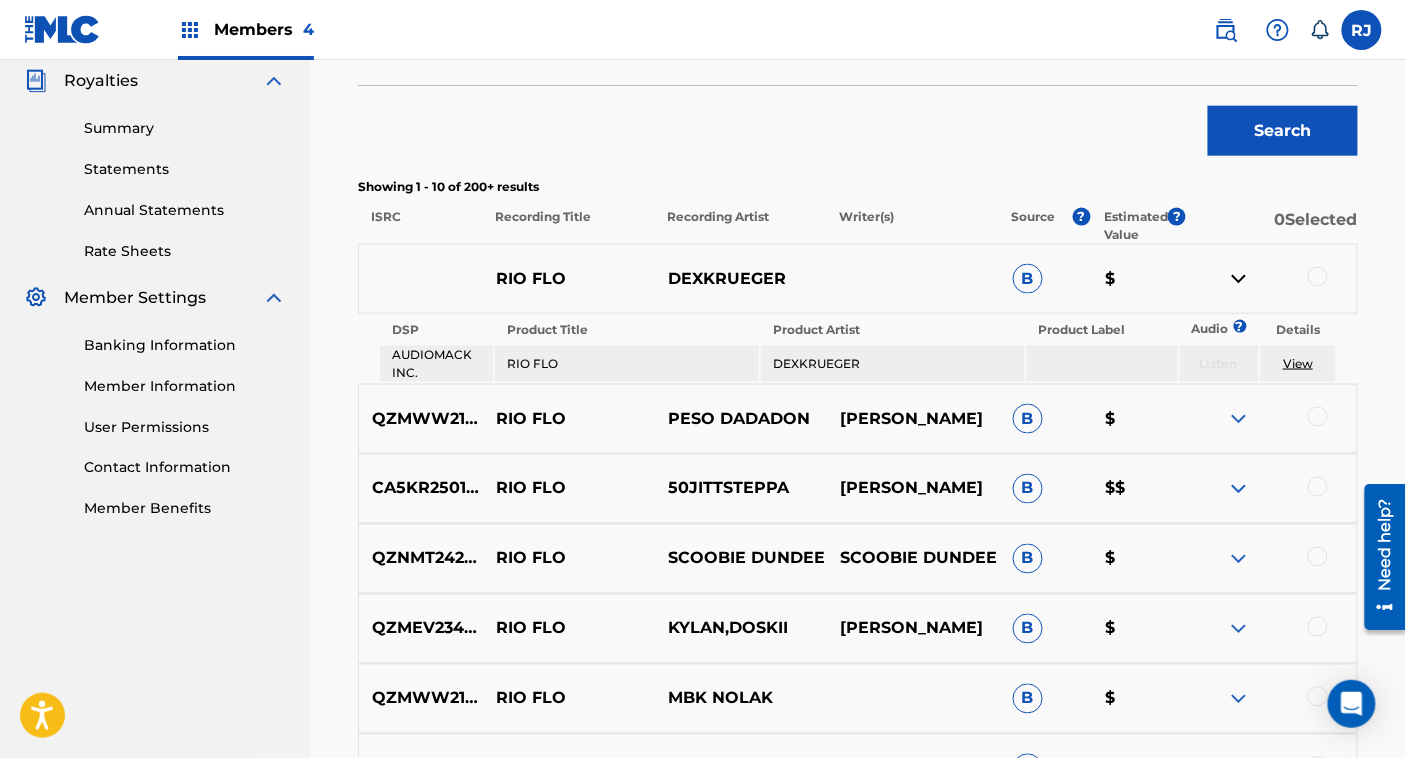 click on "View" at bounding box center [1298, 363] 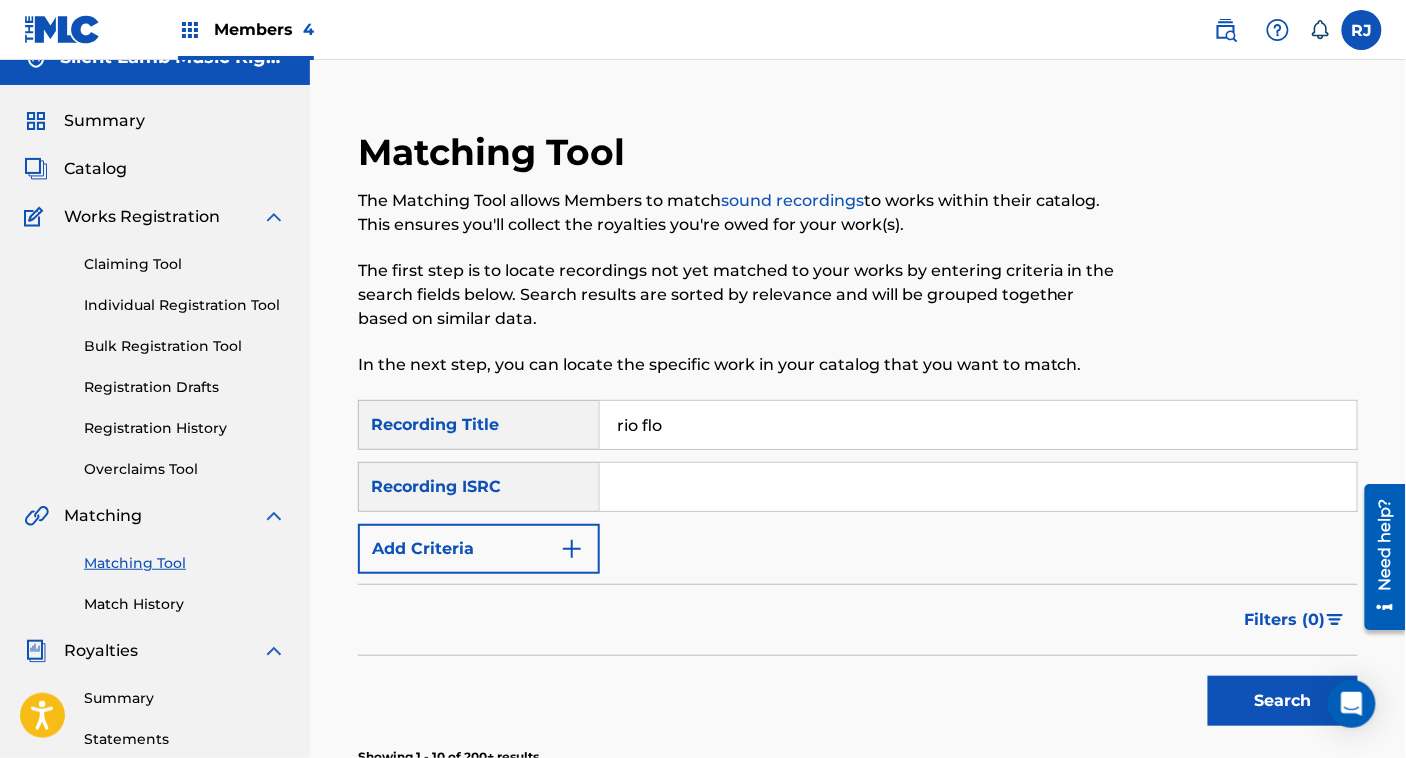 scroll, scrollTop: 0, scrollLeft: 0, axis: both 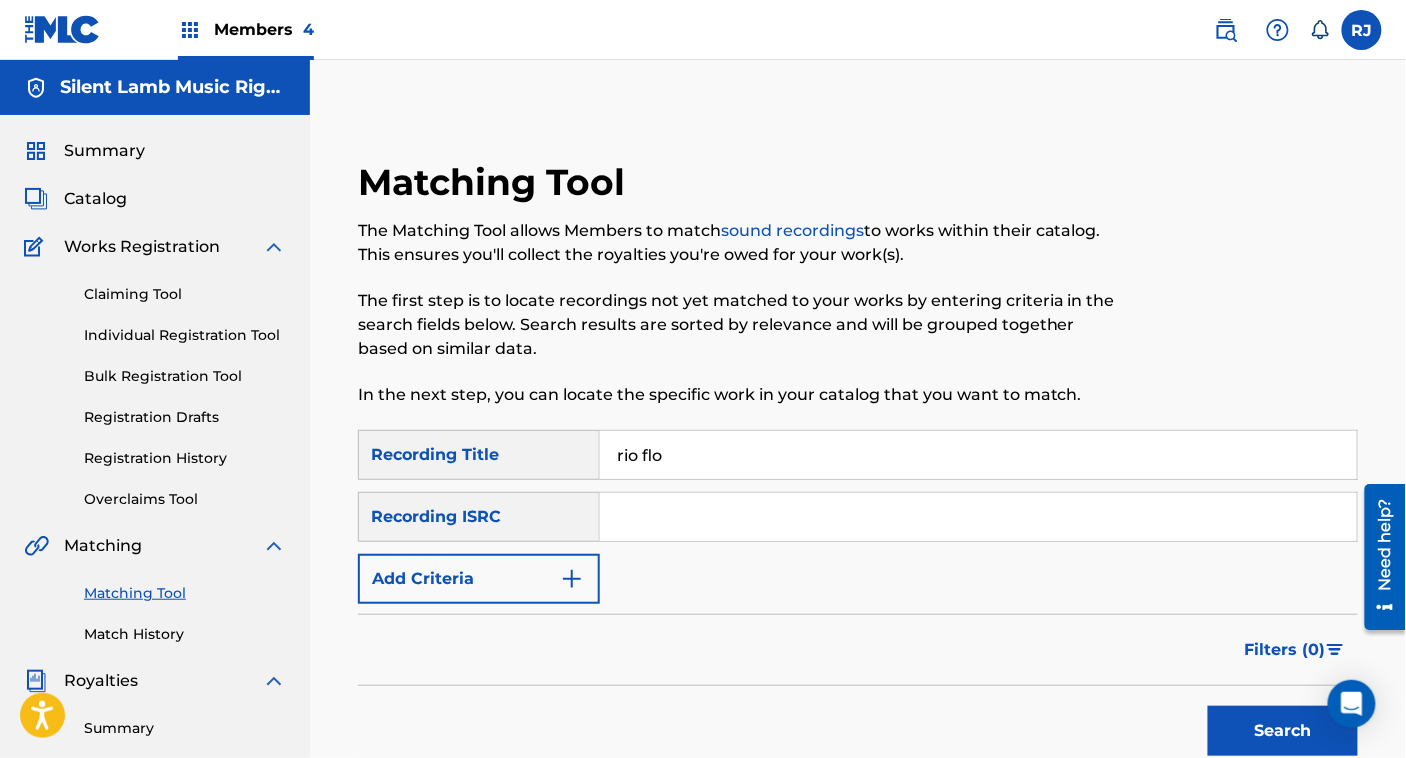 click on "Registration History" at bounding box center (185, 458) 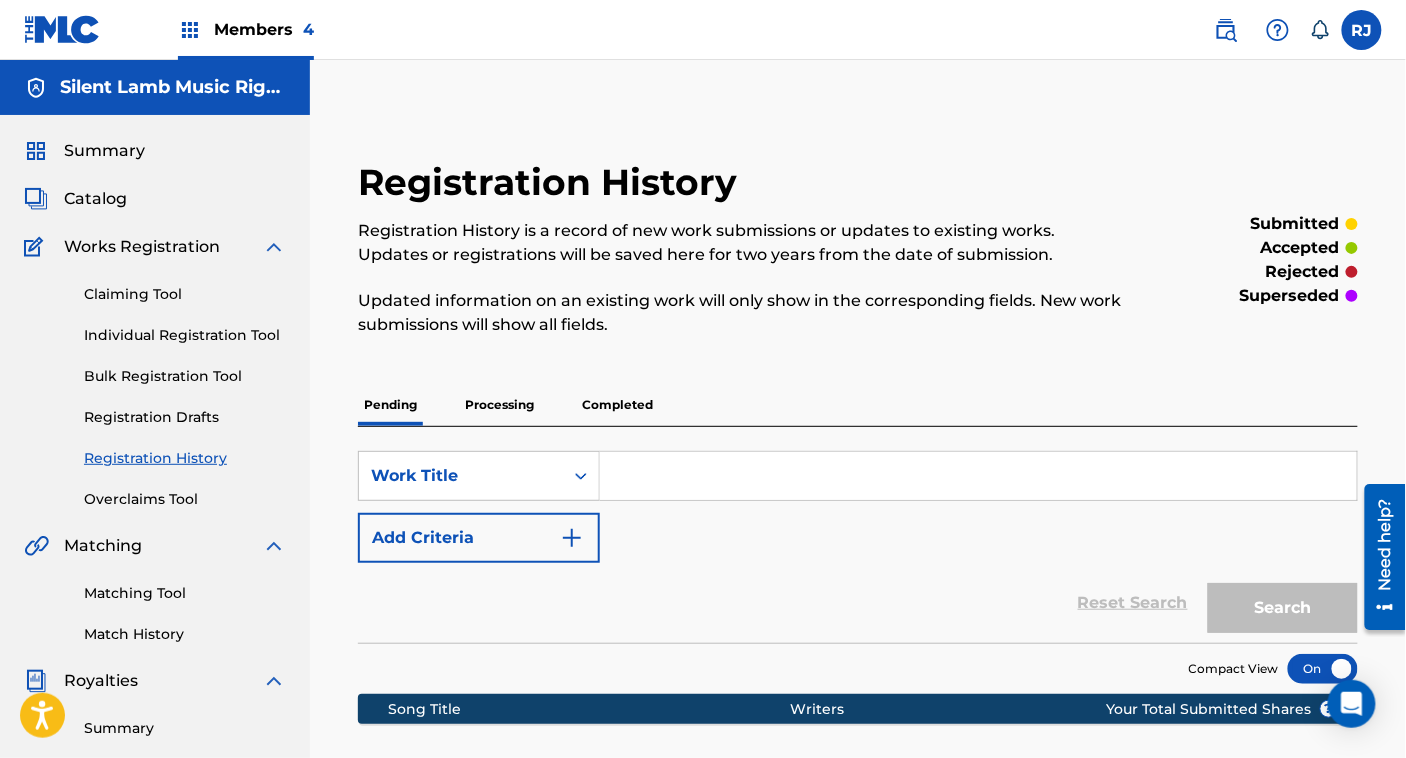 click on "Completed" at bounding box center (617, 405) 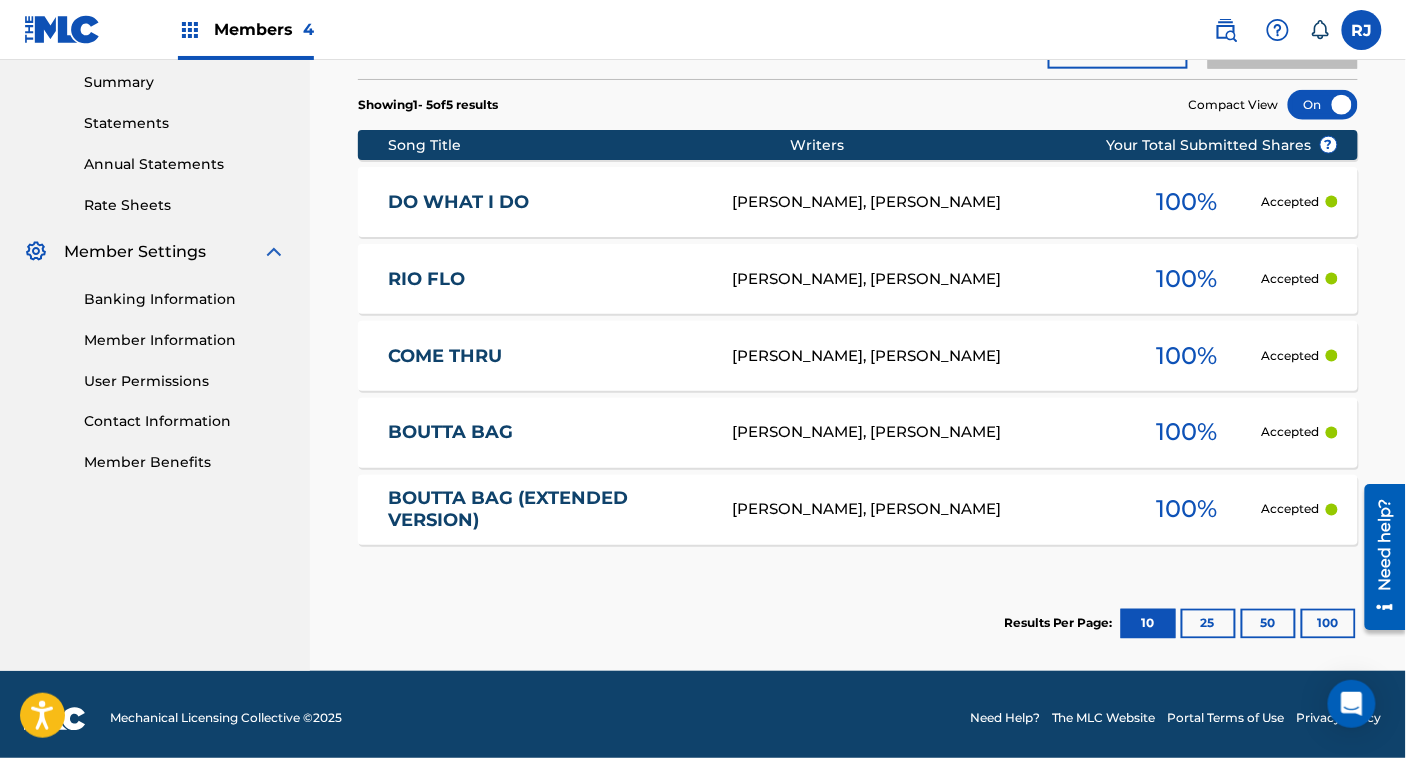 scroll, scrollTop: 647, scrollLeft: 0, axis: vertical 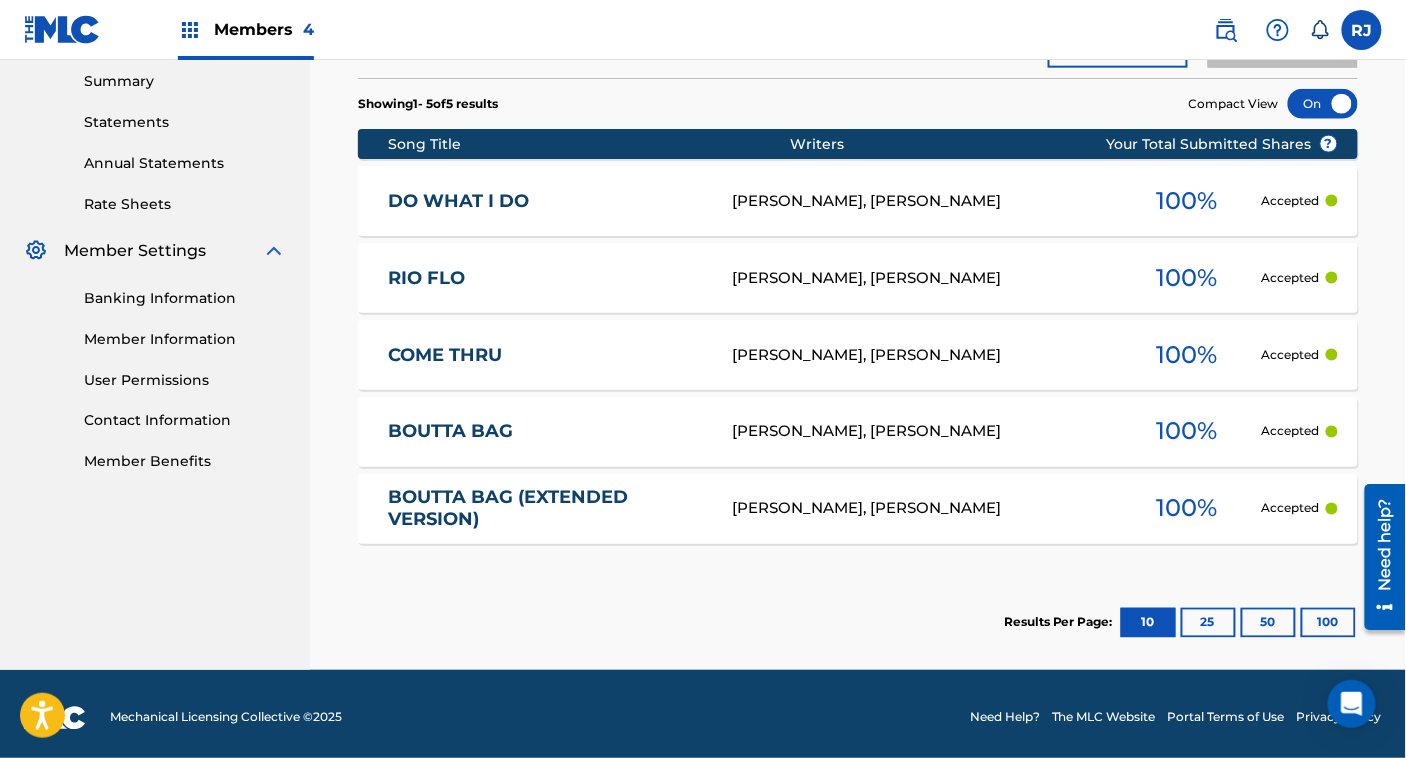 click on "BOUTTA BAG [PERSON_NAME], [PERSON_NAME] 100 %   Accepted" at bounding box center [858, 432] 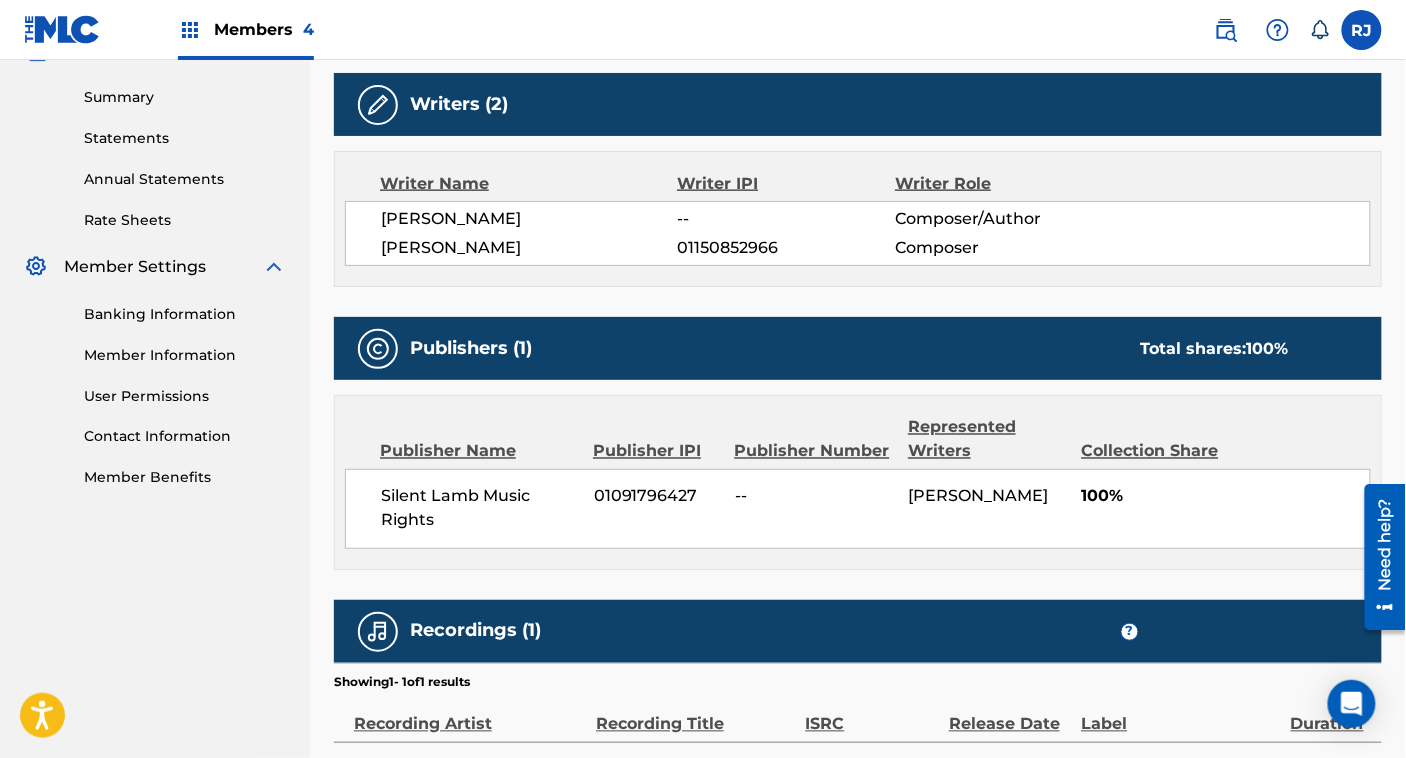 scroll, scrollTop: 836, scrollLeft: 0, axis: vertical 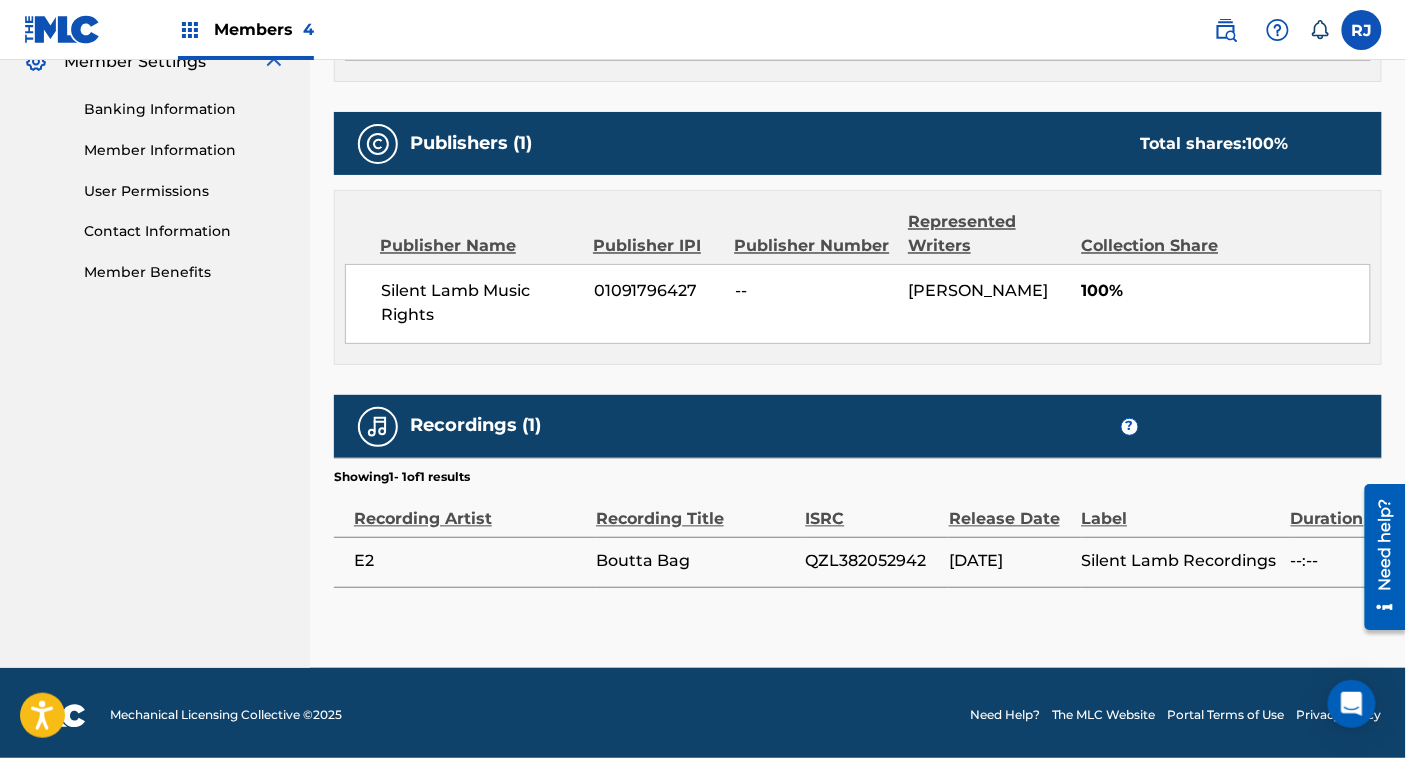 click on "QZL382052942" at bounding box center (872, 562) 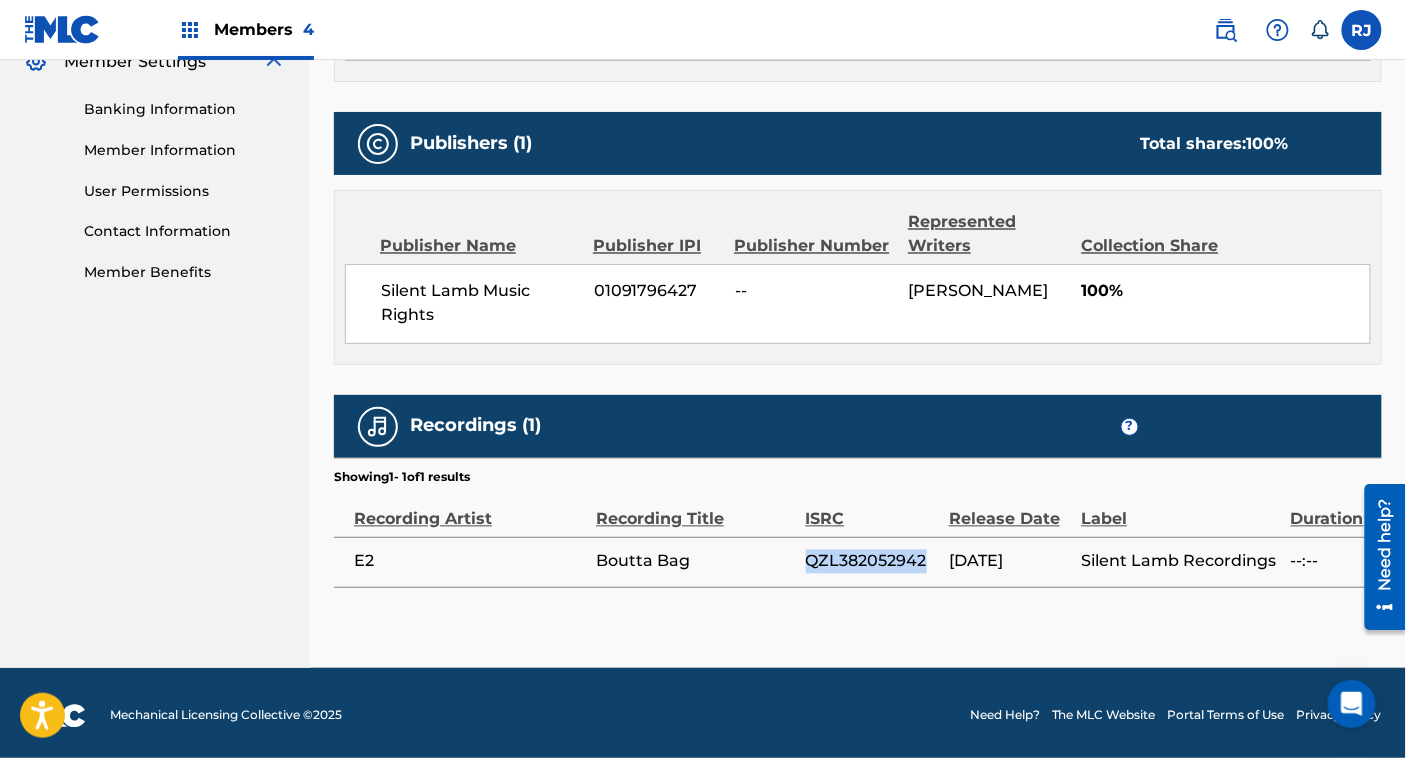 click on "QZL382052942" at bounding box center [872, 562] 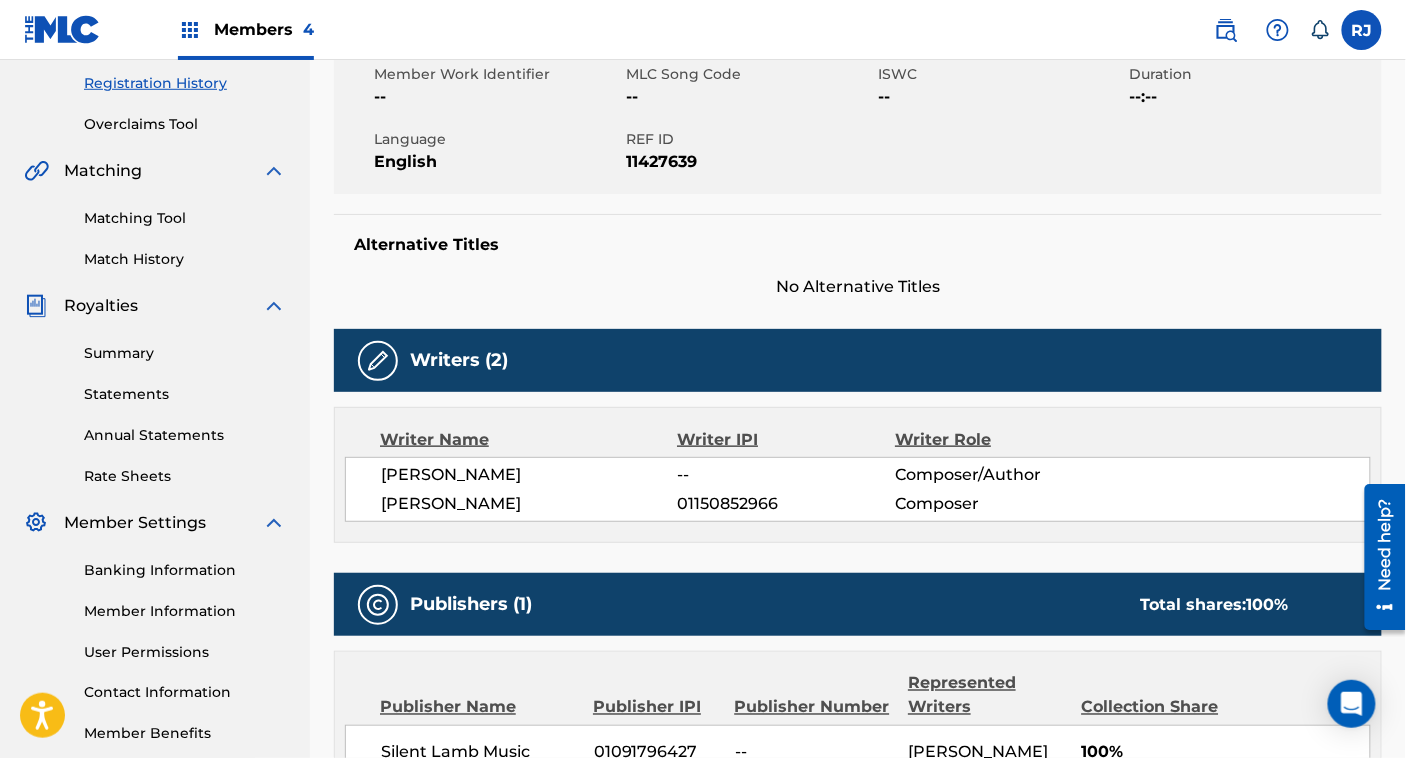 scroll, scrollTop: 365, scrollLeft: 0, axis: vertical 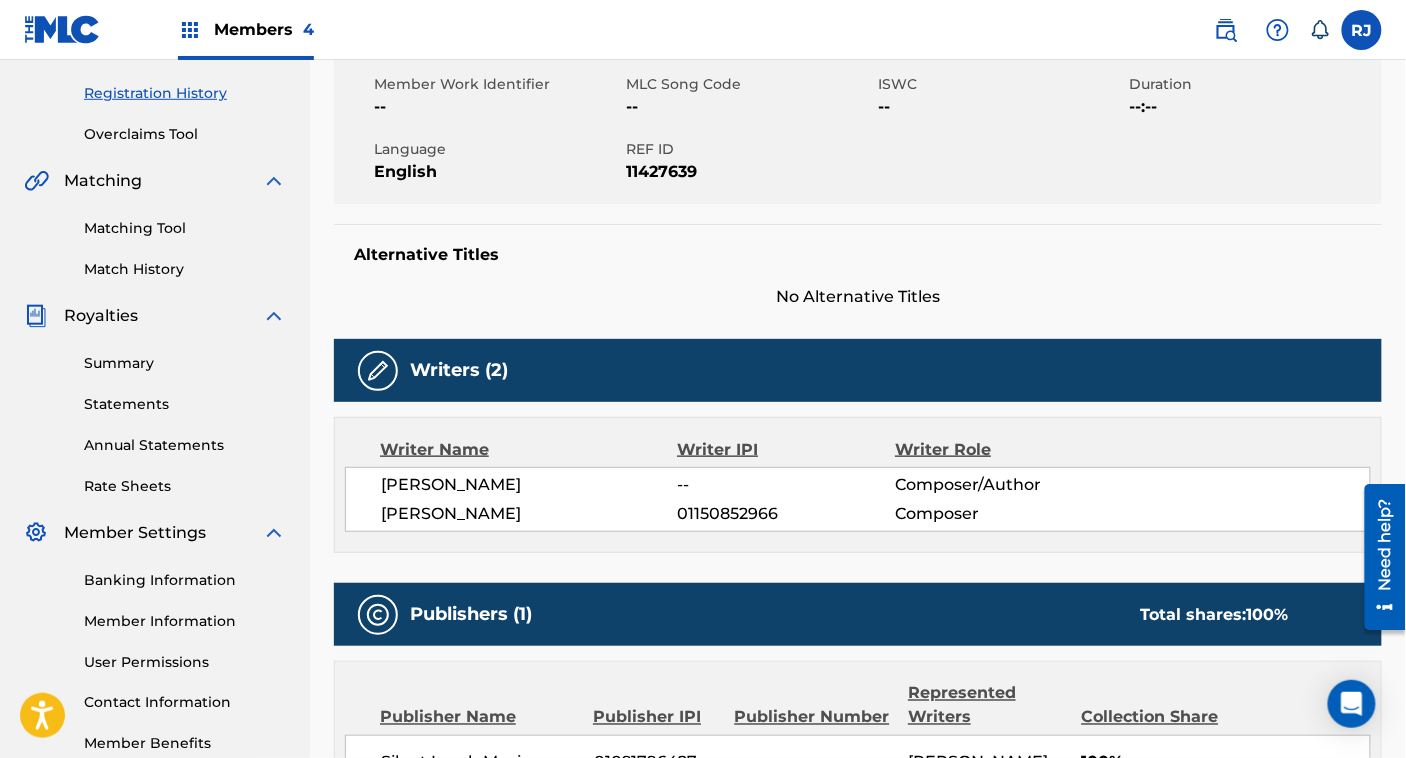 click on "Matching Tool Match History" at bounding box center [155, 236] 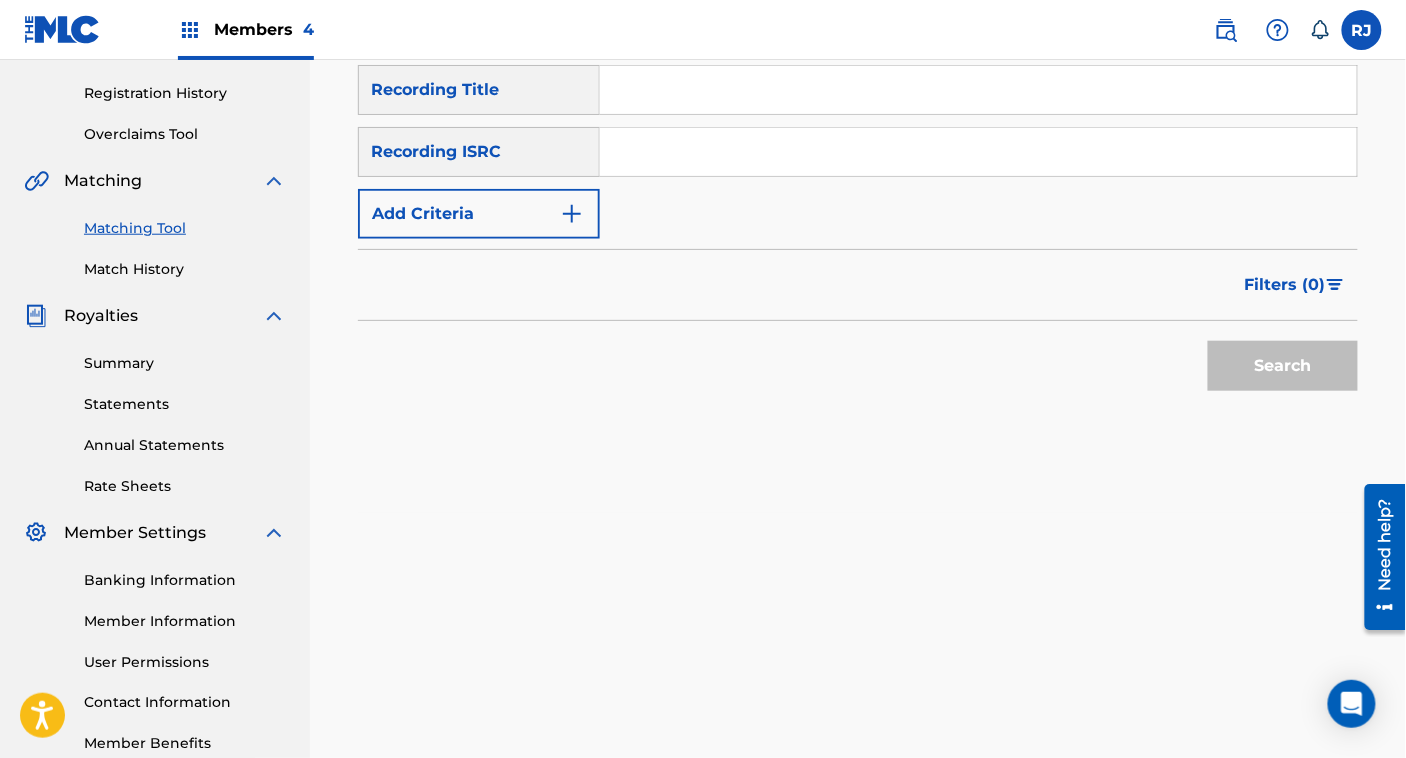scroll, scrollTop: 0, scrollLeft: 0, axis: both 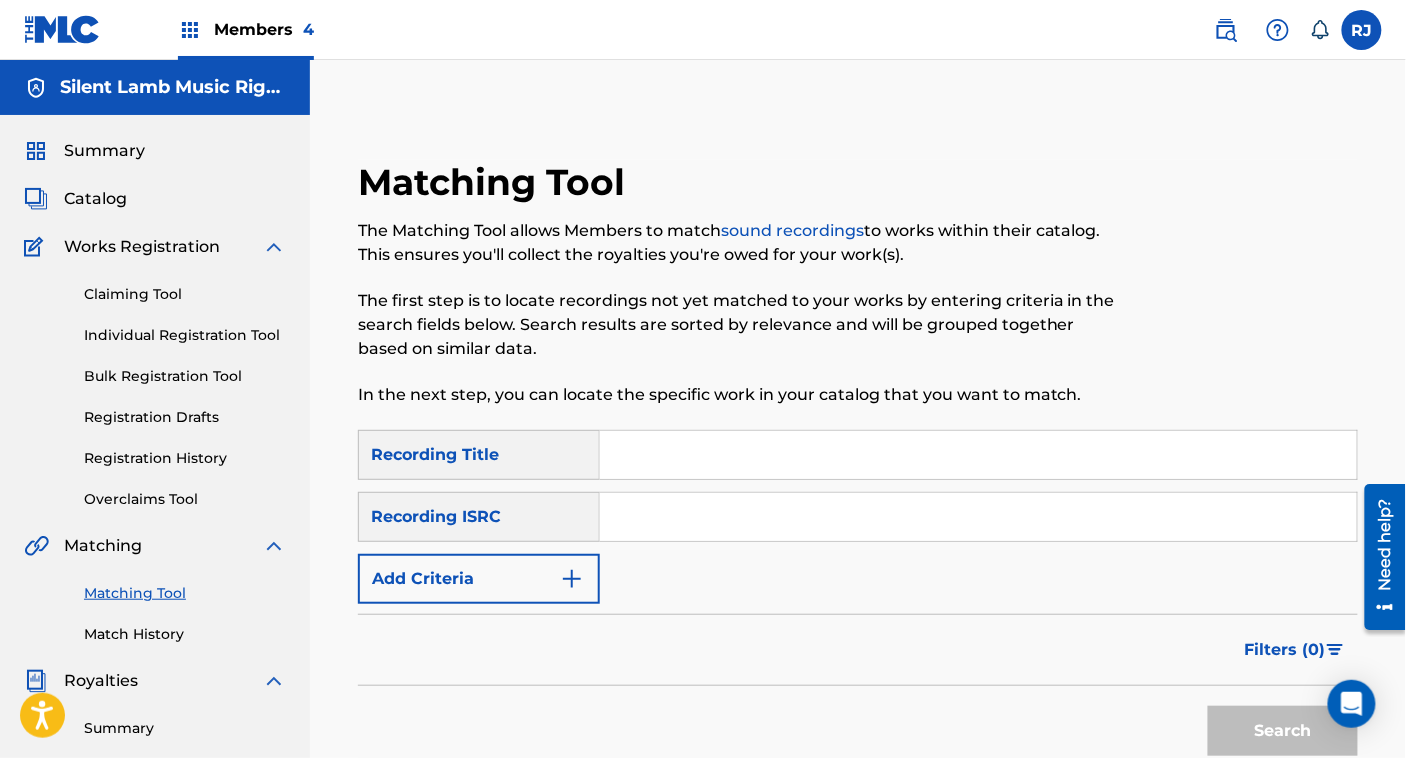 click at bounding box center [978, 517] 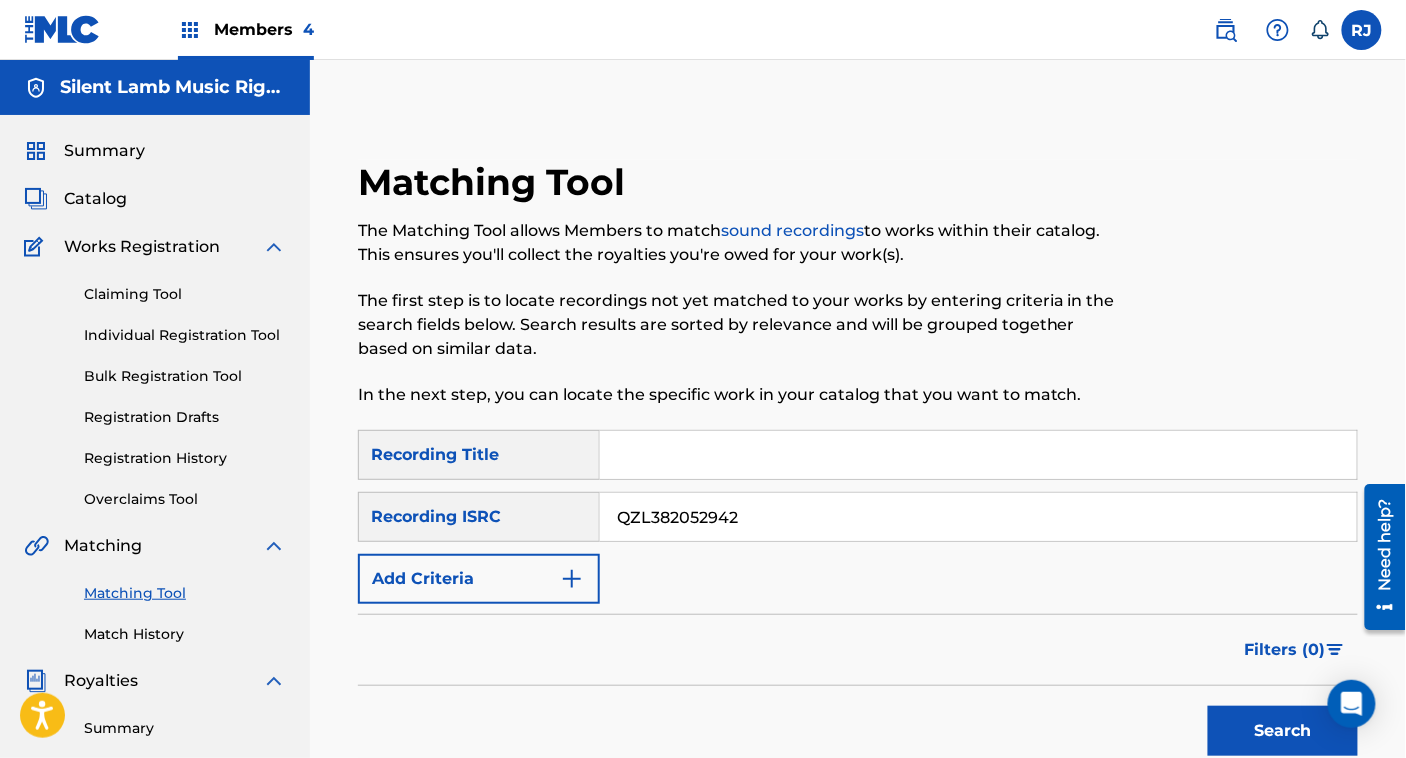 type on "QZL382052942" 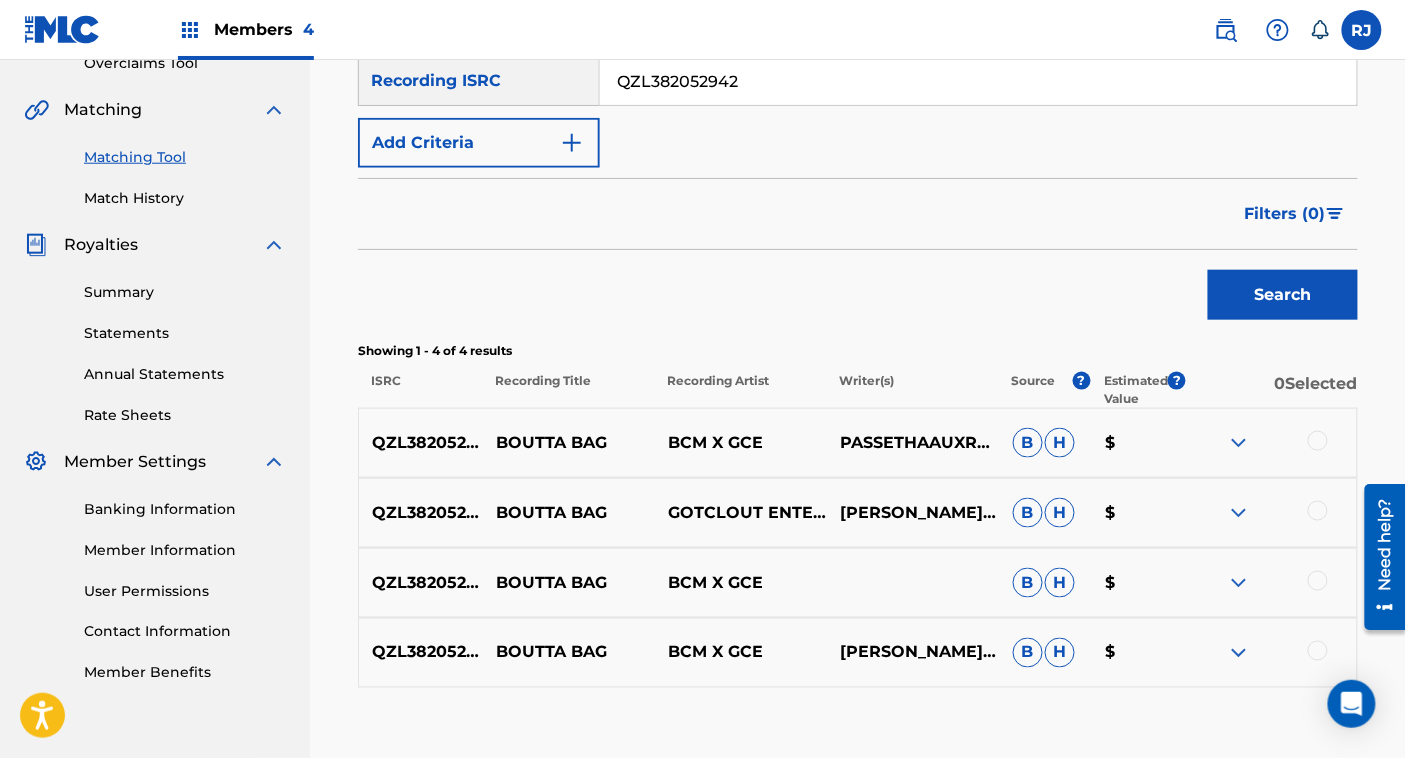 scroll, scrollTop: 561, scrollLeft: 0, axis: vertical 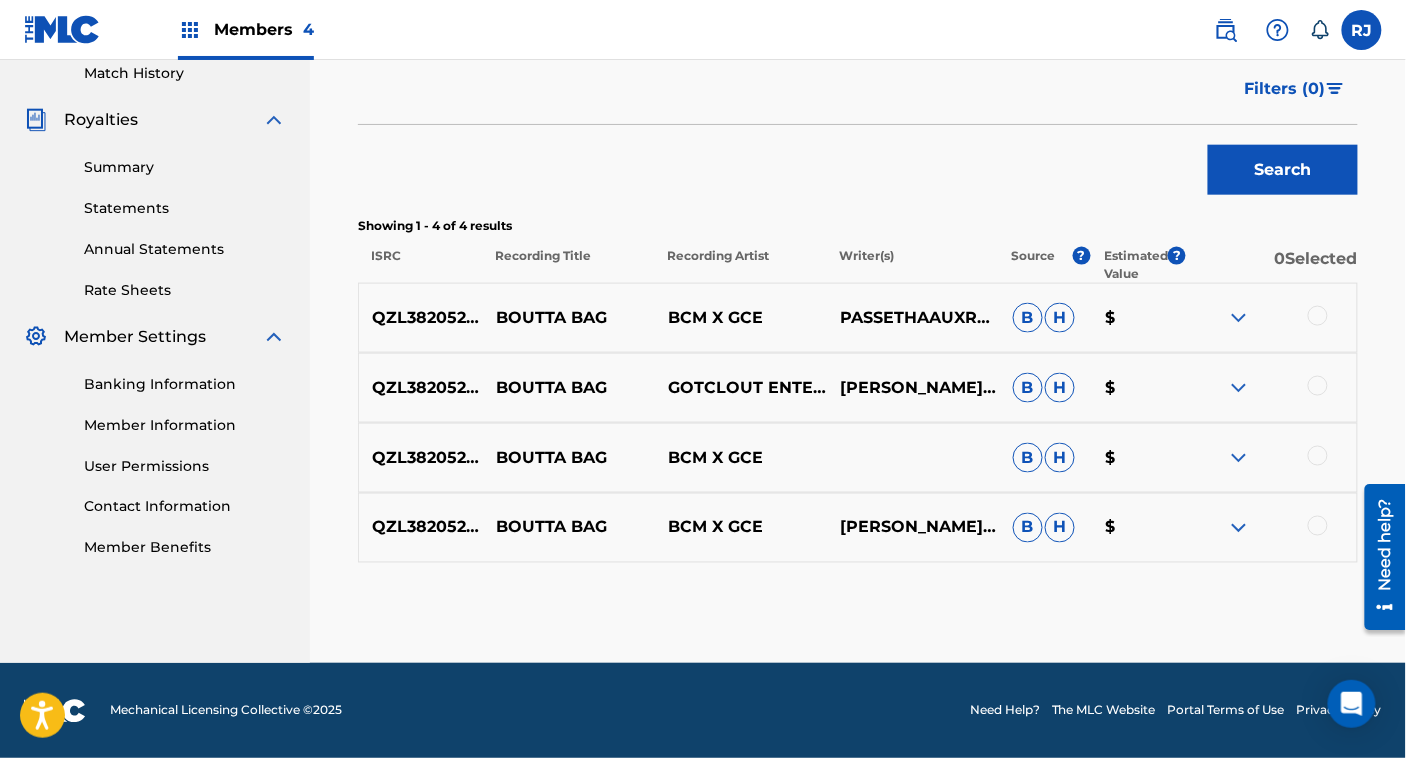 click at bounding box center [1318, 316] 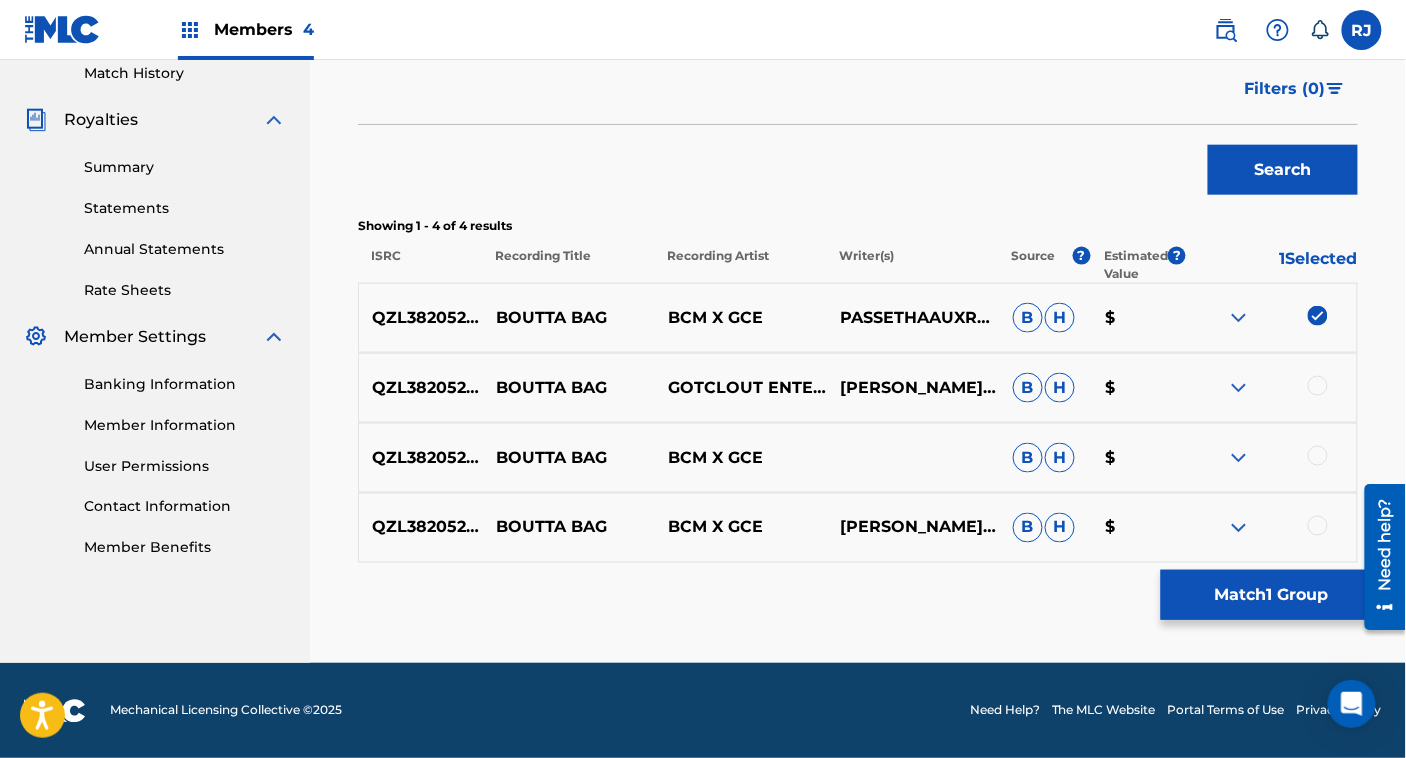 click at bounding box center (1318, 386) 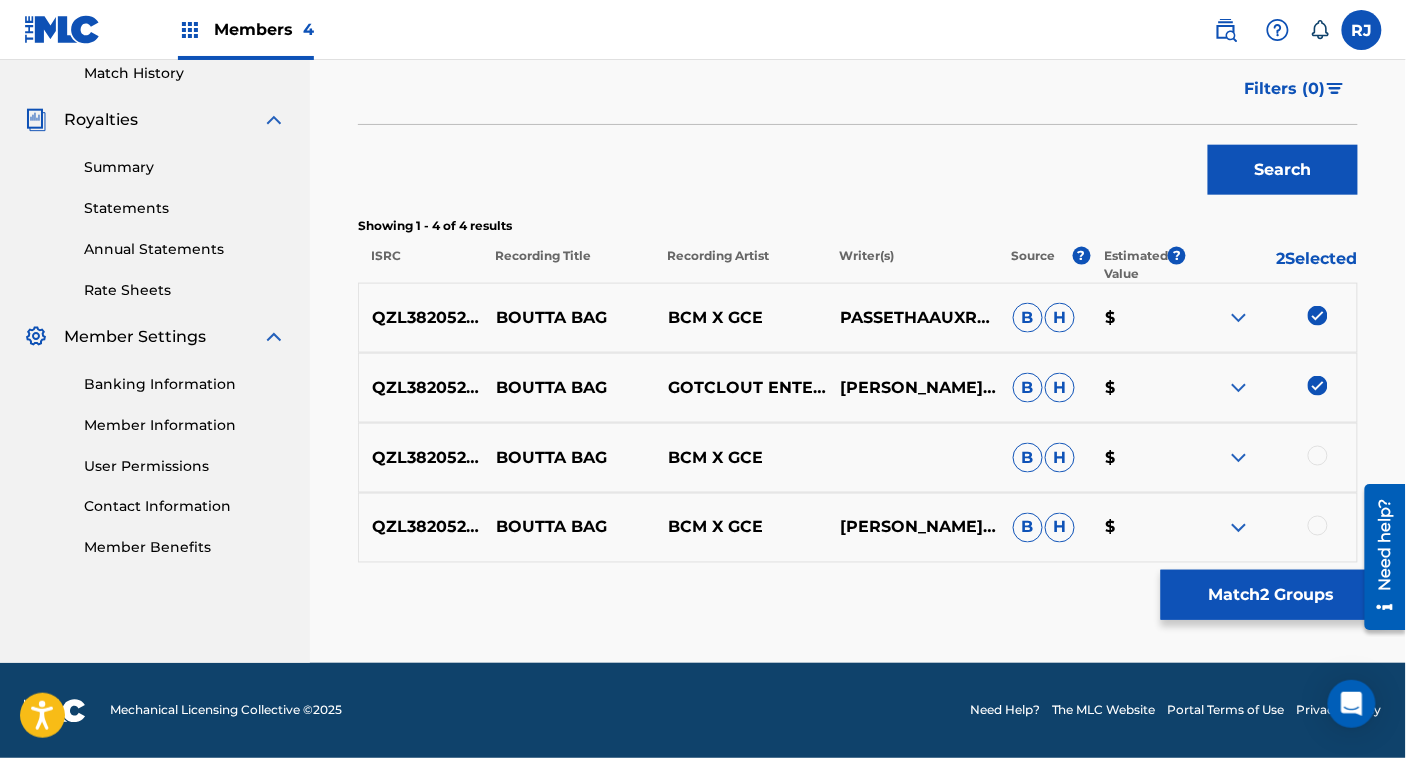click at bounding box center (1318, 456) 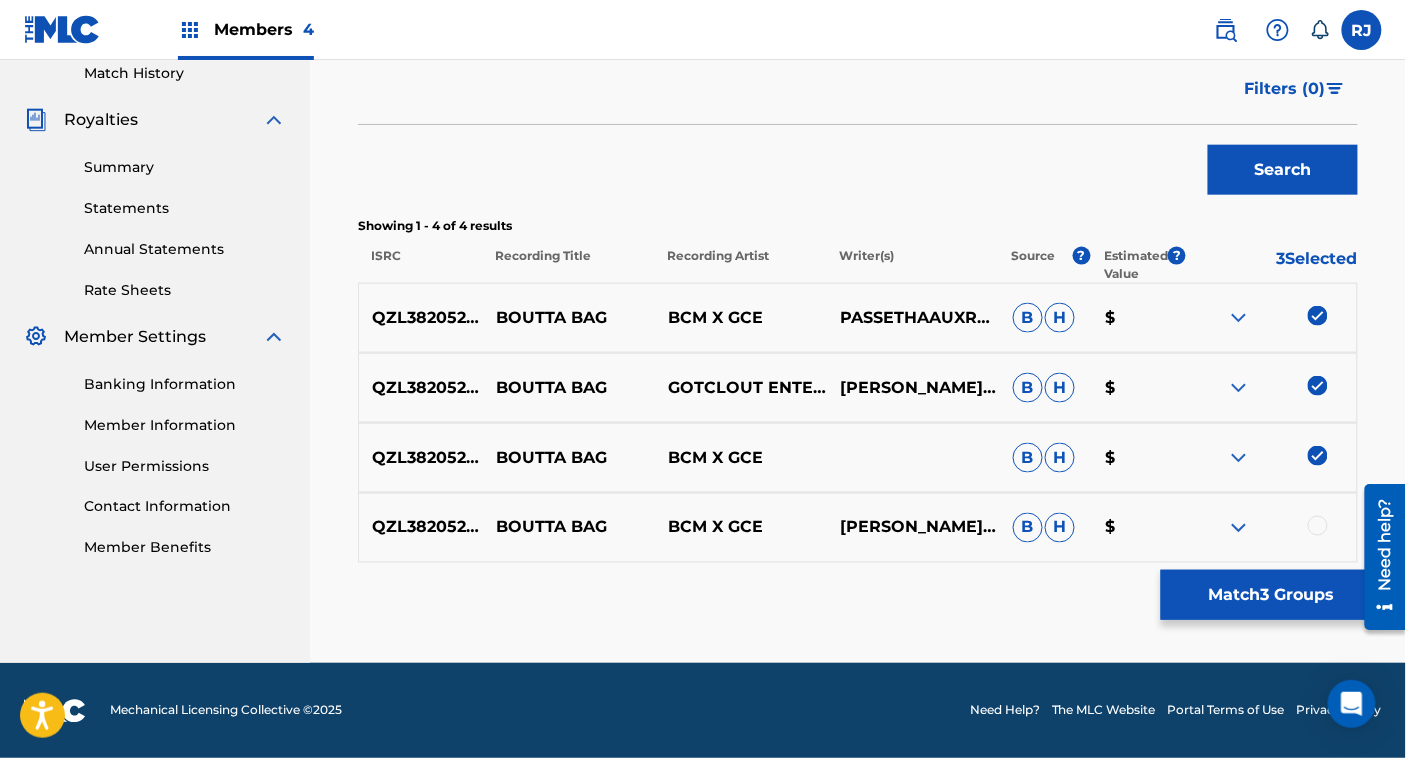 click at bounding box center (1318, 526) 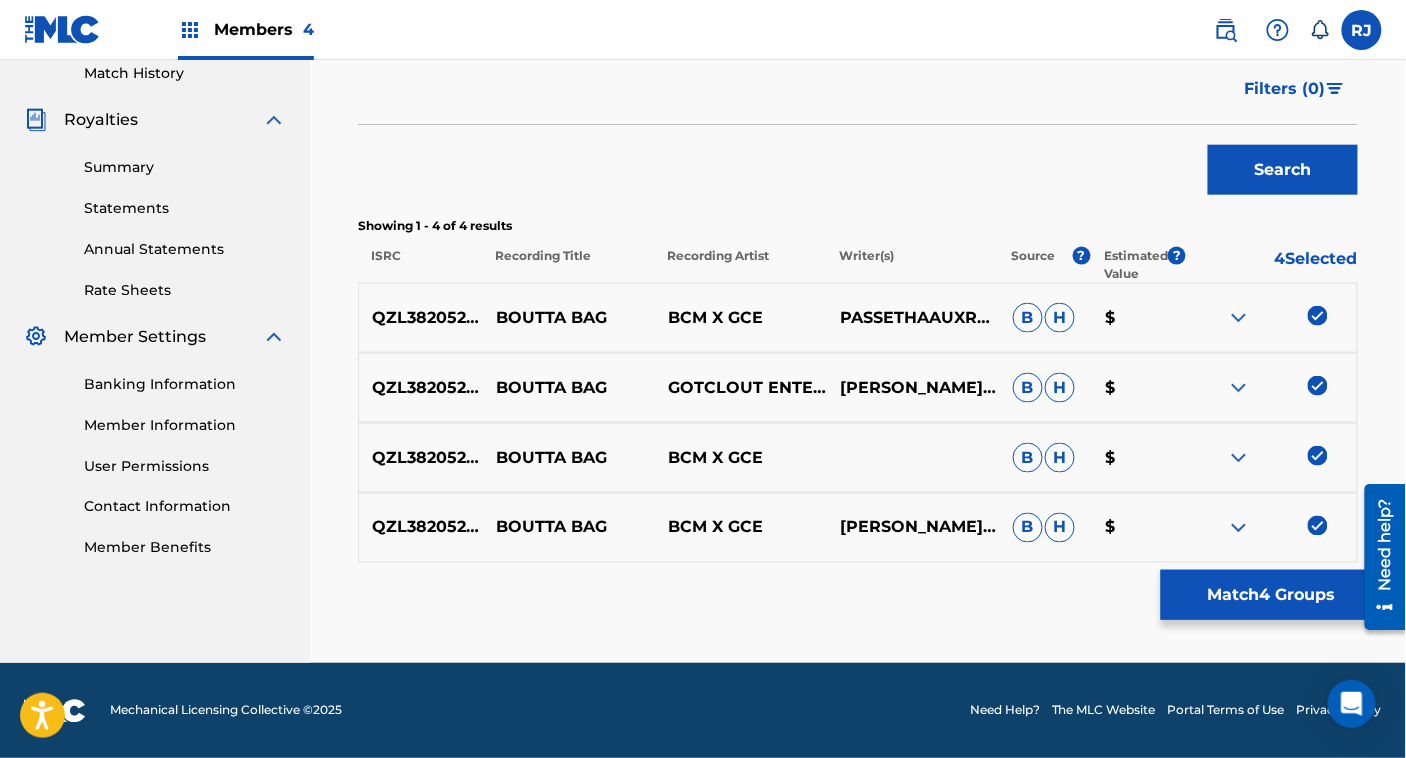 click on "Match  4 Groups" at bounding box center [1271, 595] 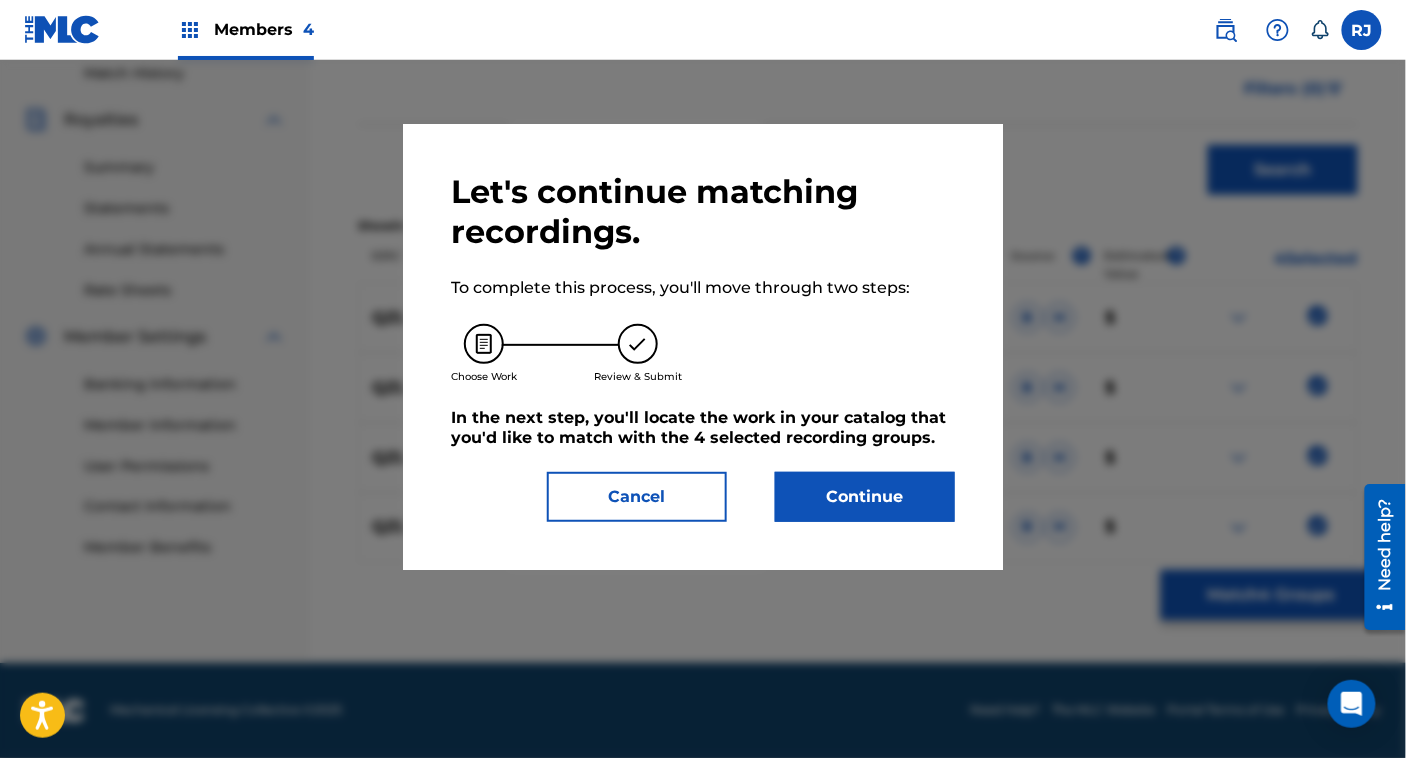 click on "Continue" at bounding box center [865, 497] 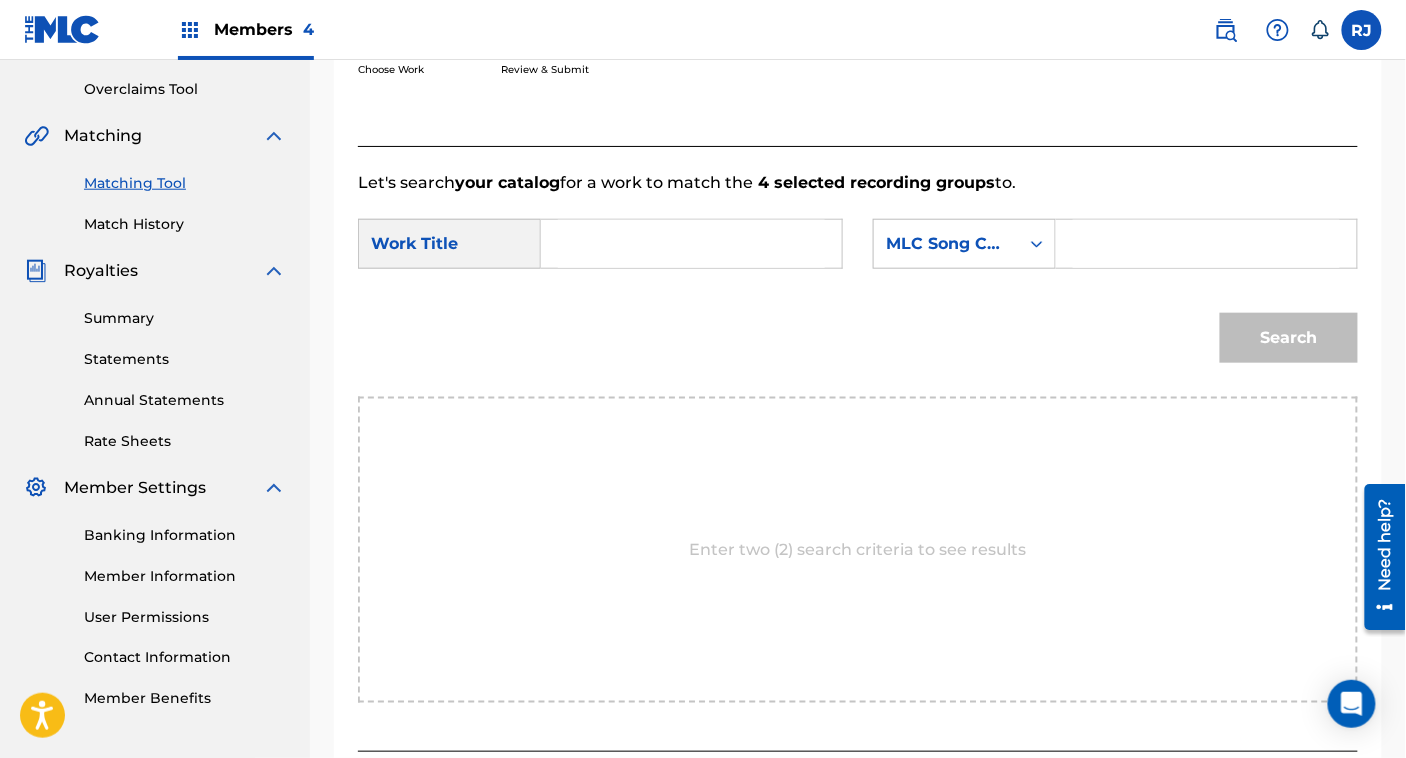 scroll, scrollTop: 408, scrollLeft: 0, axis: vertical 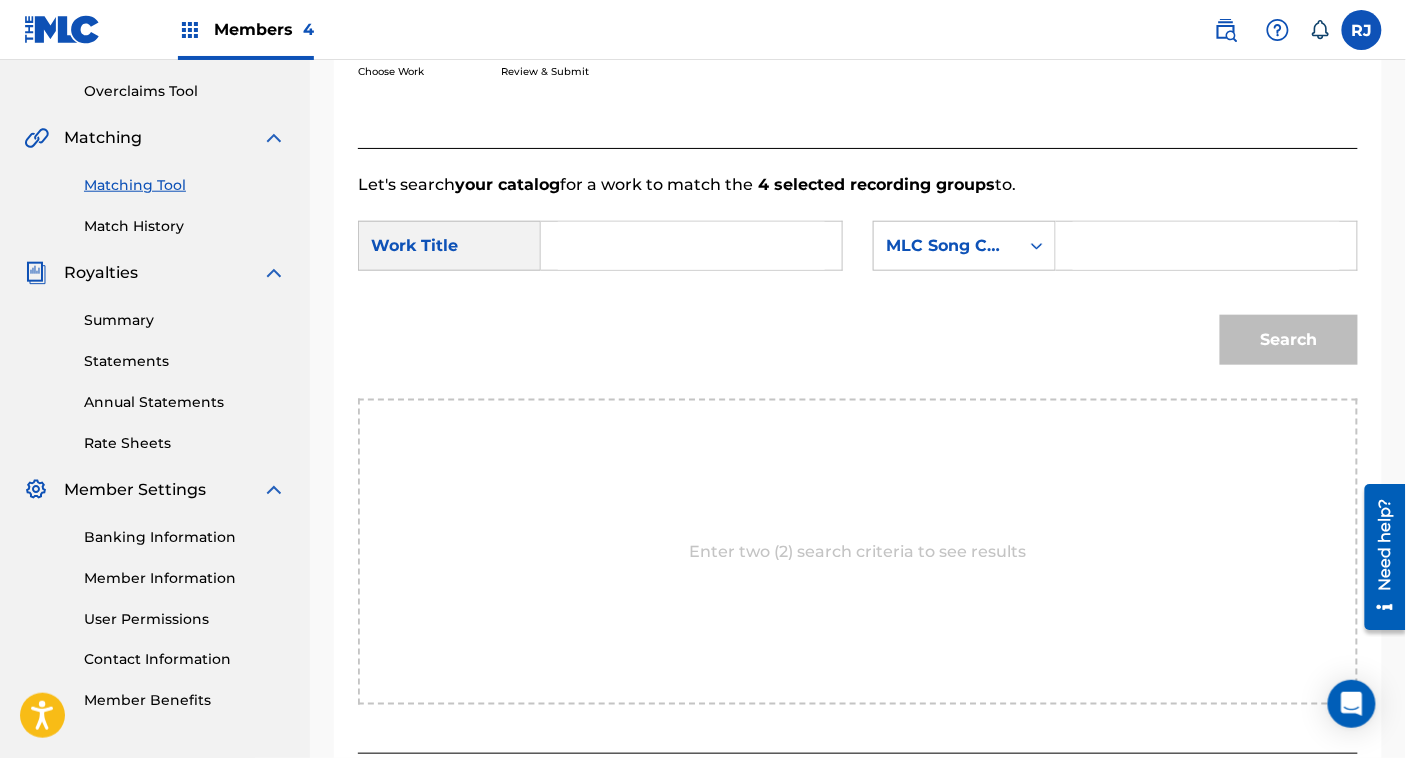 click at bounding box center (691, 246) 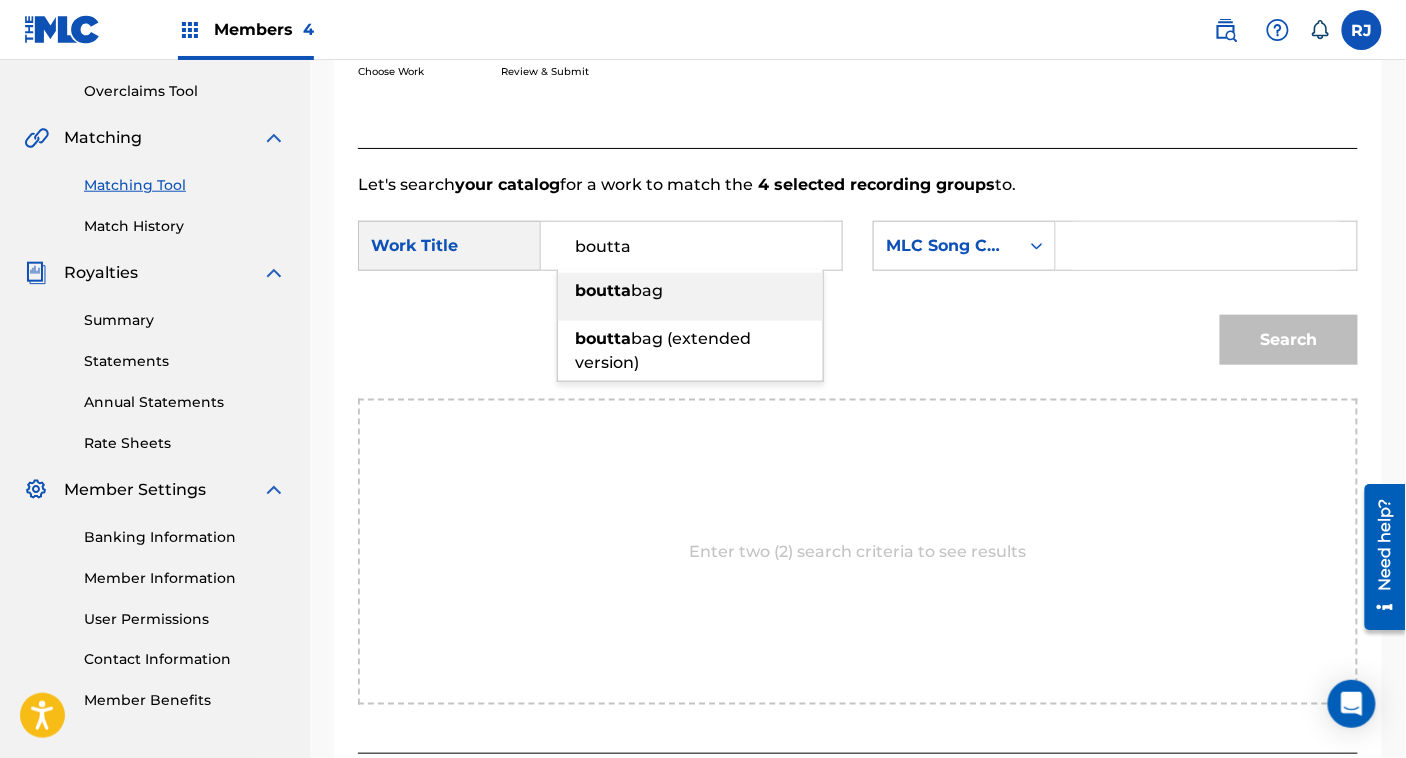 click on "boutta  bag" at bounding box center (690, 291) 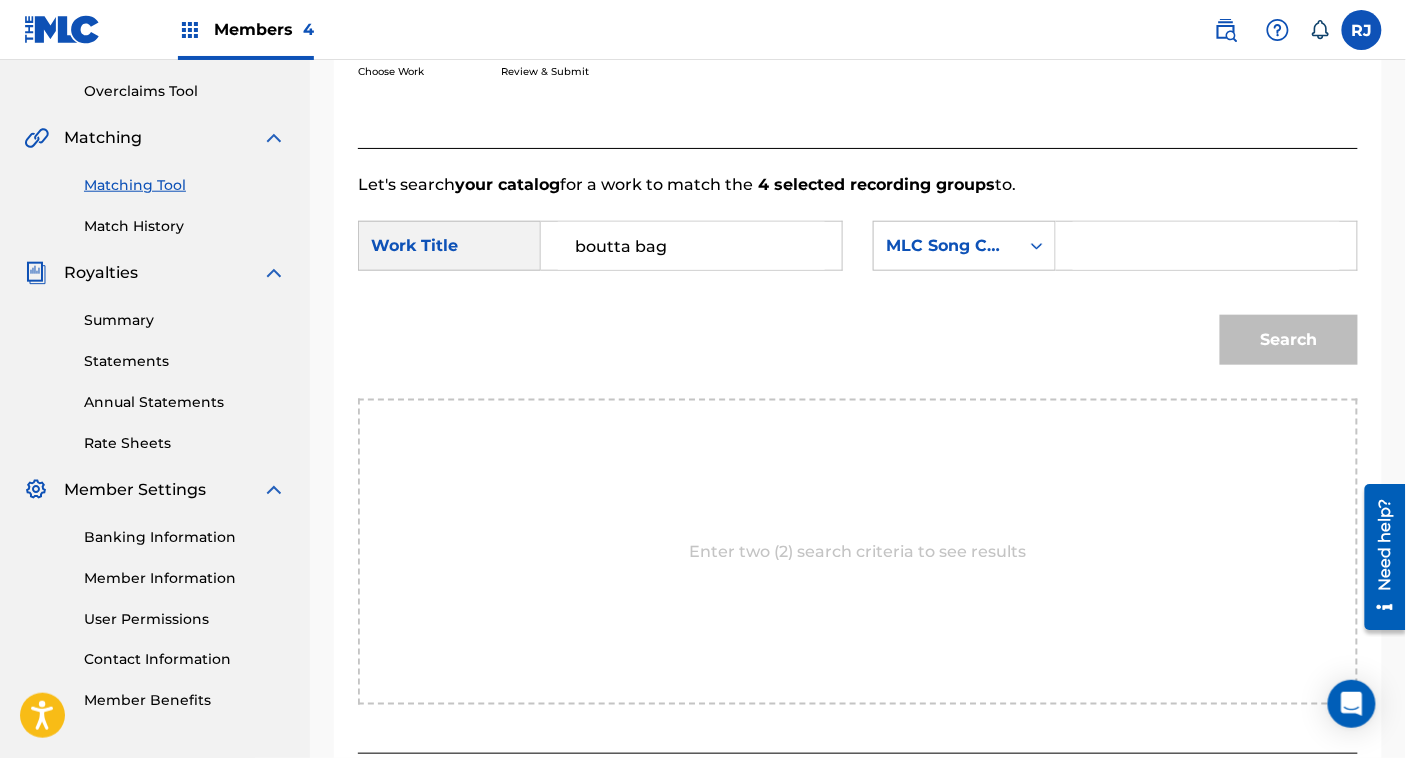click at bounding box center [1206, 246] 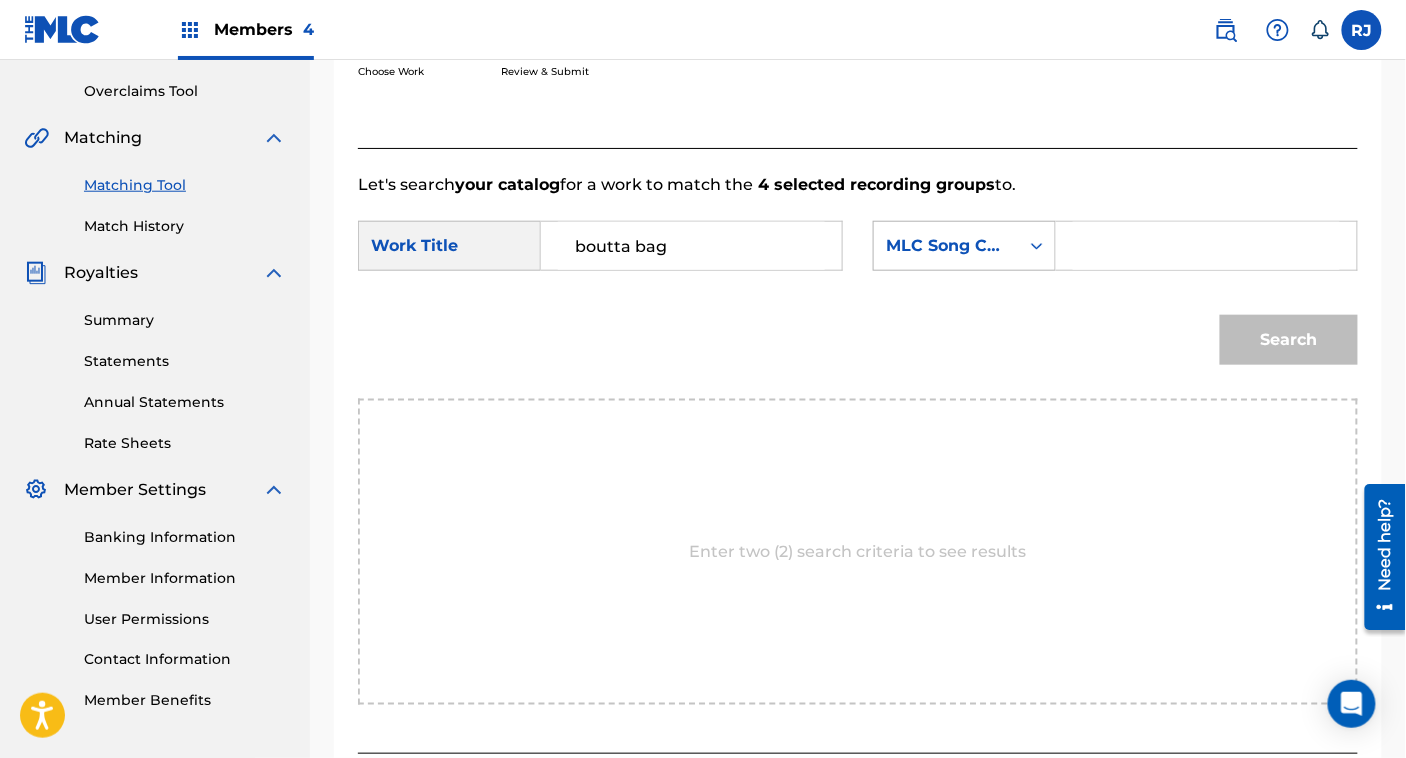 click at bounding box center [1037, 246] 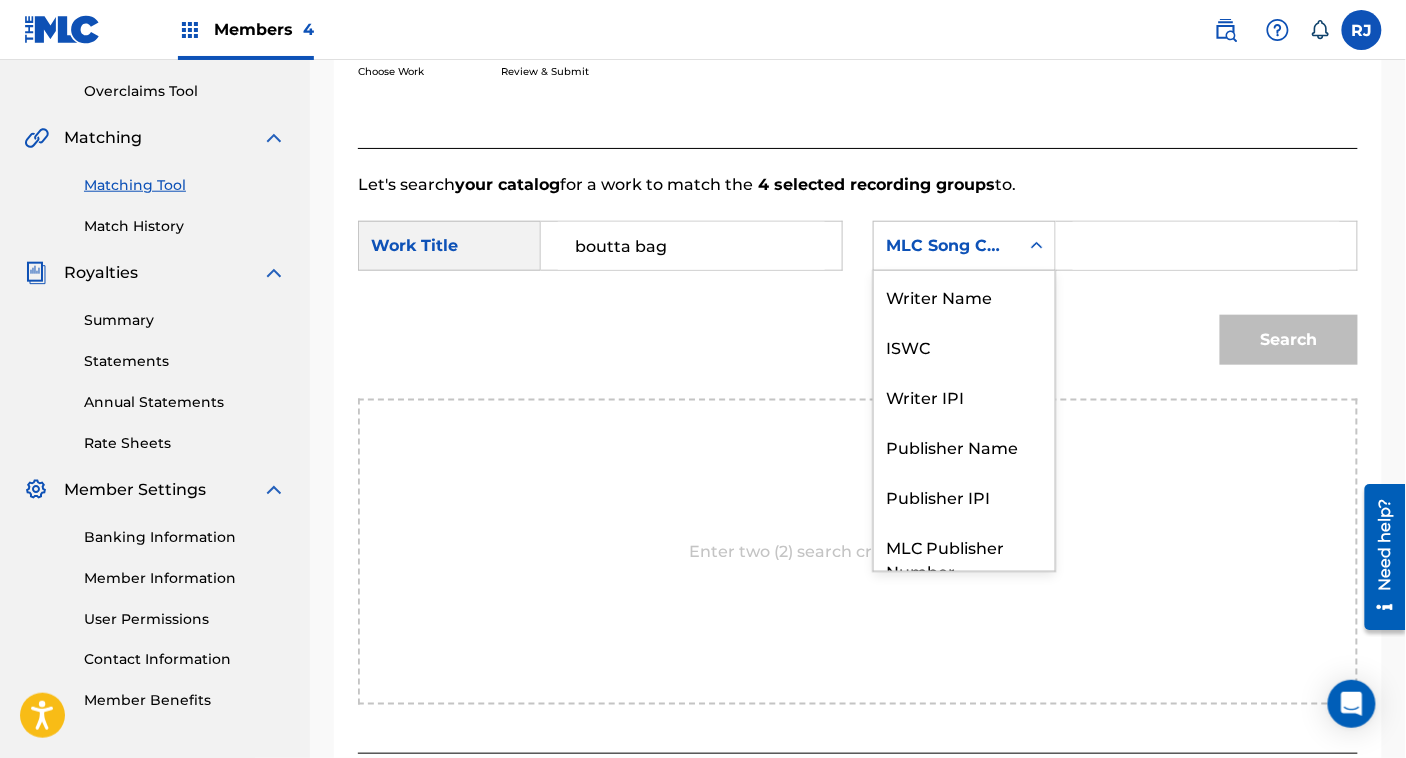 scroll, scrollTop: 73, scrollLeft: 0, axis: vertical 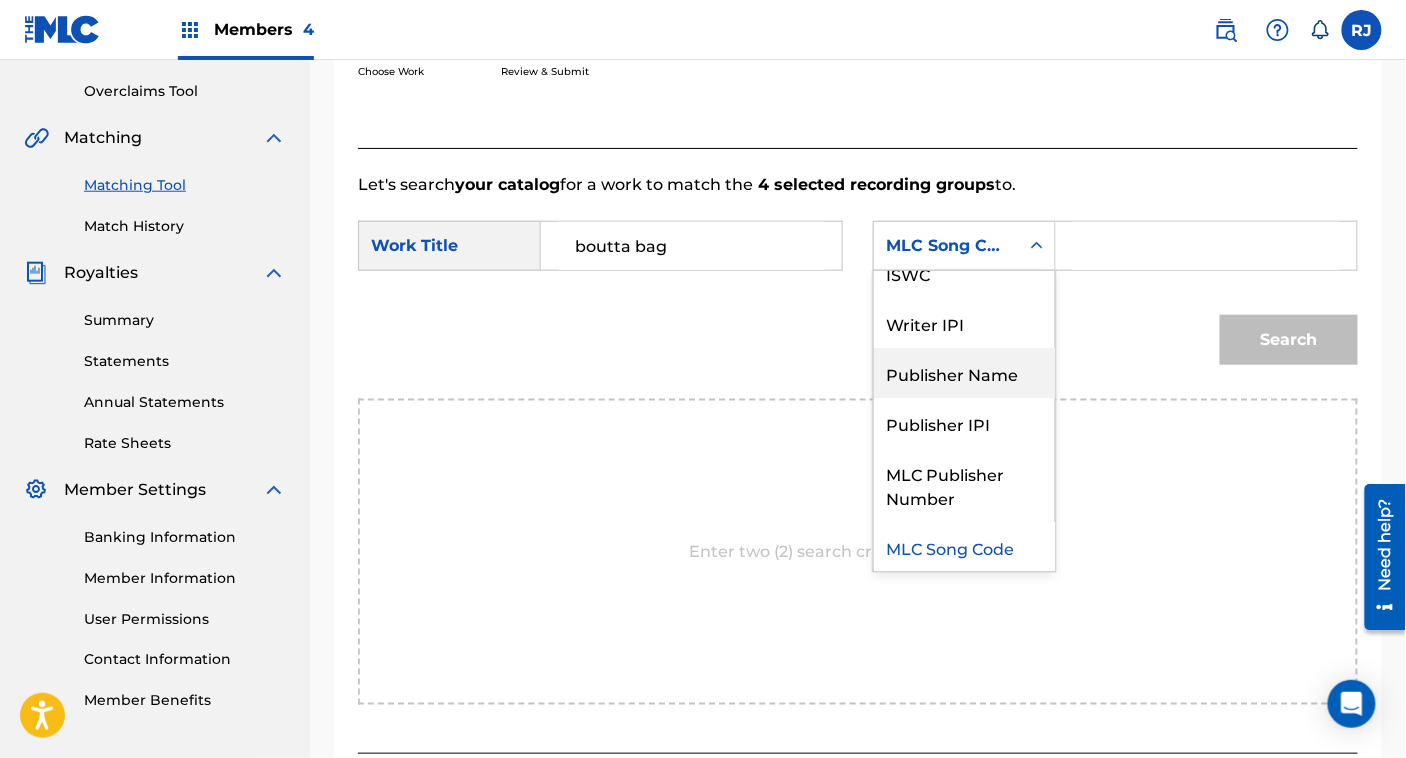 click on "Publisher Name" at bounding box center [964, 373] 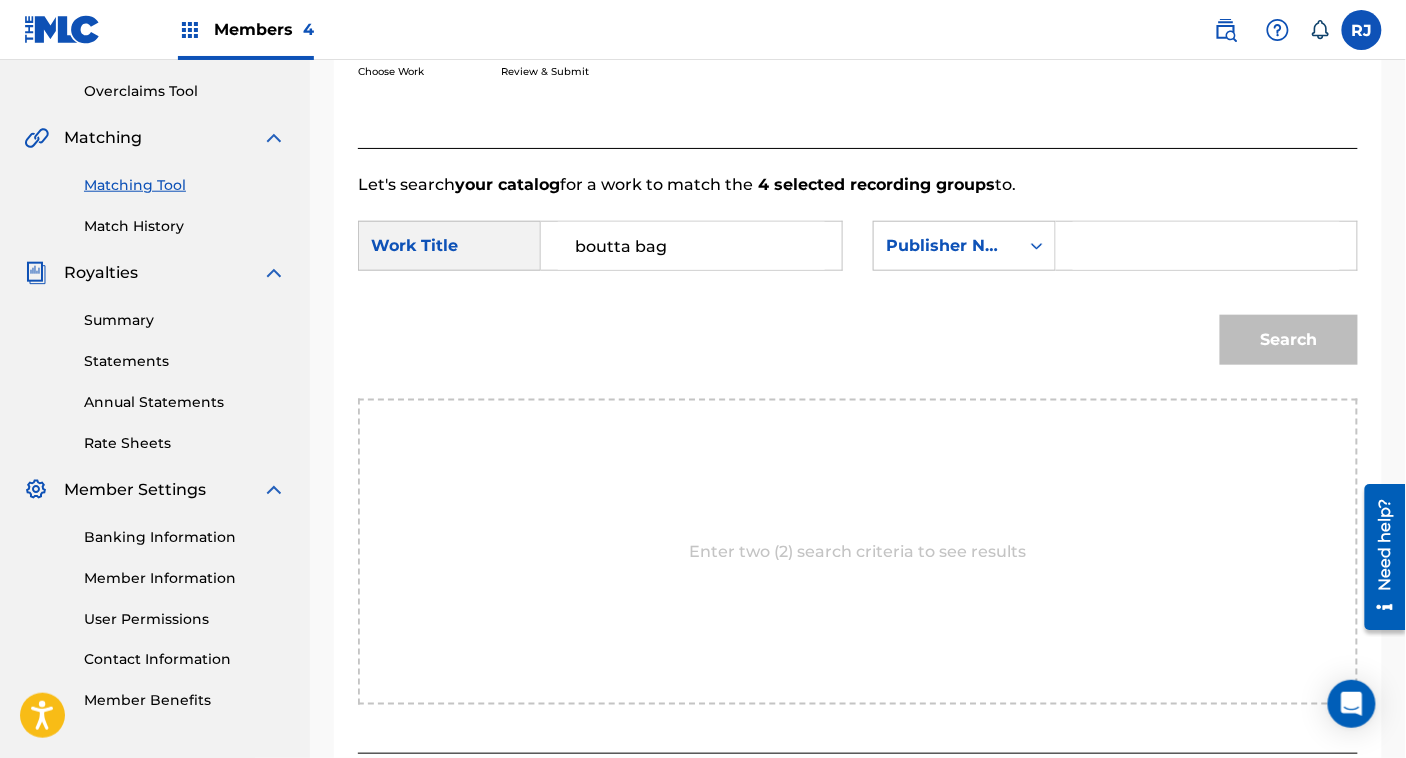 click at bounding box center (1206, 246) 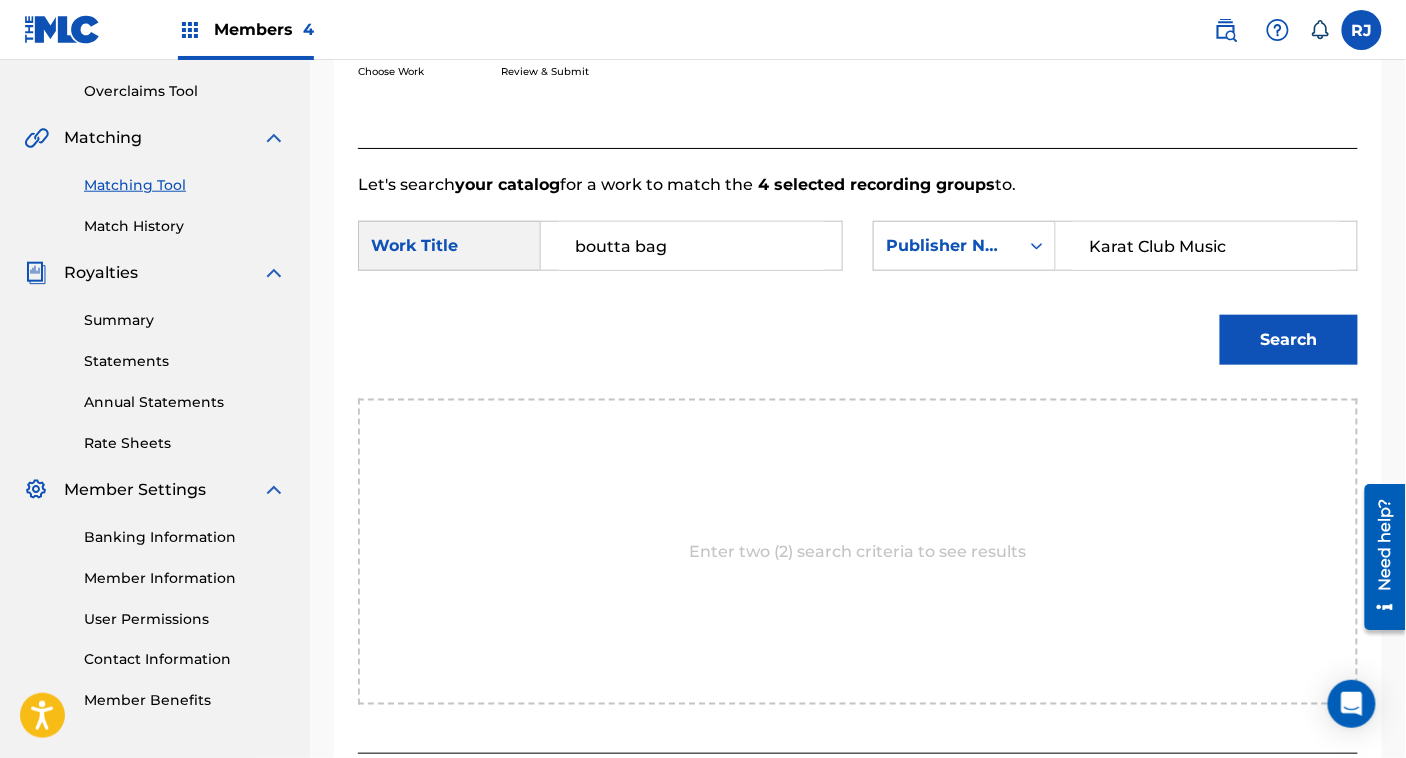 click on "Search" at bounding box center (1289, 340) 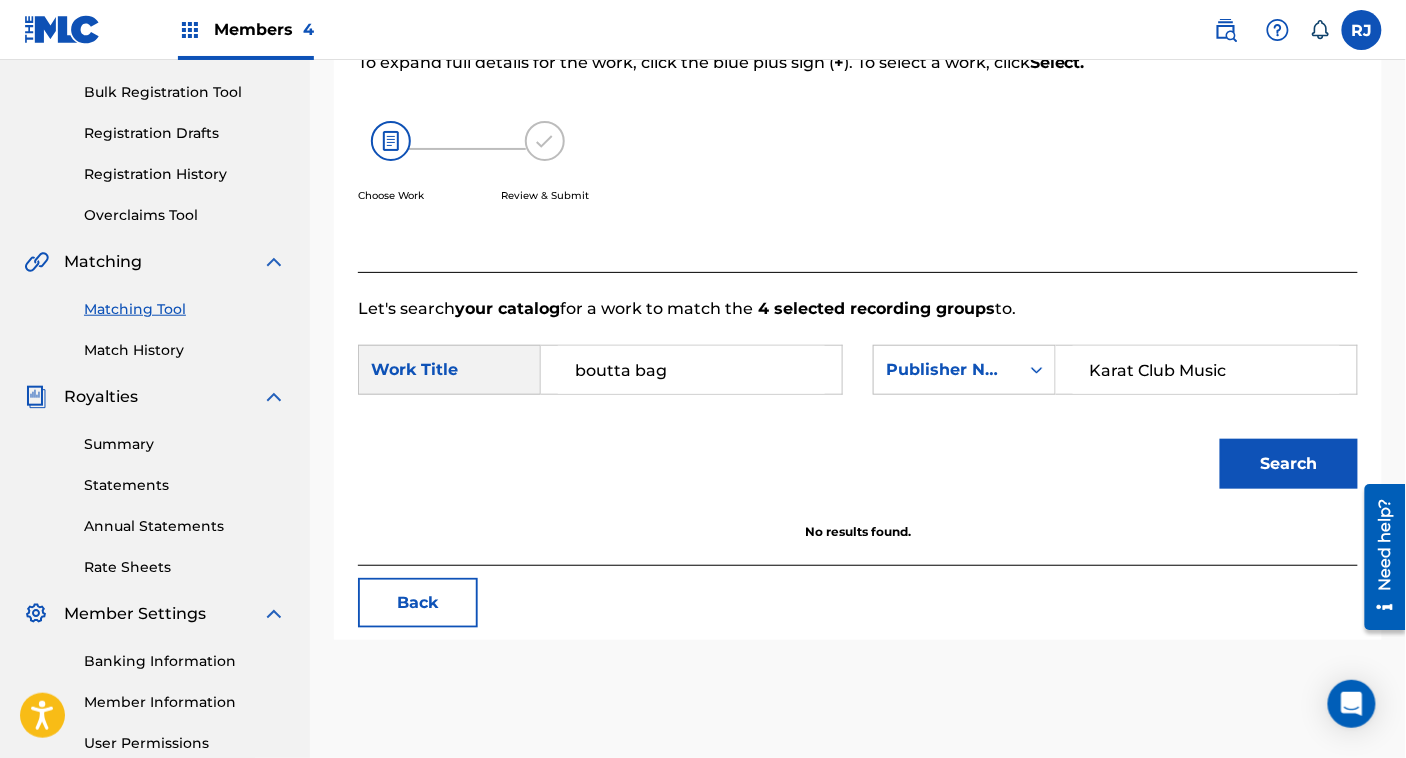 scroll, scrollTop: 304, scrollLeft: 0, axis: vertical 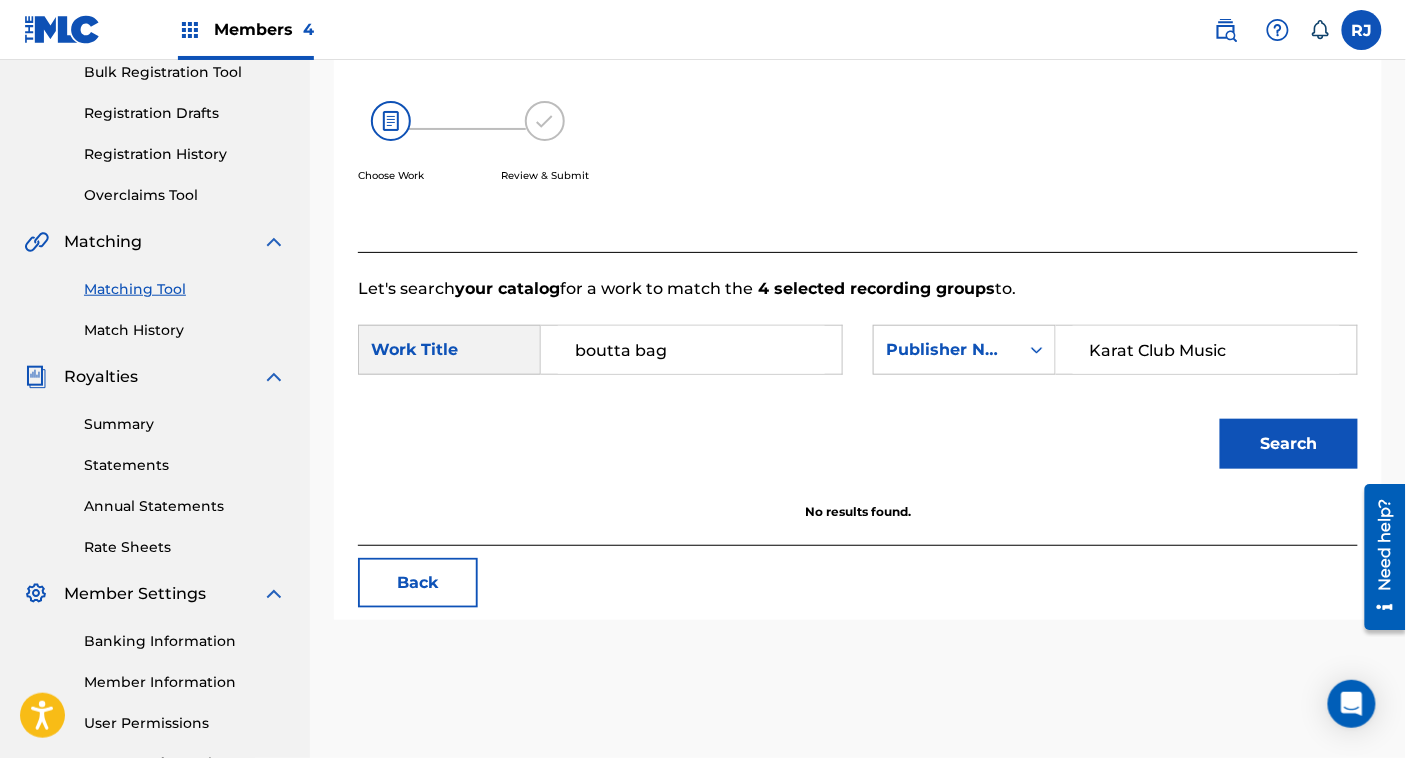 click on "Karat Club Music" at bounding box center [1206, 350] 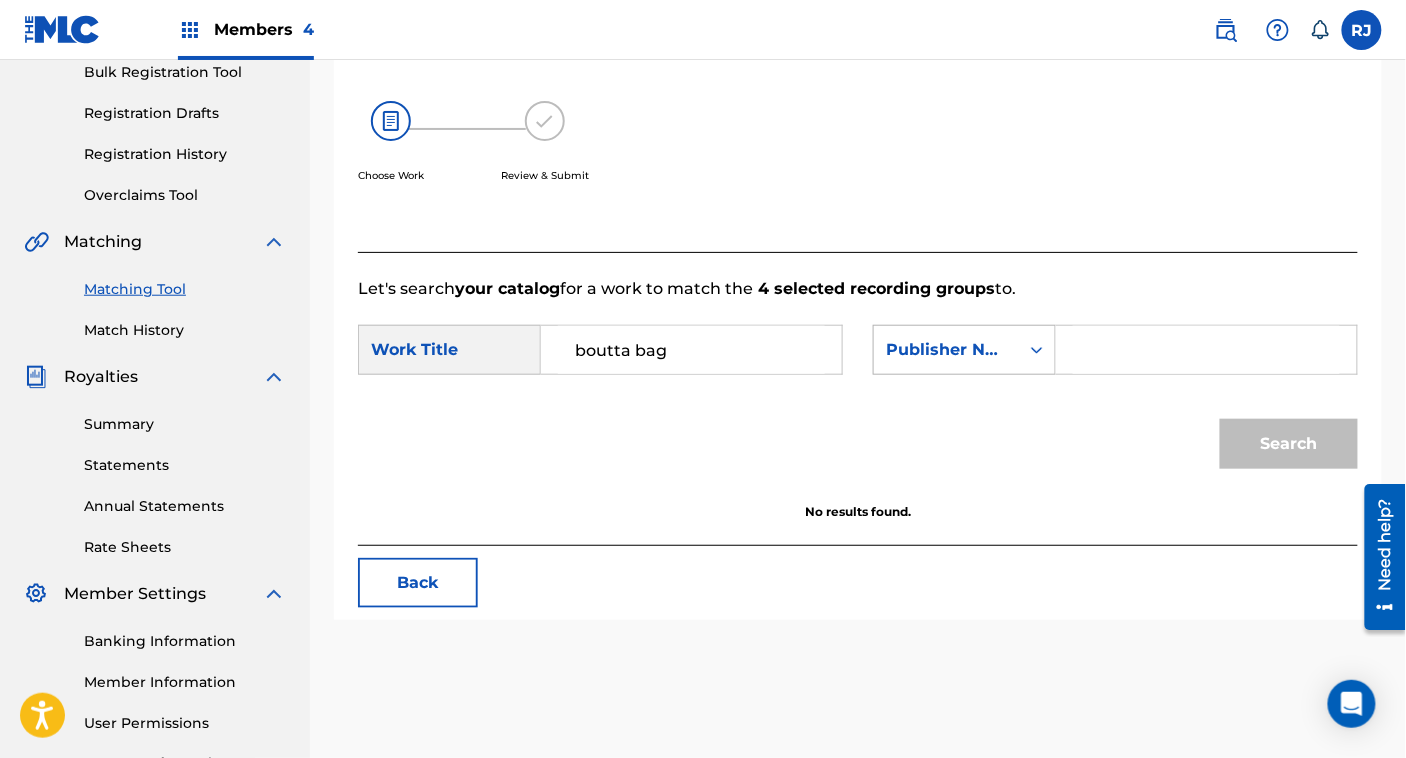 type 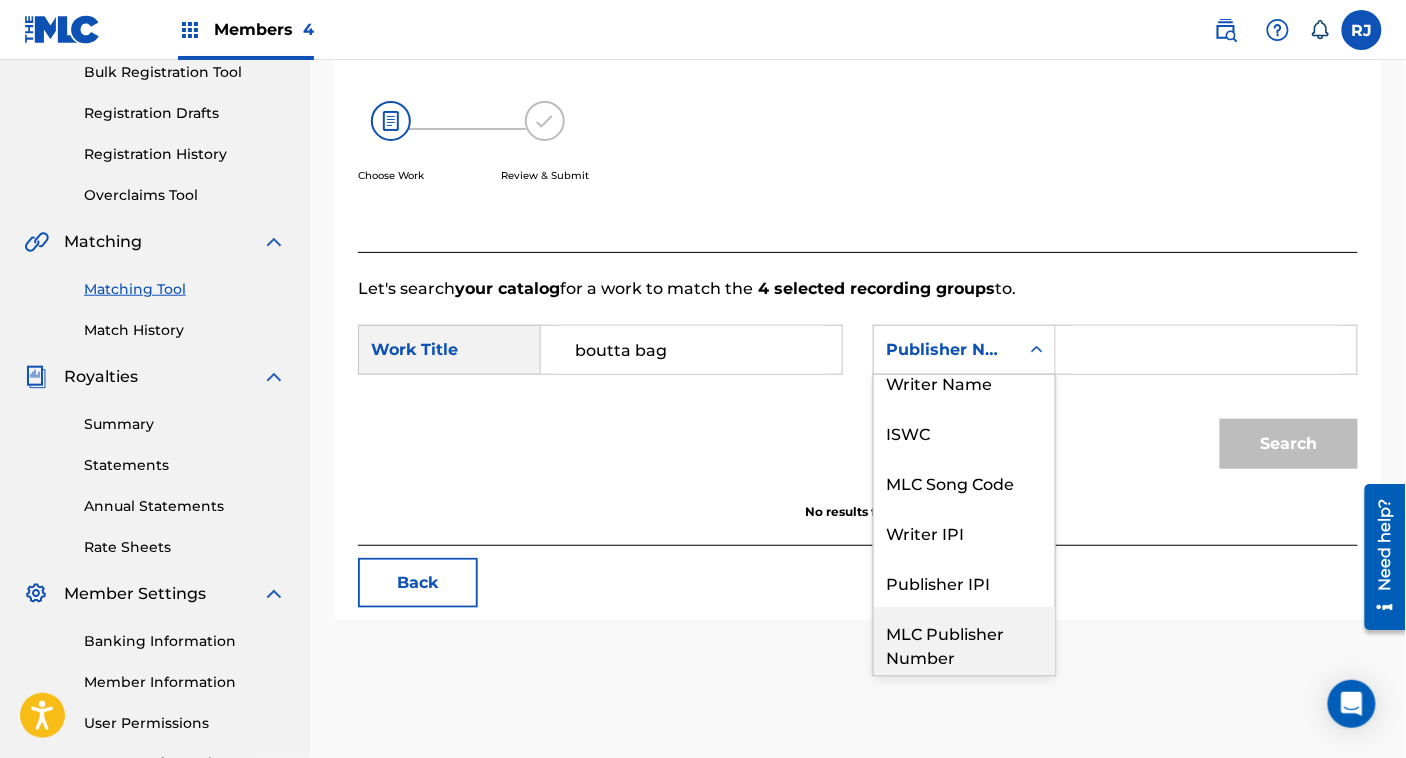 scroll, scrollTop: 0, scrollLeft: 0, axis: both 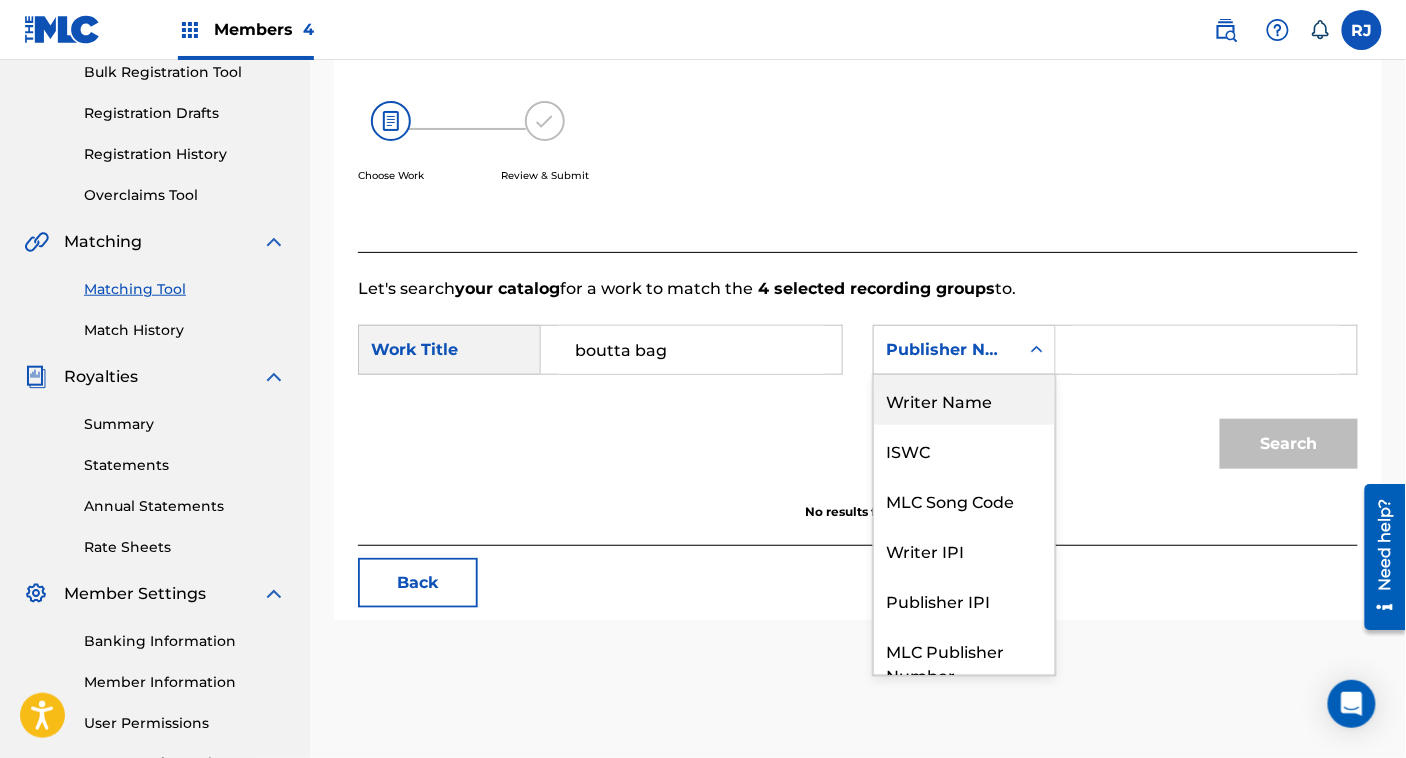 click on "Writer Name" at bounding box center [964, 400] 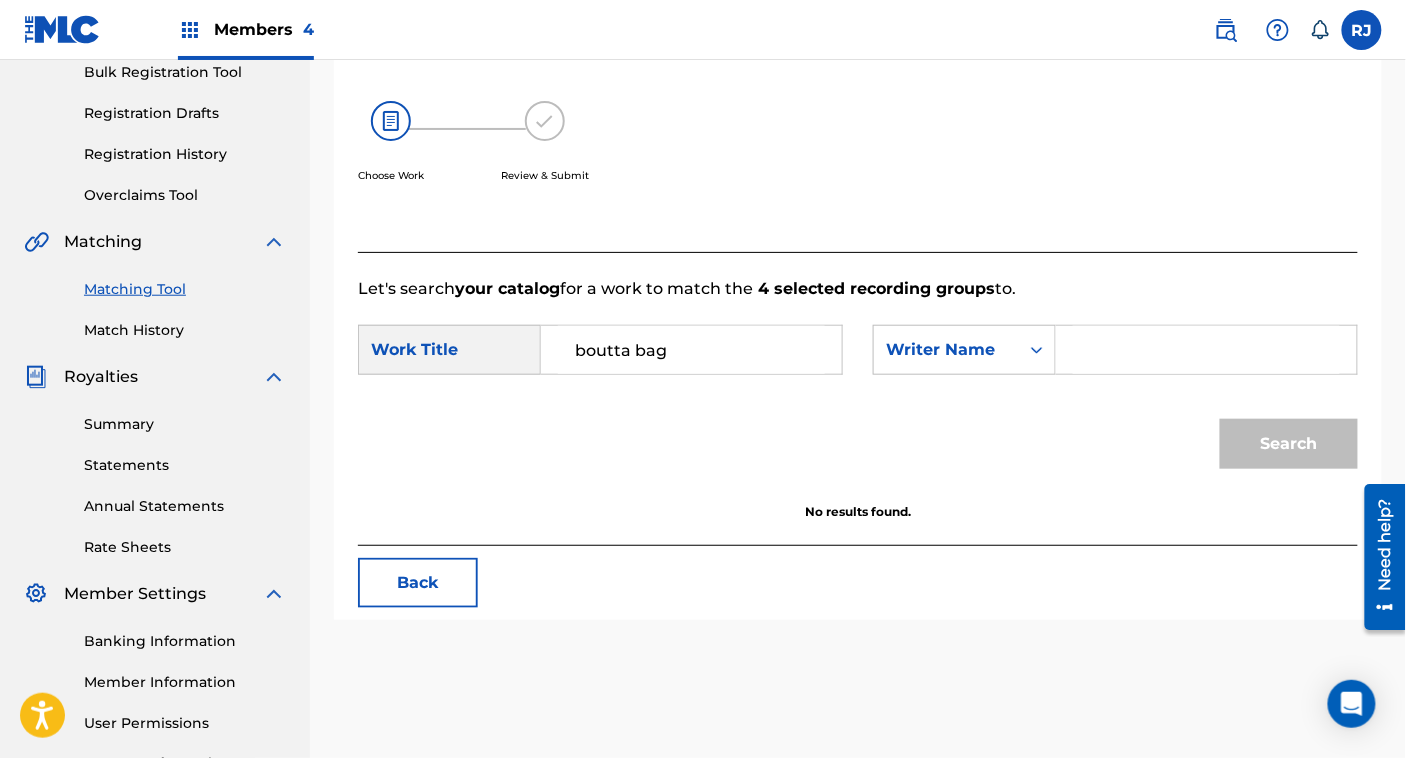 click at bounding box center [1206, 350] 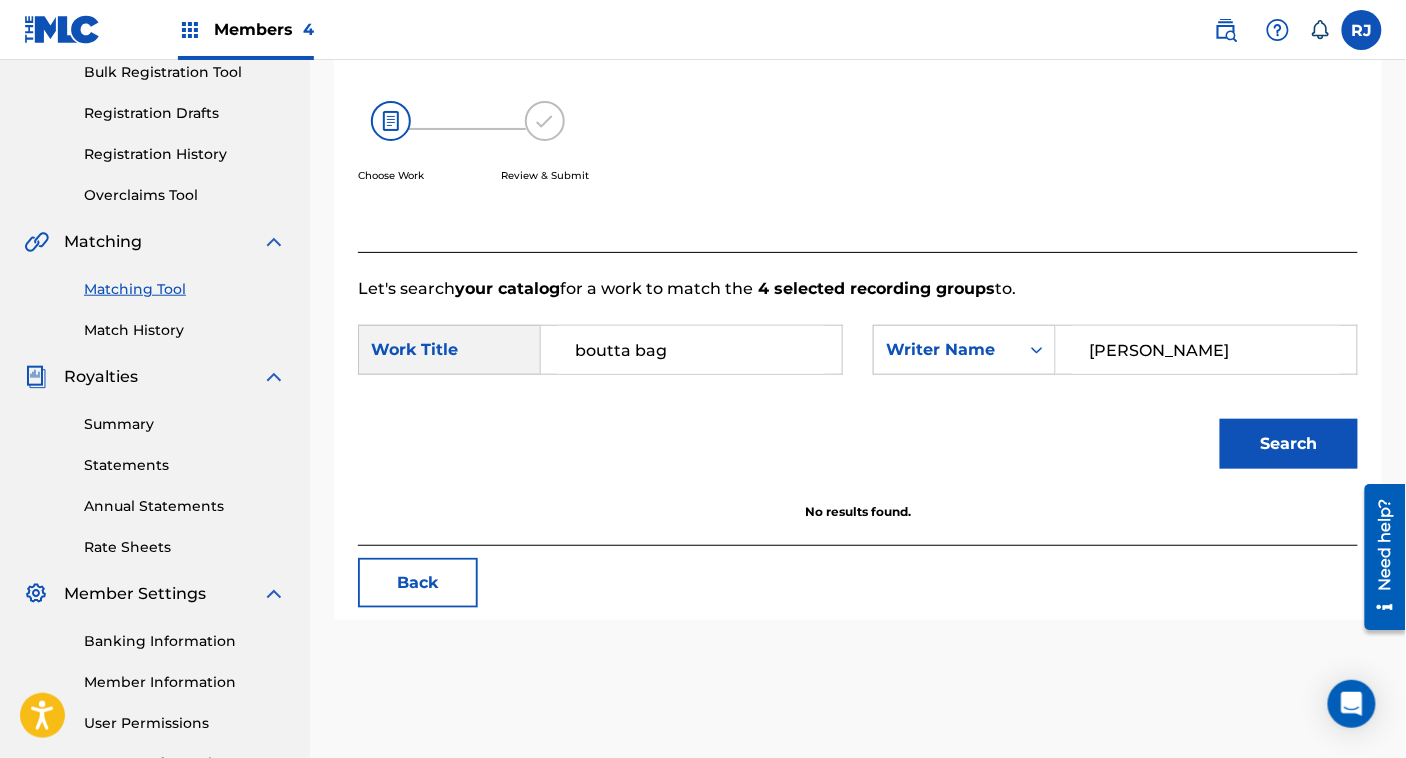 click on "Search" at bounding box center (1289, 444) 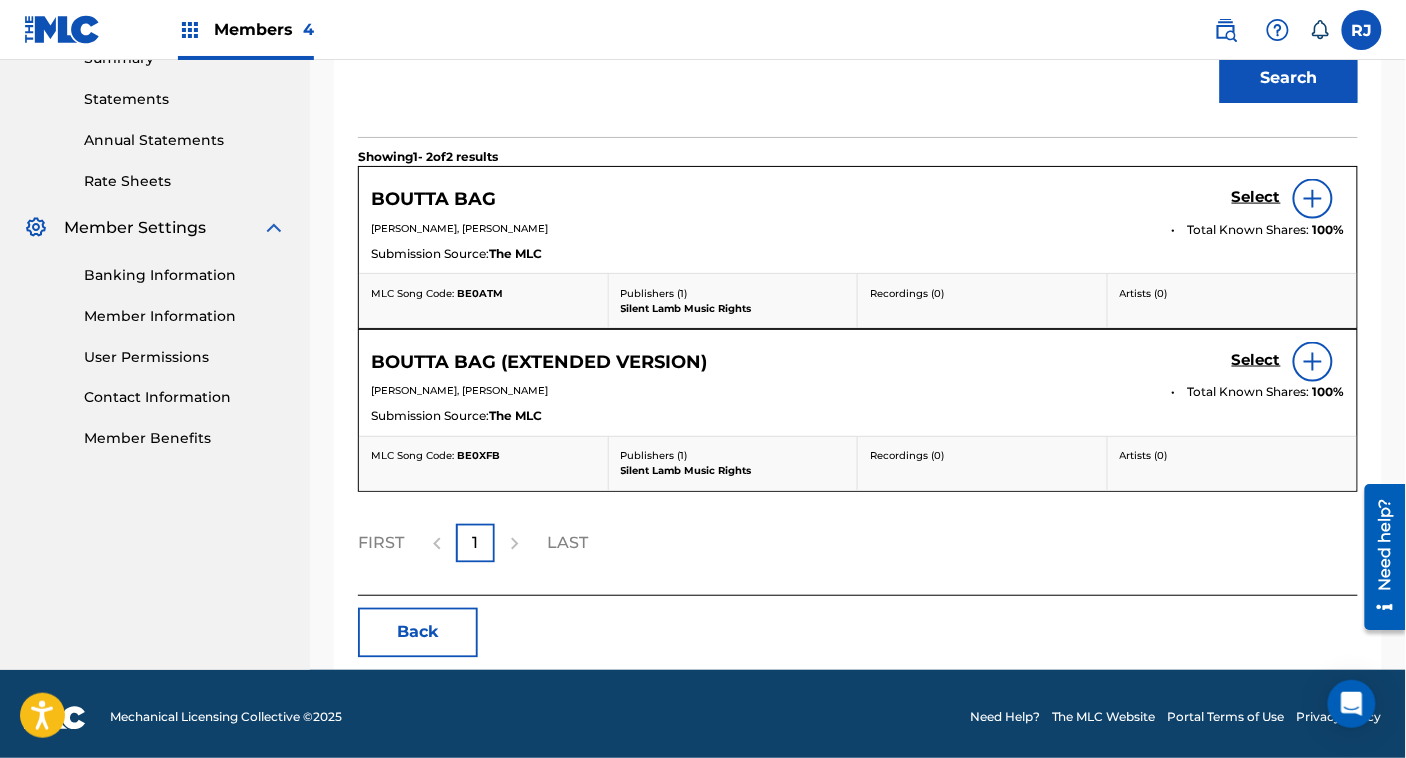 scroll, scrollTop: 673, scrollLeft: 0, axis: vertical 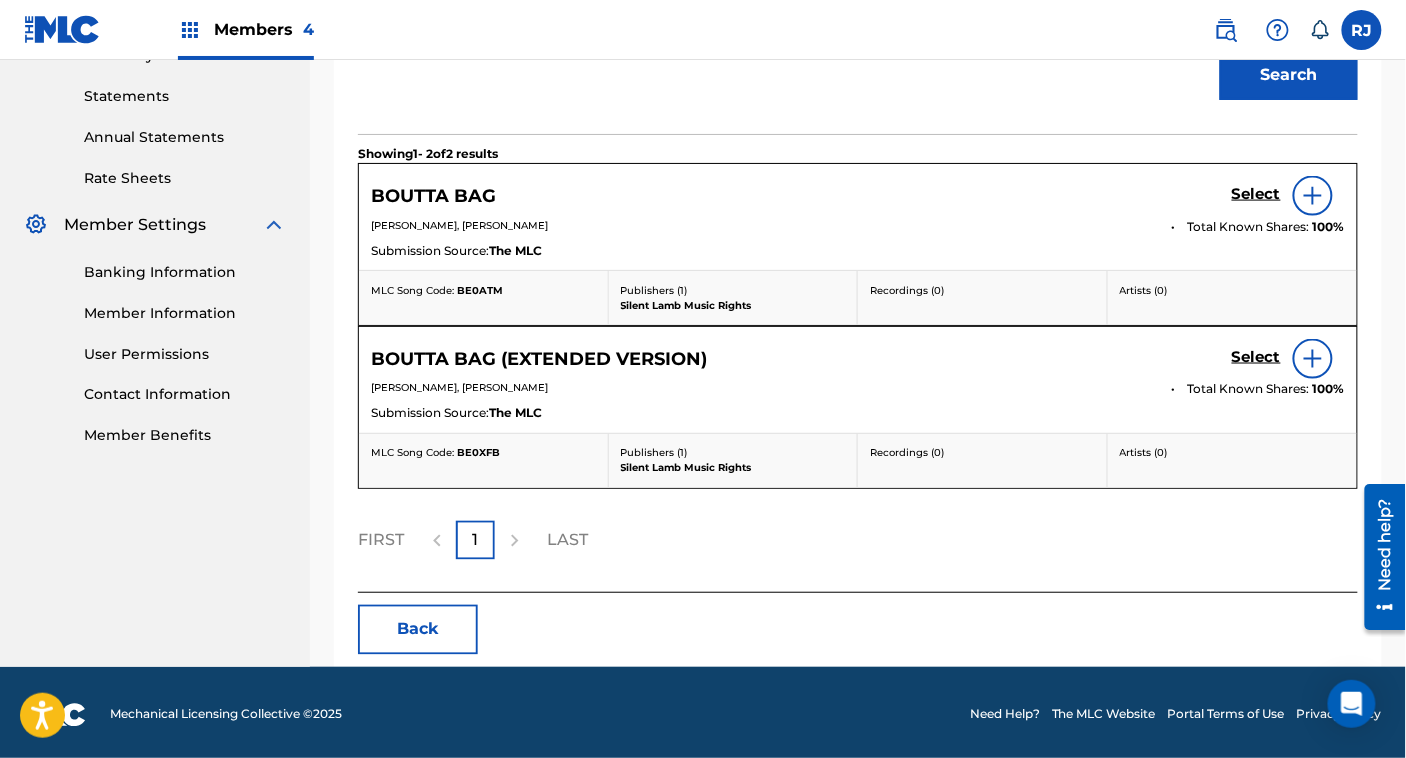 click on "Select" at bounding box center (1256, 194) 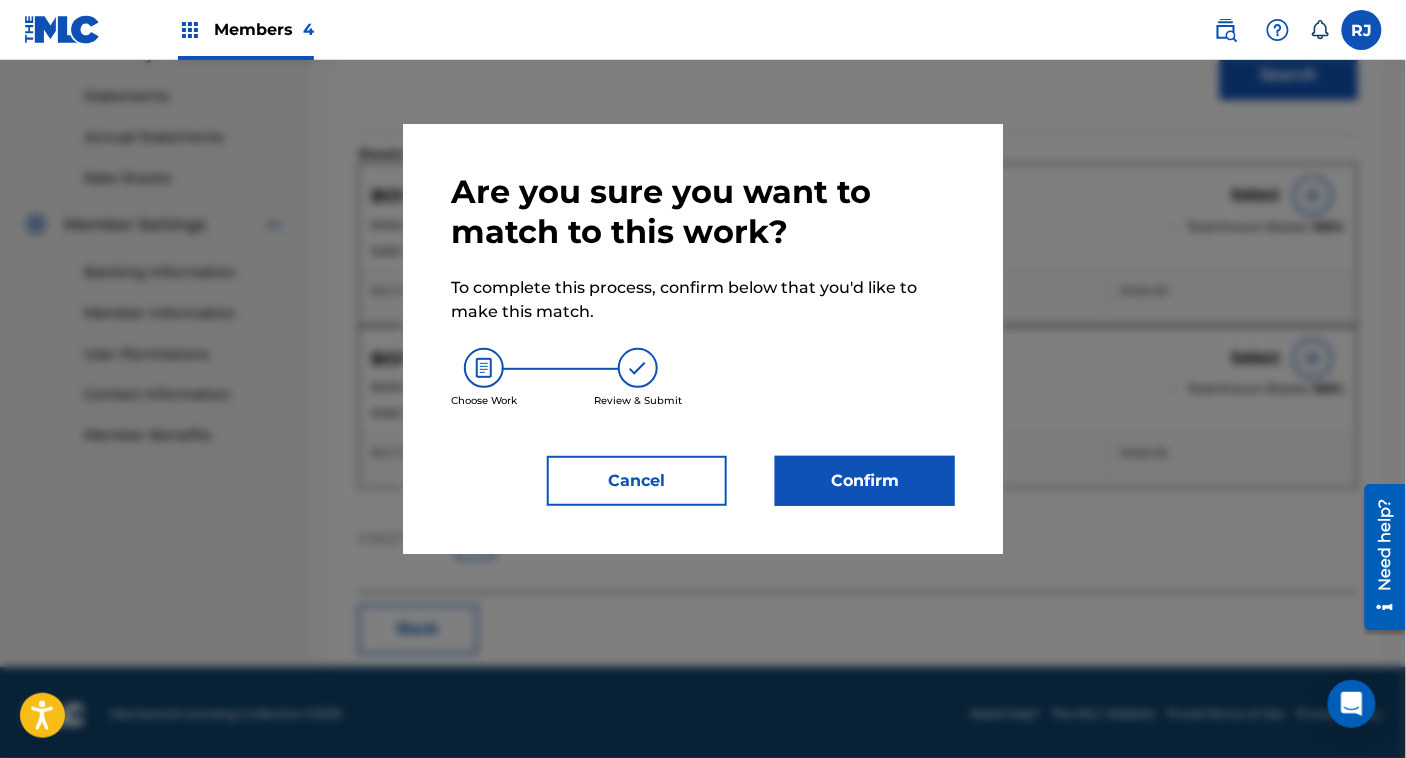 click on "Confirm" at bounding box center [865, 481] 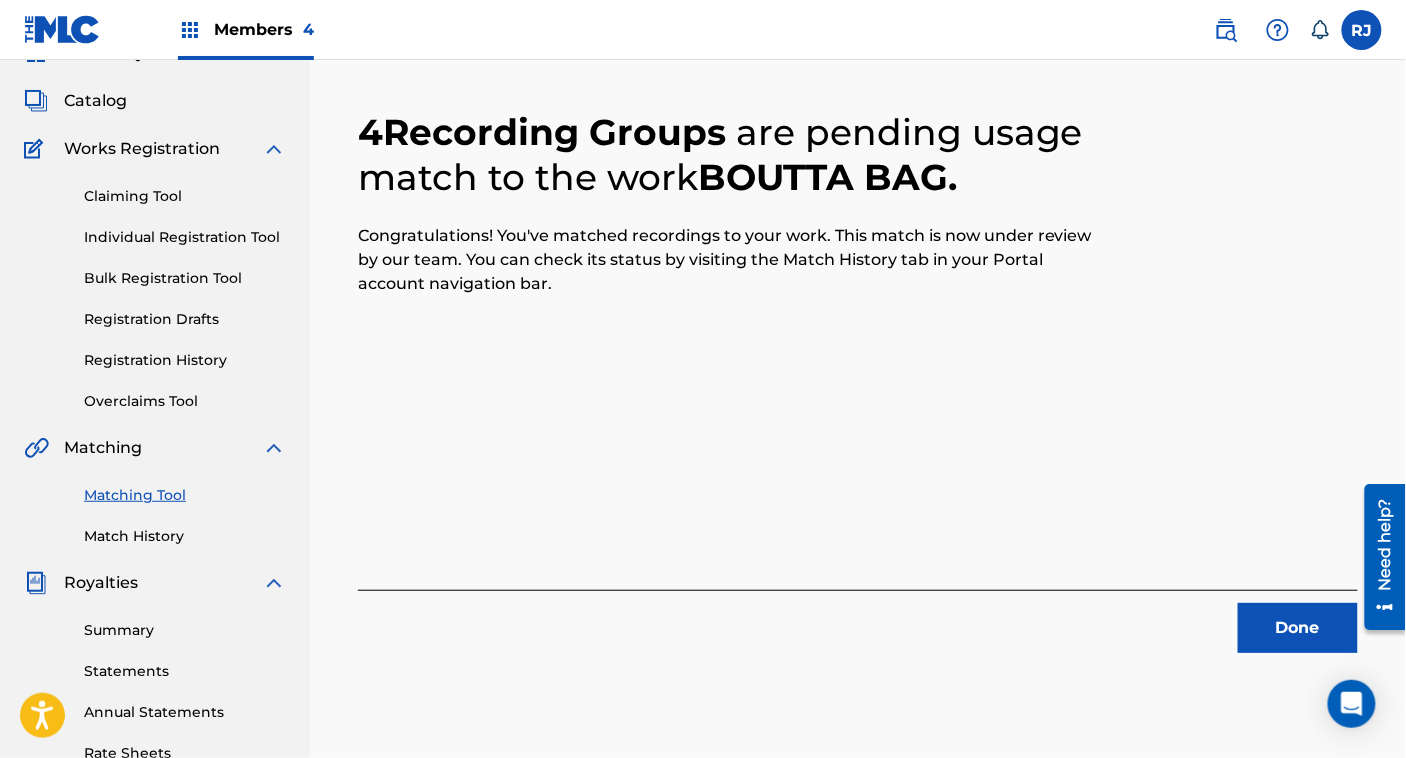 scroll, scrollTop: 100, scrollLeft: 0, axis: vertical 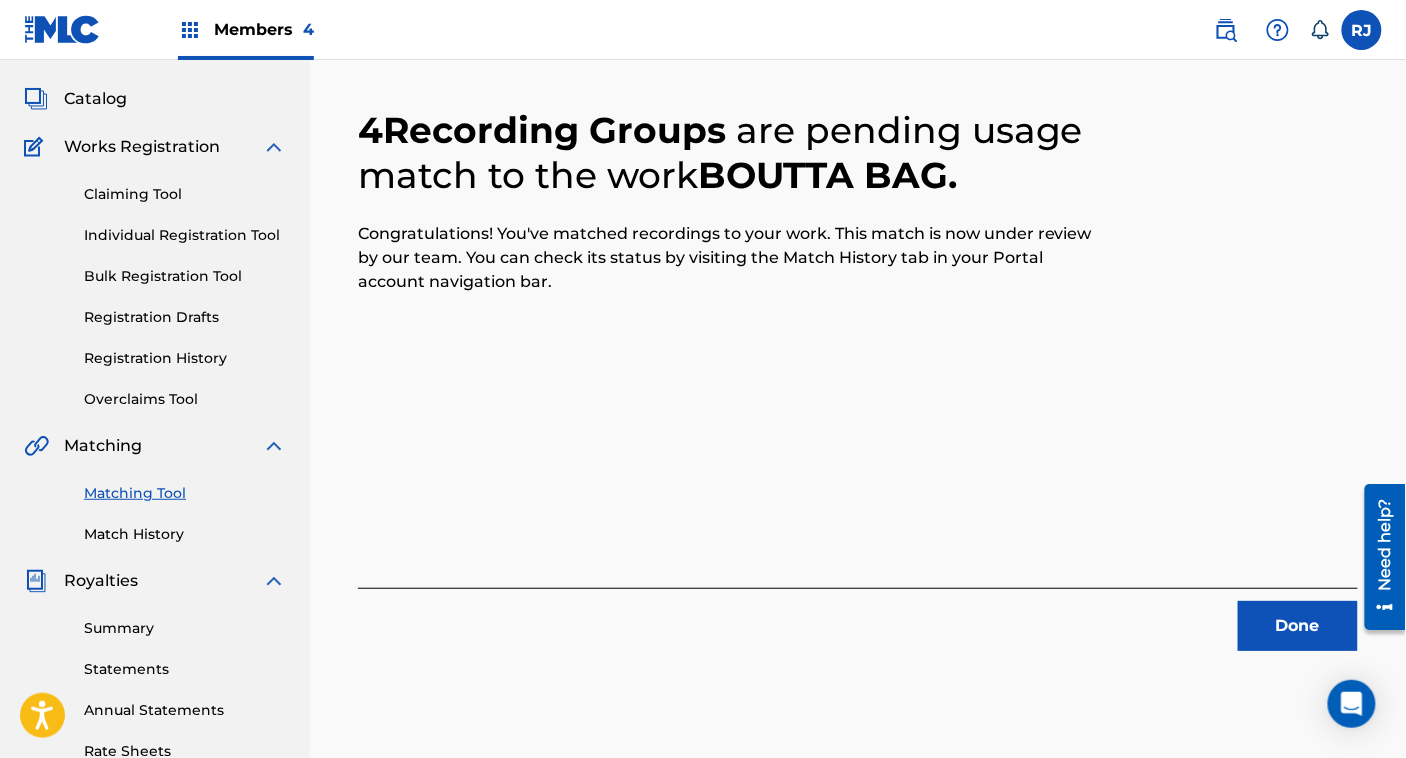 click on "Done" at bounding box center (1298, 626) 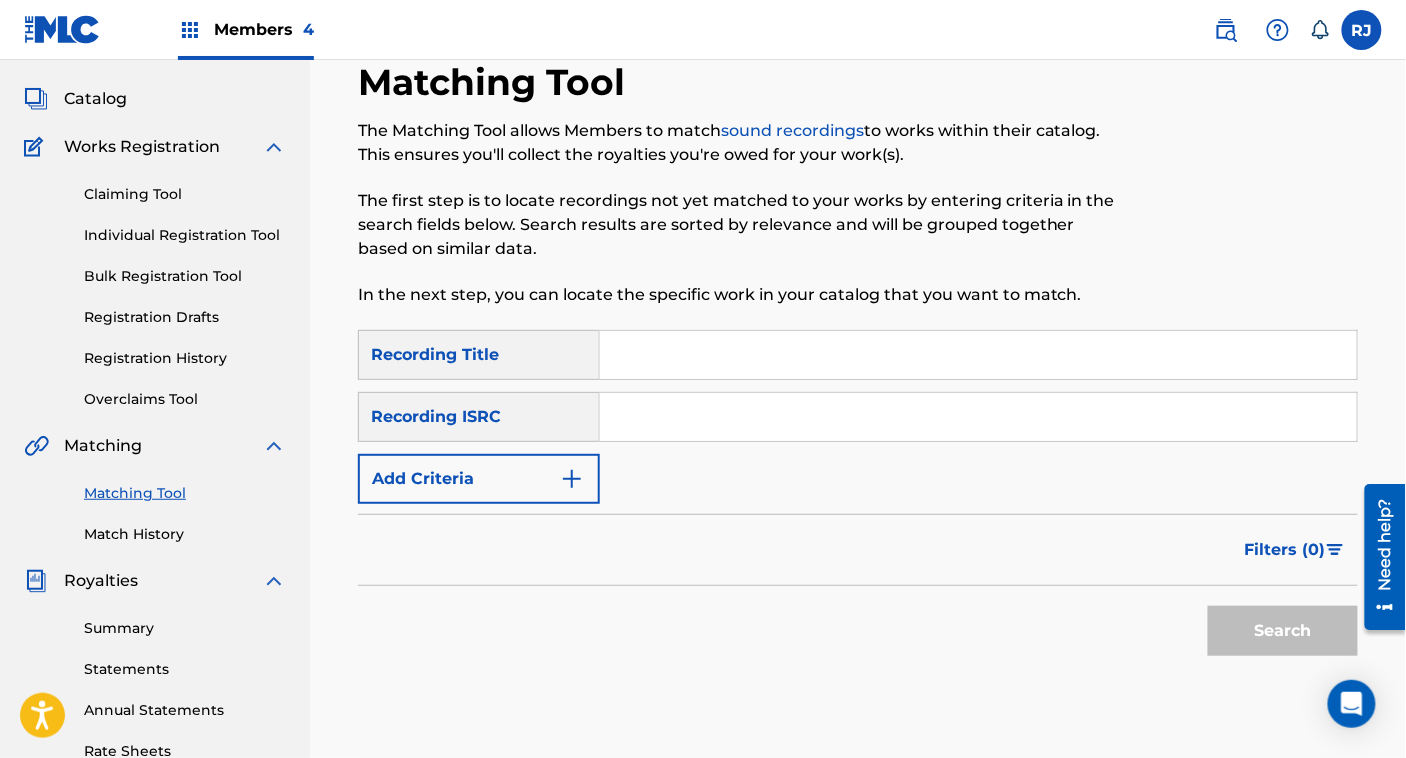 click on "Claiming Tool Individual Registration Tool Bulk Registration Tool Registration Drafts Registration History Overclaims Tool" at bounding box center (155, 284) 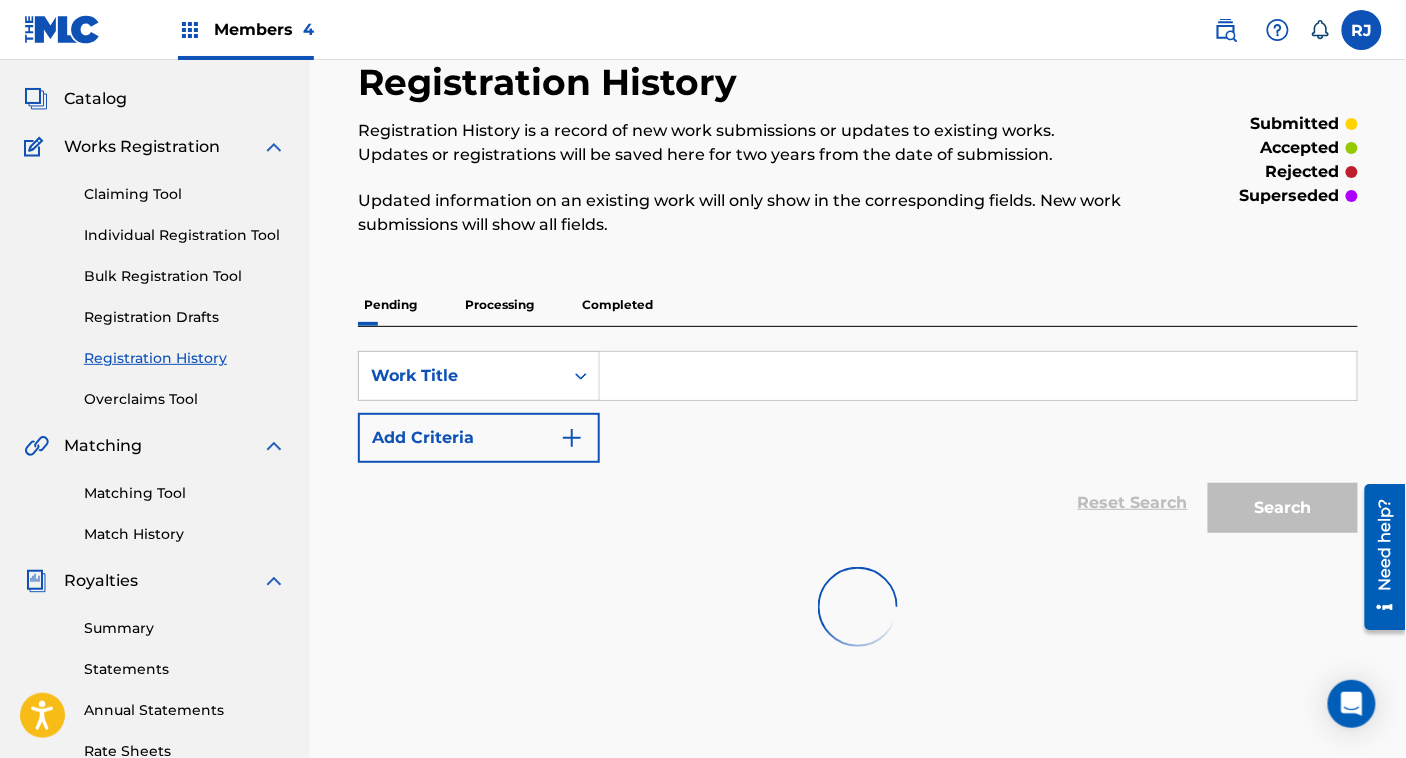 scroll, scrollTop: 0, scrollLeft: 0, axis: both 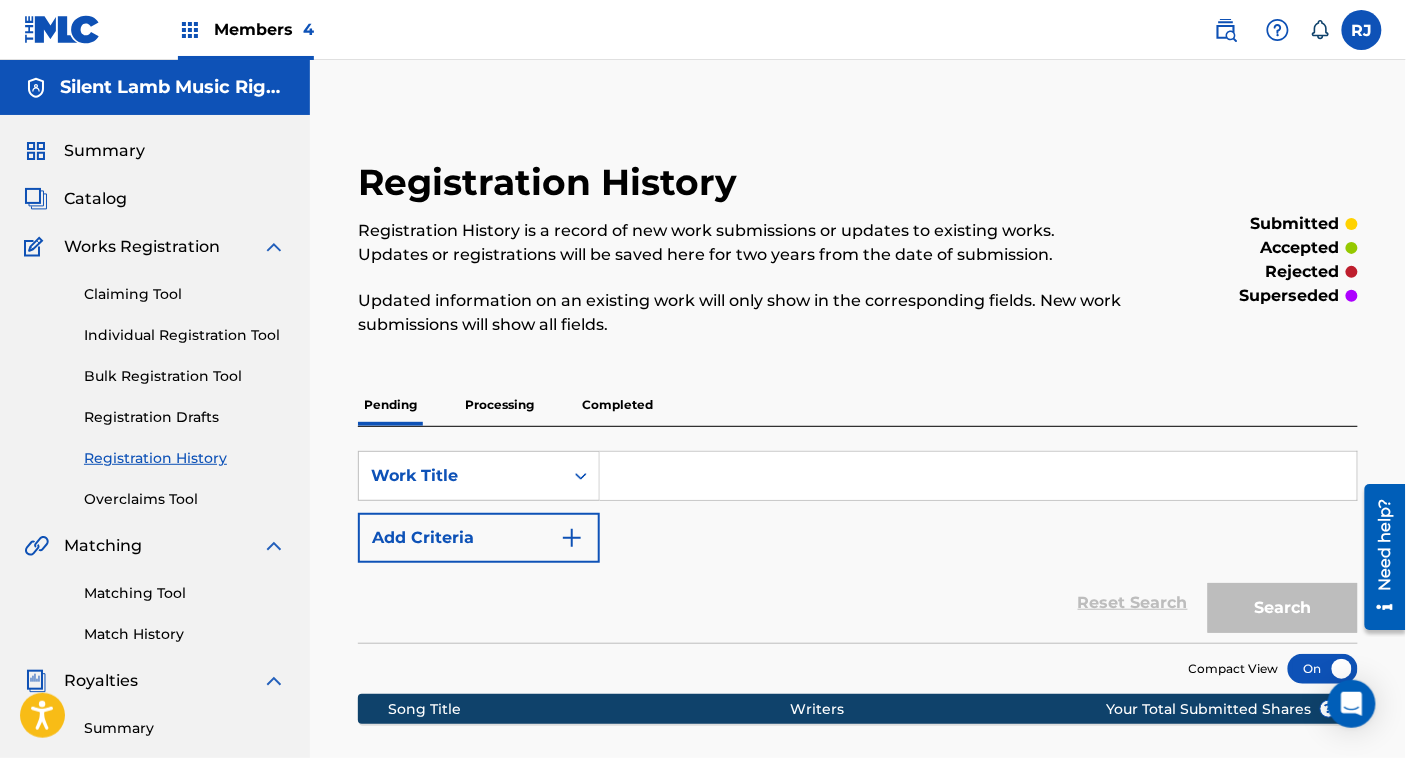 click on "Completed" at bounding box center (617, 405) 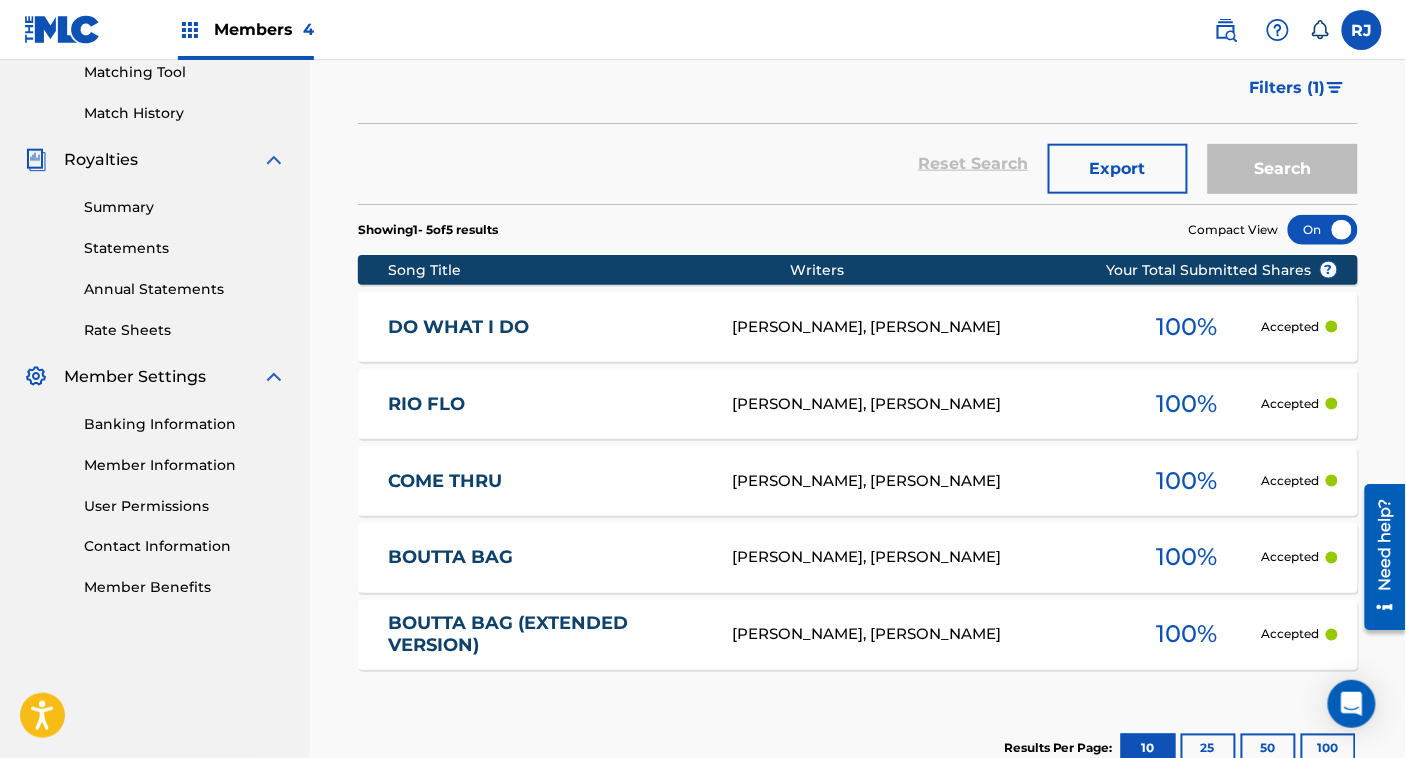 scroll, scrollTop: 653, scrollLeft: 0, axis: vertical 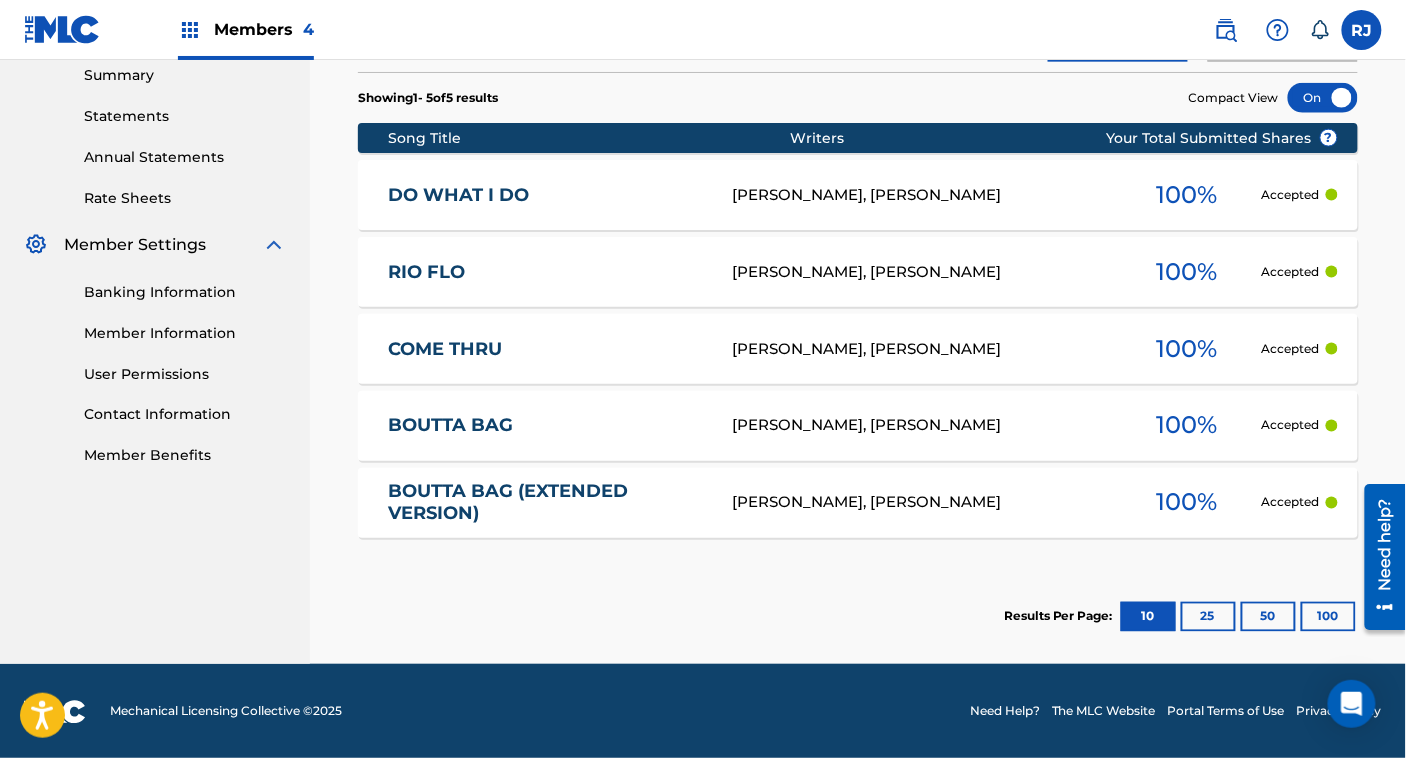 click on "BOUTTA BAG (EXTENDED VERSION)" at bounding box center (546, 503) 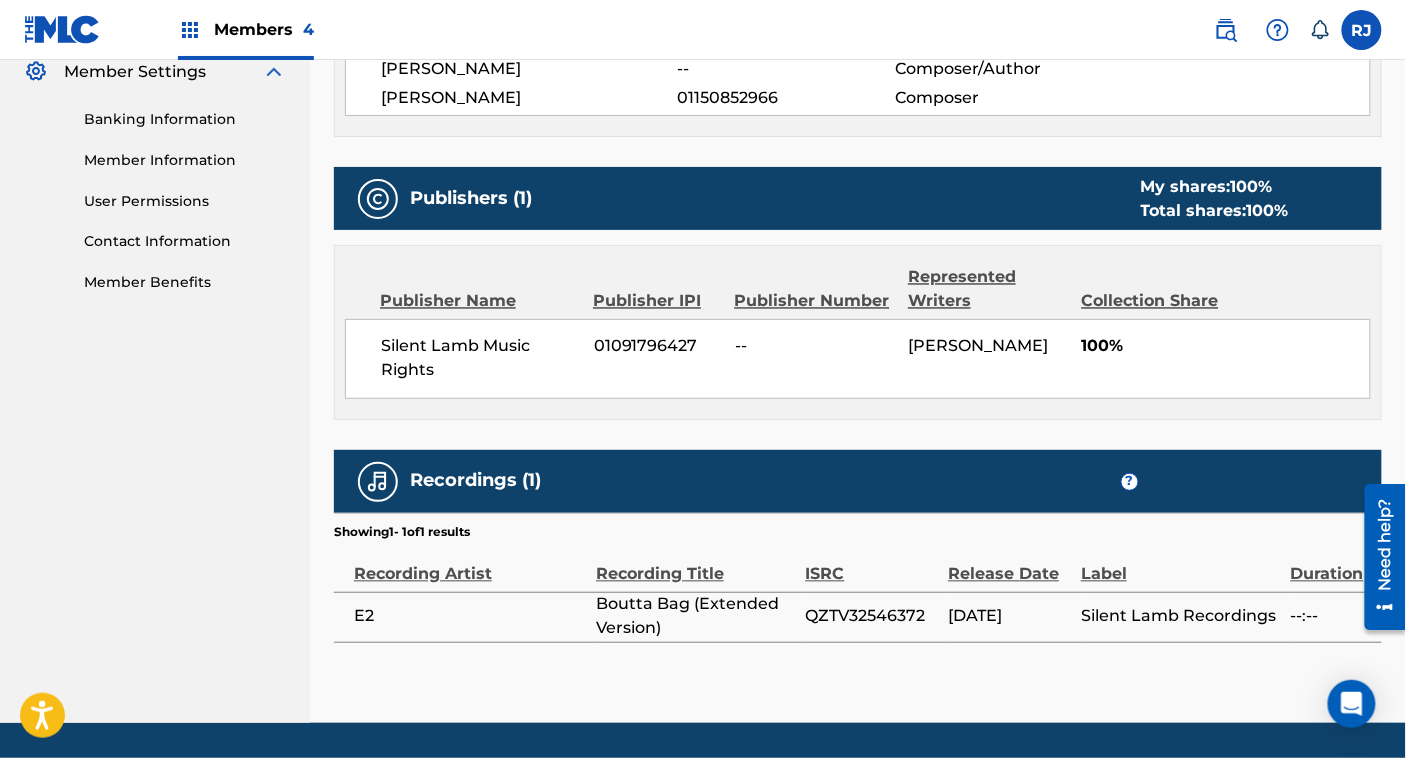 scroll, scrollTop: 881, scrollLeft: 0, axis: vertical 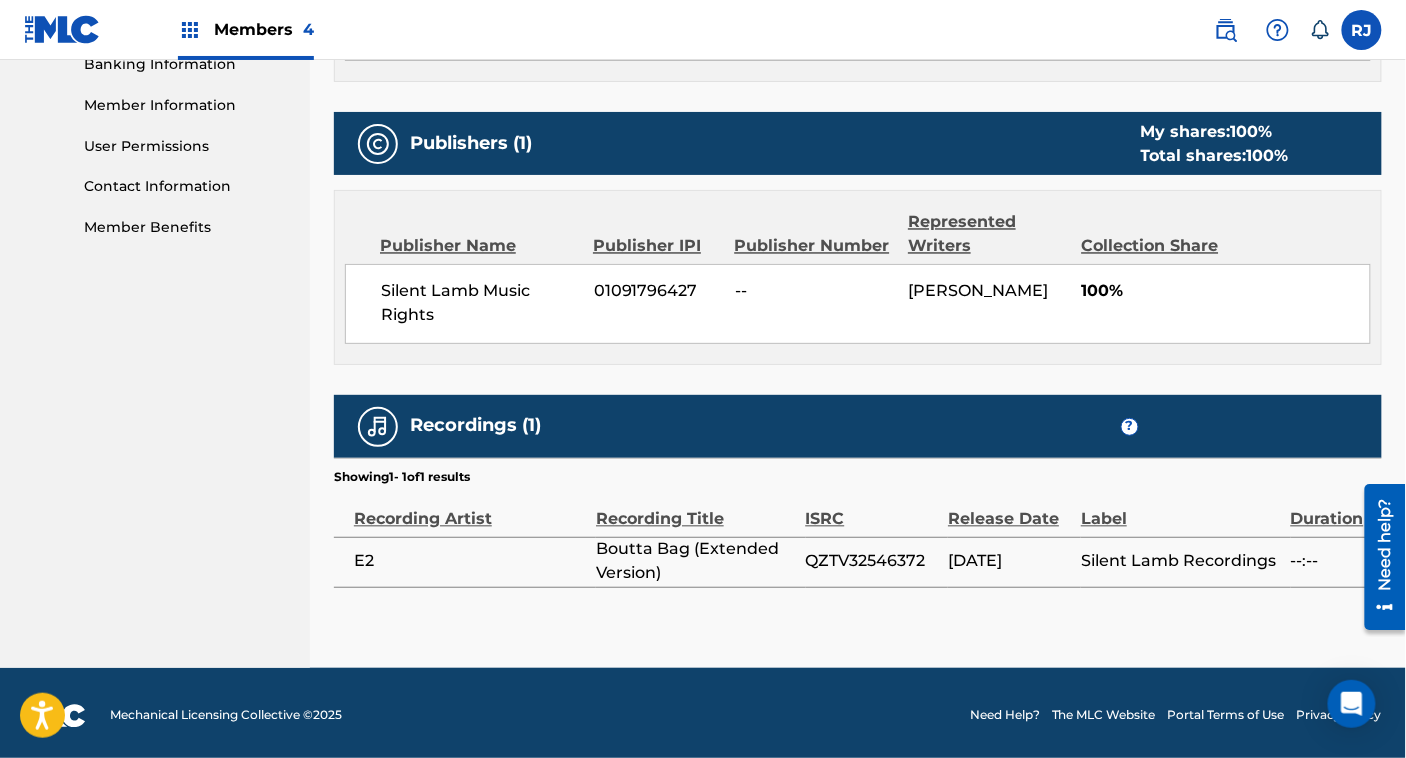 click on "QZTV32546372" at bounding box center [872, 562] 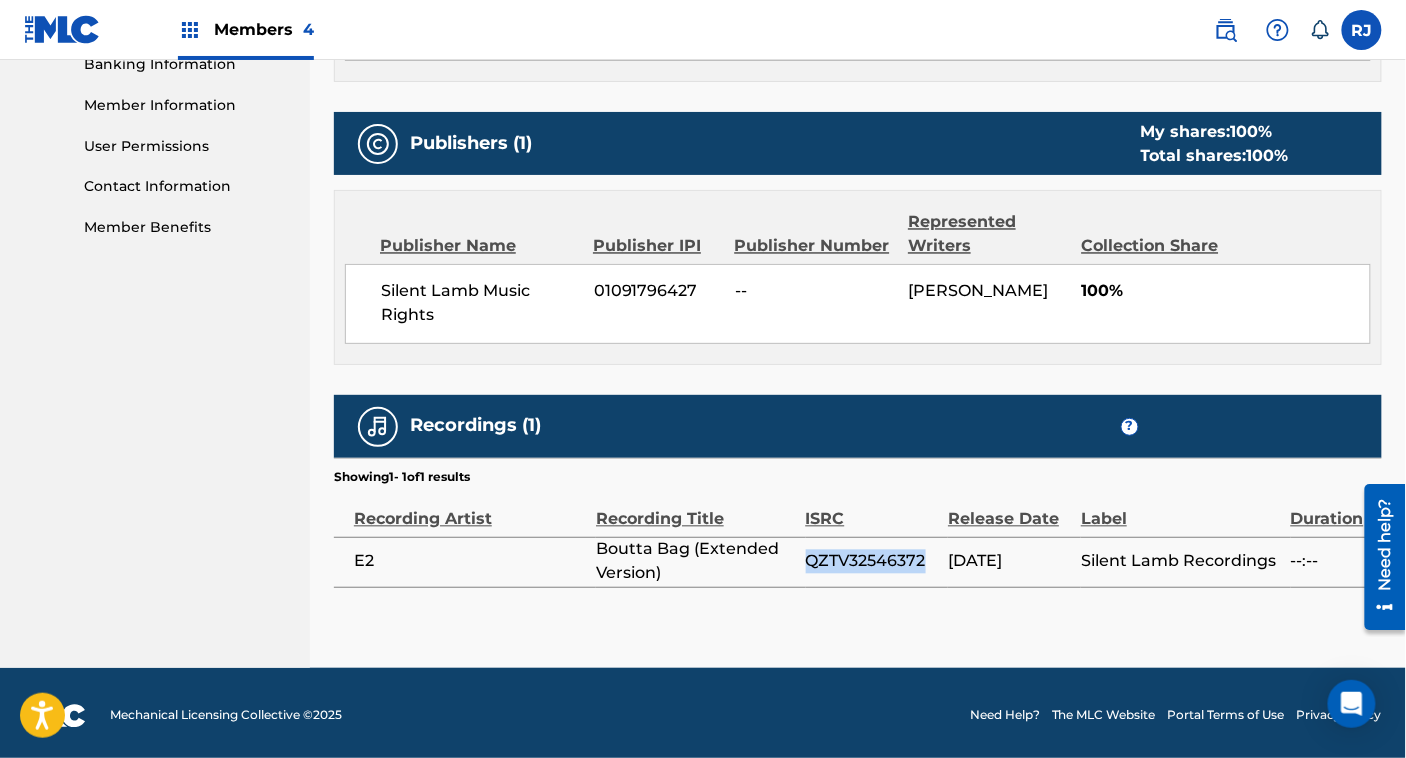 click on "QZTV32546372" at bounding box center [872, 562] 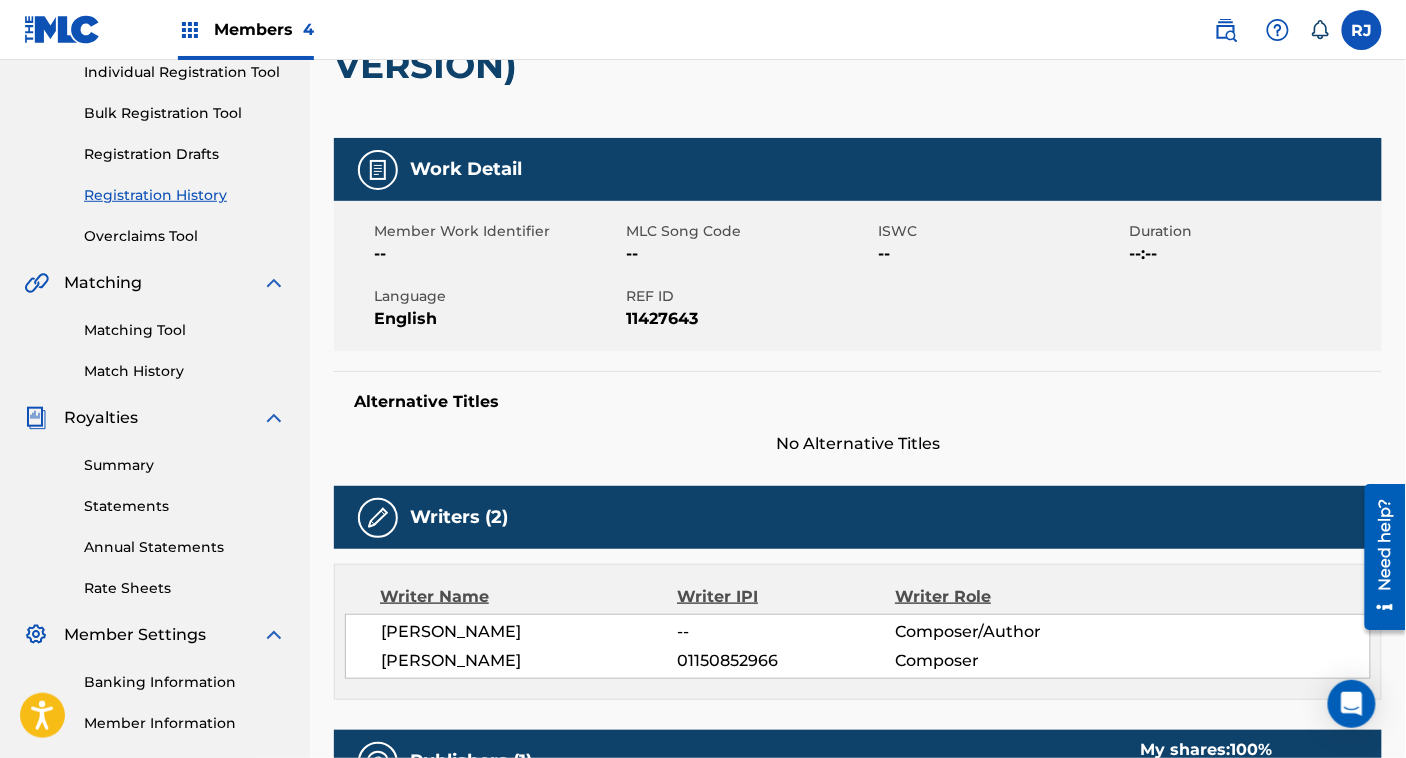 scroll, scrollTop: 247, scrollLeft: 0, axis: vertical 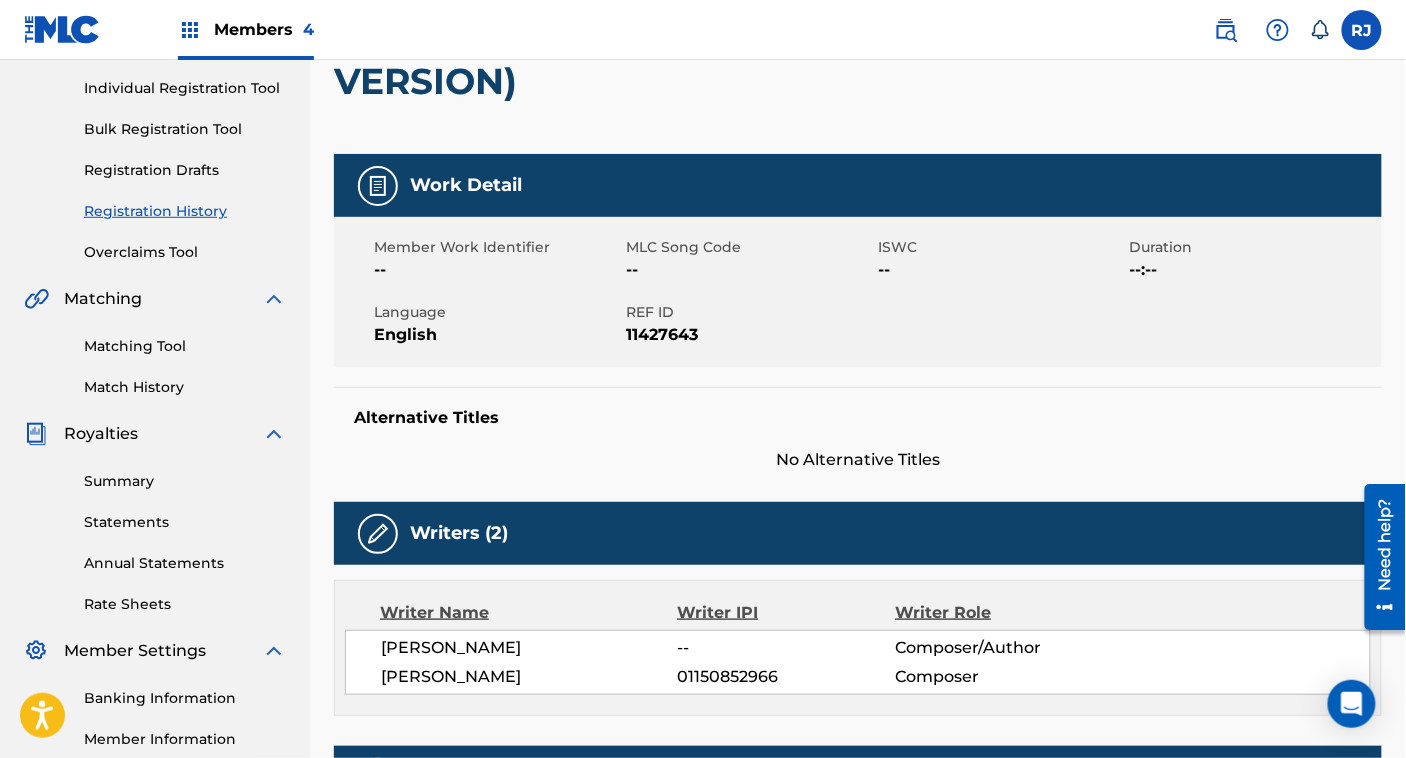 click on "Matching Tool" at bounding box center [185, 346] 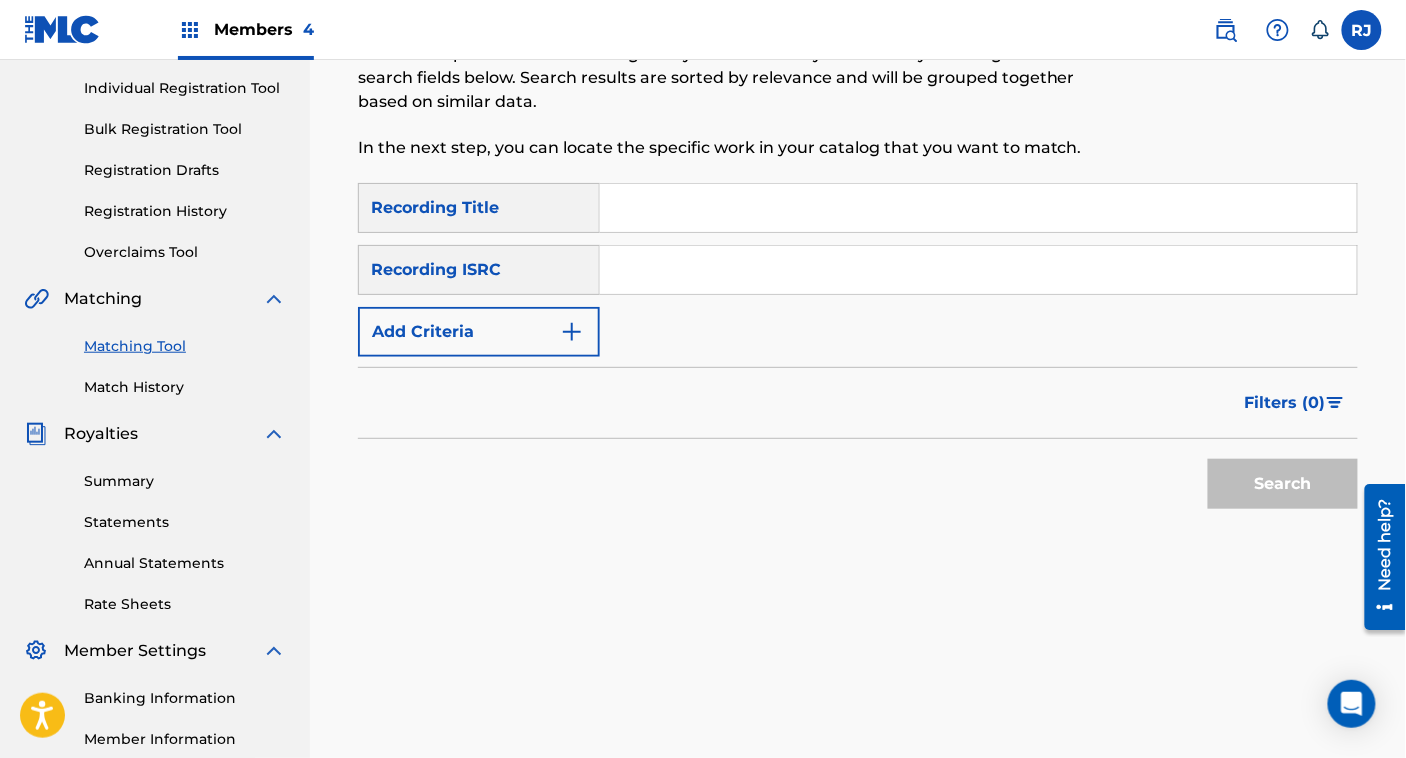 scroll, scrollTop: 0, scrollLeft: 0, axis: both 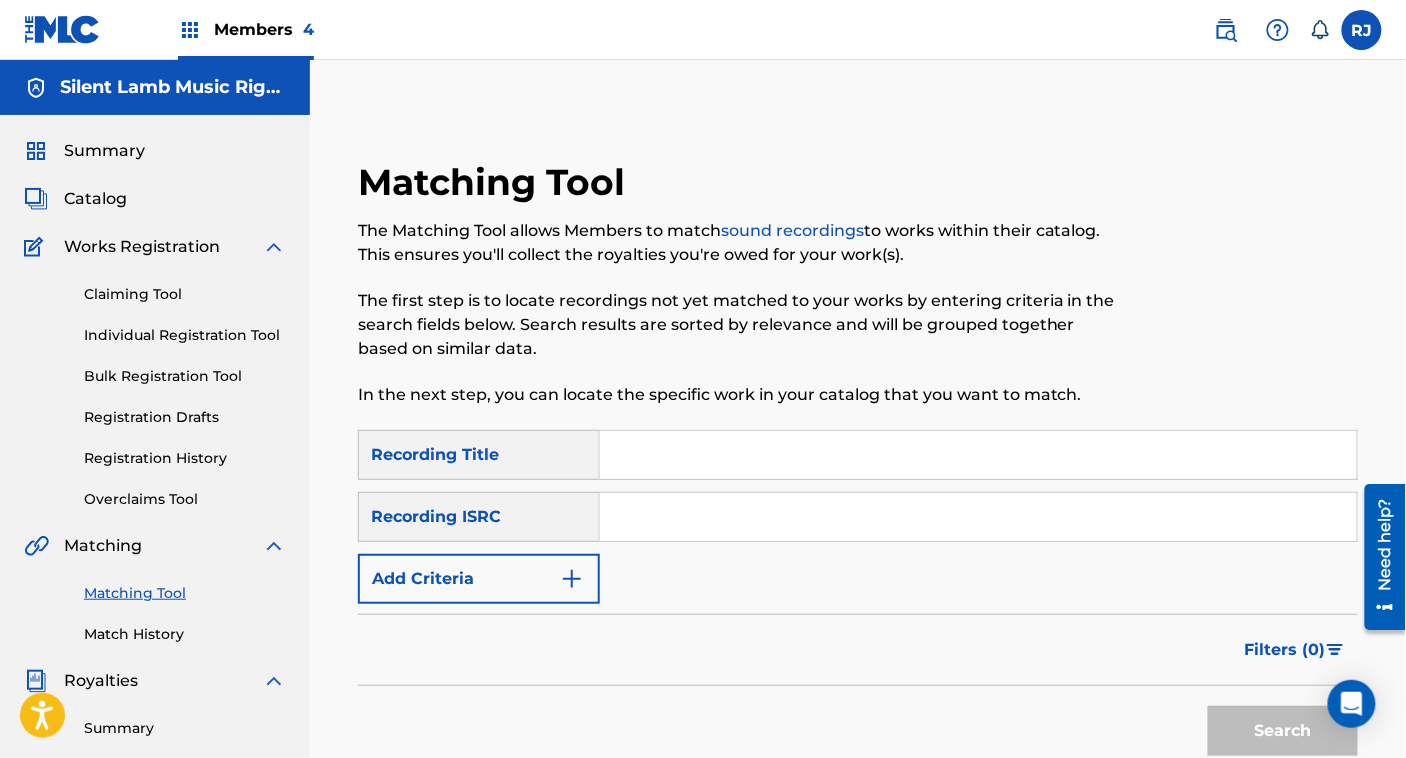 click at bounding box center (978, 517) 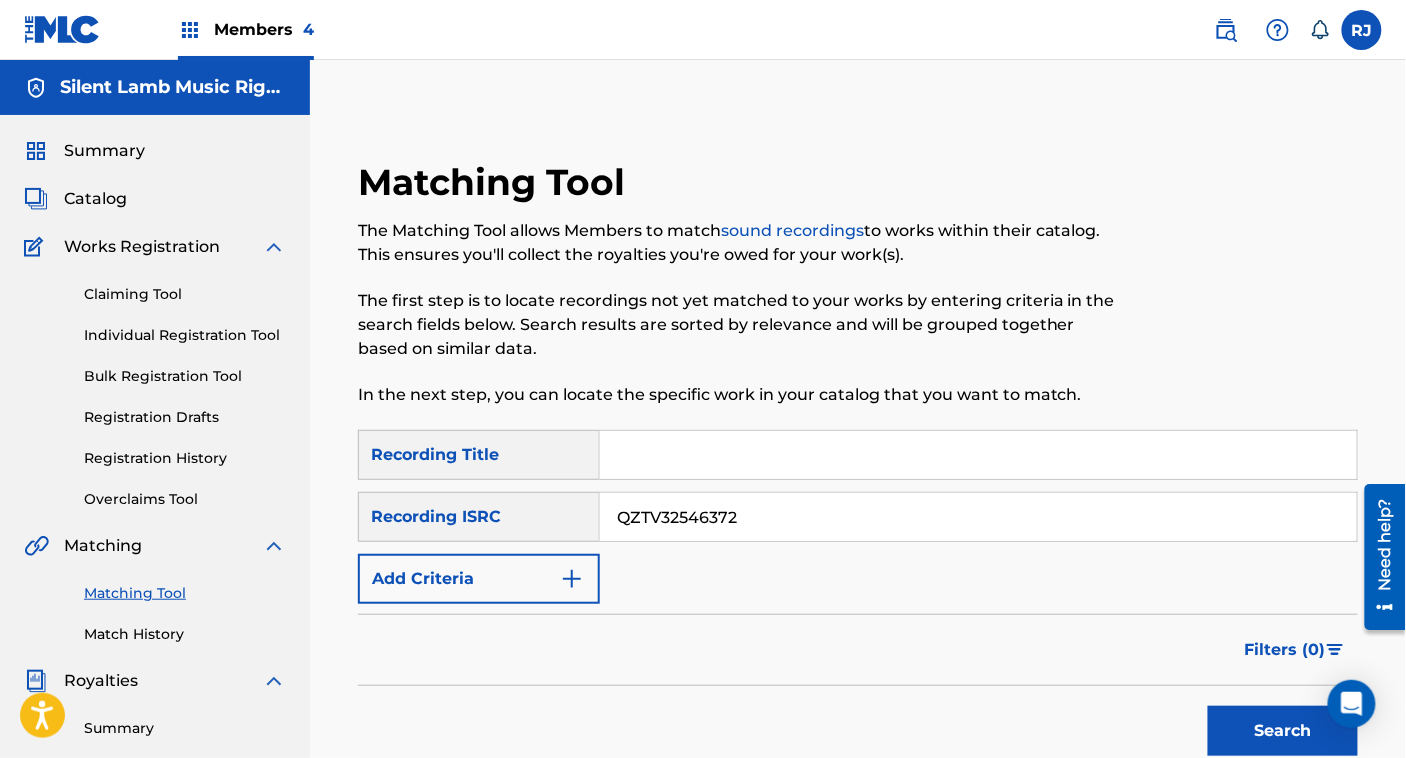 type on "QZTV32546372" 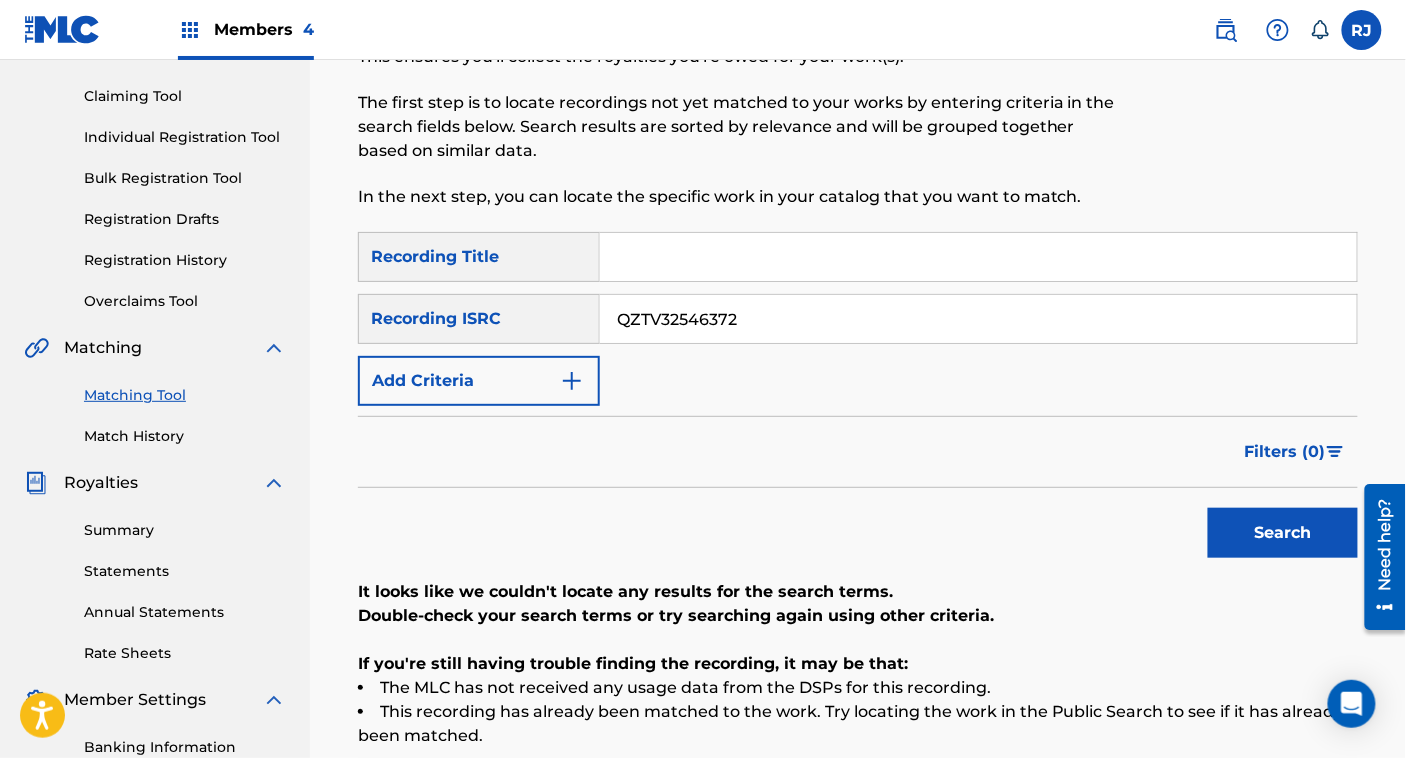 scroll, scrollTop: 173, scrollLeft: 0, axis: vertical 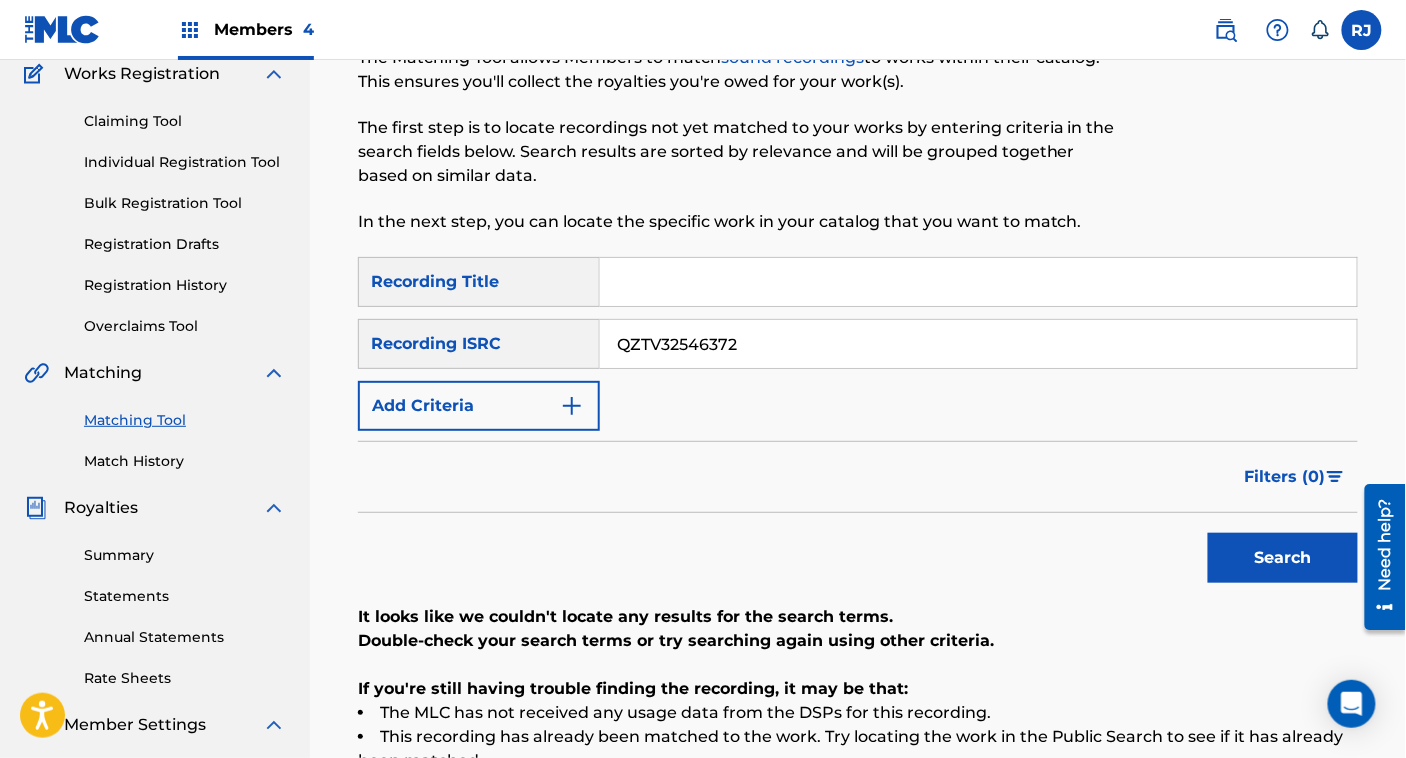 click on "Claiming Tool" at bounding box center (185, 121) 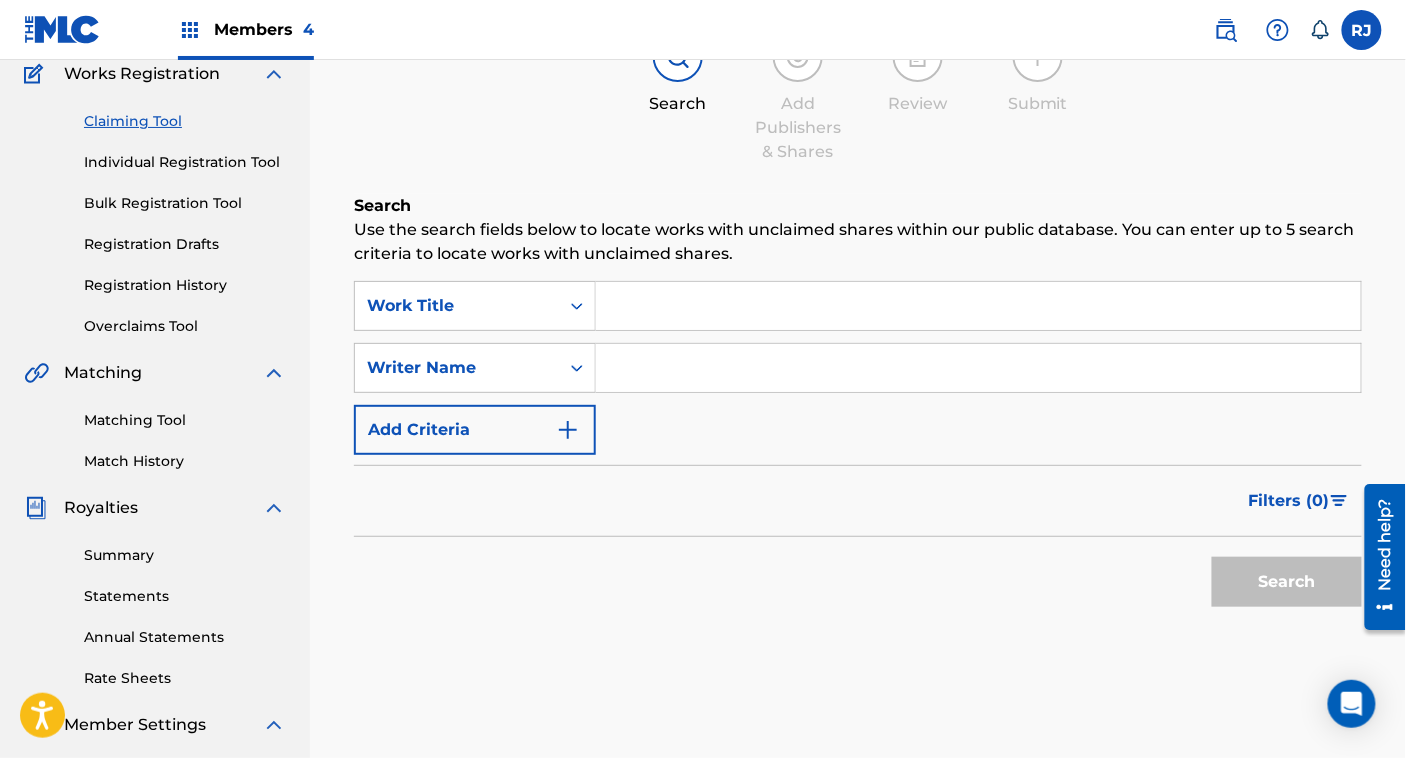 scroll, scrollTop: 0, scrollLeft: 0, axis: both 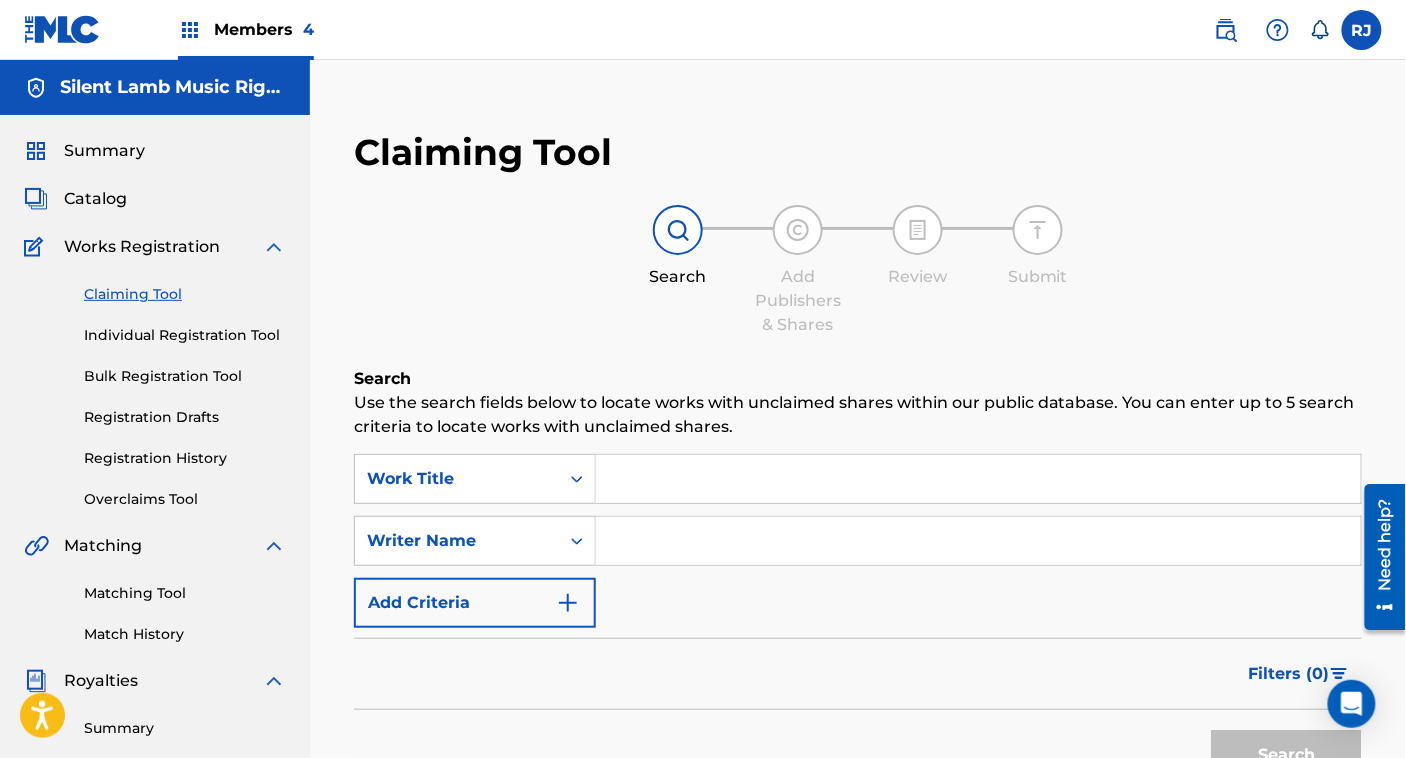 click on "Matching Tool" at bounding box center (185, 593) 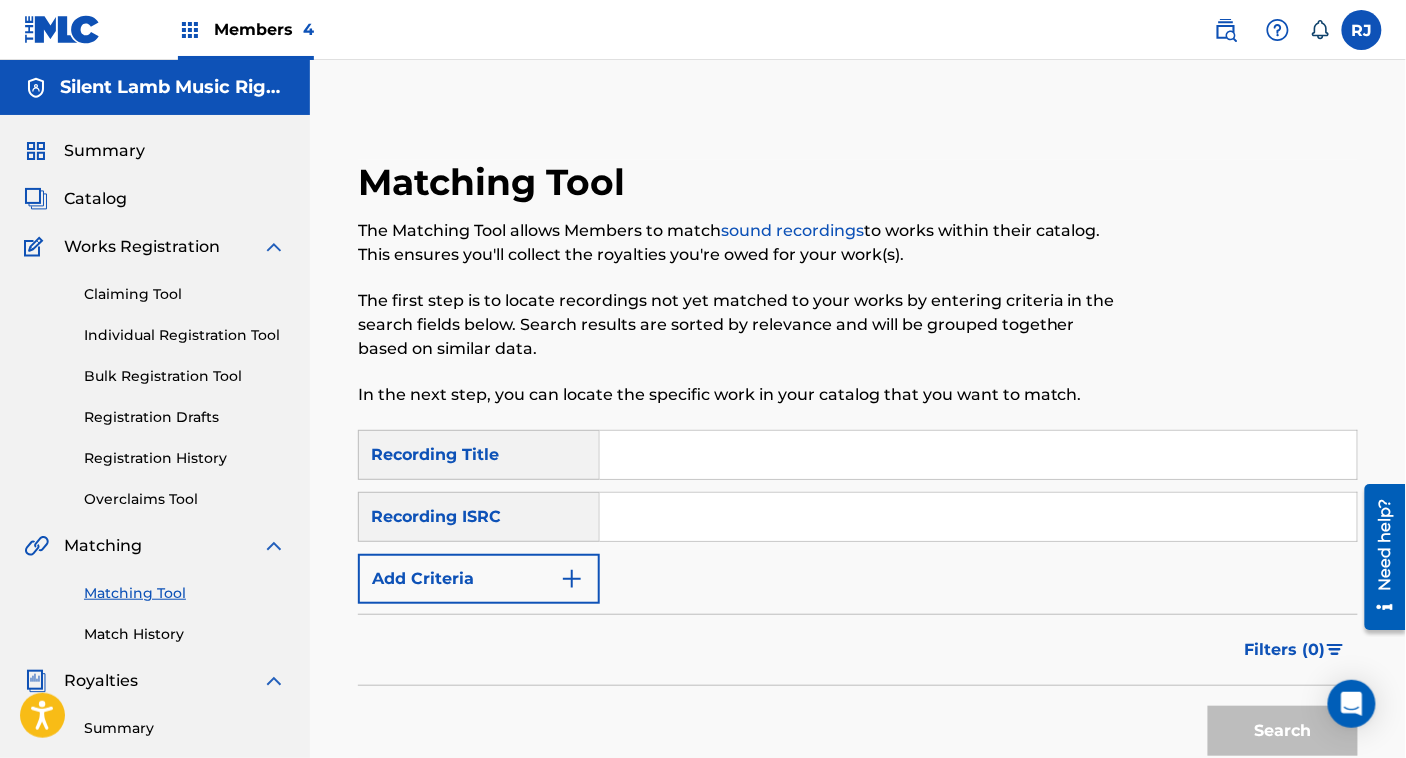 paste on "QT2VB2441171" 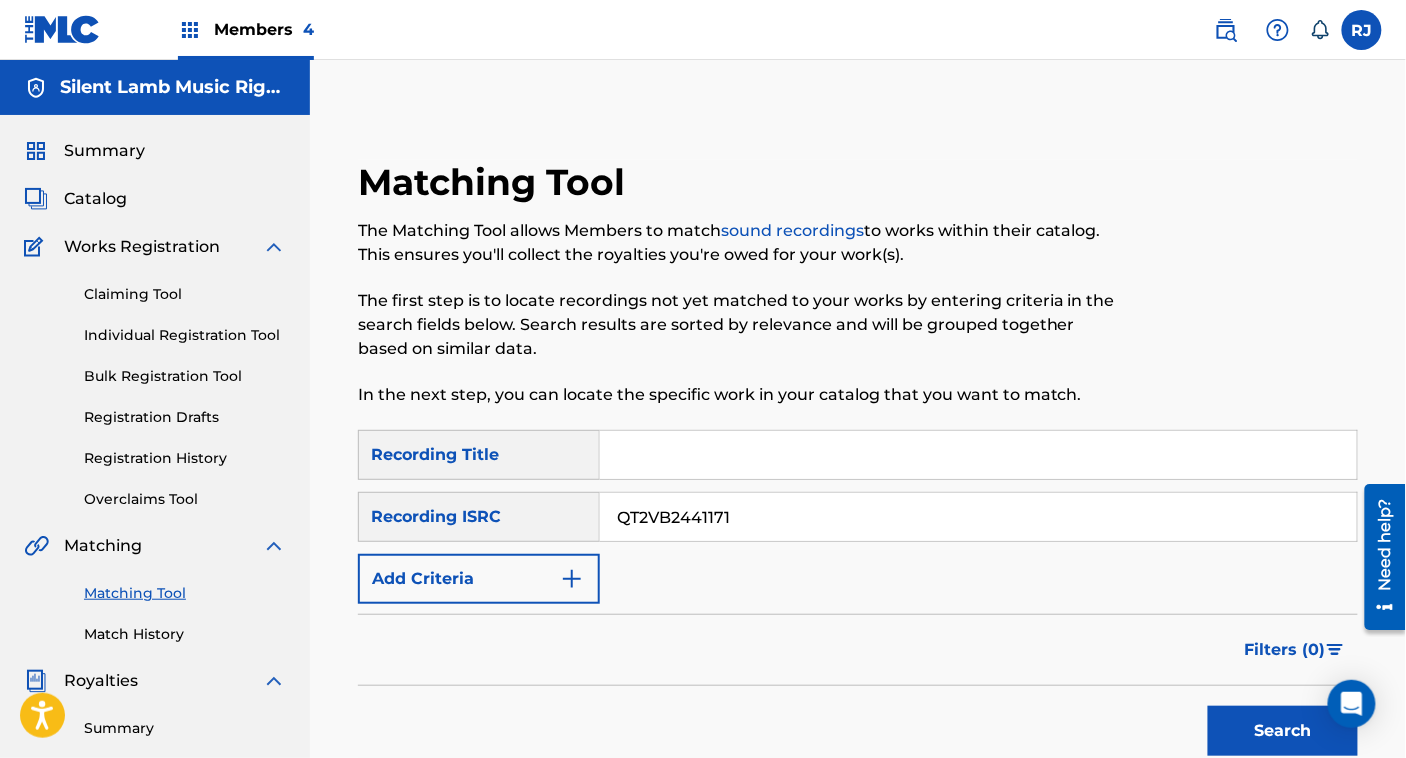click on "Search" at bounding box center [1283, 731] 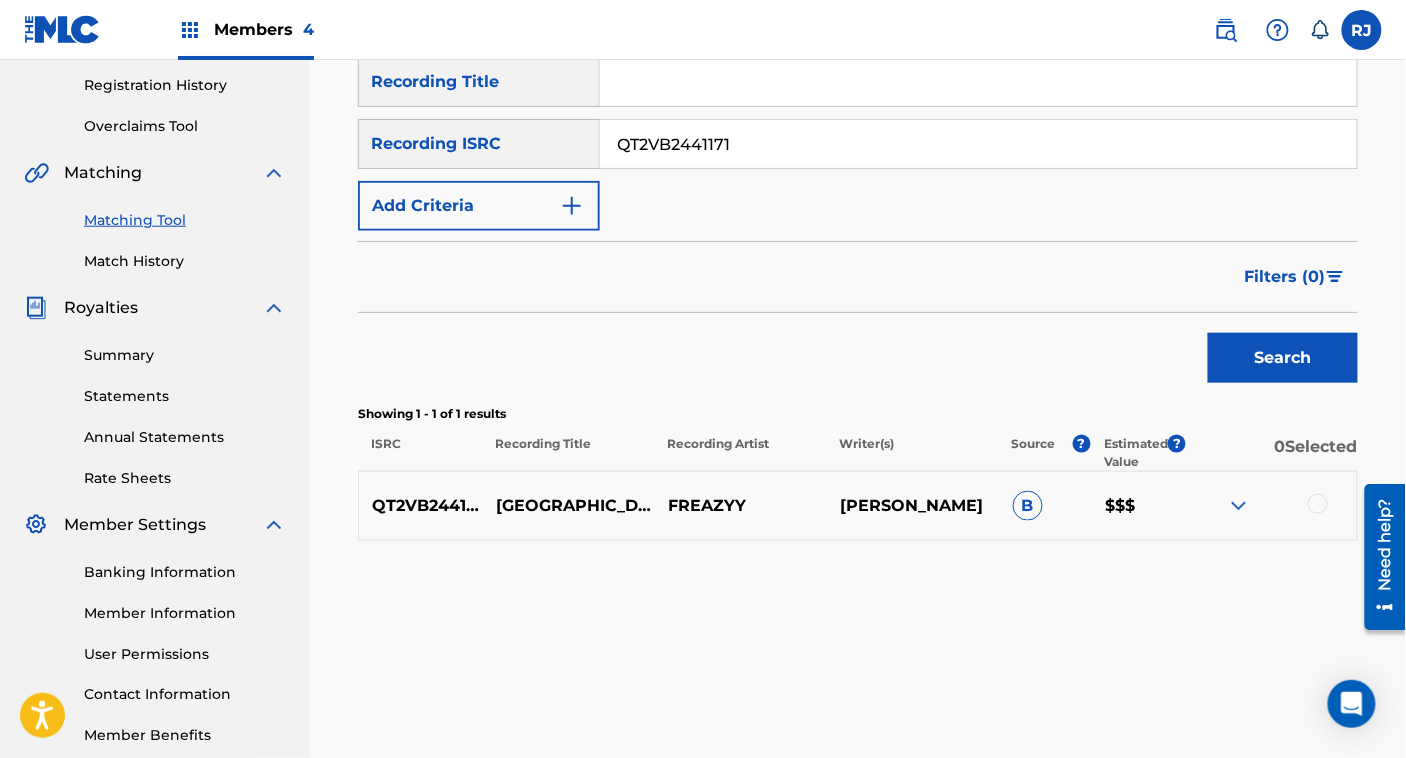 scroll, scrollTop: 372, scrollLeft: 0, axis: vertical 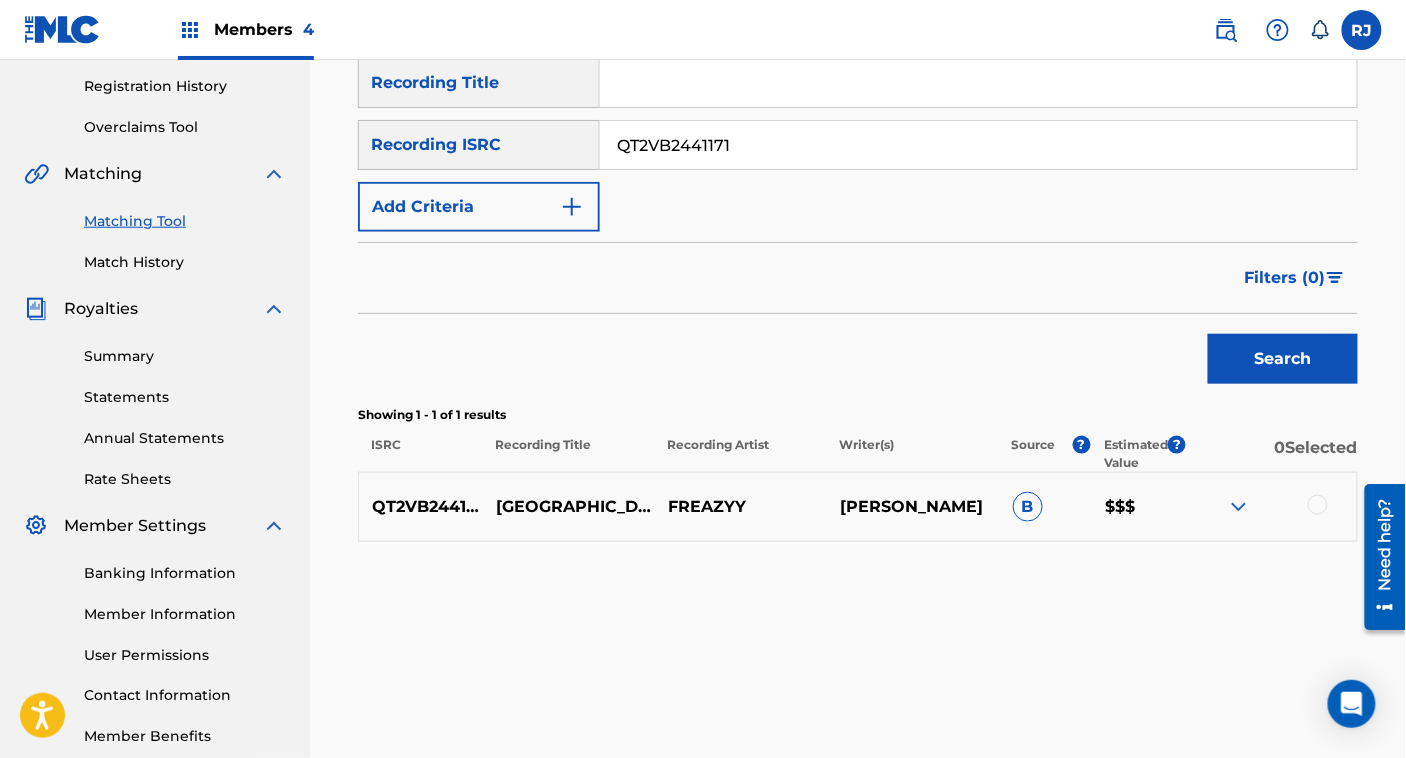 click at bounding box center (1239, 507) 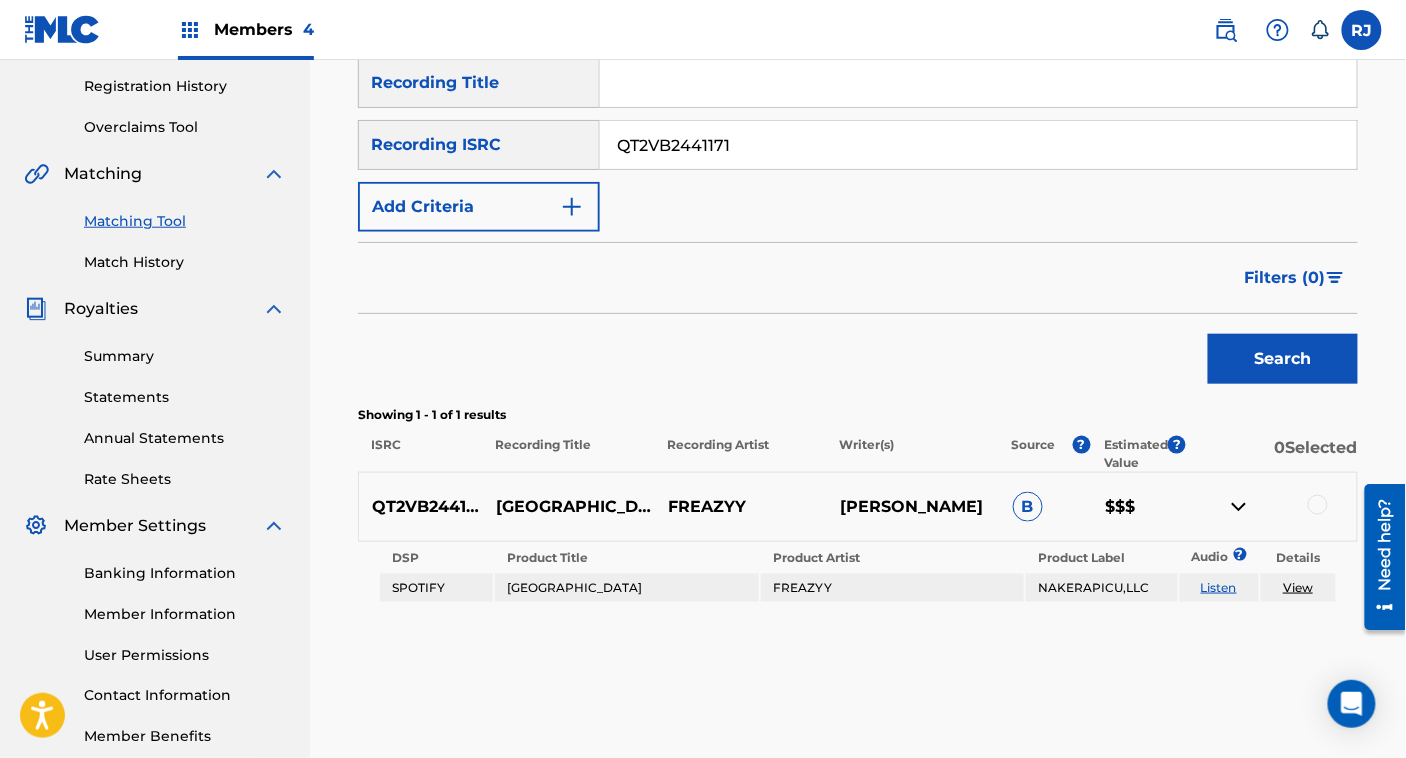 click on "View" at bounding box center (1298, 587) 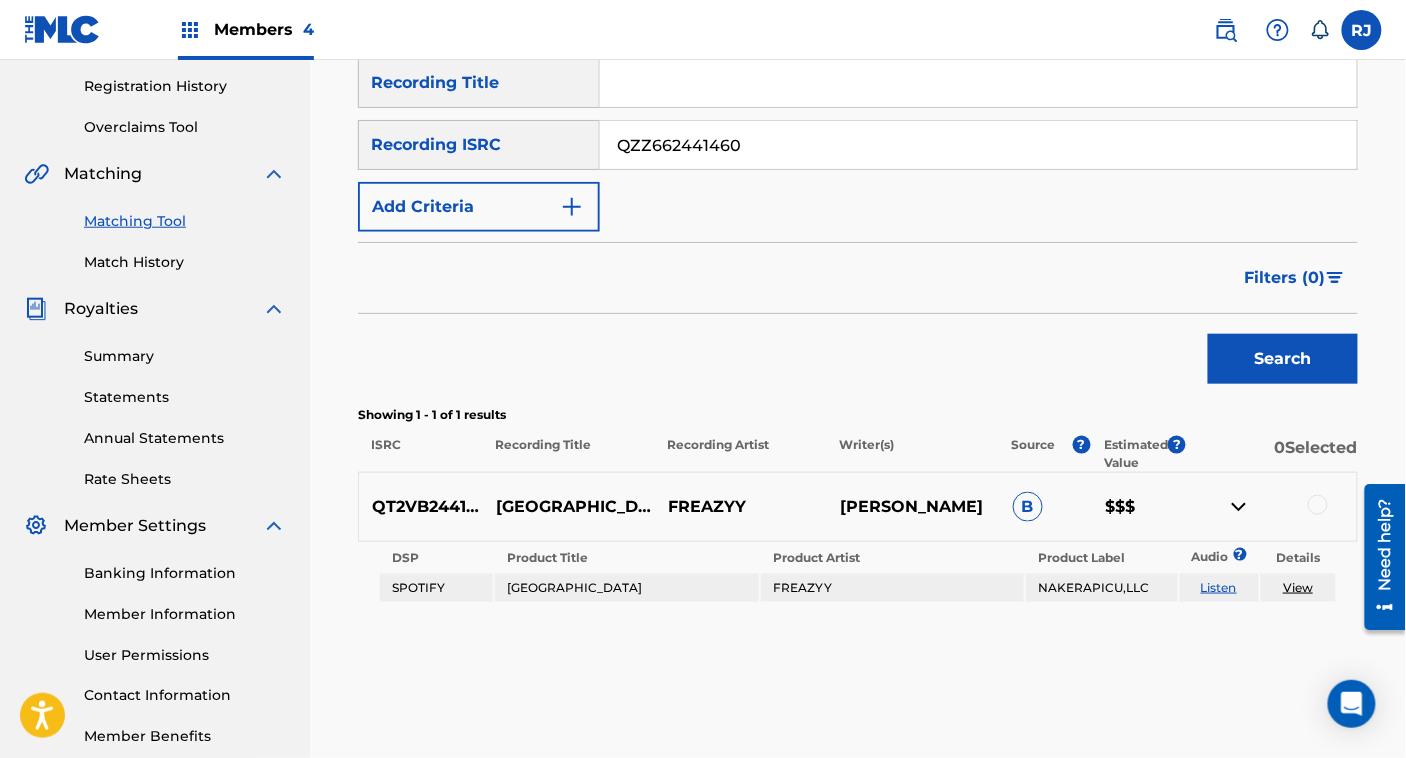 click on "Search" at bounding box center (1283, 359) 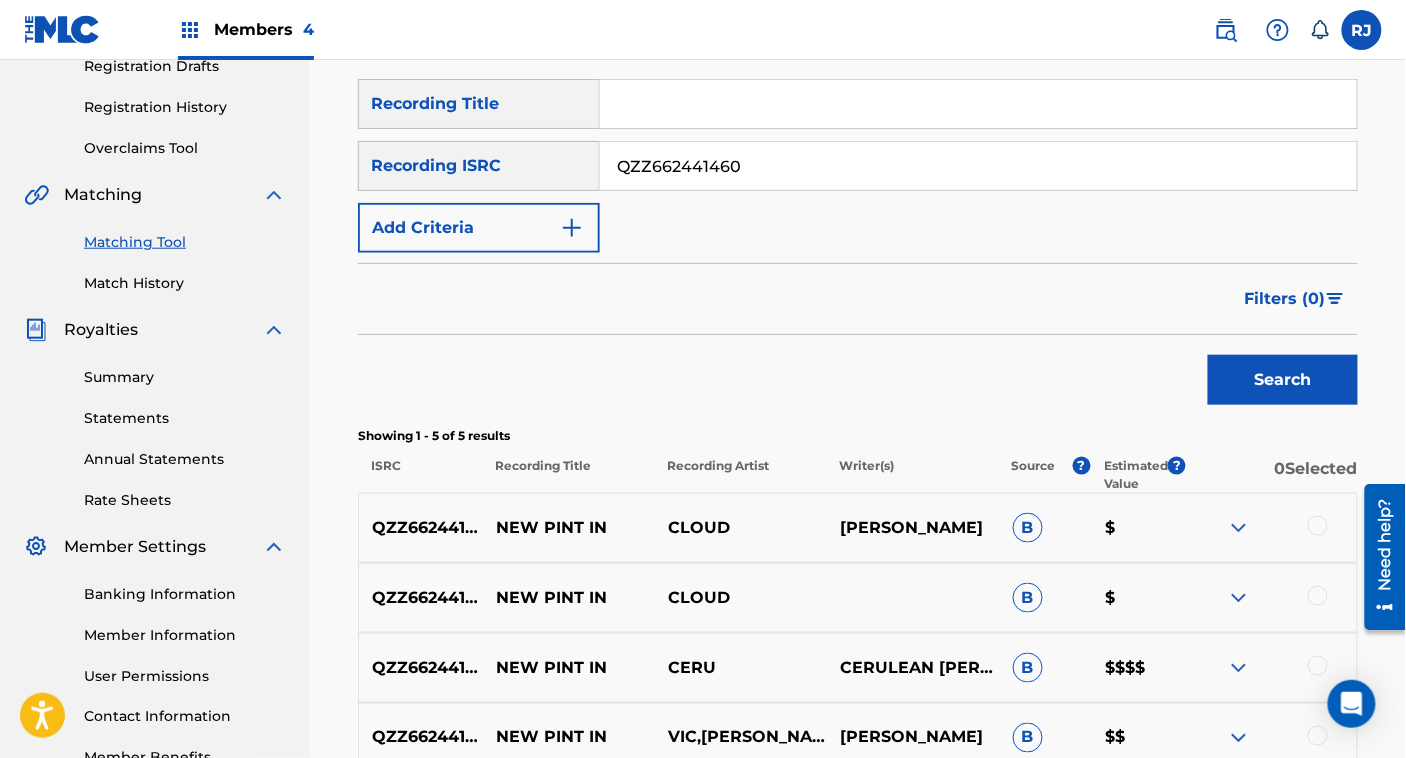 scroll, scrollTop: 350, scrollLeft: 0, axis: vertical 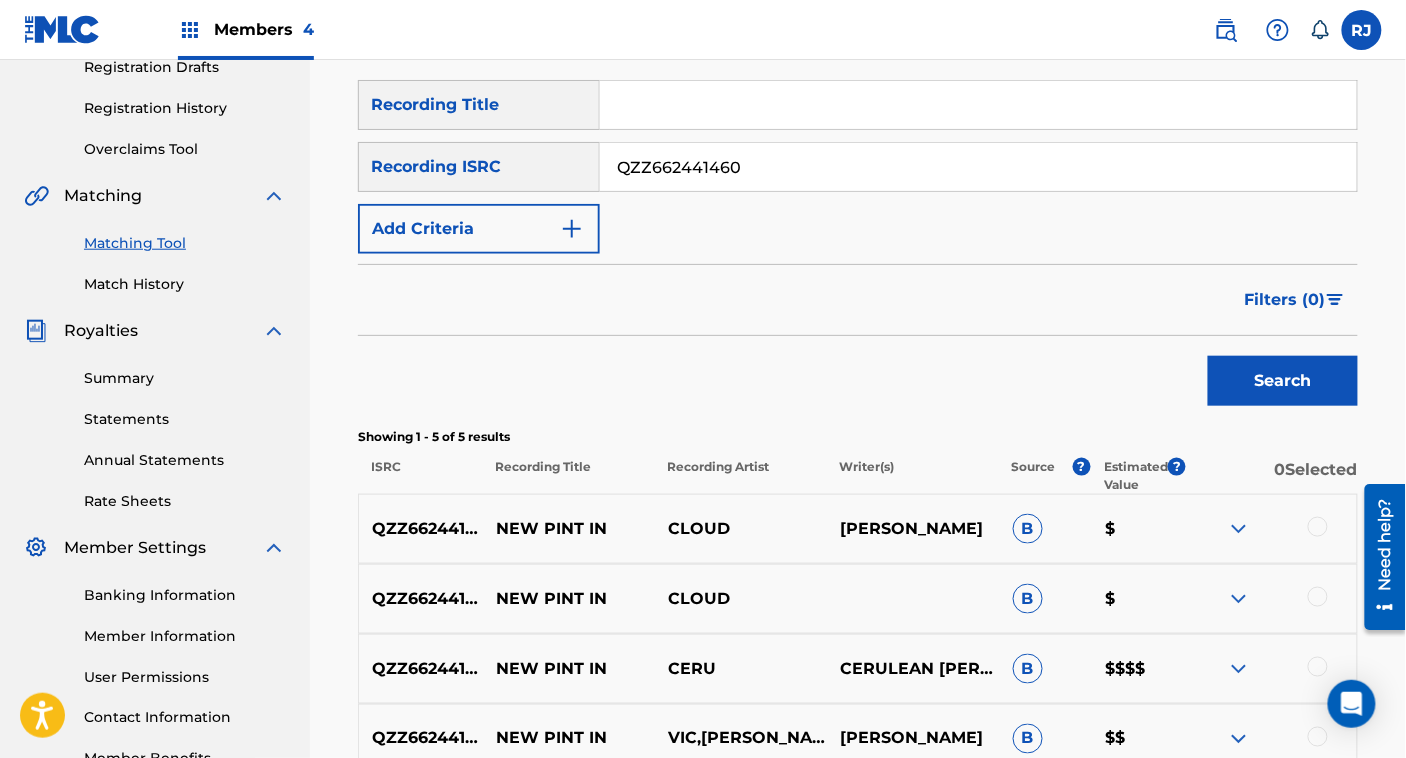 click on "QZZ662441460" at bounding box center (978, 167) 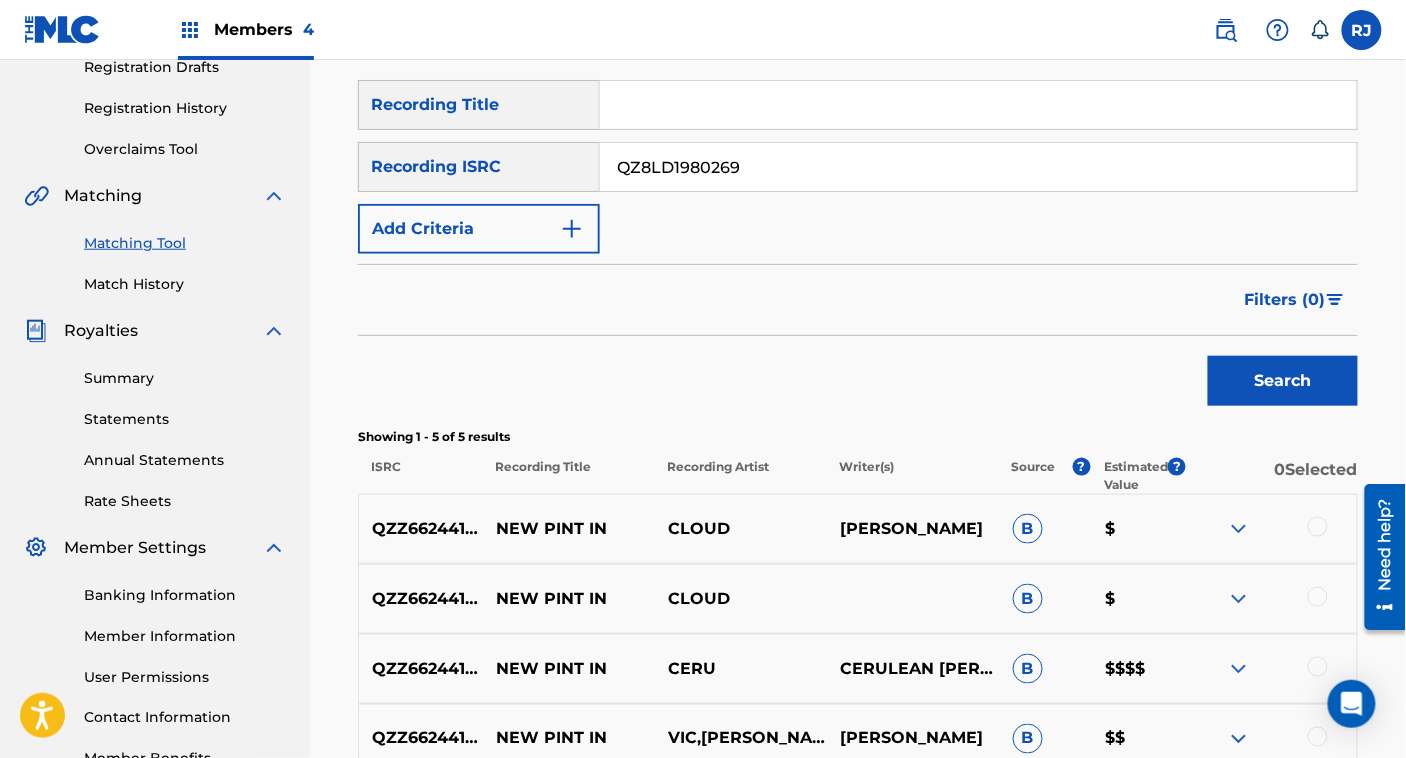 click on "Search" at bounding box center [1283, 381] 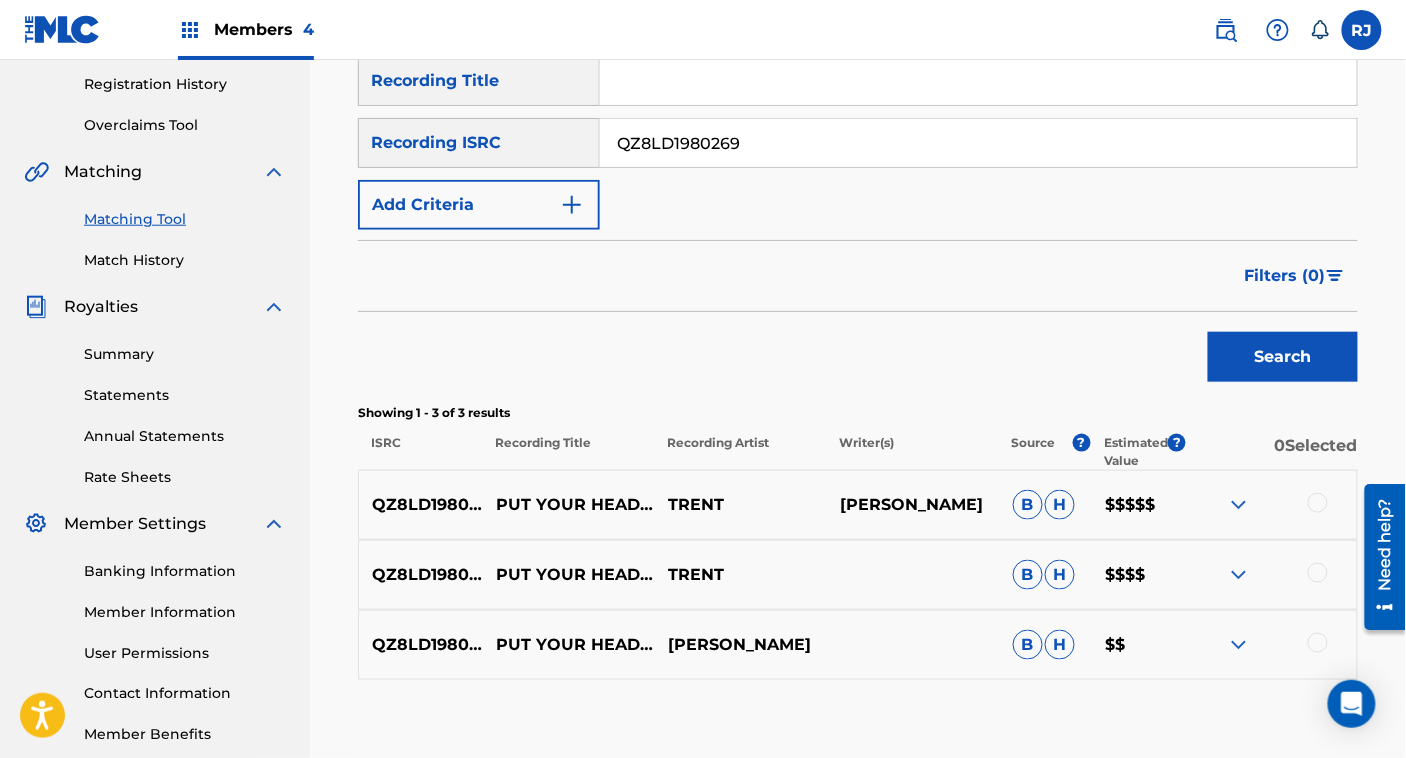 scroll, scrollTop: 370, scrollLeft: 0, axis: vertical 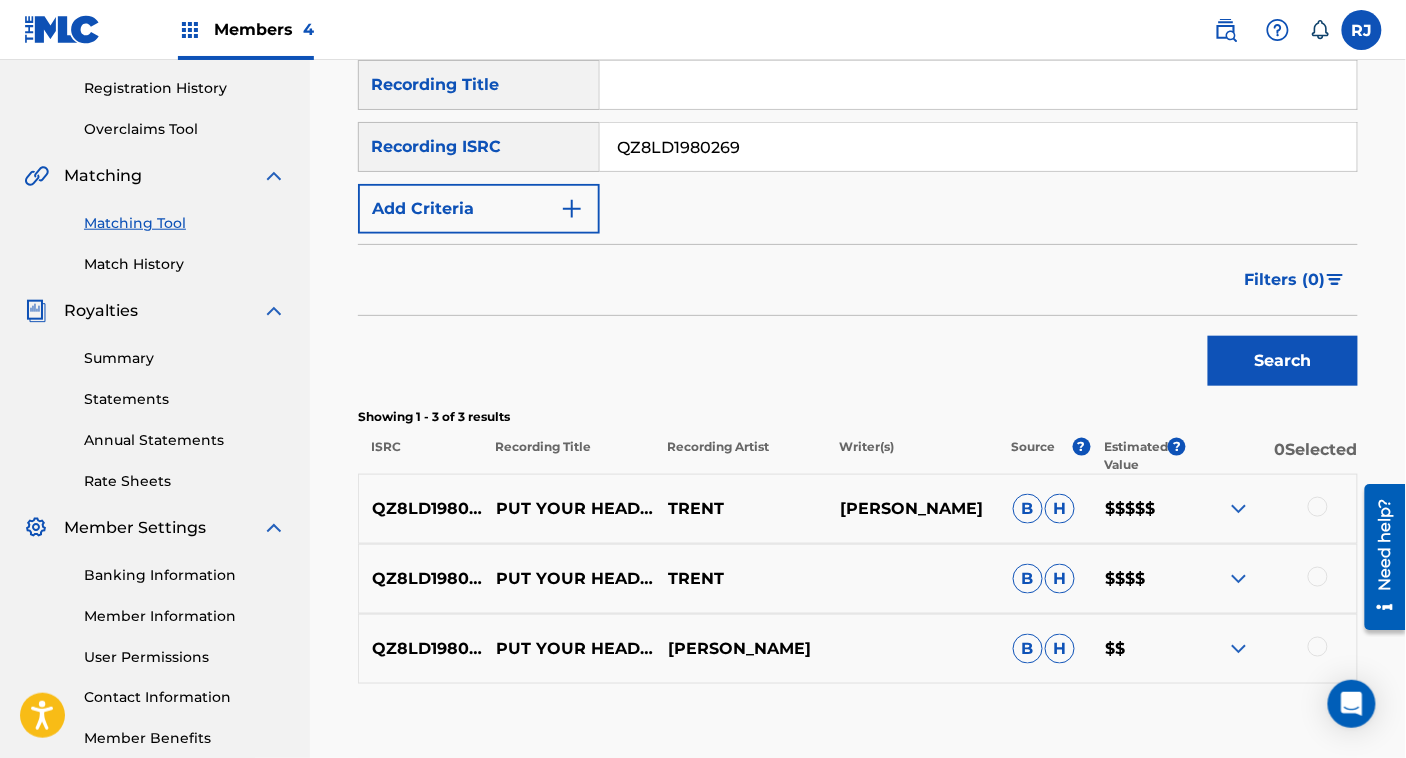 click on "QZ8LD1980269" at bounding box center (978, 147) 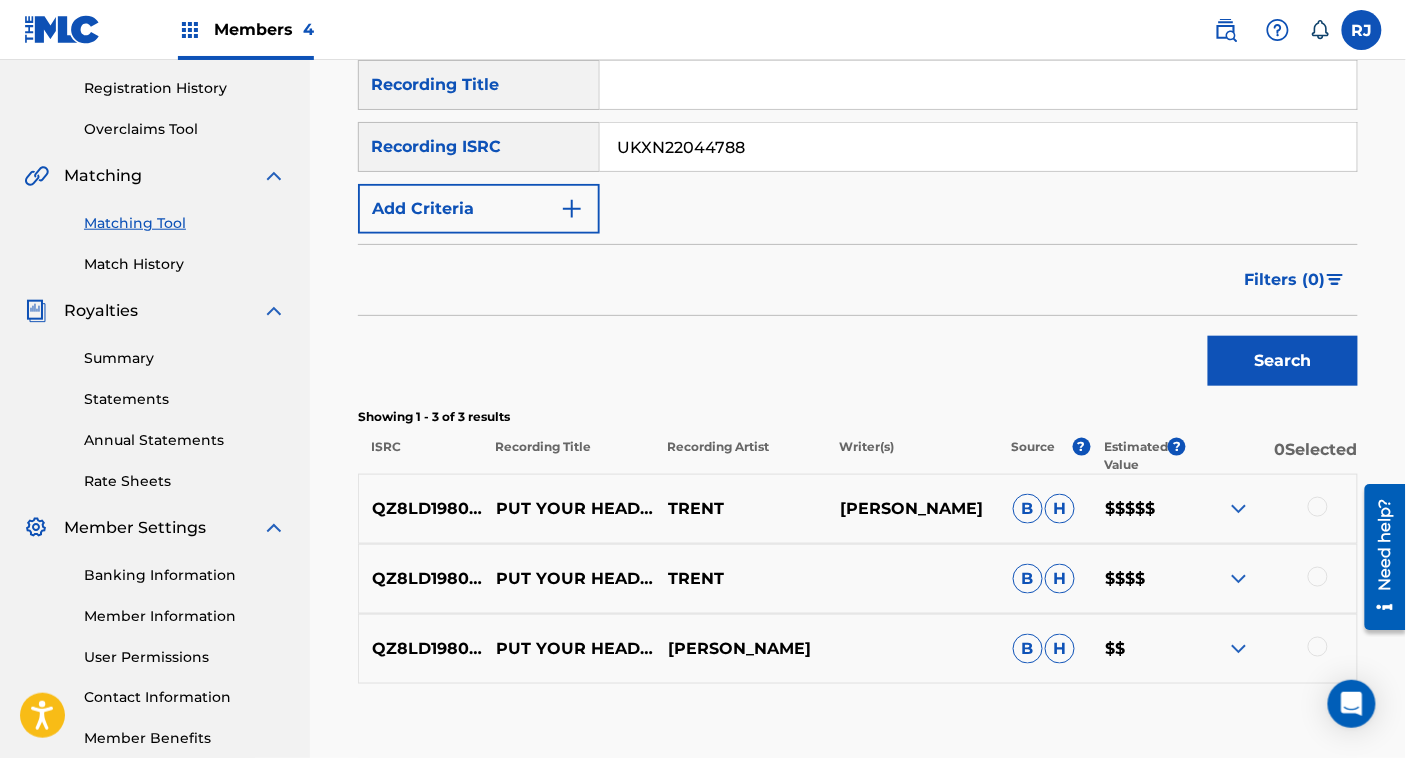 click on "Search" at bounding box center (1283, 361) 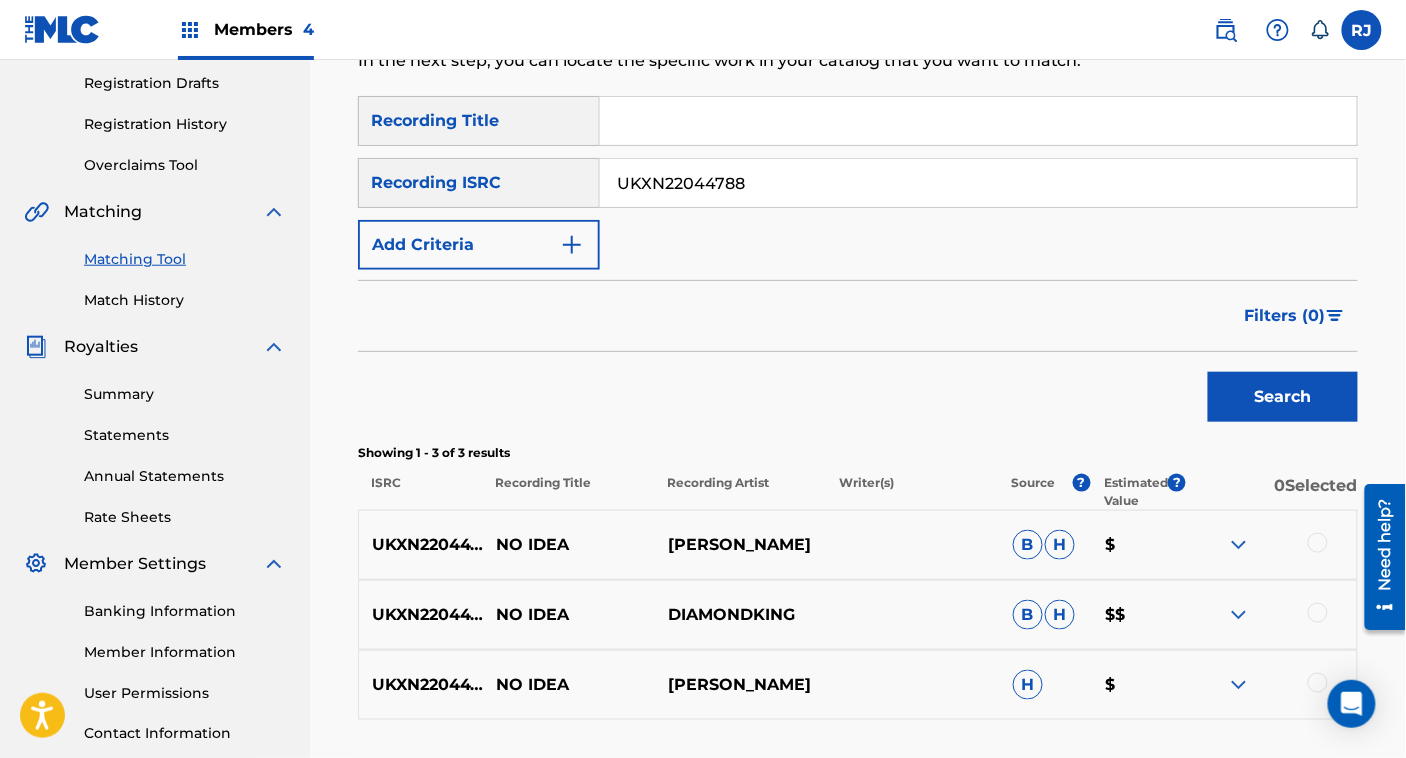 scroll, scrollTop: 340, scrollLeft: 0, axis: vertical 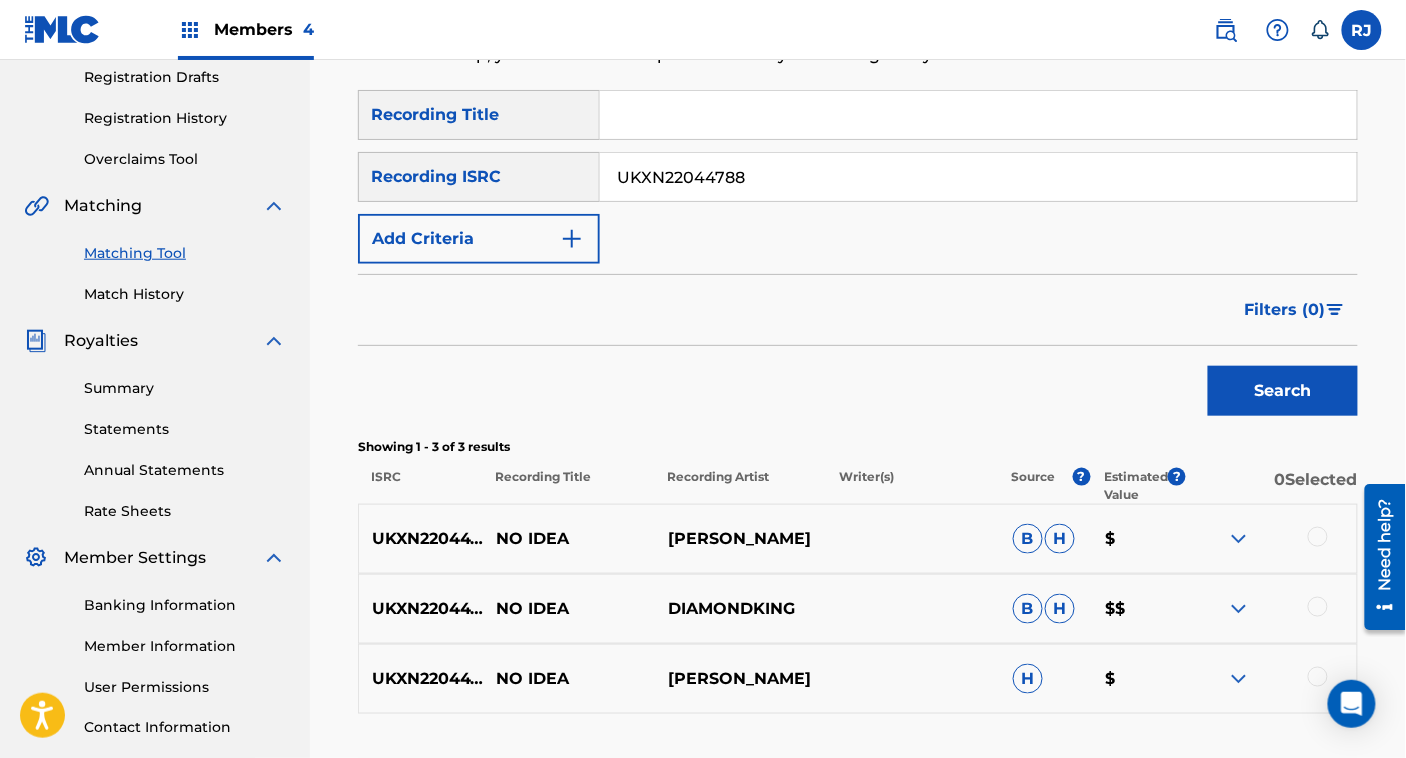 click on "UKXN22044788" at bounding box center [978, 177] 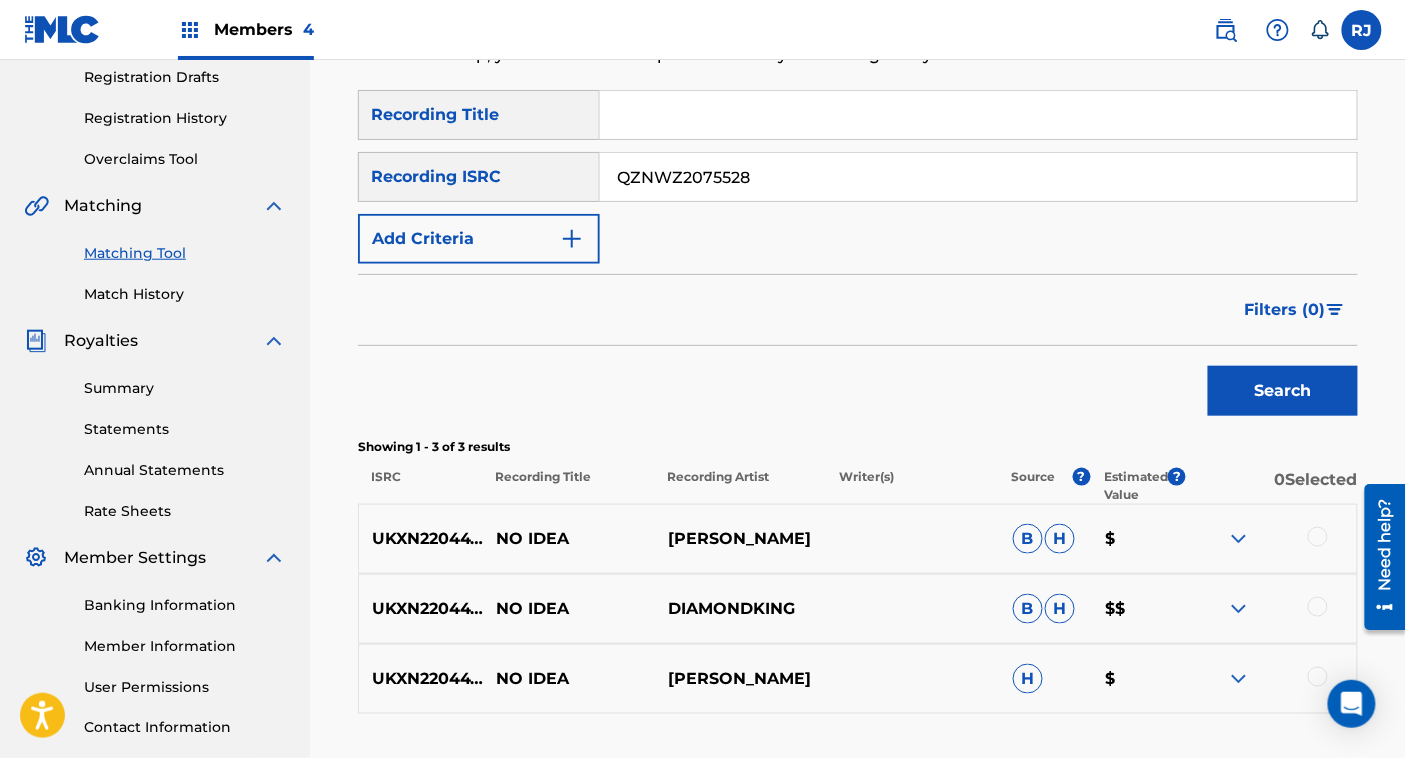 click on "Search" at bounding box center [1283, 391] 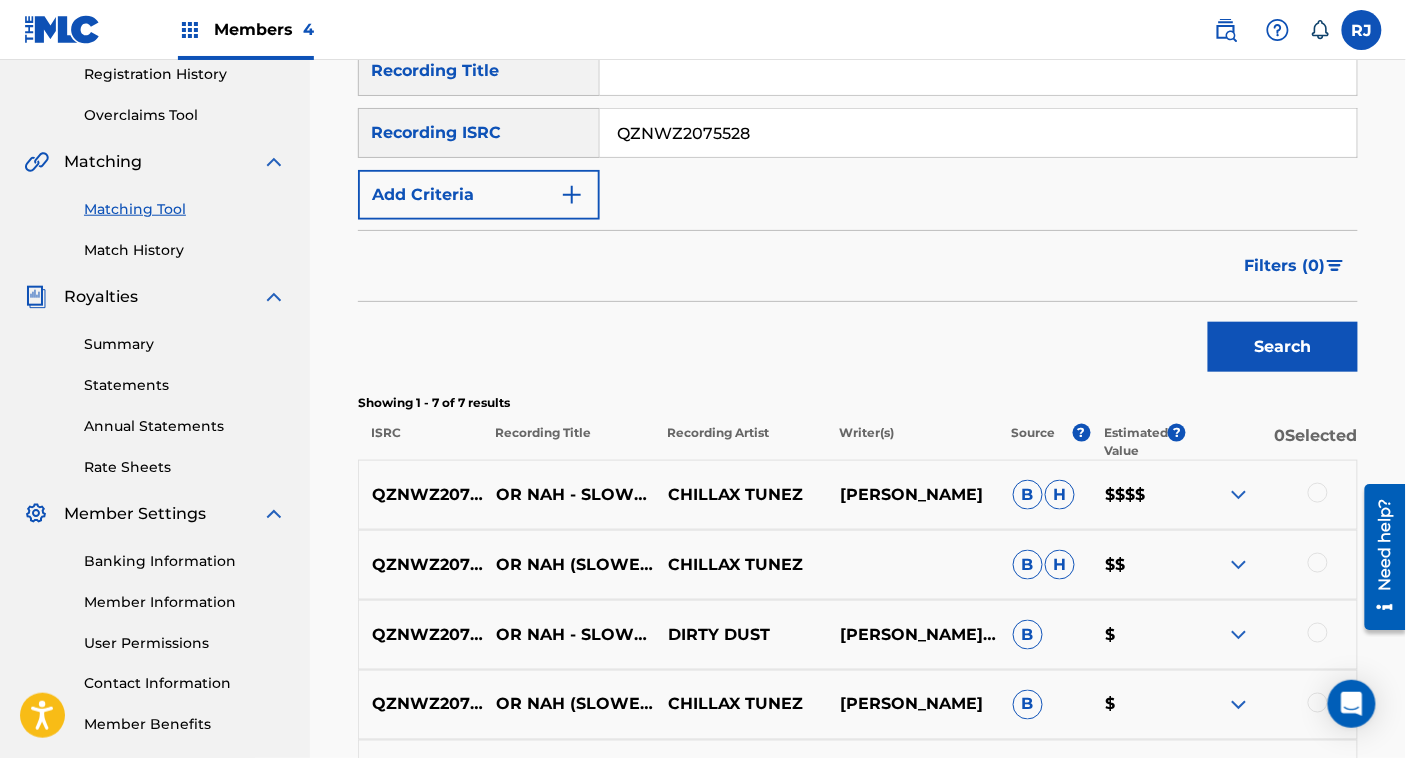 scroll, scrollTop: 307, scrollLeft: 0, axis: vertical 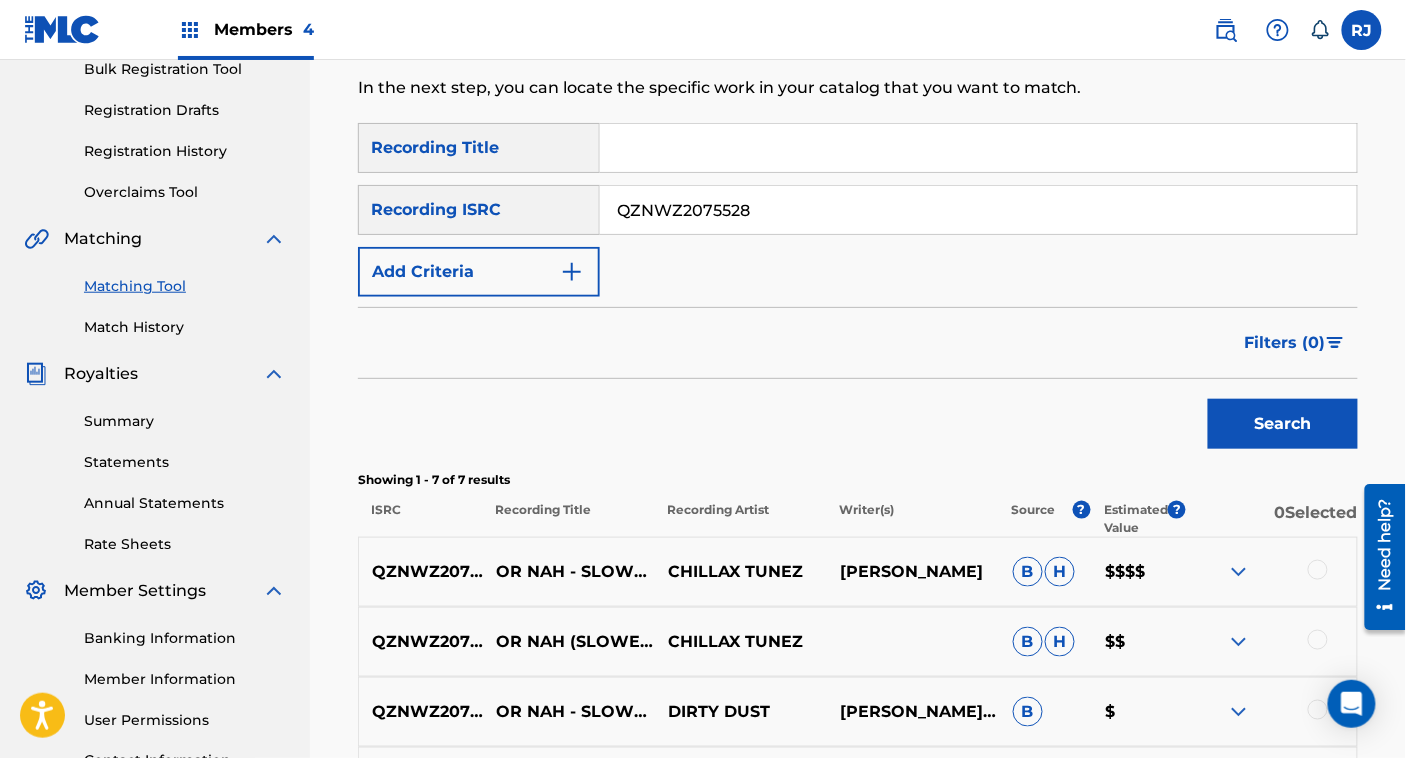 click on "QZNWZ2075528" at bounding box center (978, 210) 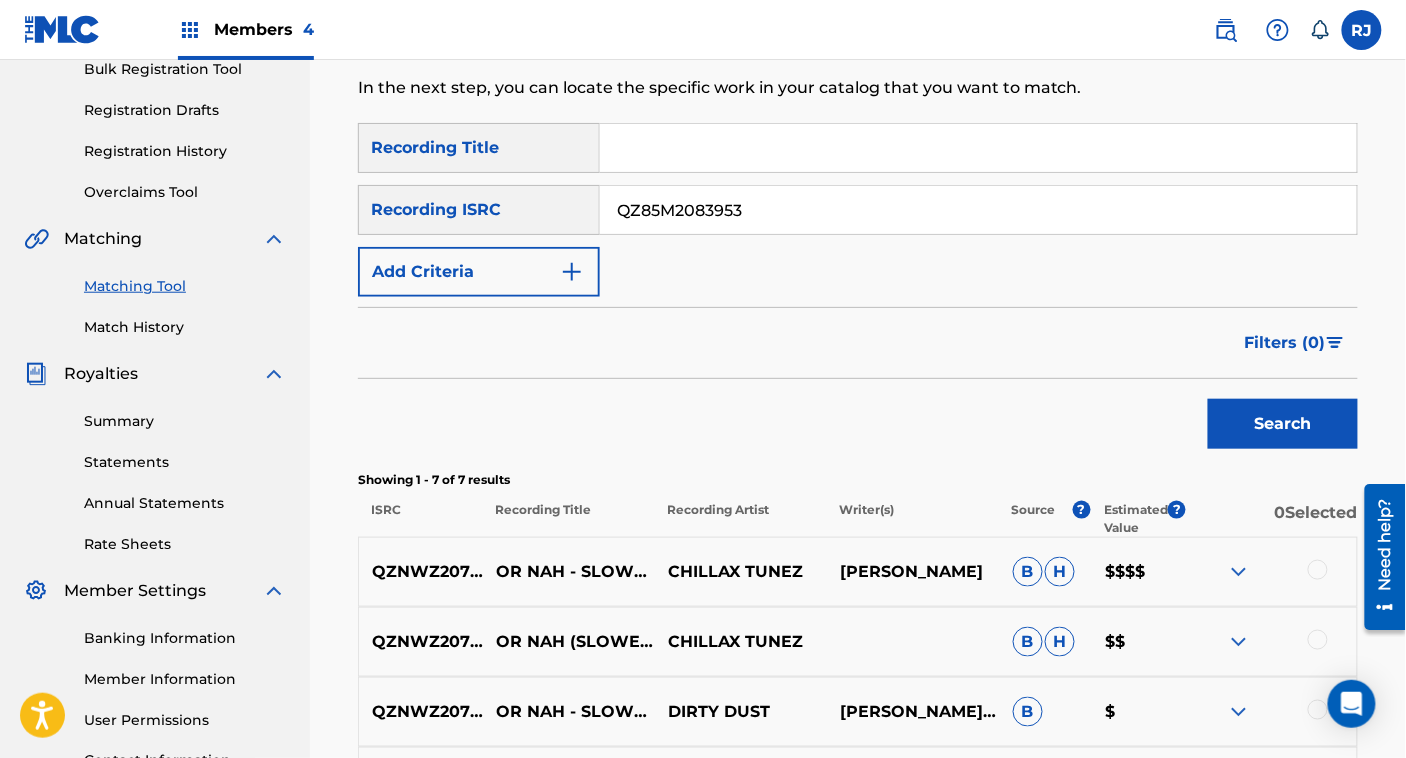 click on "Search" at bounding box center (1283, 424) 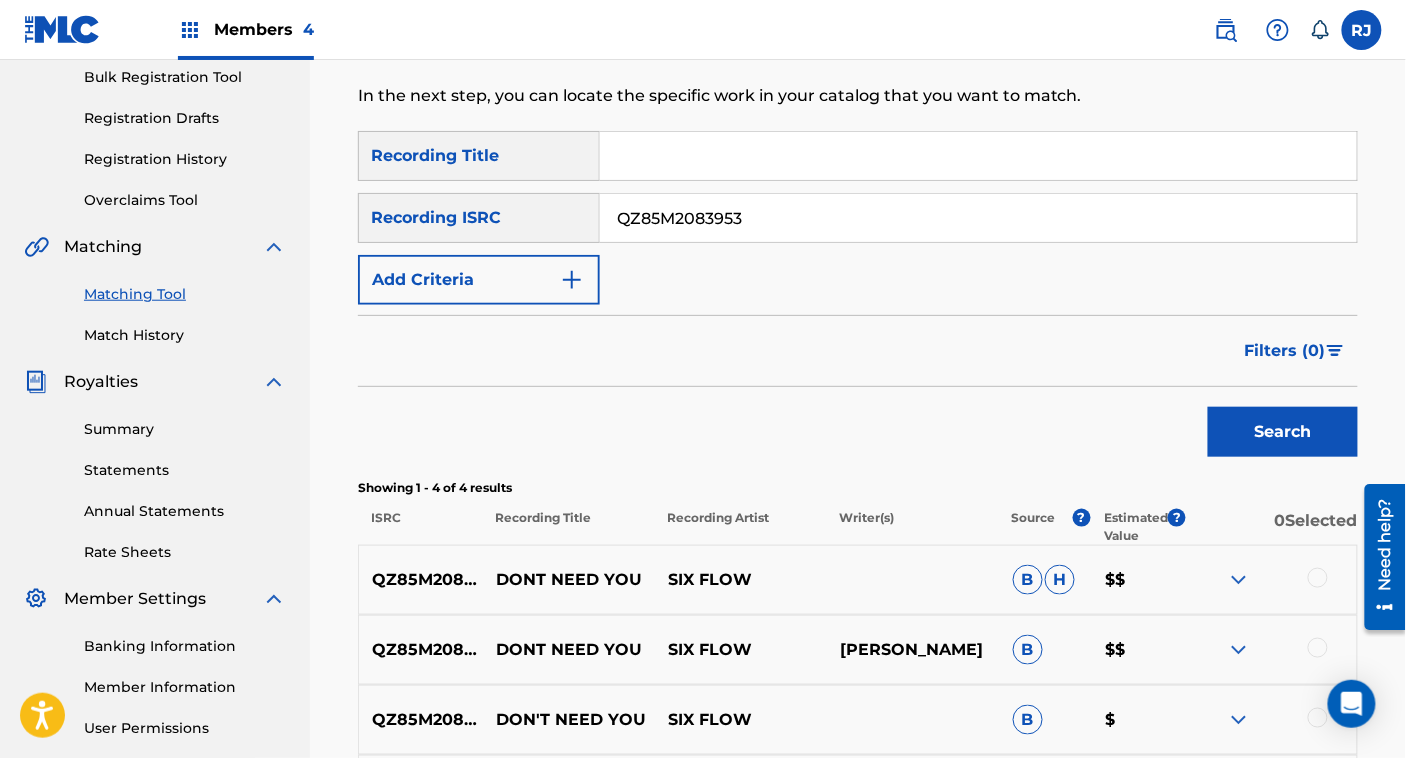 scroll, scrollTop: 297, scrollLeft: 0, axis: vertical 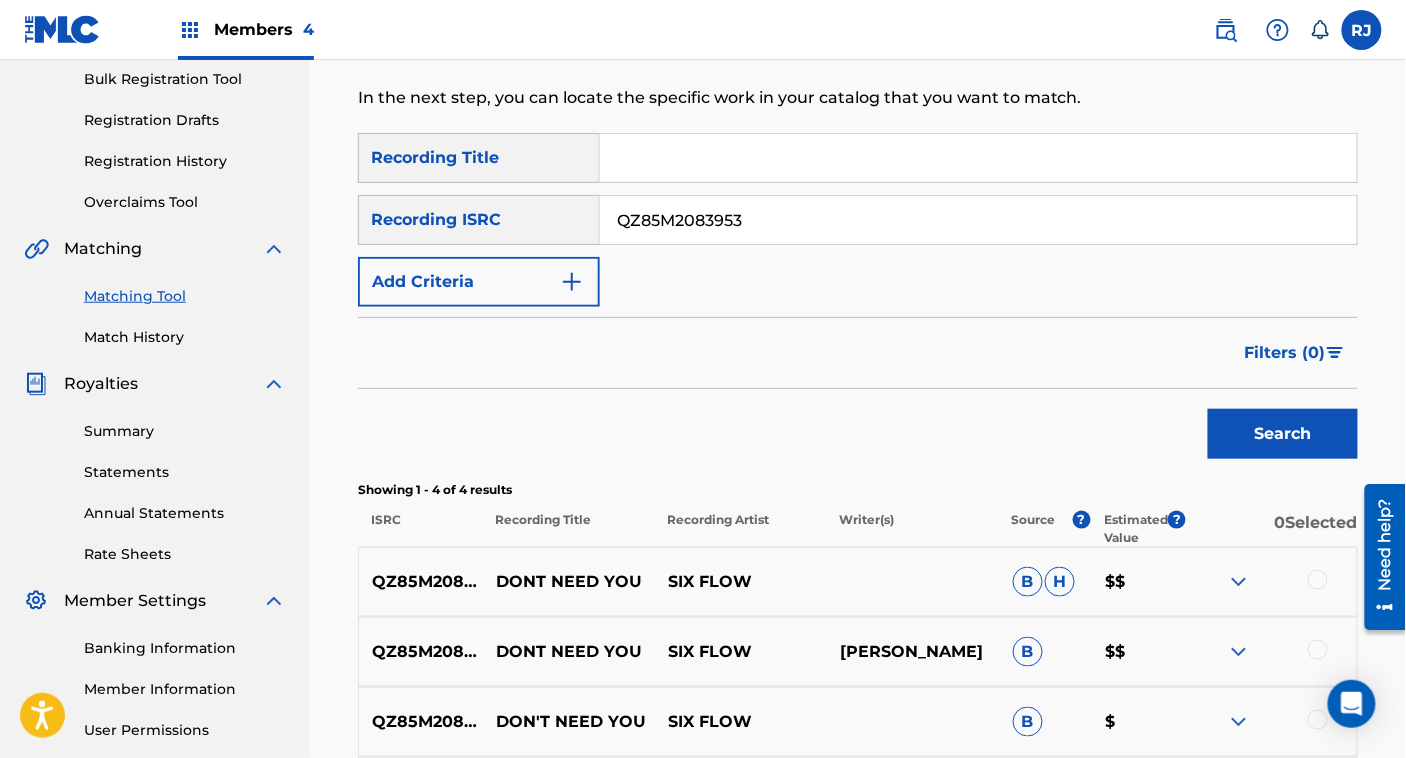 click on "QZ85M2083953" at bounding box center (978, 220) 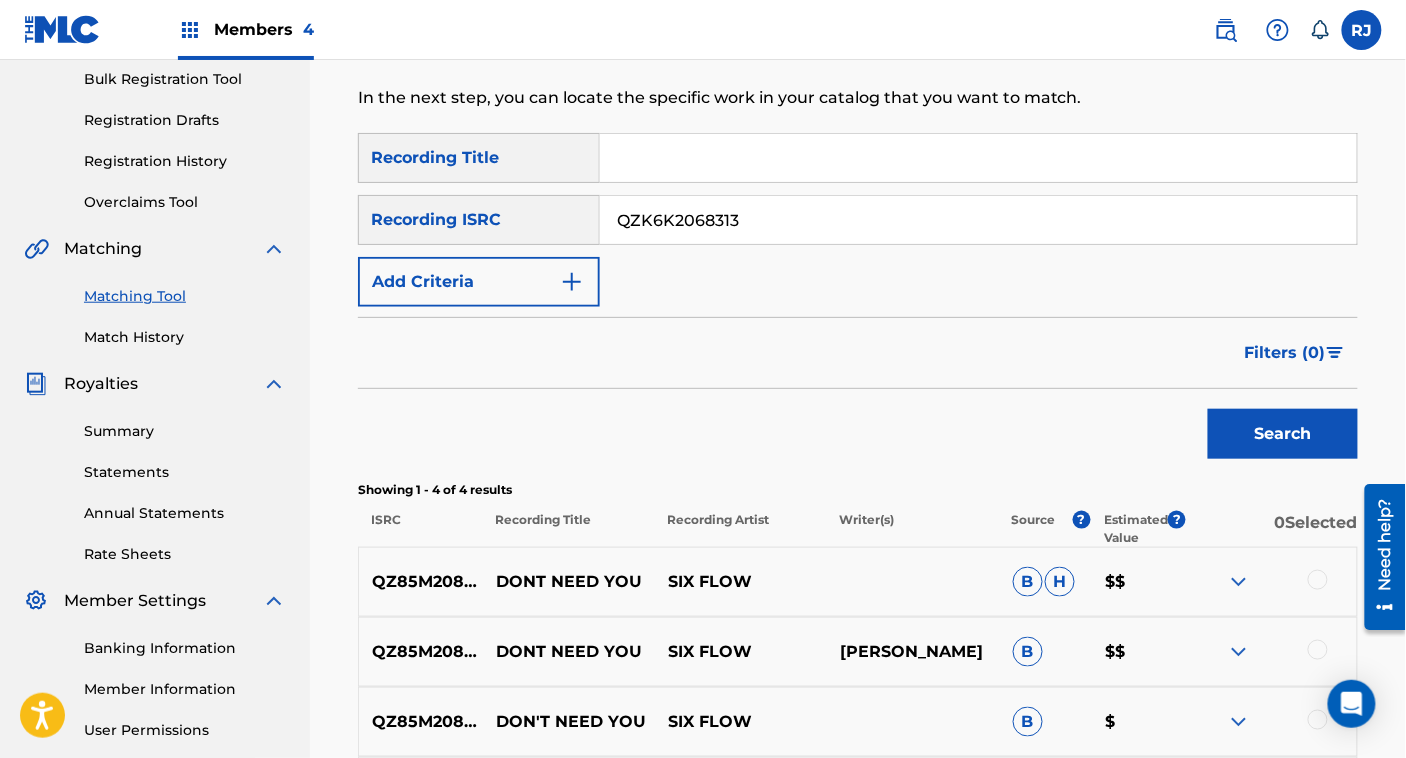 click on "Search" at bounding box center (858, 429) 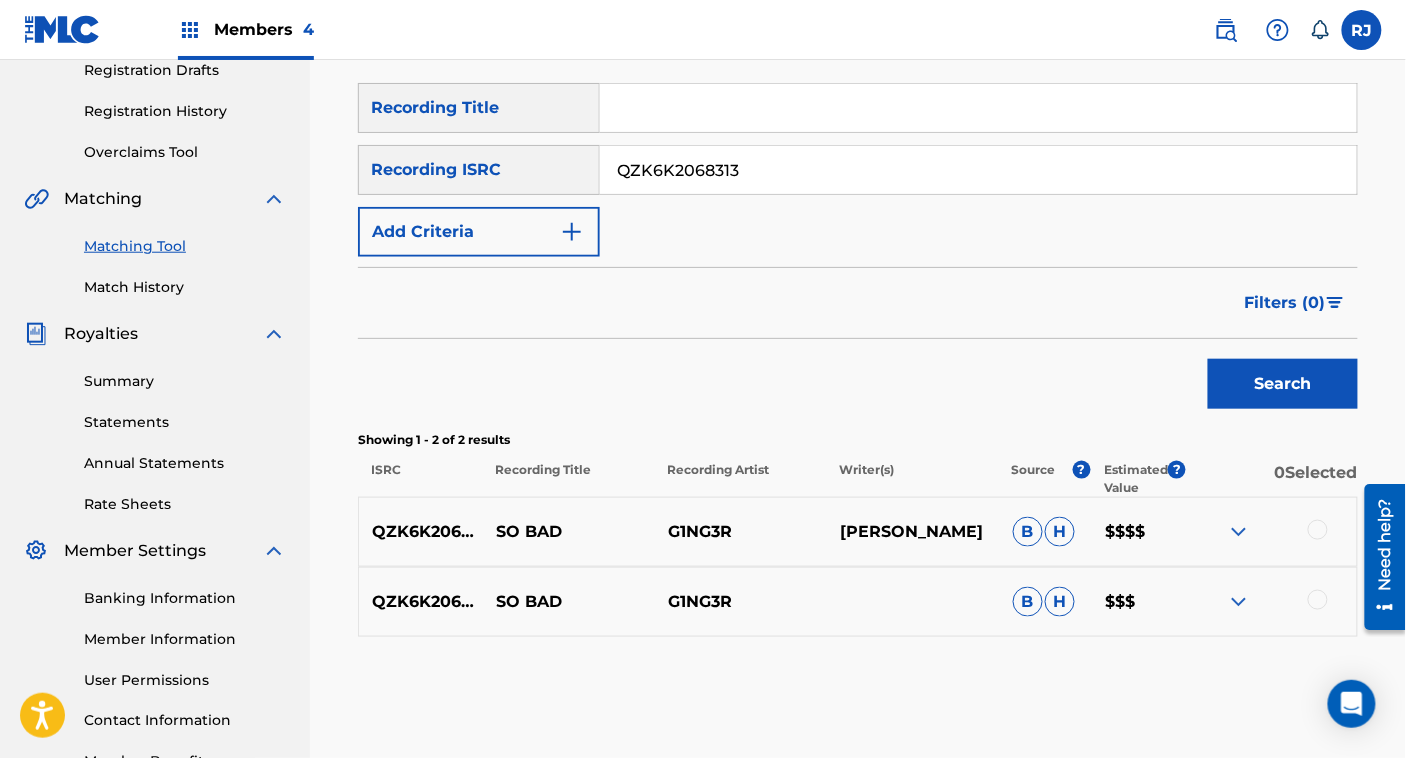 scroll, scrollTop: 346, scrollLeft: 0, axis: vertical 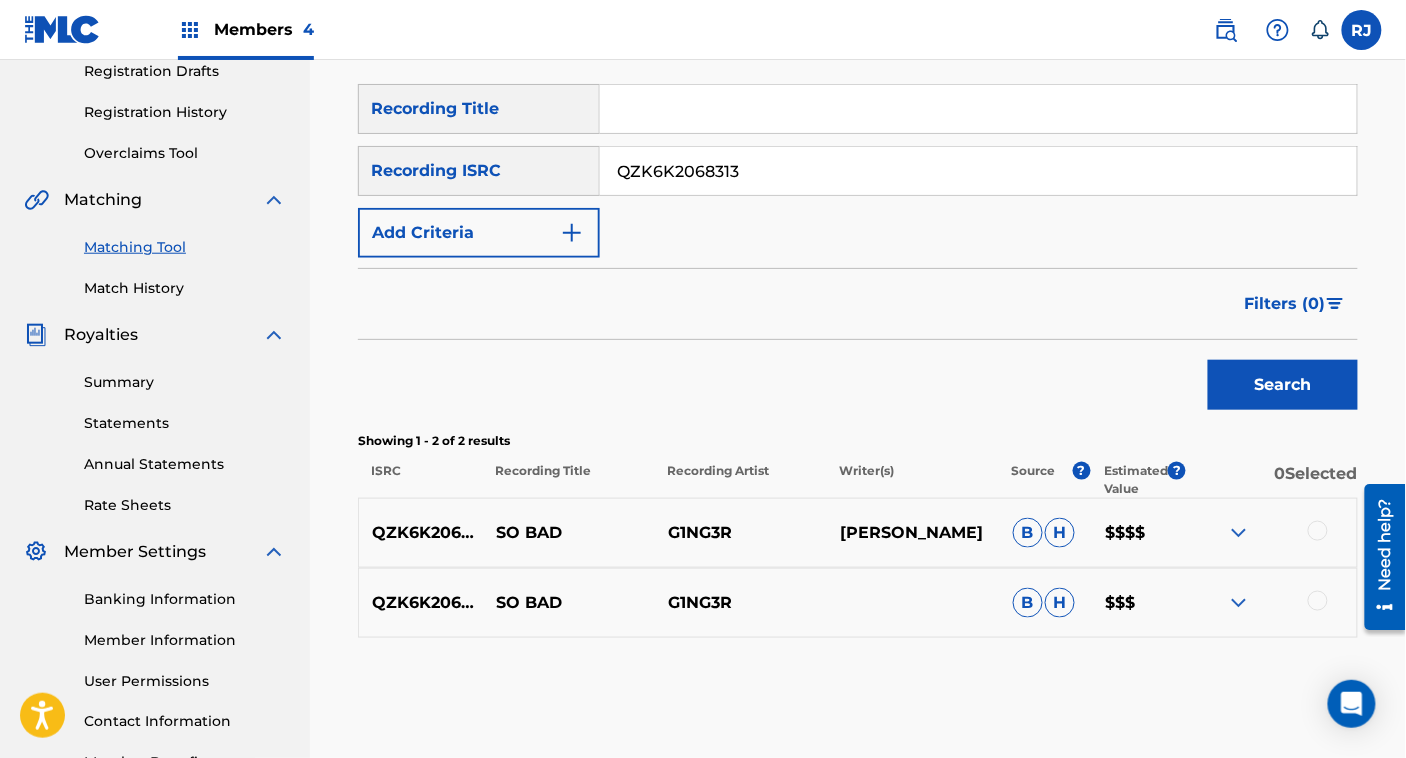 click on "QZK6K2068313" at bounding box center (978, 171) 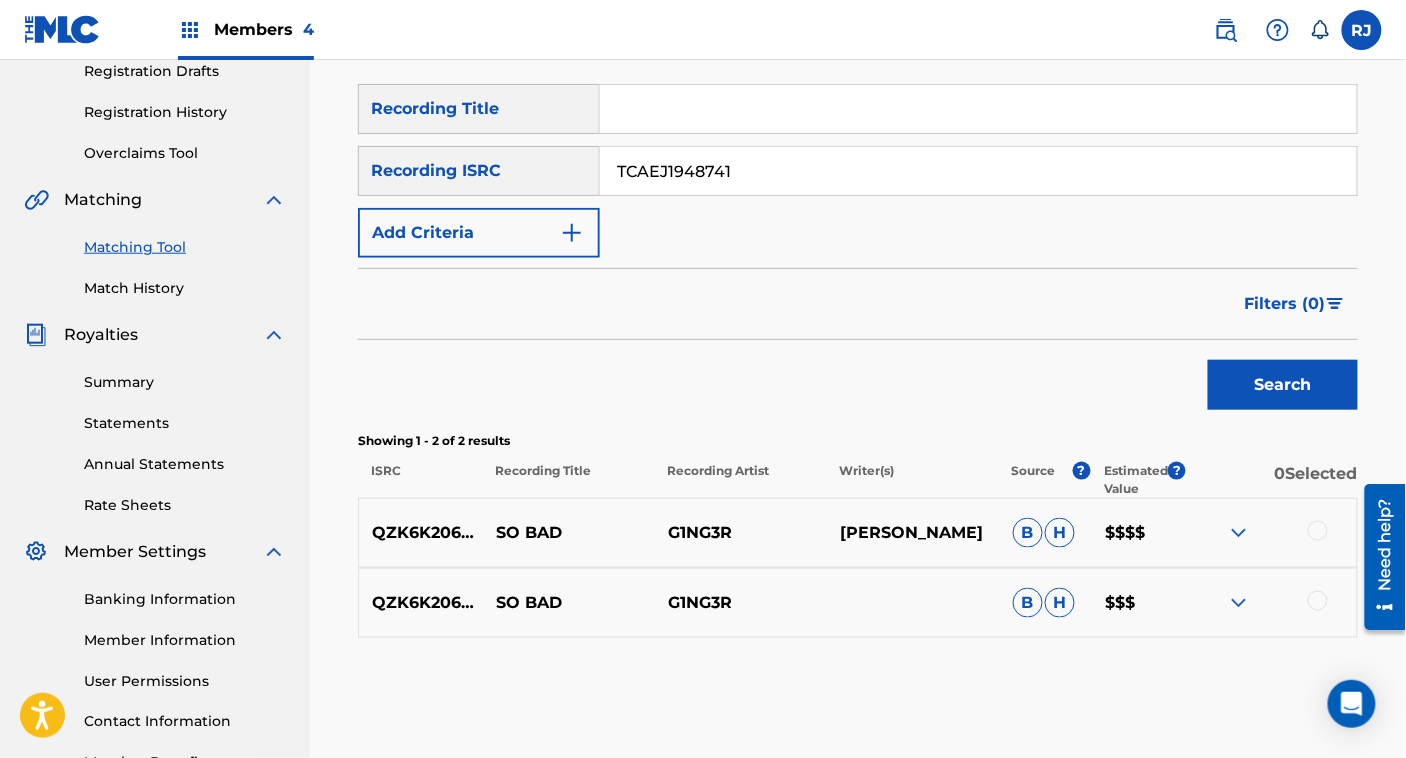 click on "Search" at bounding box center [1283, 385] 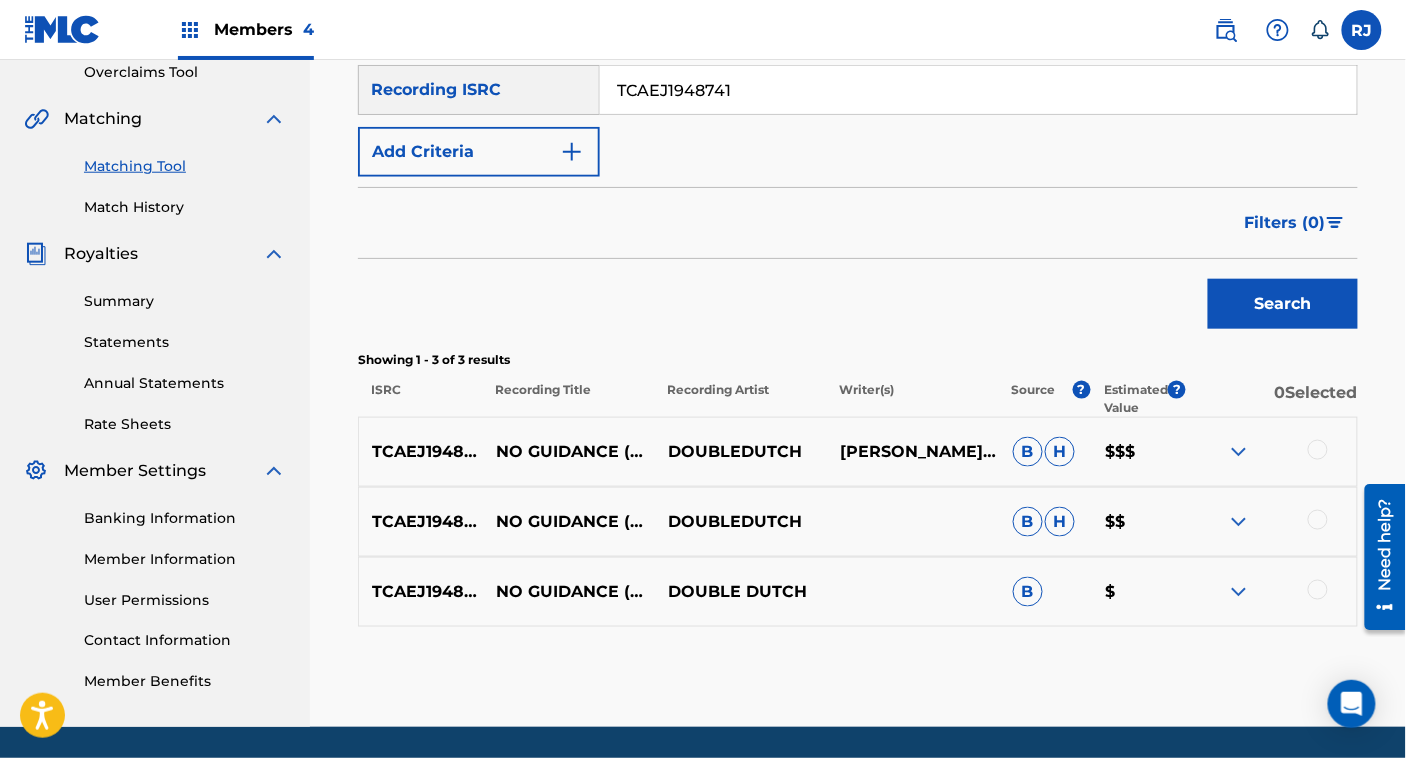 scroll, scrollTop: 432, scrollLeft: 0, axis: vertical 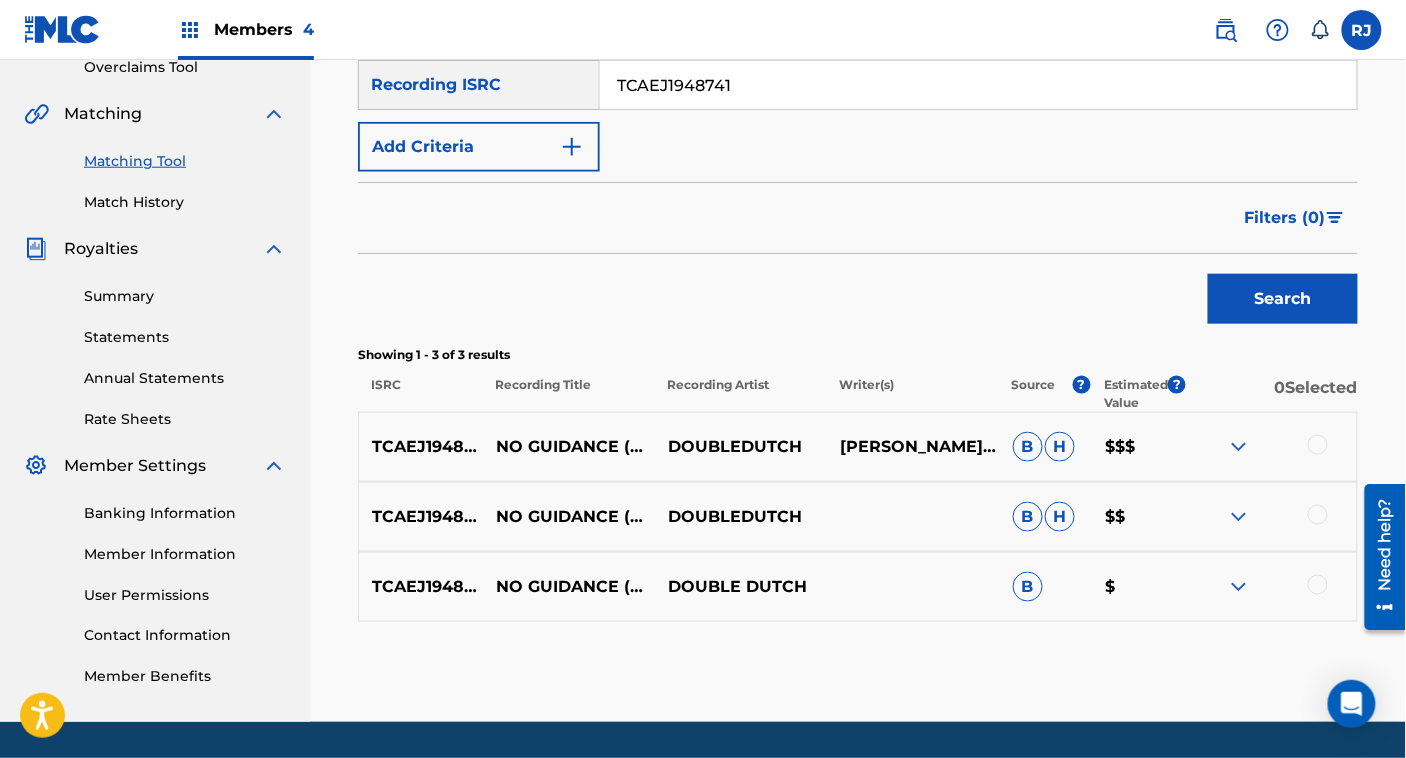 click on "TCAEJ1948741" at bounding box center [978, 85] 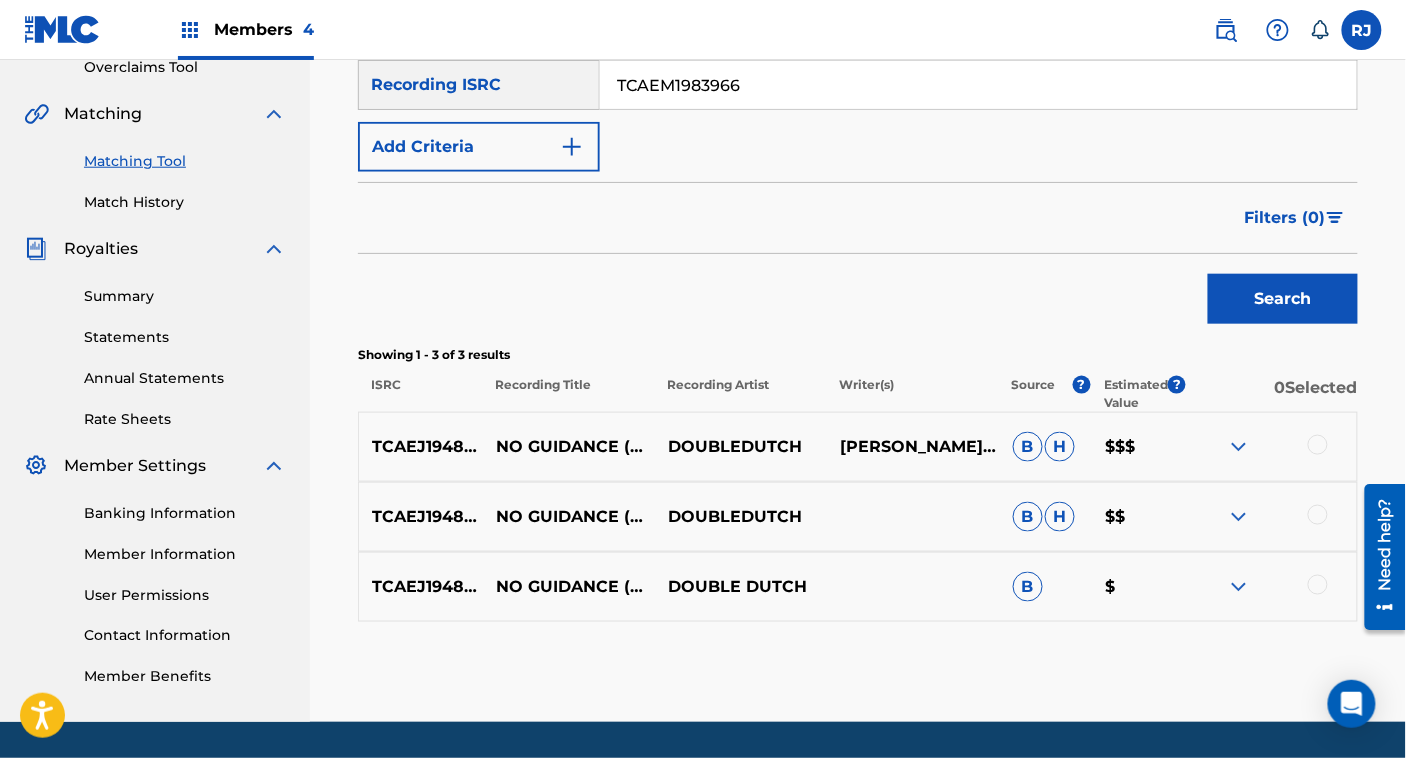 click on "Search" at bounding box center (1283, 299) 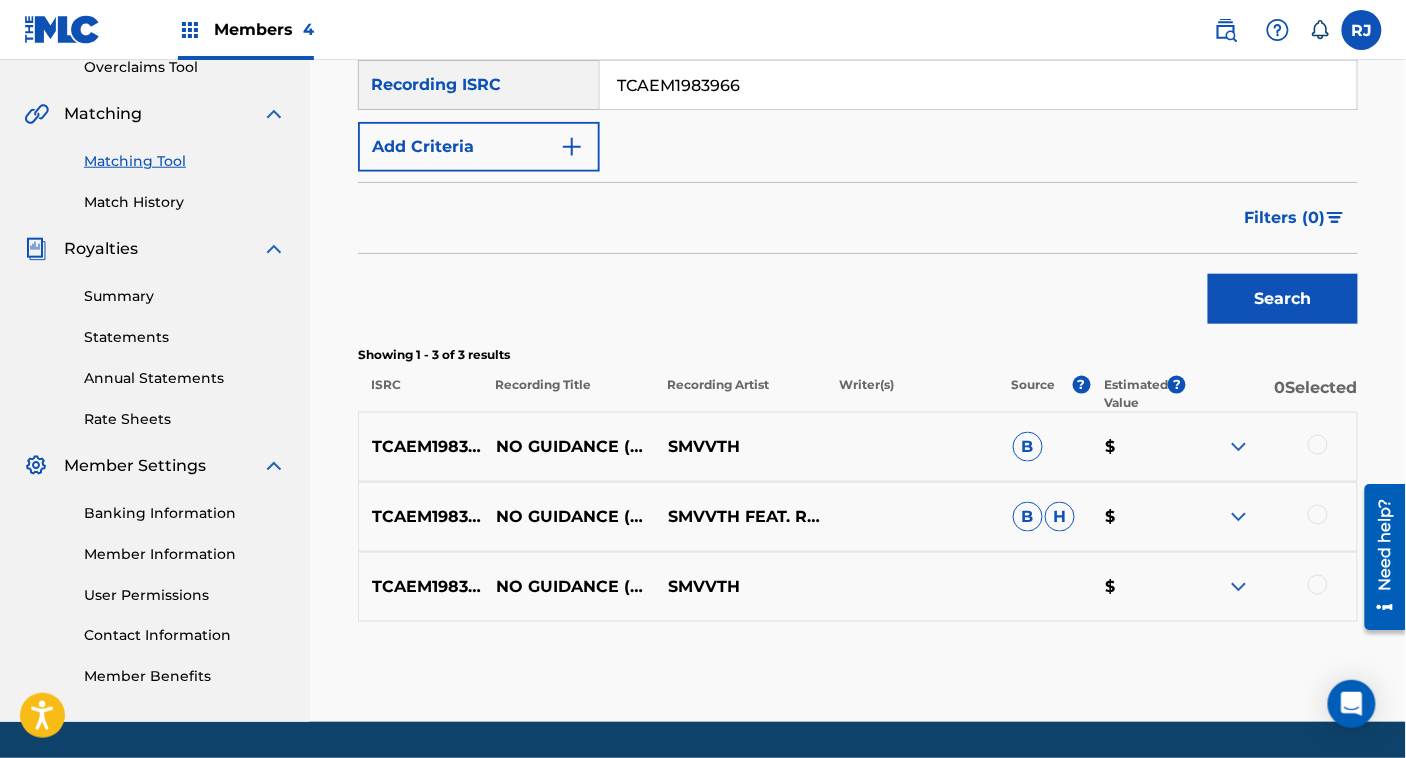 click on "TCAEM1983966" at bounding box center [978, 85] 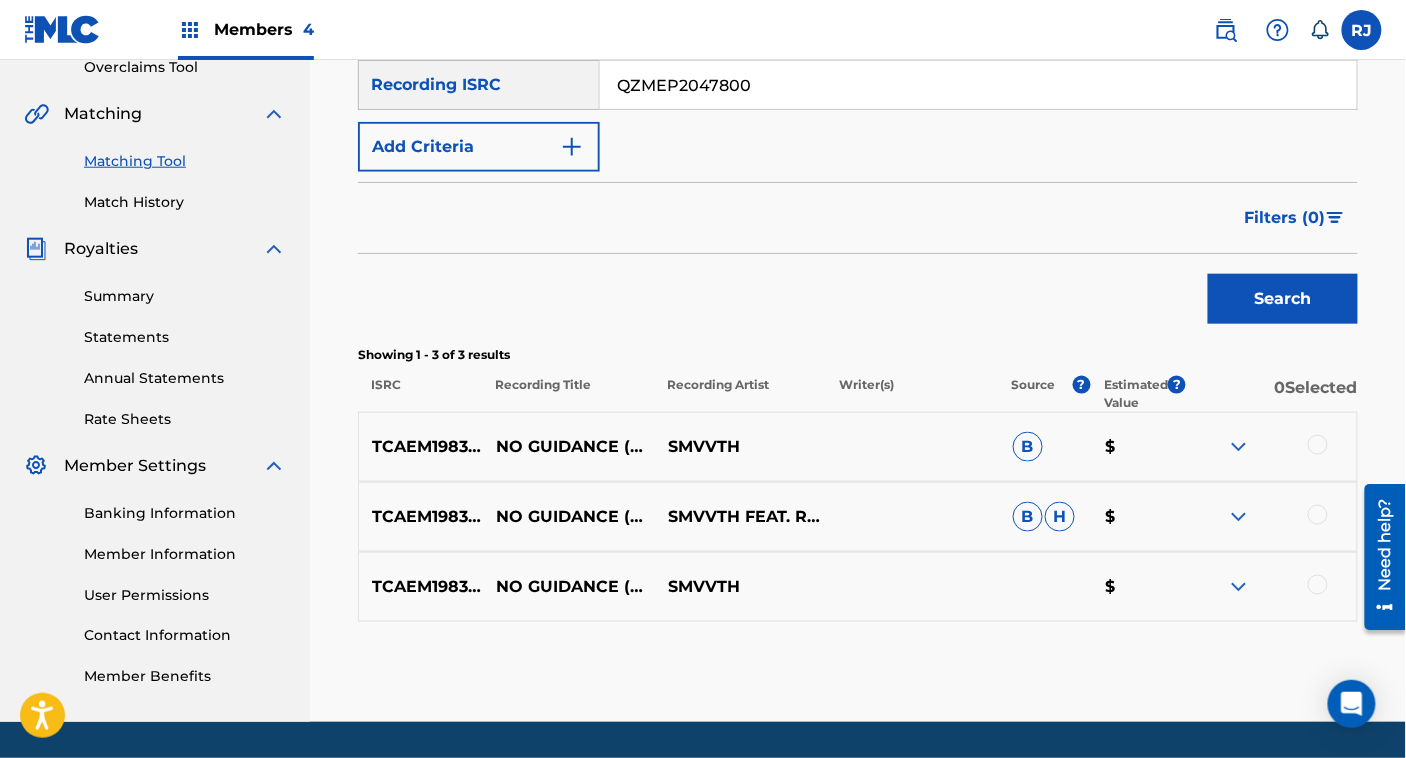 type on "QZMEP2047800" 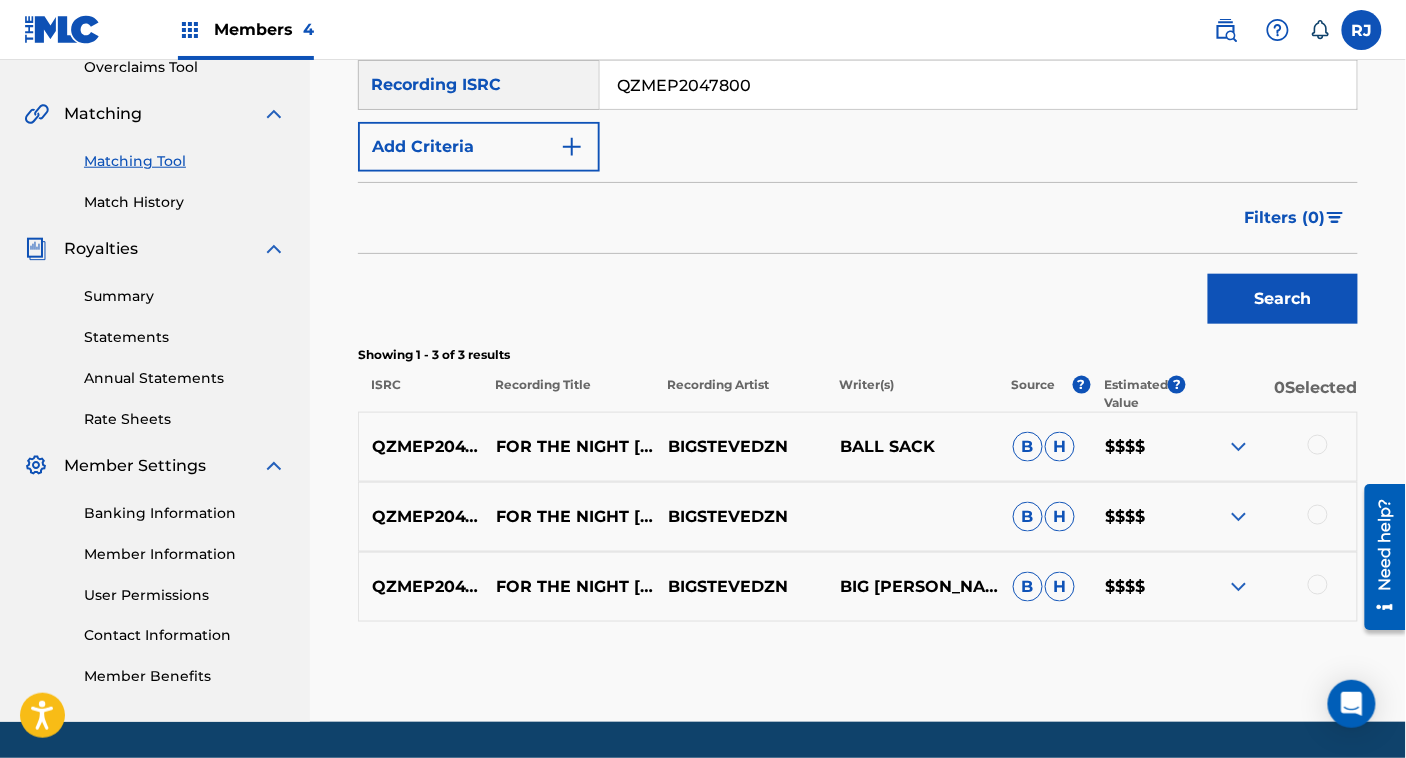 scroll, scrollTop: 0, scrollLeft: 0, axis: both 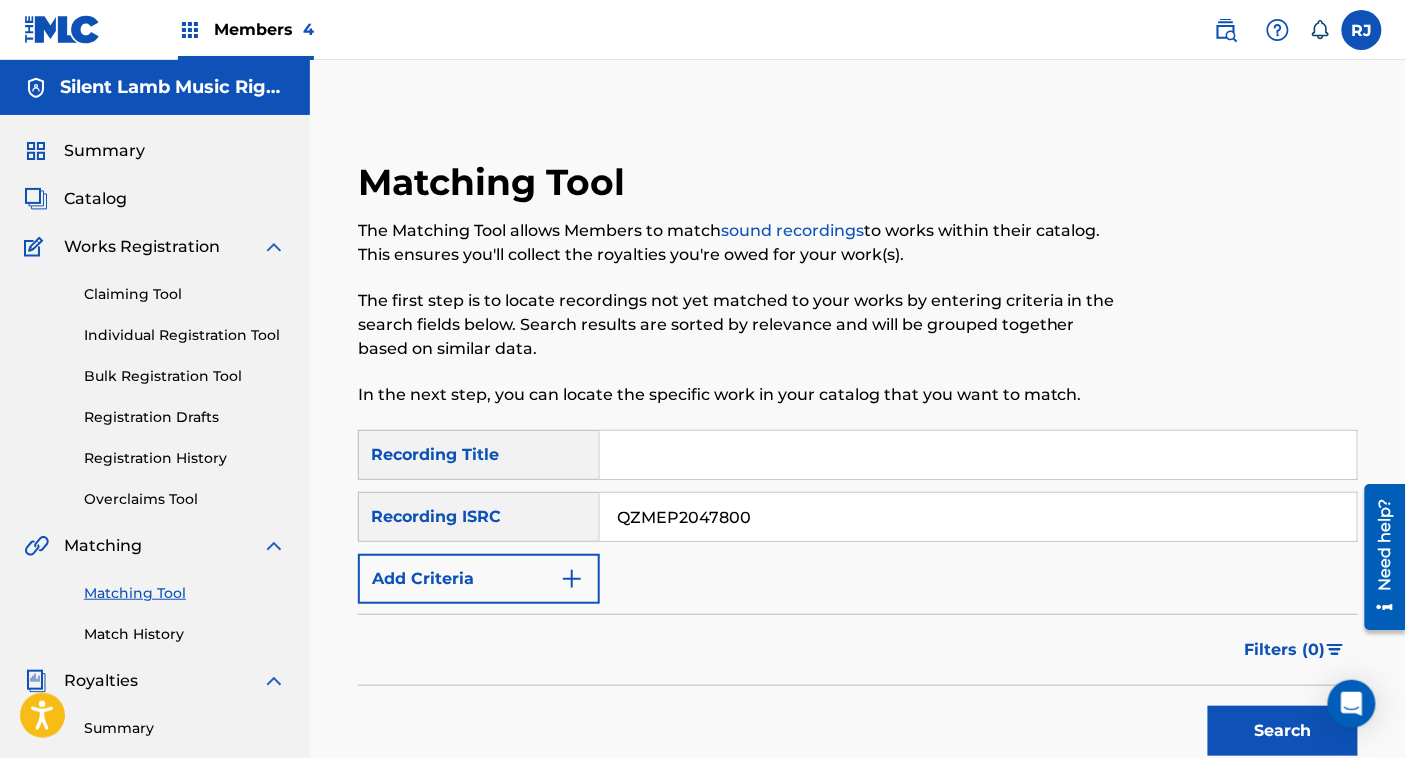 click on "Claiming Tool" at bounding box center (185, 294) 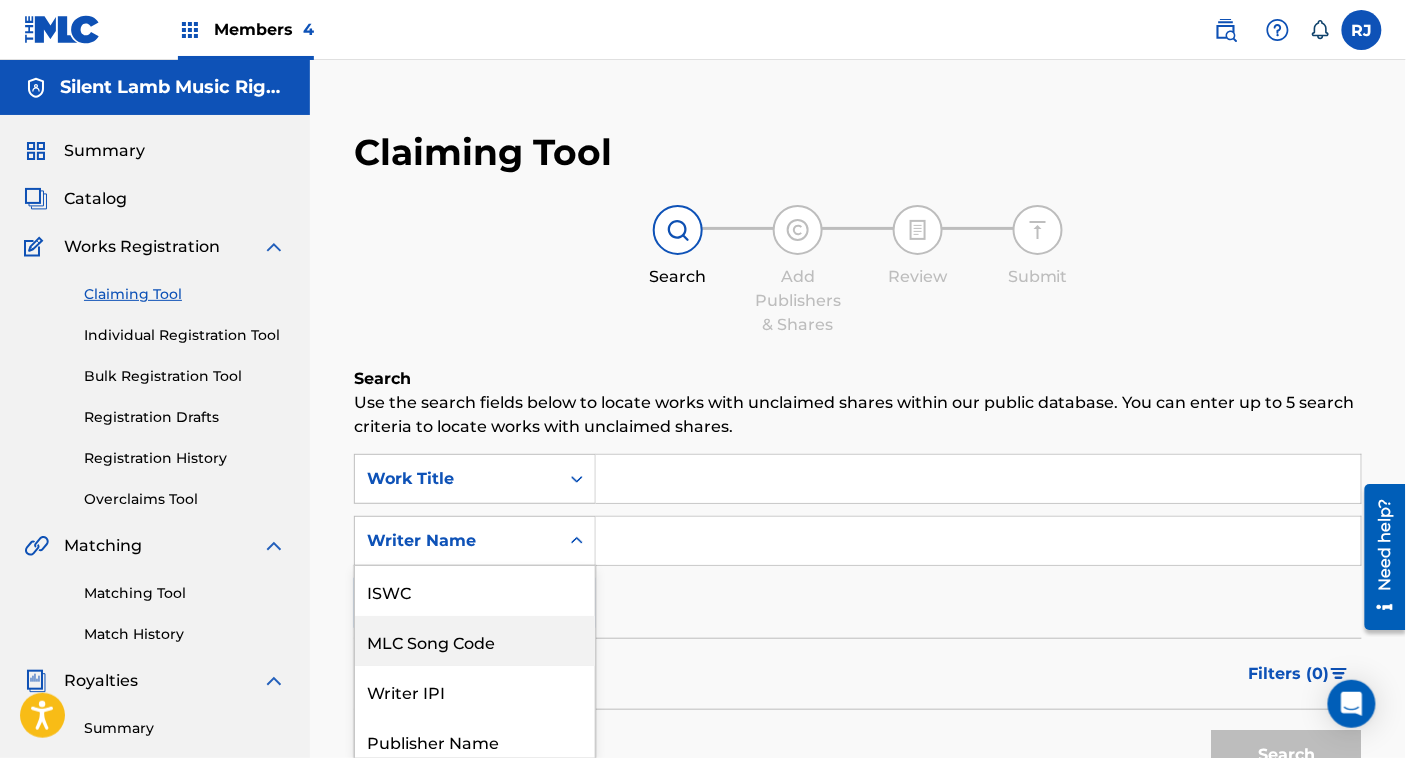 scroll, scrollTop: 106, scrollLeft: 0, axis: vertical 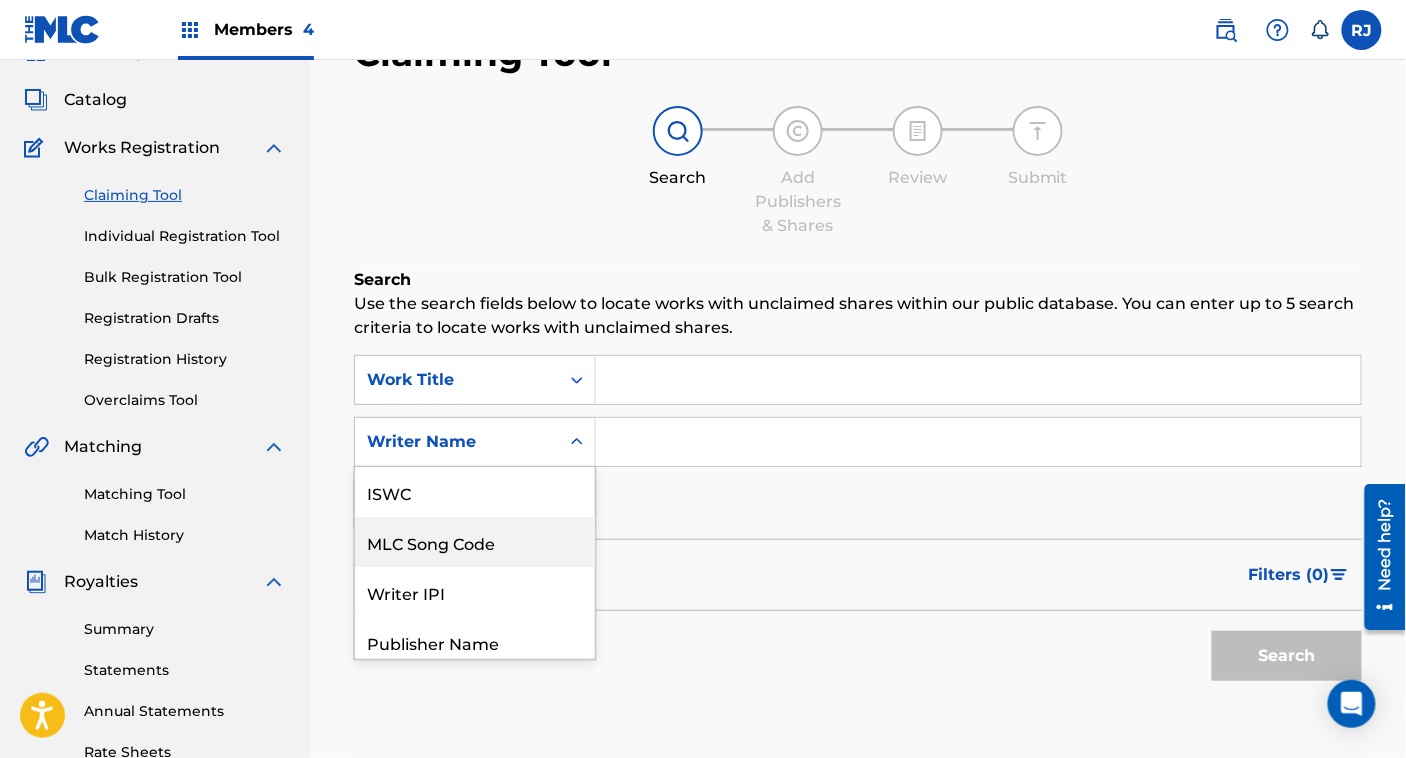 click on "7 results available. Use Up and Down to choose options, press Enter to select the currently focused option, press Escape to exit the menu, press Tab to select the option and exit the menu. Writer Name ISWC MLC Song Code Writer IPI Publisher Name Publisher IPI MLC Publisher Number Writer Name" at bounding box center [475, 442] 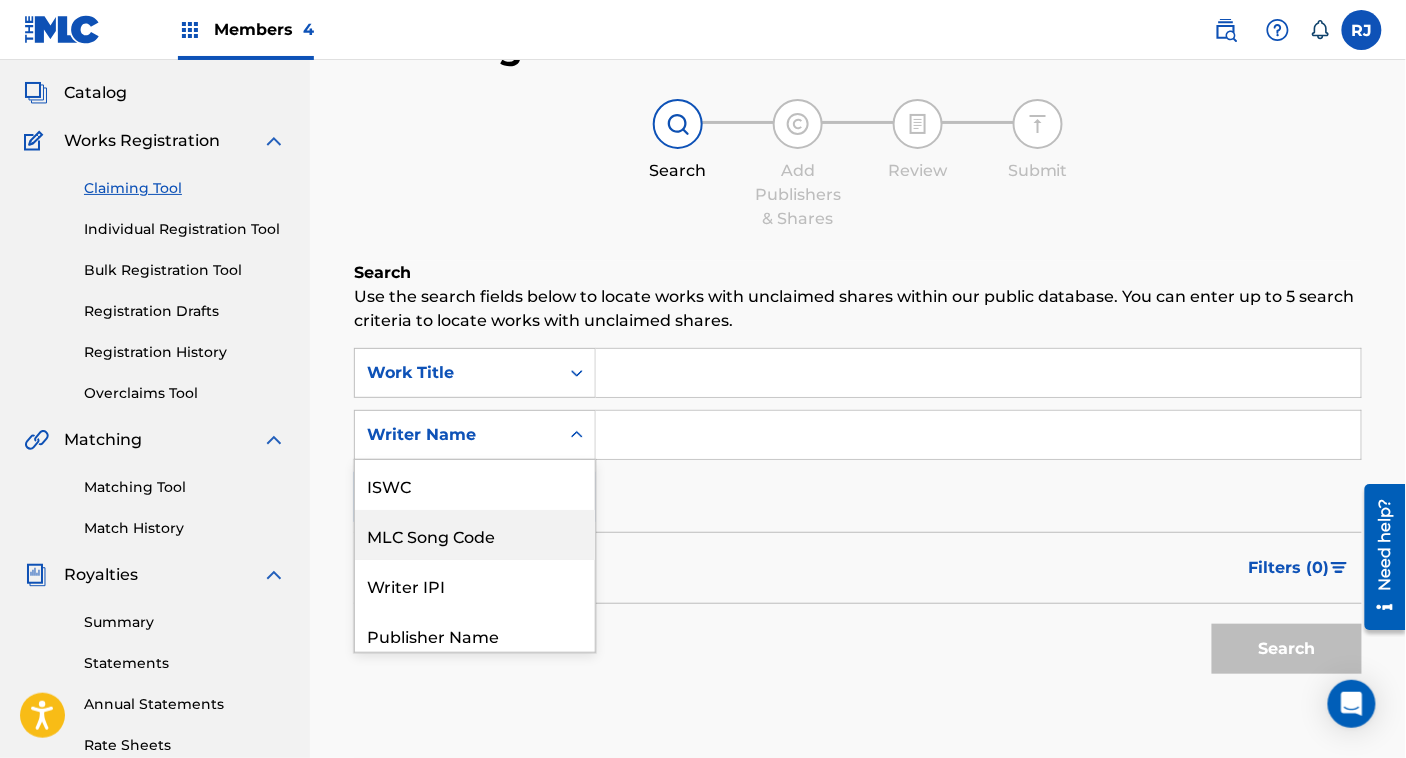 scroll, scrollTop: 50, scrollLeft: 0, axis: vertical 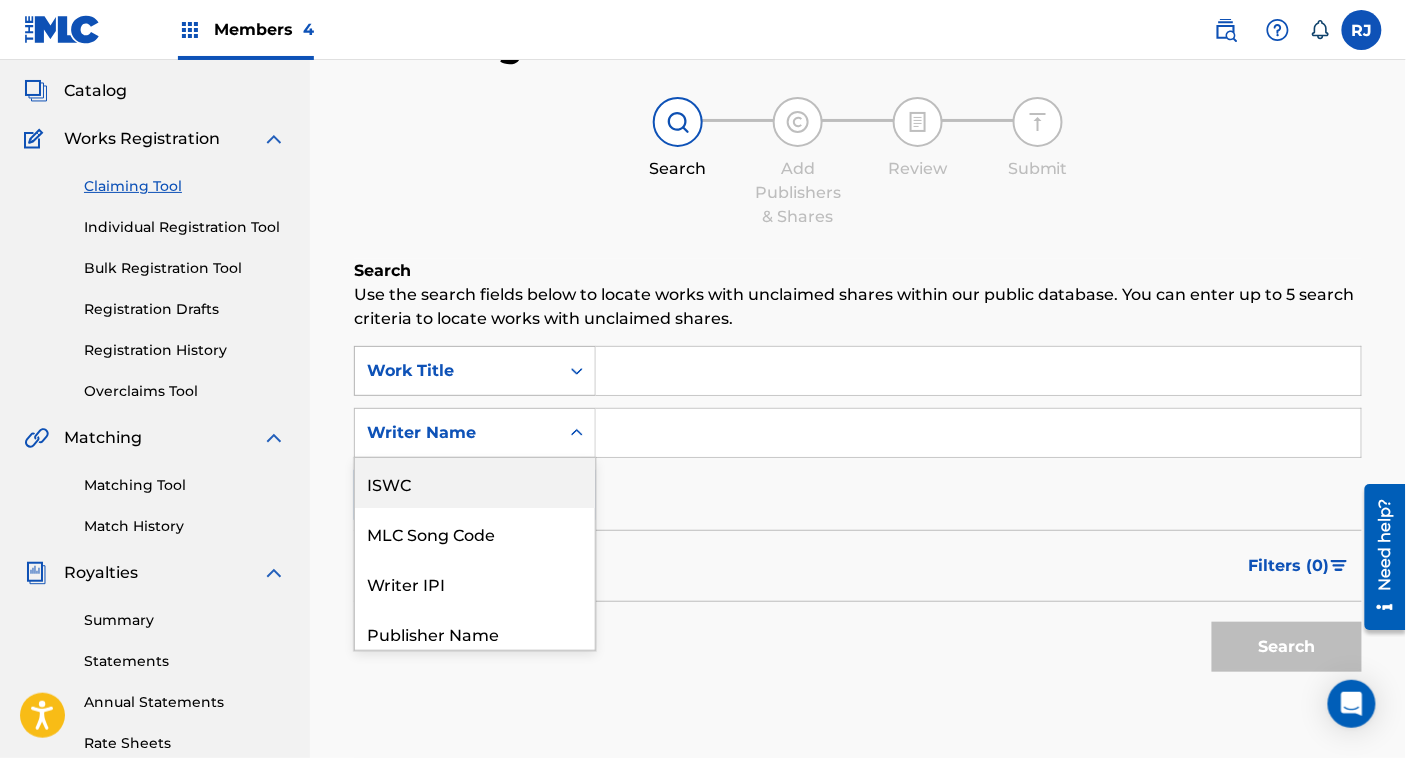 click on "Work Title" at bounding box center [457, 371] 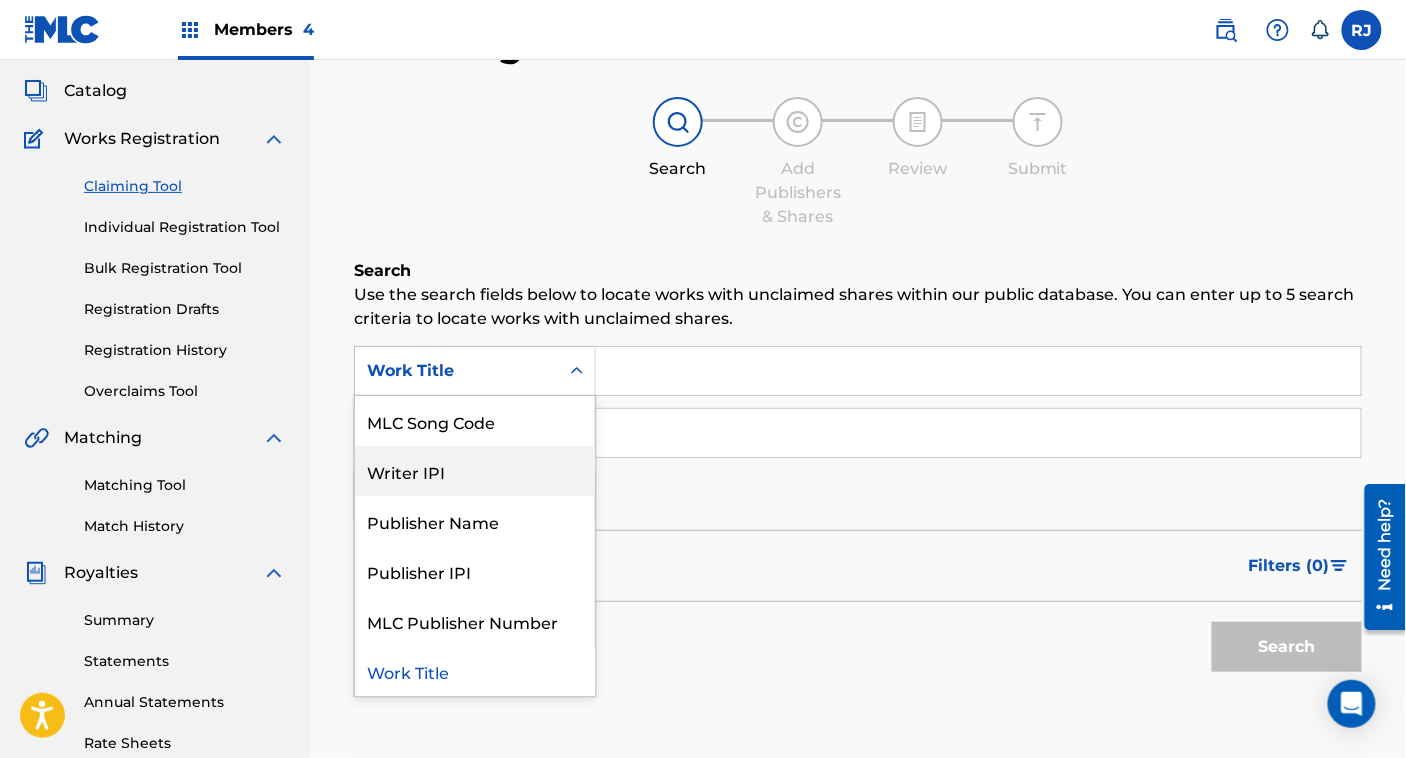 scroll, scrollTop: 0, scrollLeft: 0, axis: both 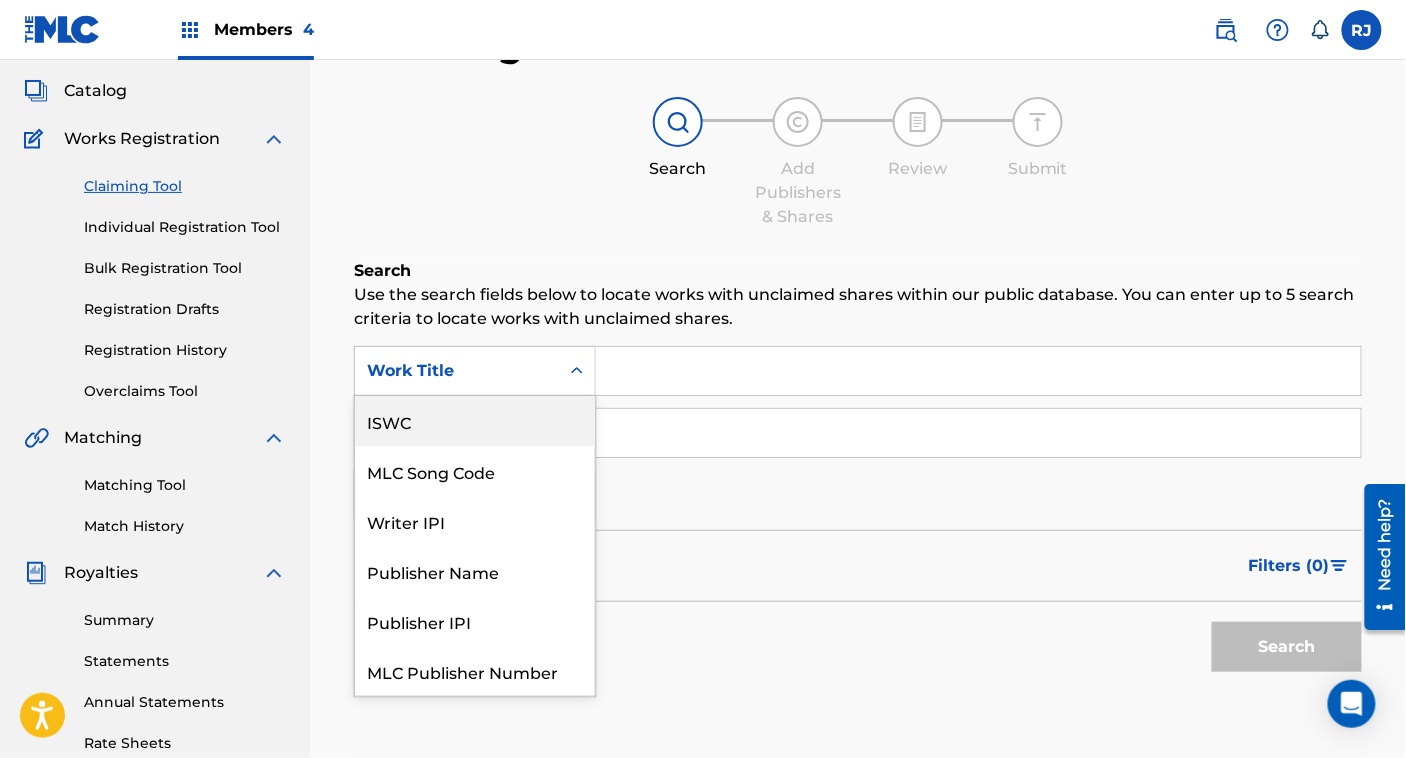 click on "Search Add Publishers & Shares Review Submit" at bounding box center (858, 163) 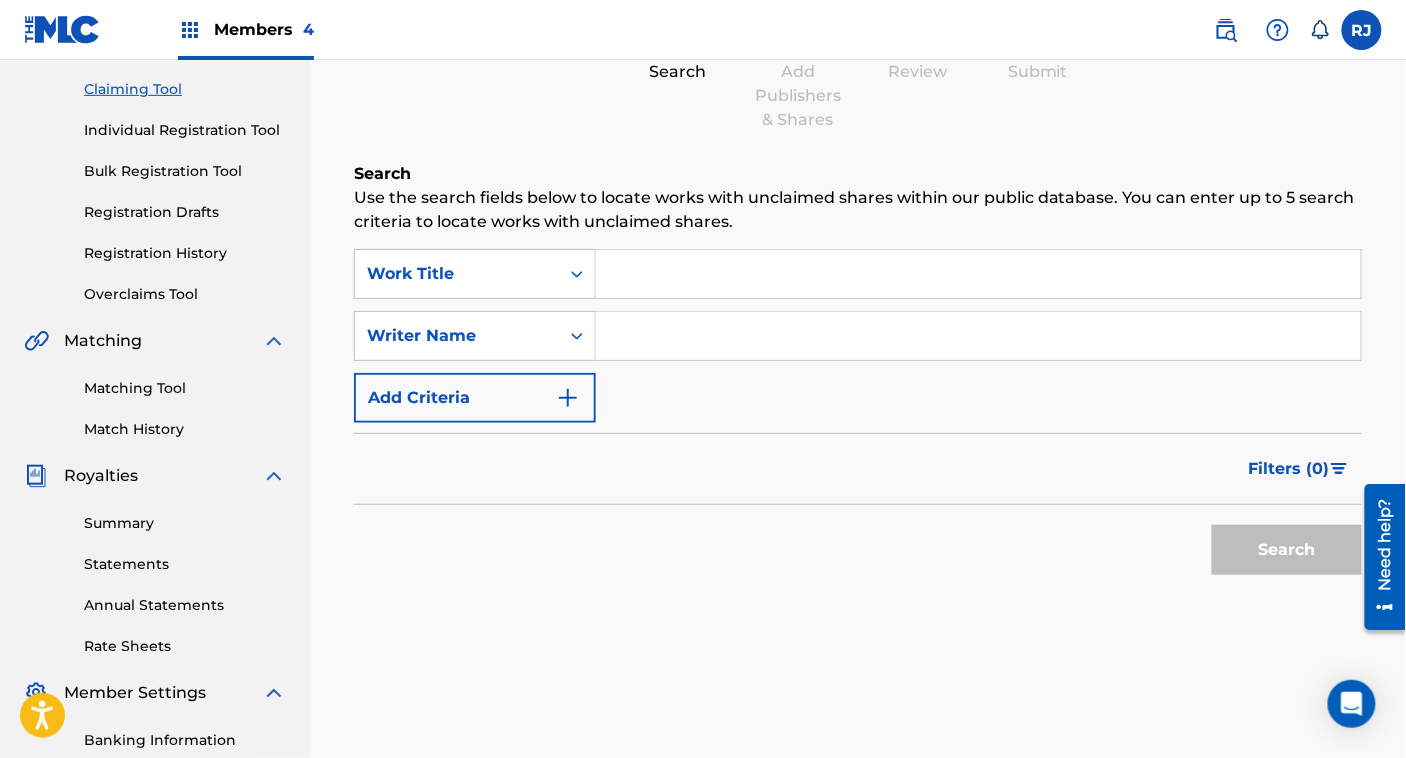 scroll, scrollTop: 0, scrollLeft: 0, axis: both 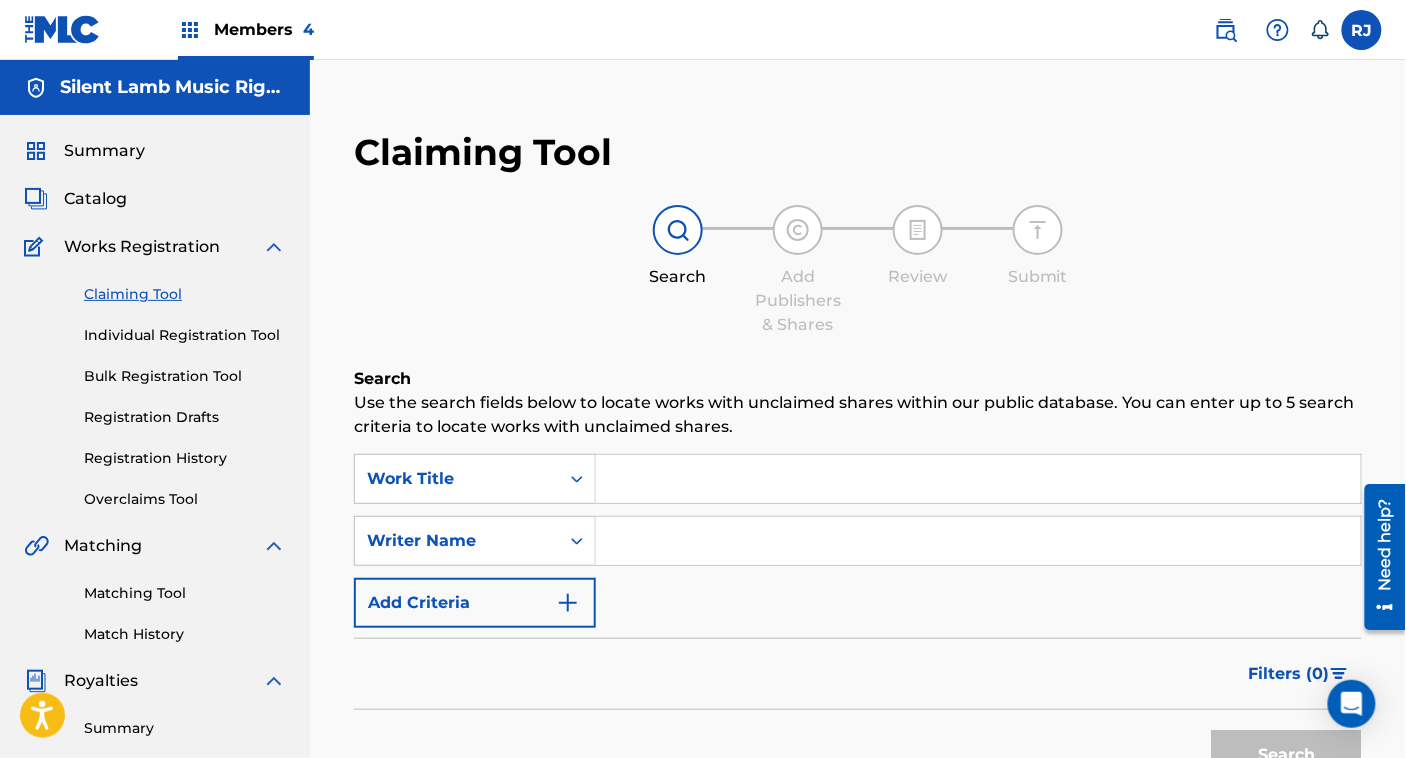 click on "Individual Registration Tool" at bounding box center (185, 335) 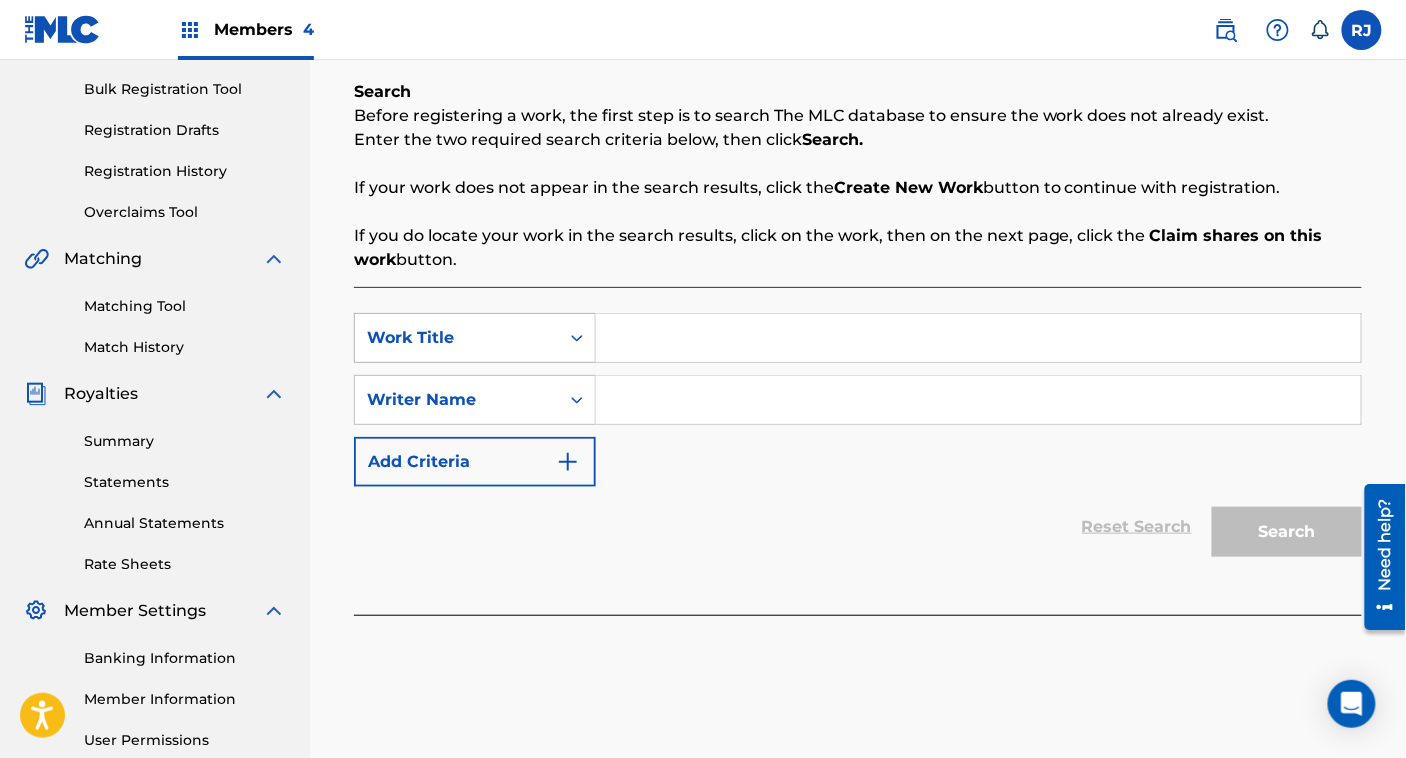 scroll, scrollTop: 288, scrollLeft: 0, axis: vertical 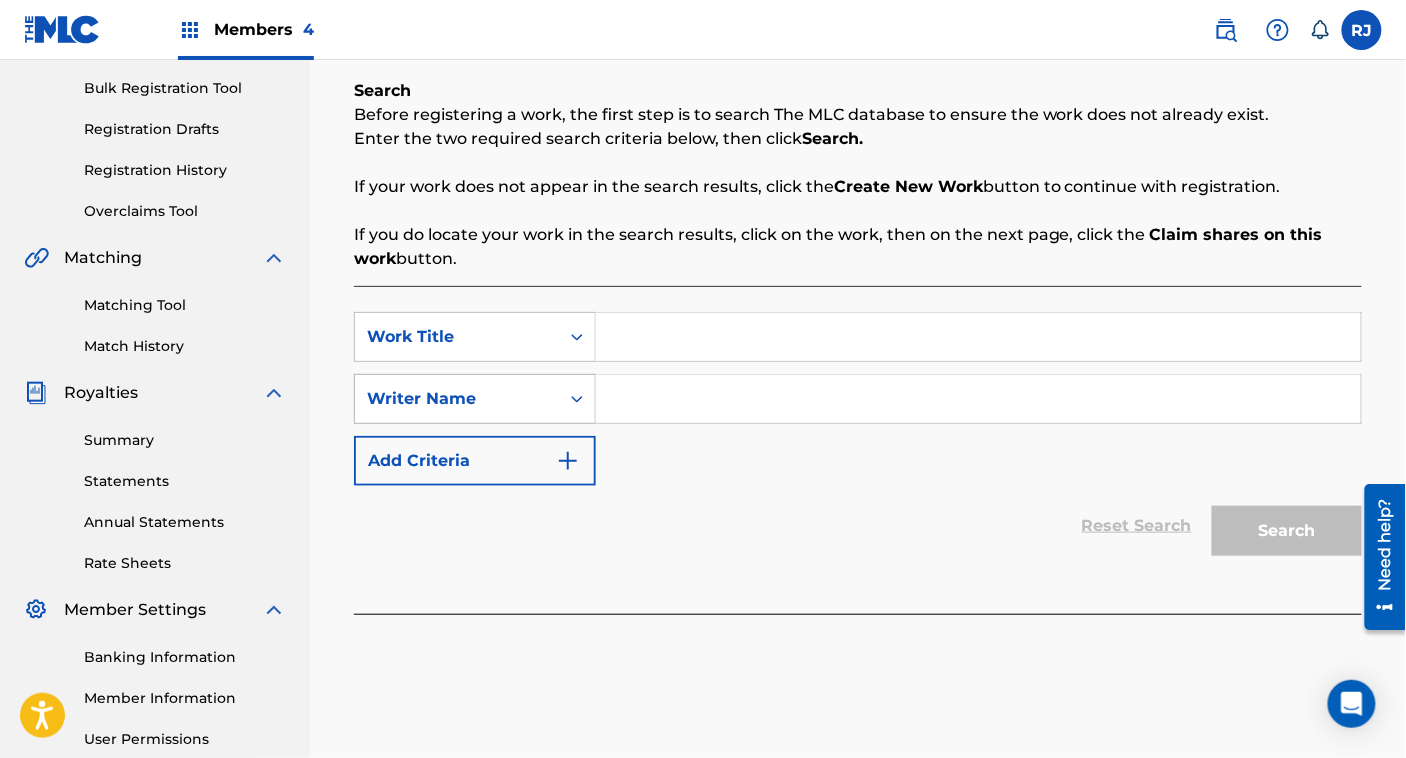 click on "Writer Name" at bounding box center (457, 399) 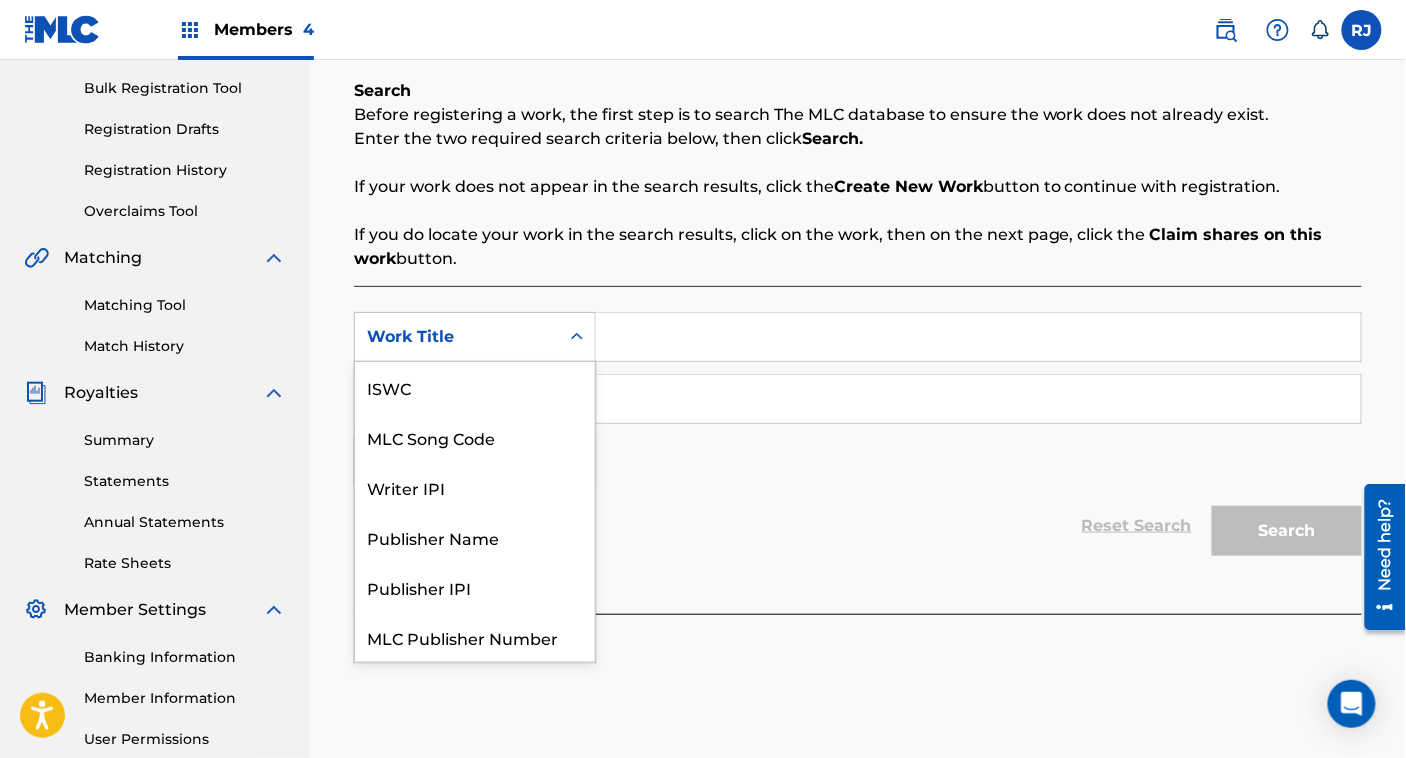 click on "Work Title" at bounding box center (457, 337) 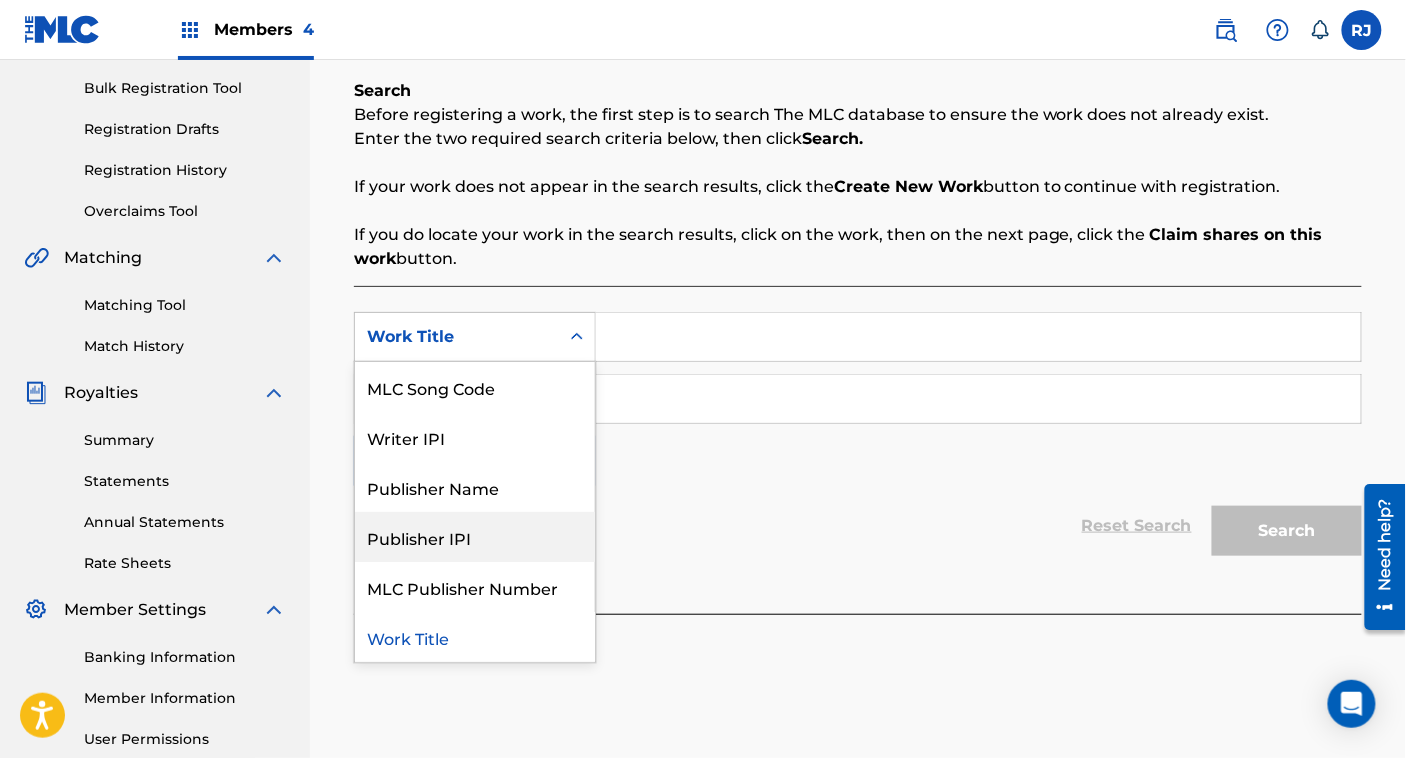 scroll, scrollTop: 0, scrollLeft: 0, axis: both 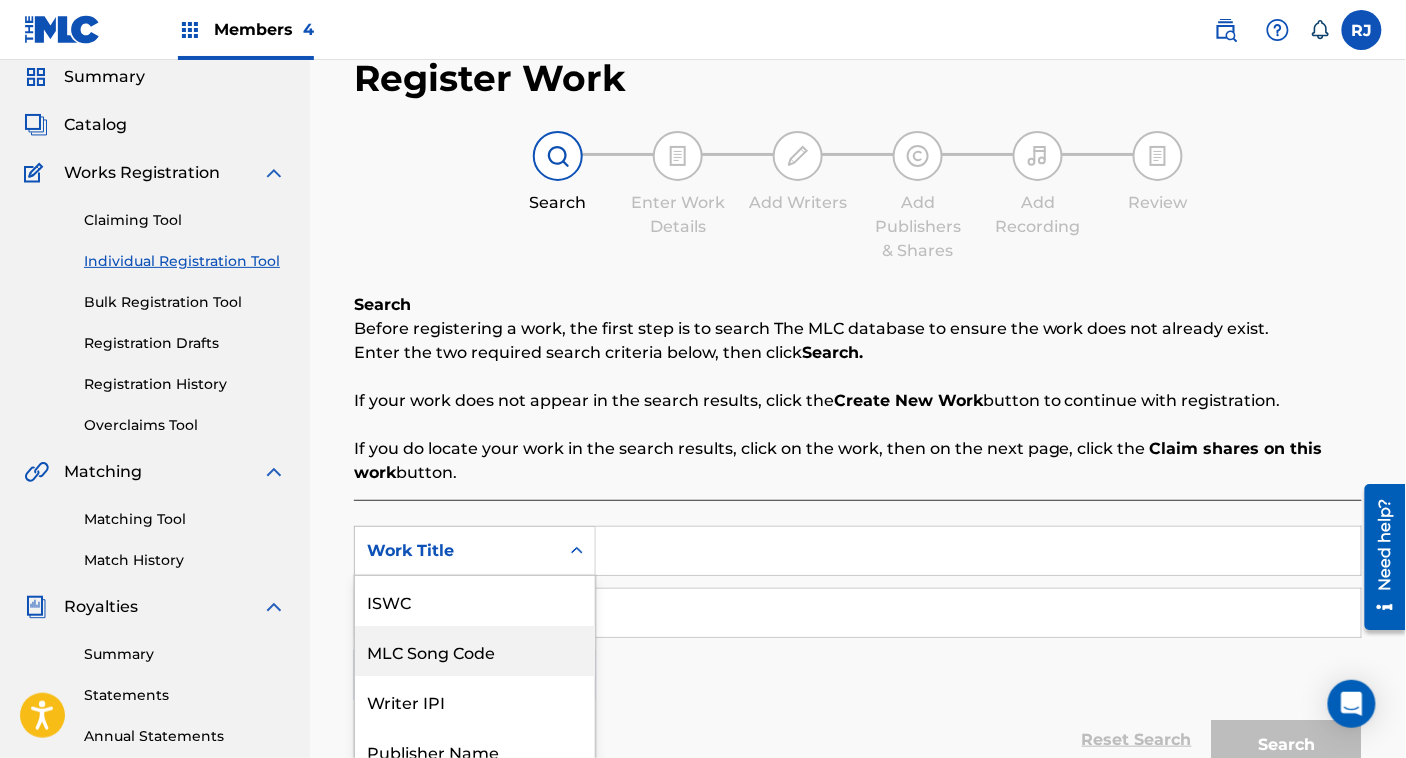 click on "Bulk Registration Tool" at bounding box center [185, 302] 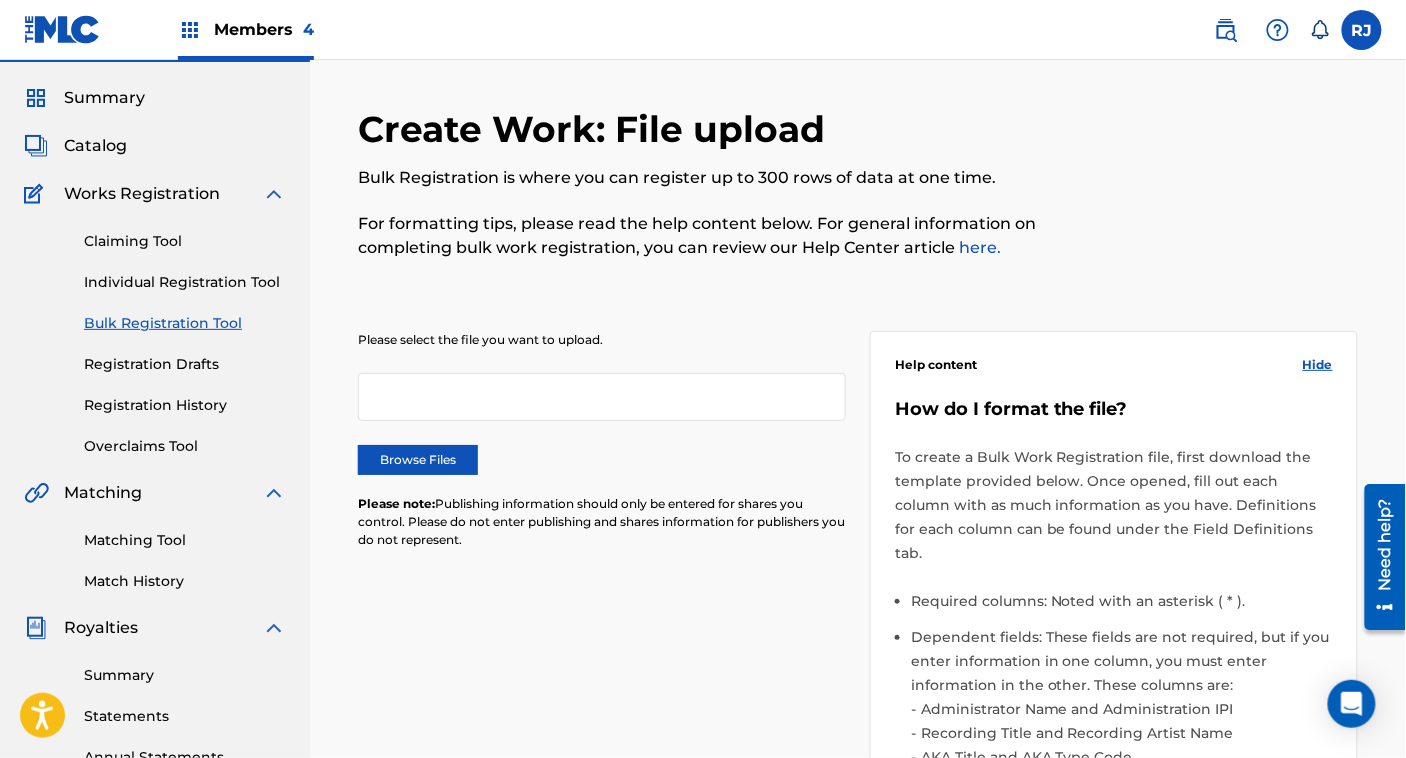 scroll, scrollTop: 55, scrollLeft: 0, axis: vertical 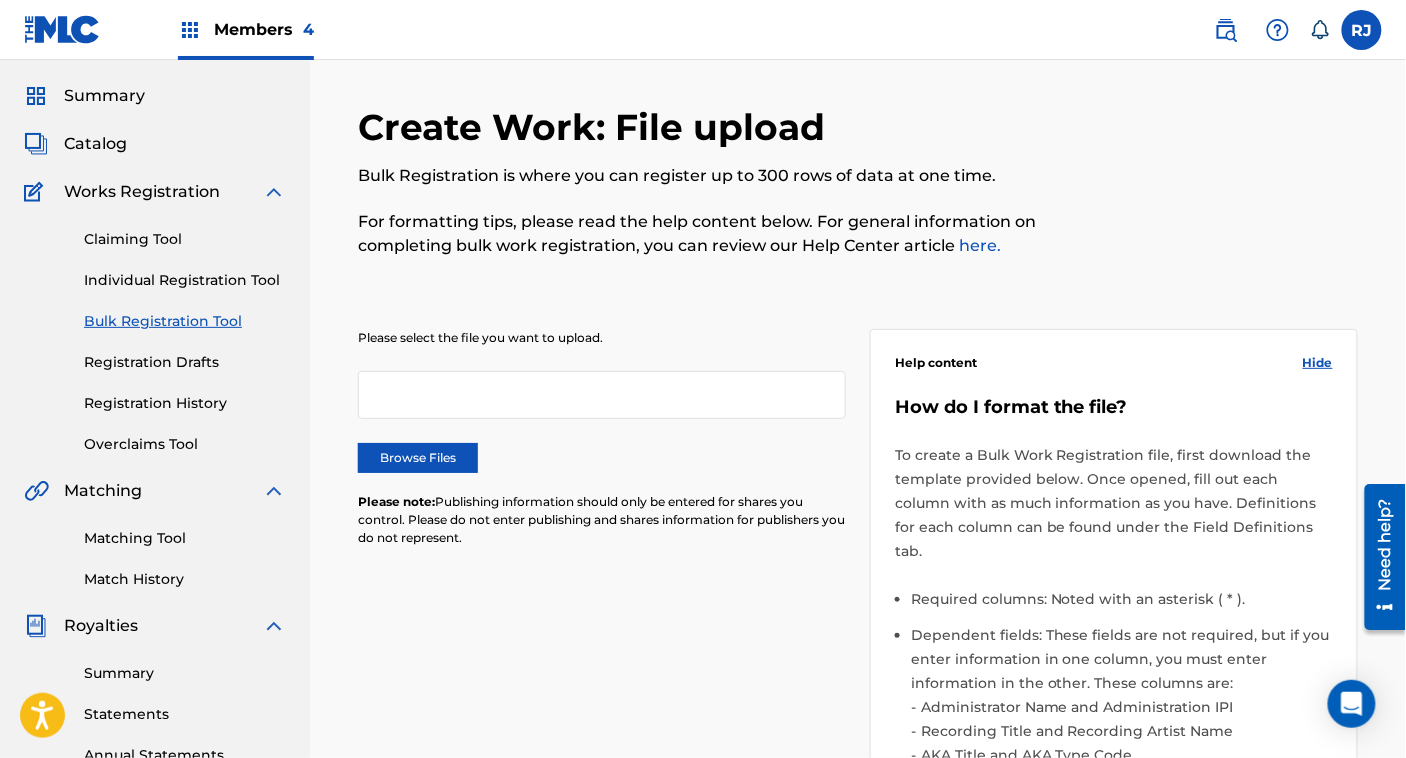 click on "Overclaims Tool" at bounding box center (185, 444) 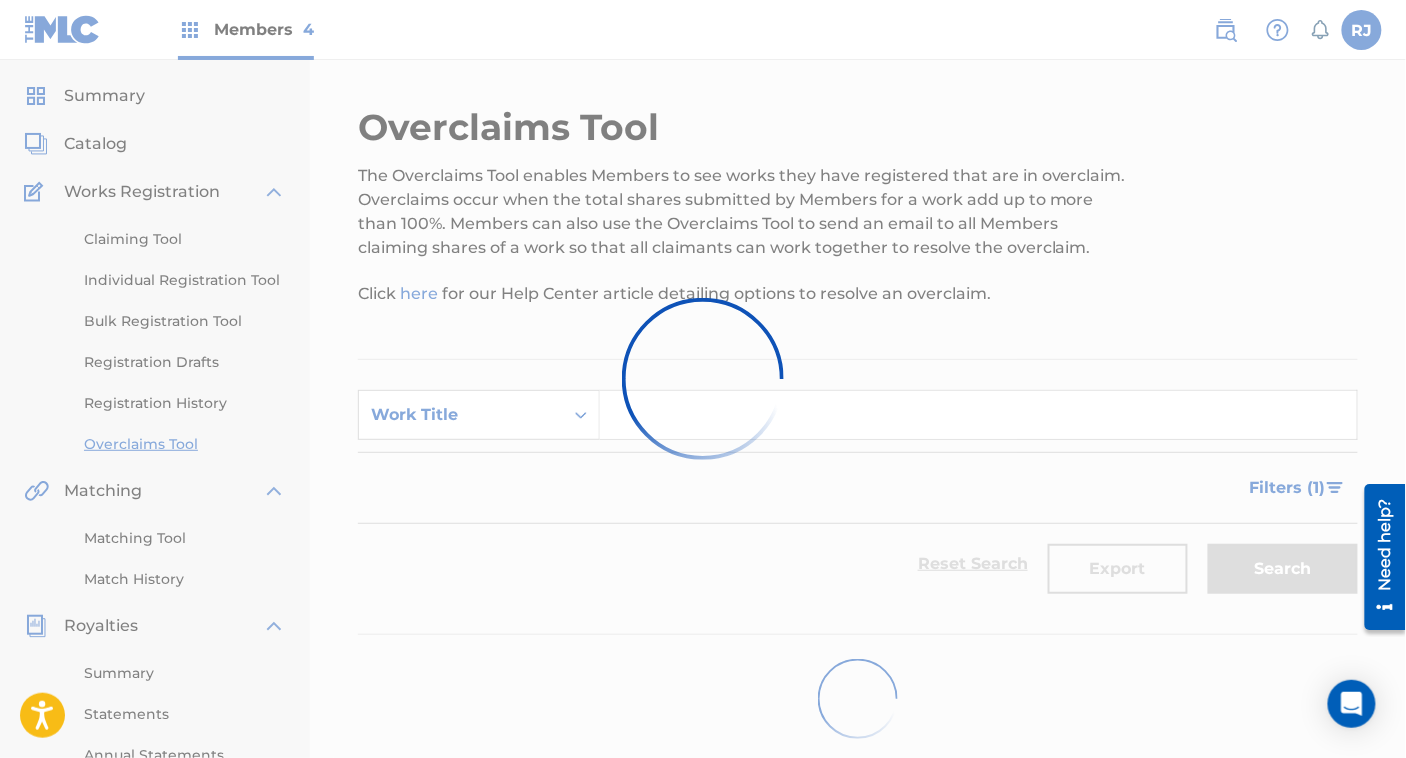 scroll, scrollTop: 0, scrollLeft: 0, axis: both 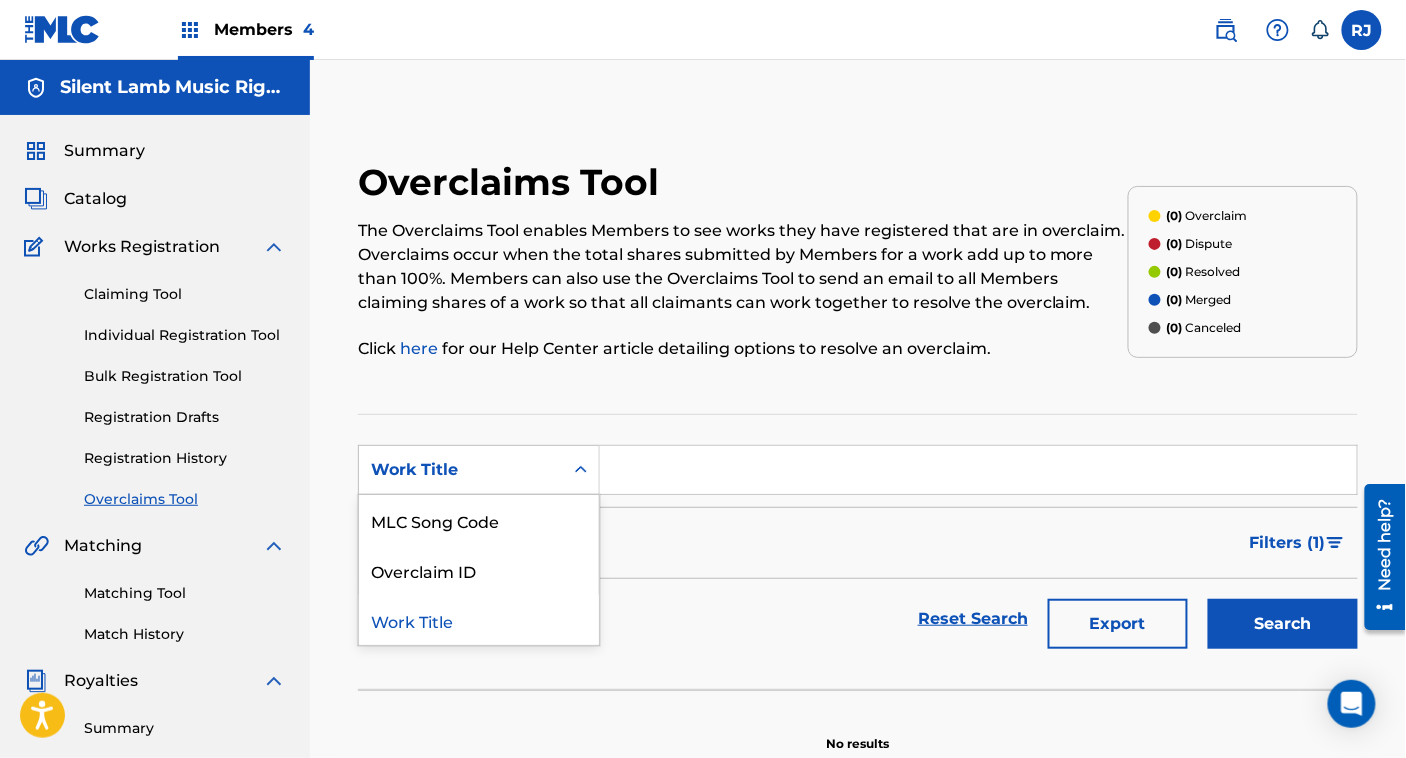 click on "Work Title" at bounding box center [461, 470] 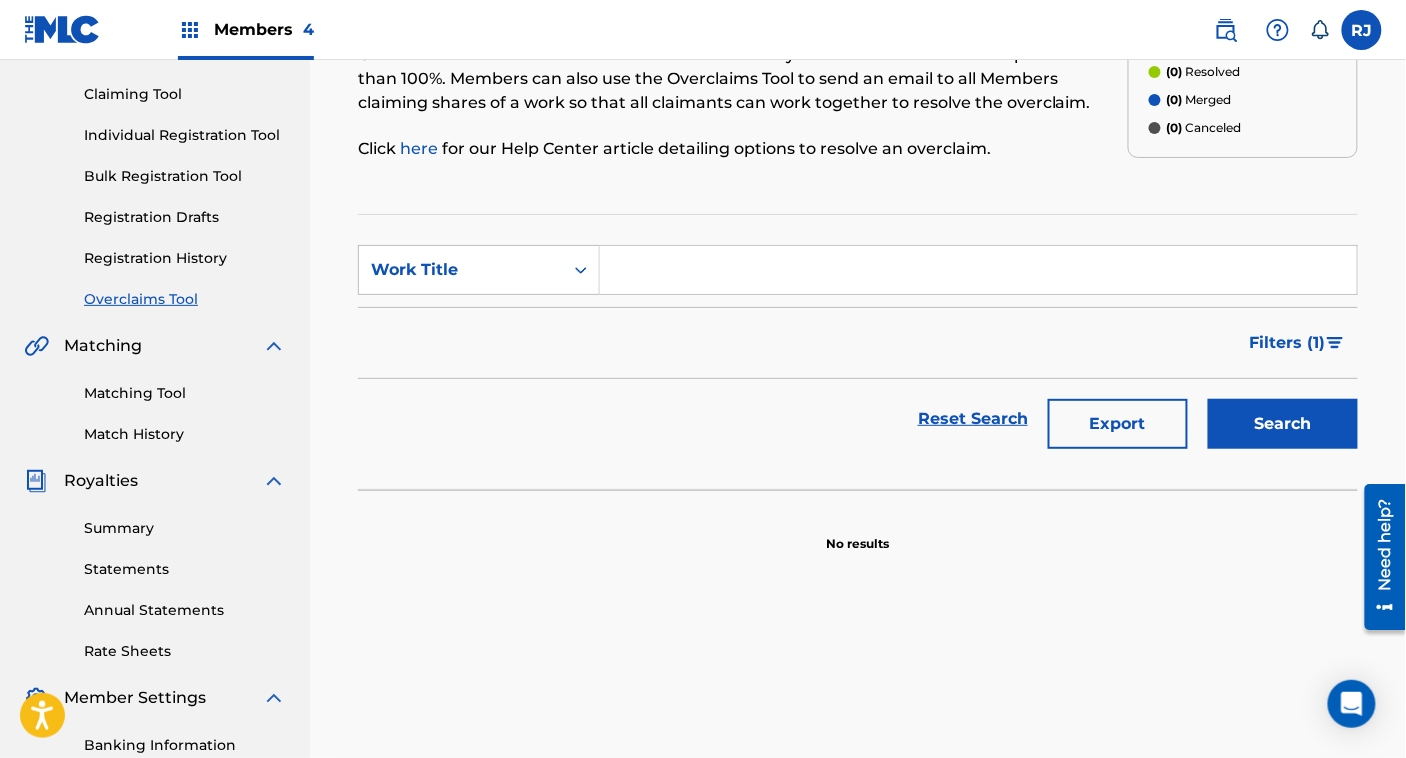 scroll, scrollTop: 0, scrollLeft: 0, axis: both 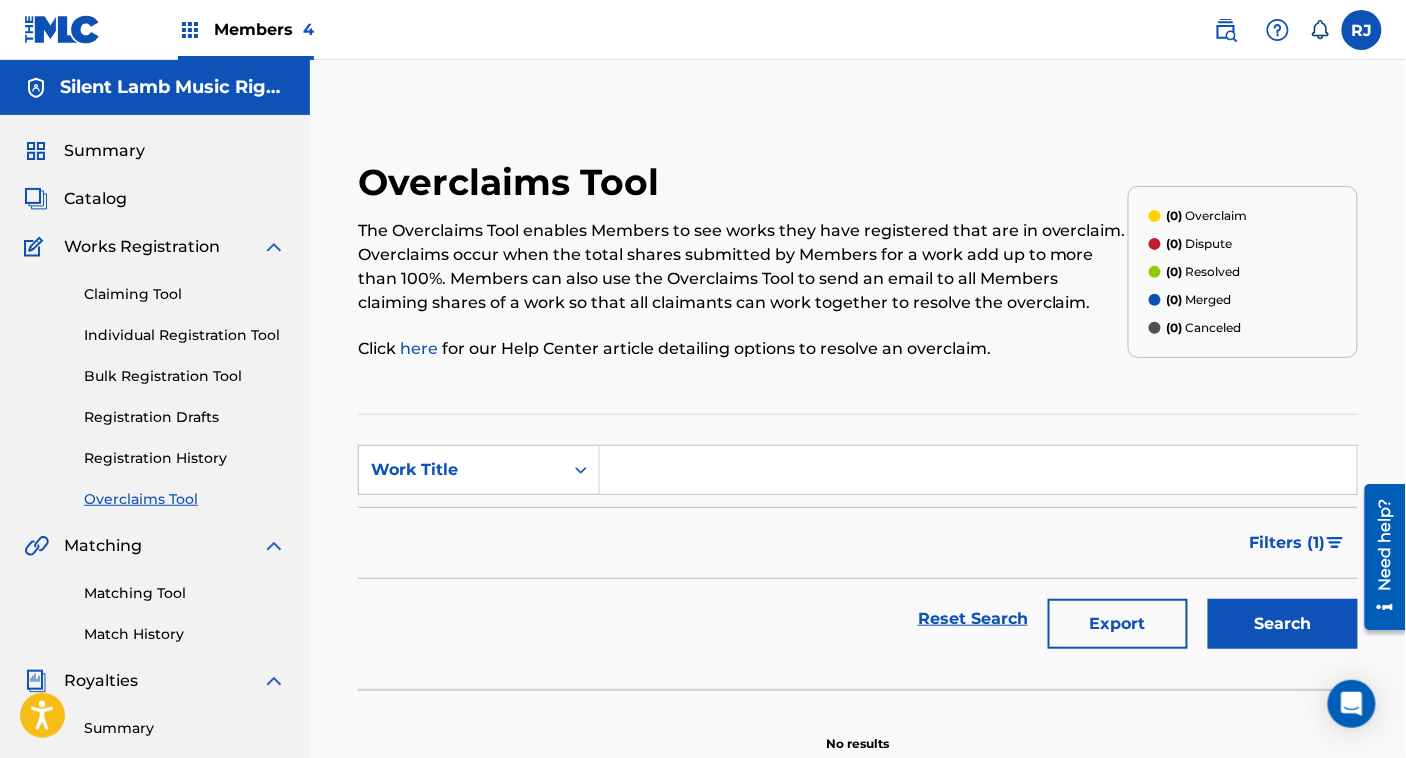 click on "Catalog" at bounding box center [95, 199] 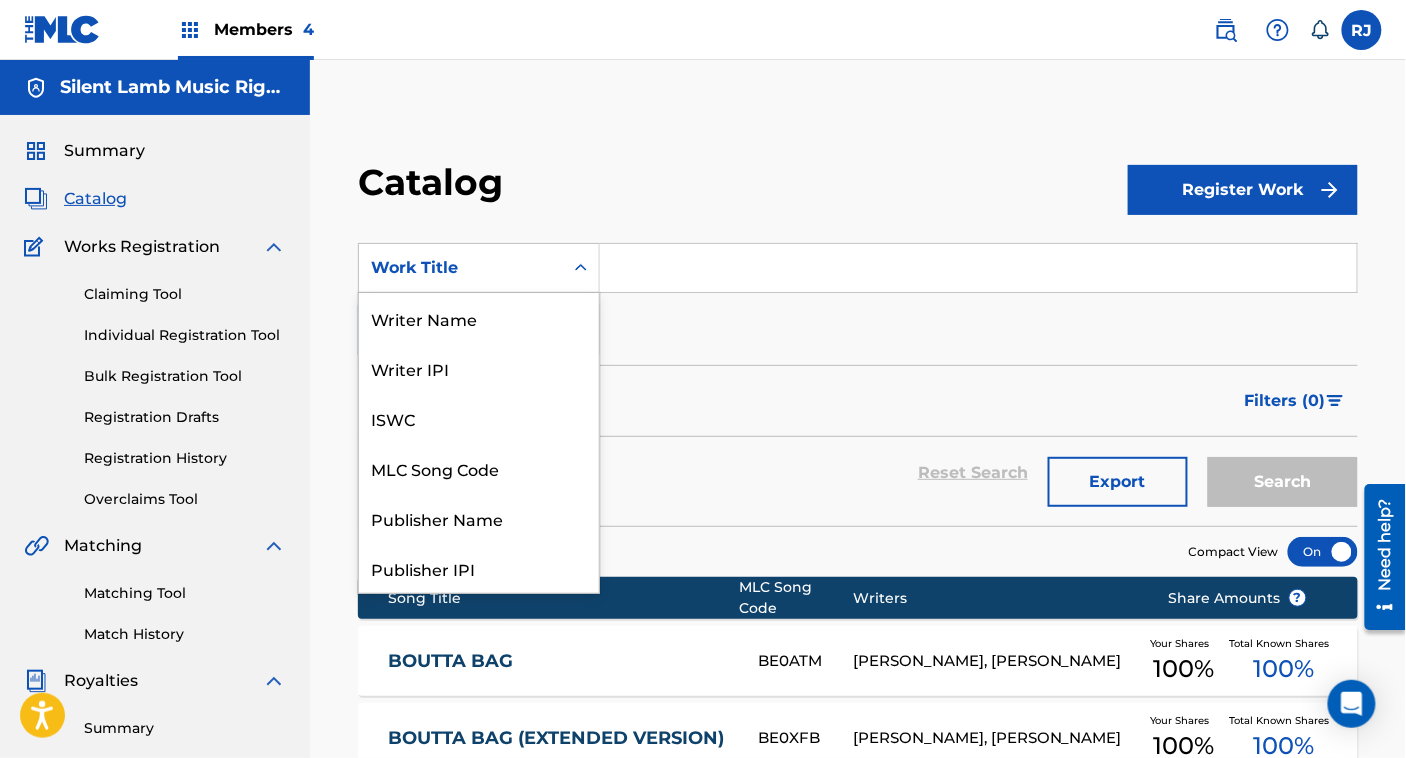 click on "Work Title" at bounding box center (461, 268) 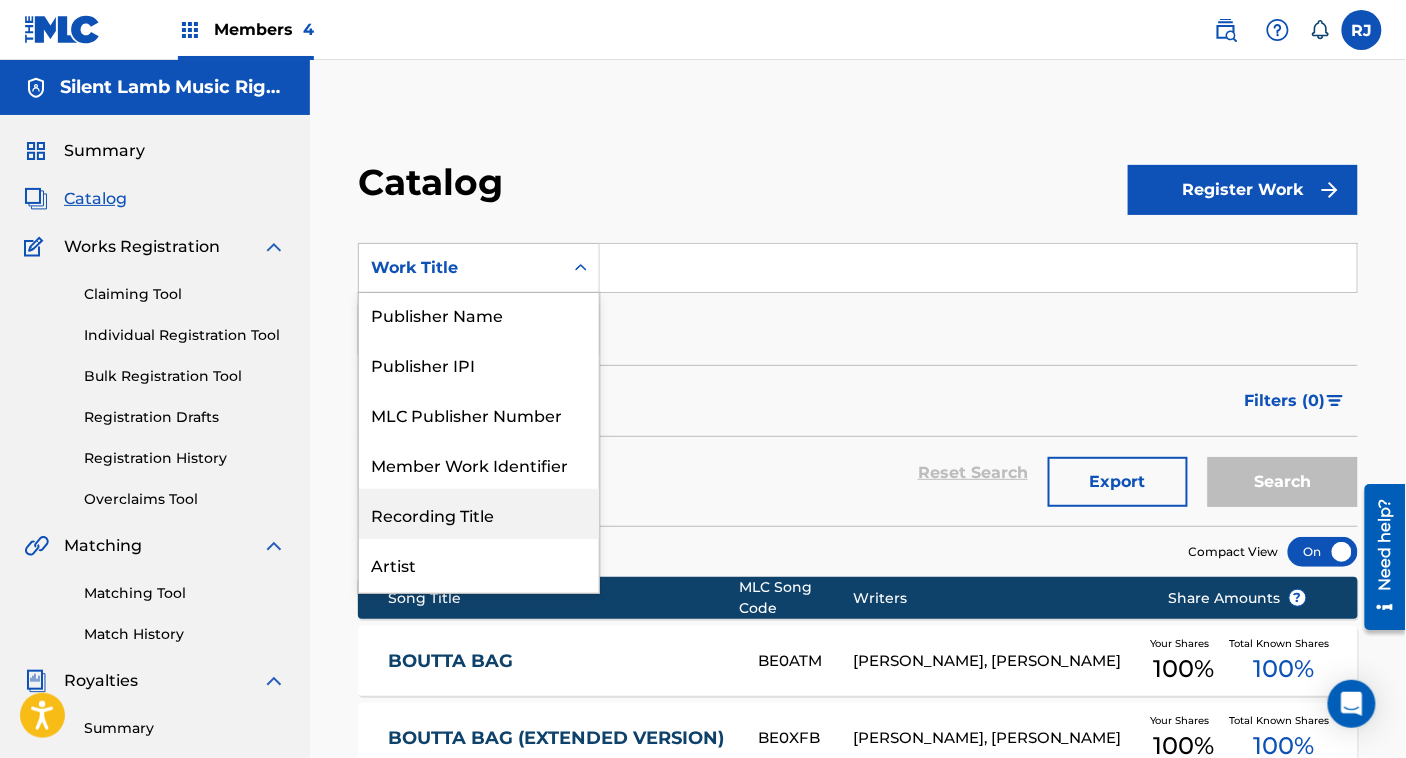 scroll, scrollTop: 300, scrollLeft: 0, axis: vertical 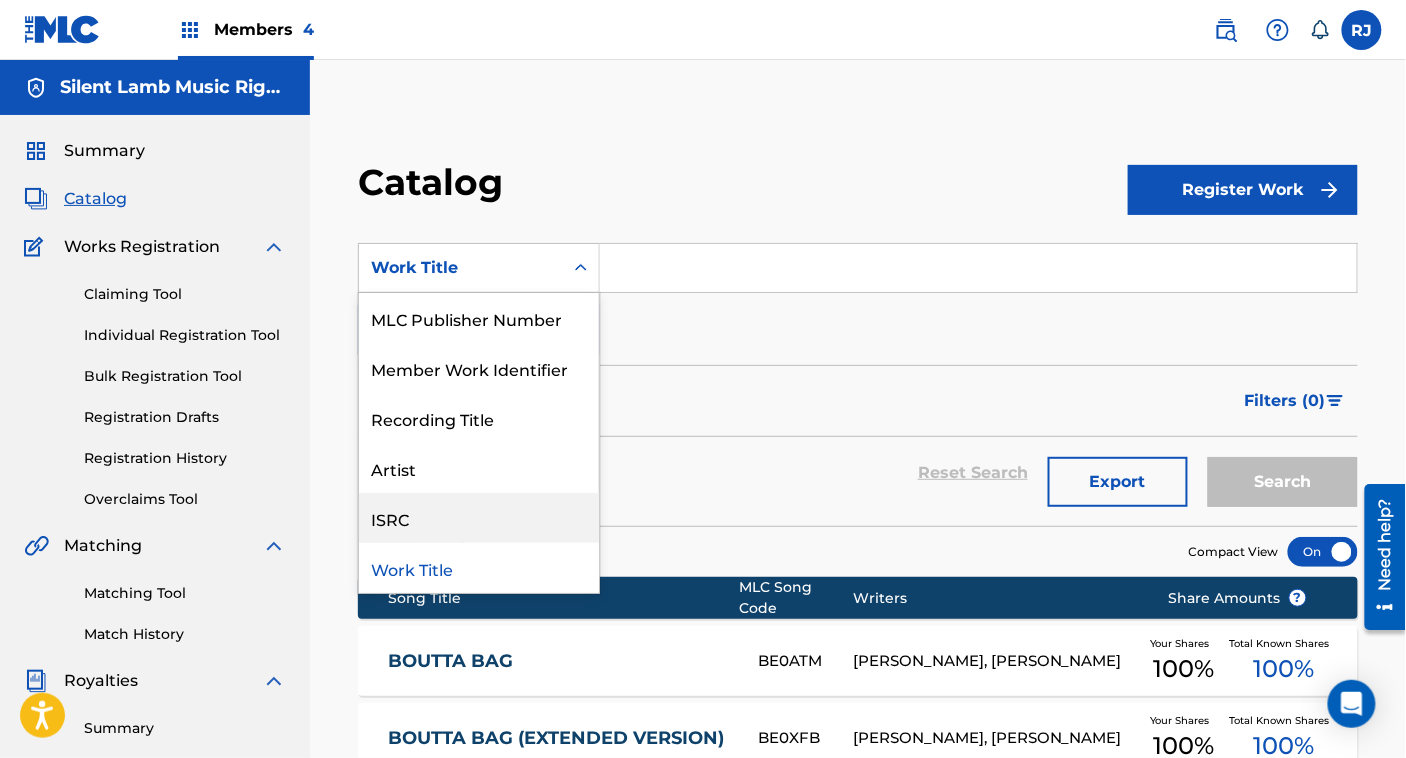 click on "ISRC" at bounding box center [479, 518] 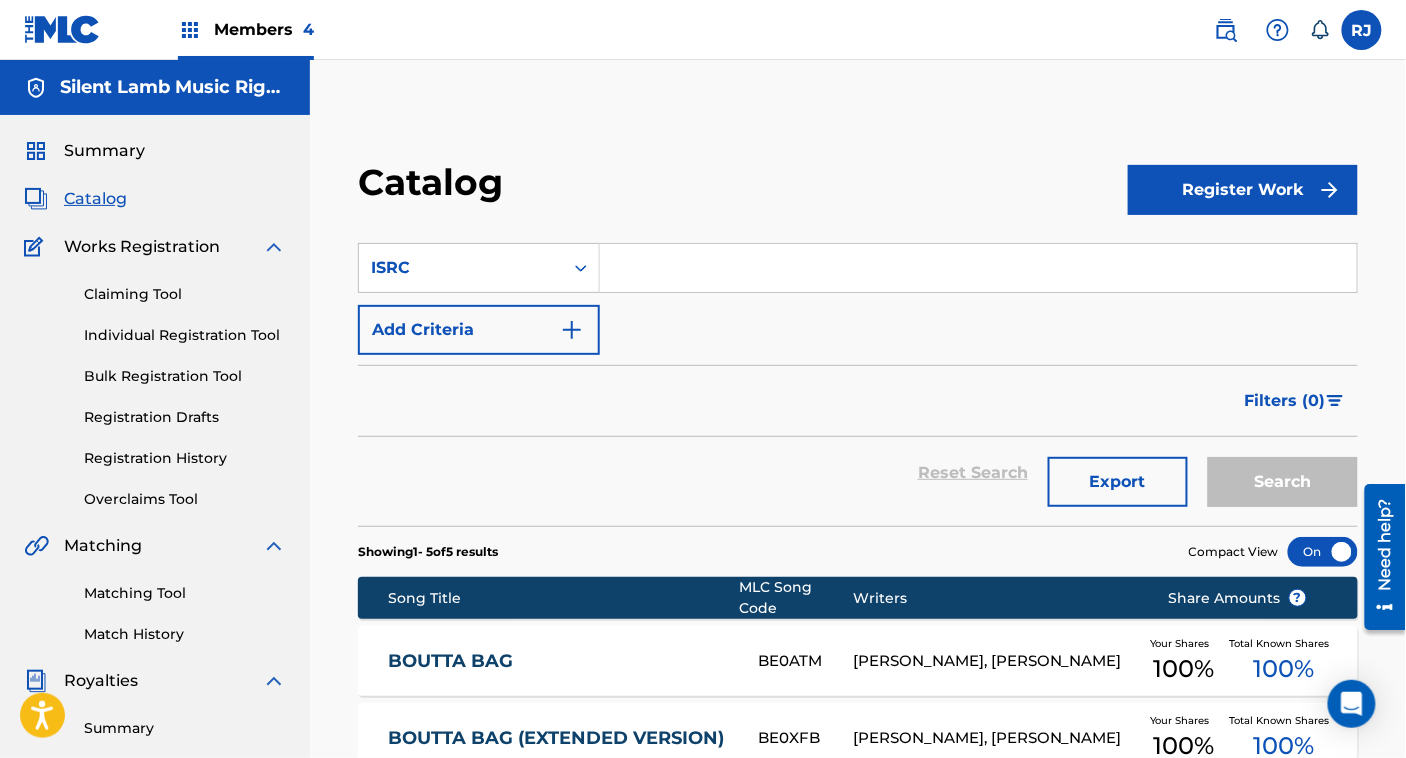 paste on "QZMEP2047800" 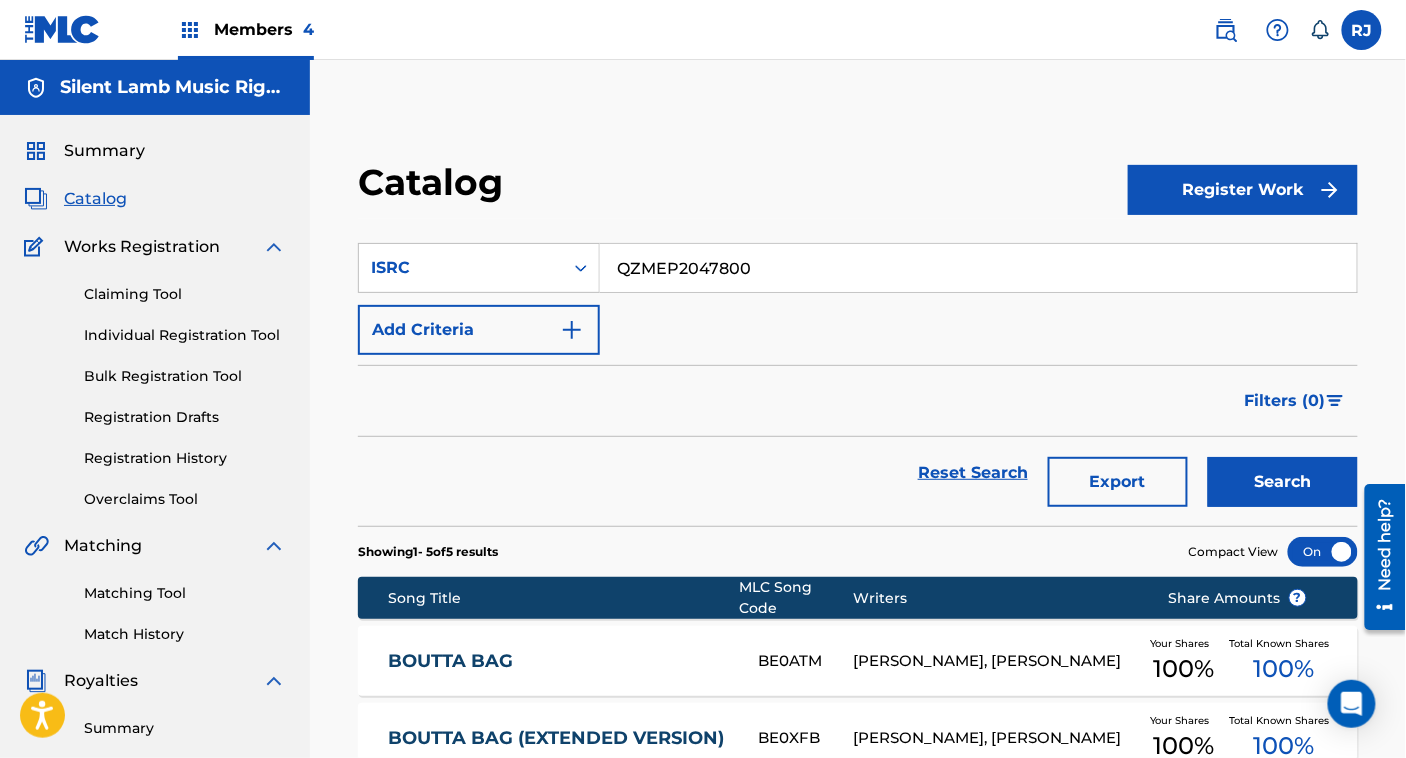 type on "QZMEP2047800" 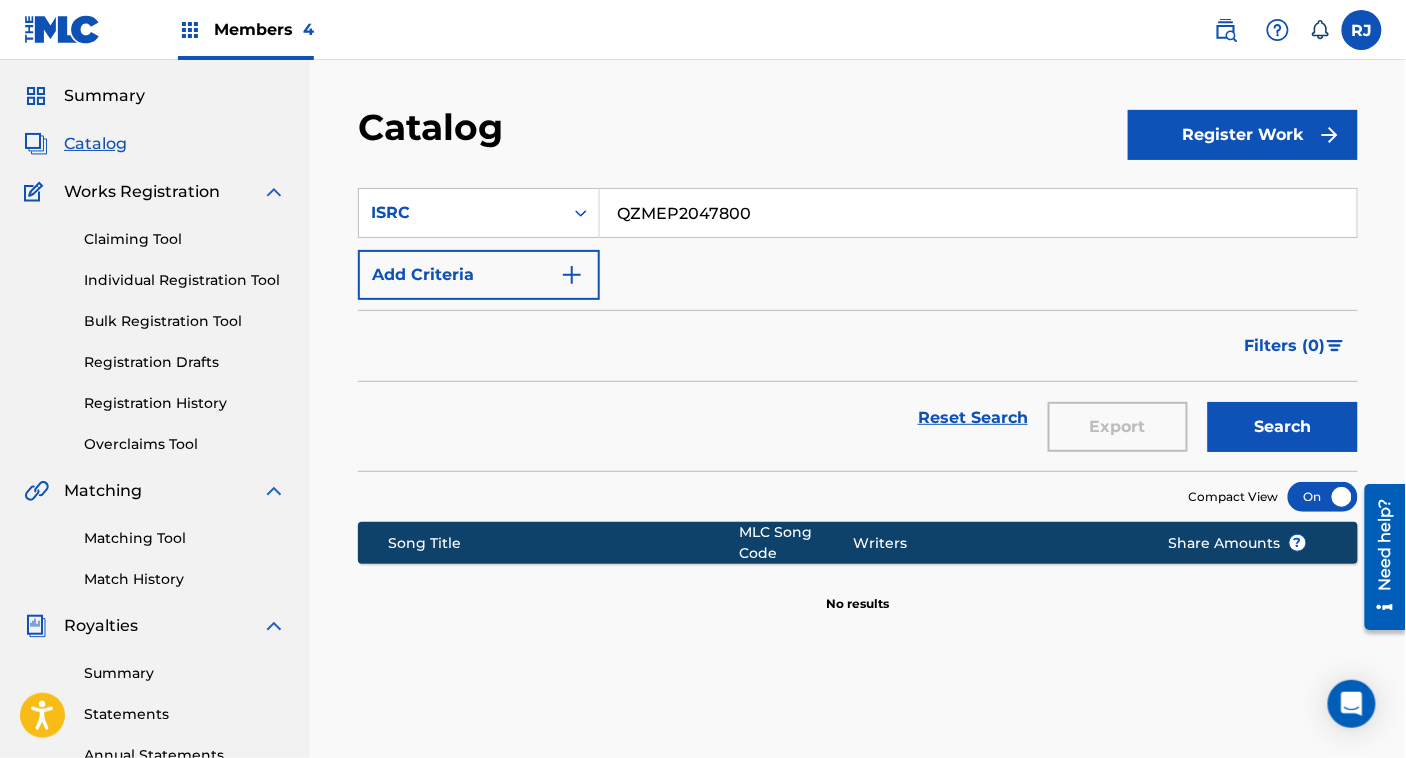 scroll, scrollTop: 54, scrollLeft: 0, axis: vertical 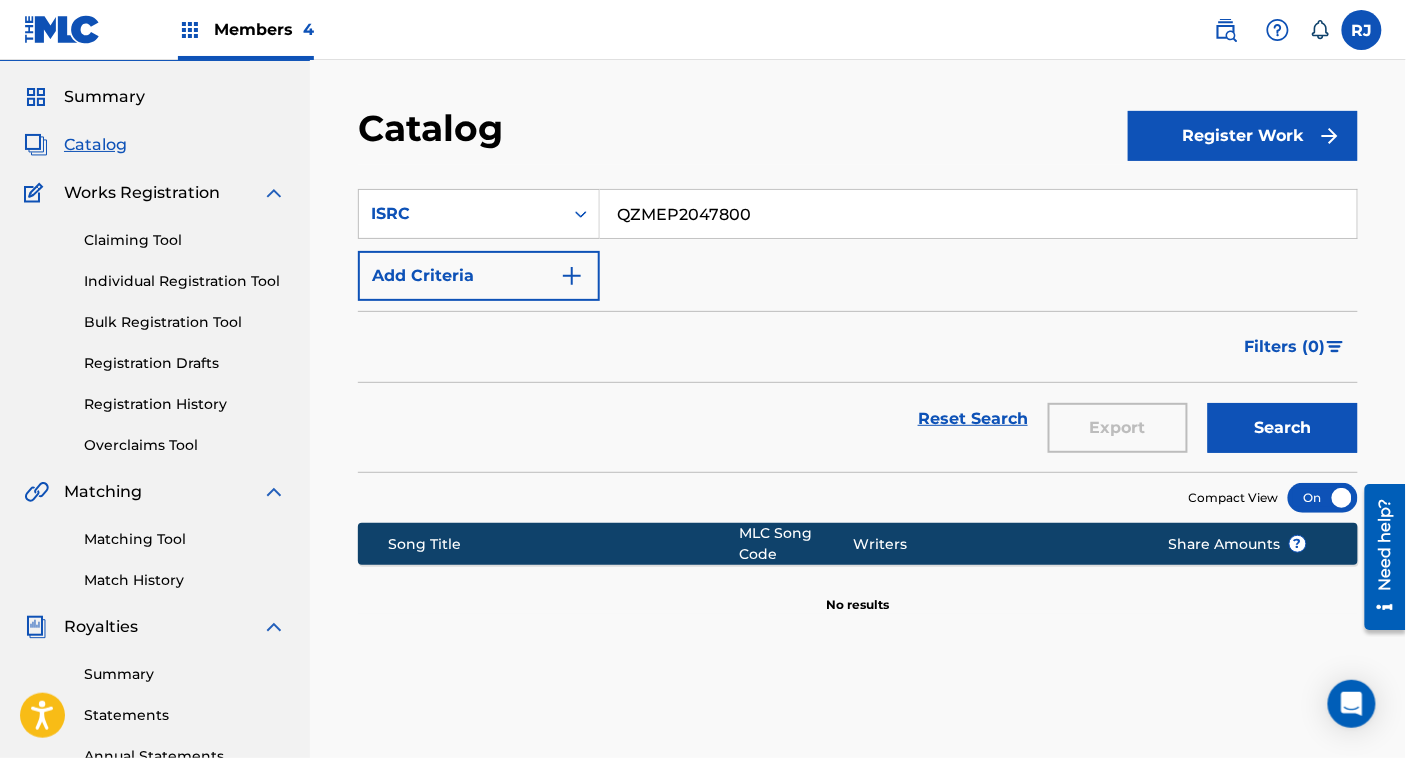 click on "Register Work" at bounding box center [1243, 136] 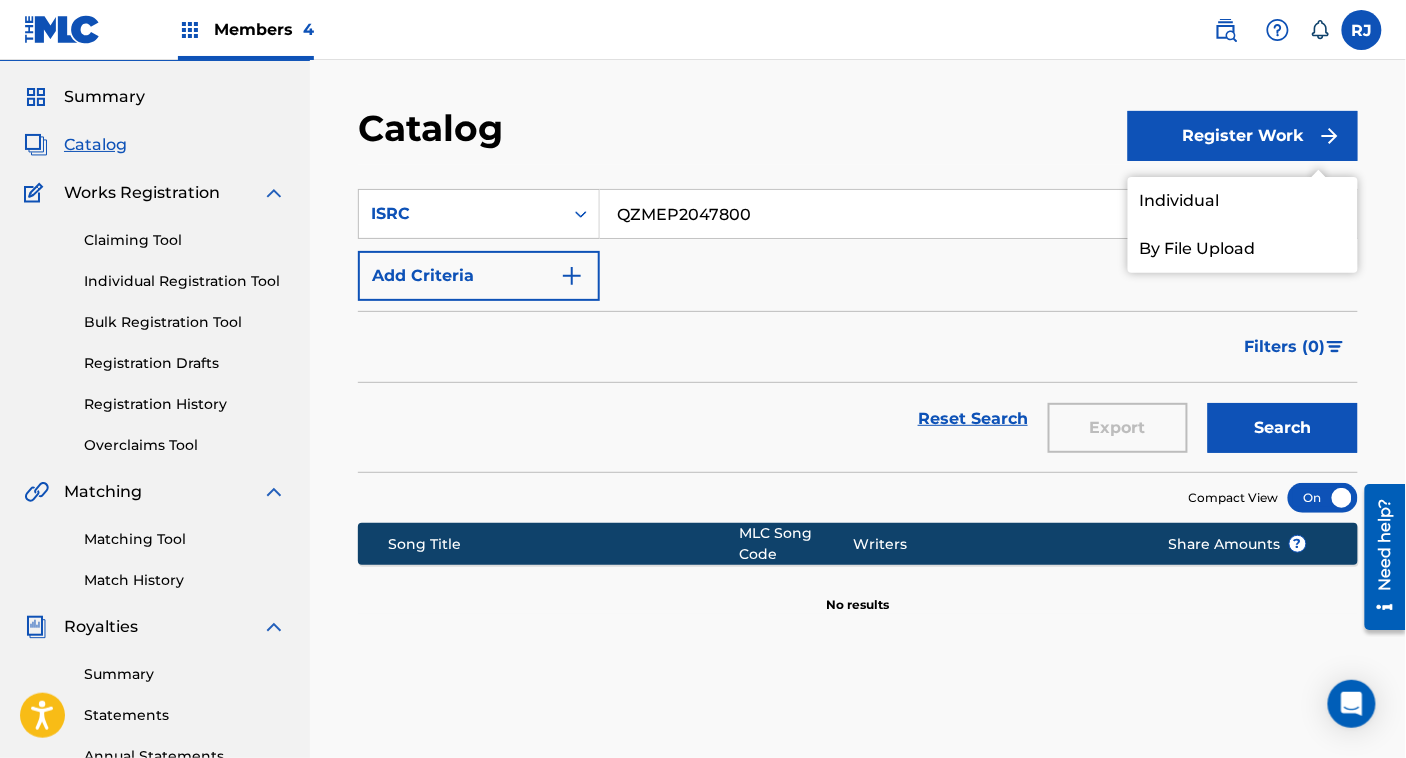 click on "Filters ( 0 )" at bounding box center [858, 347] 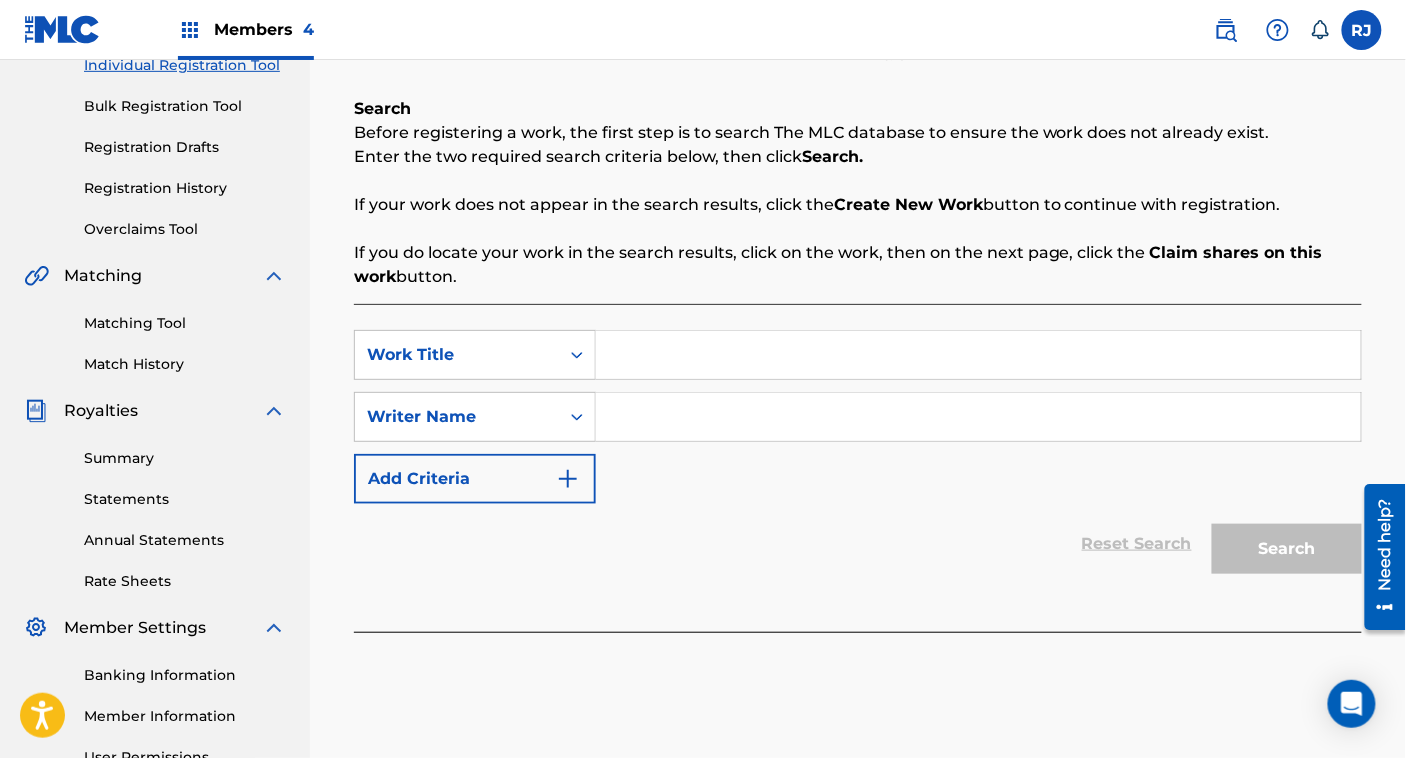 scroll, scrollTop: 0, scrollLeft: 0, axis: both 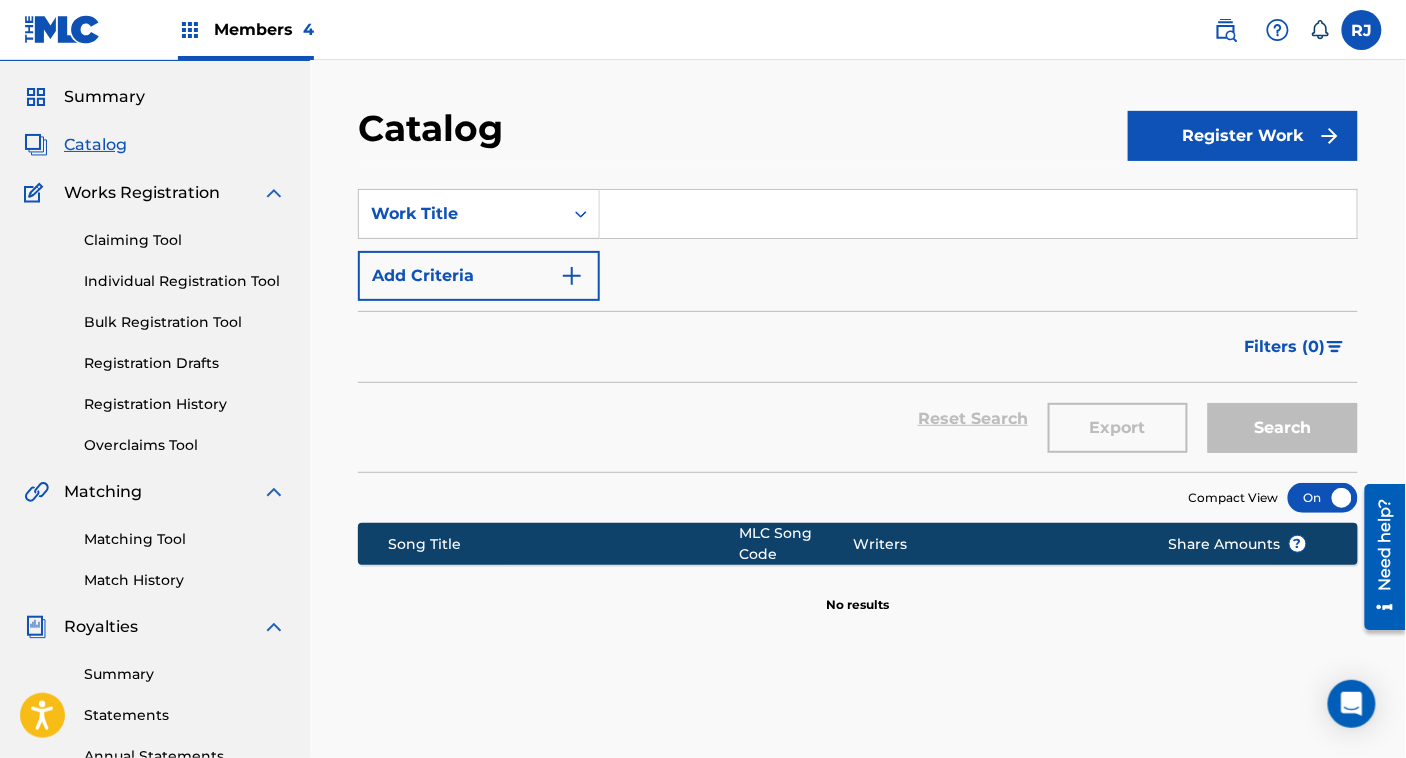 paste on "QZMEP2047800" 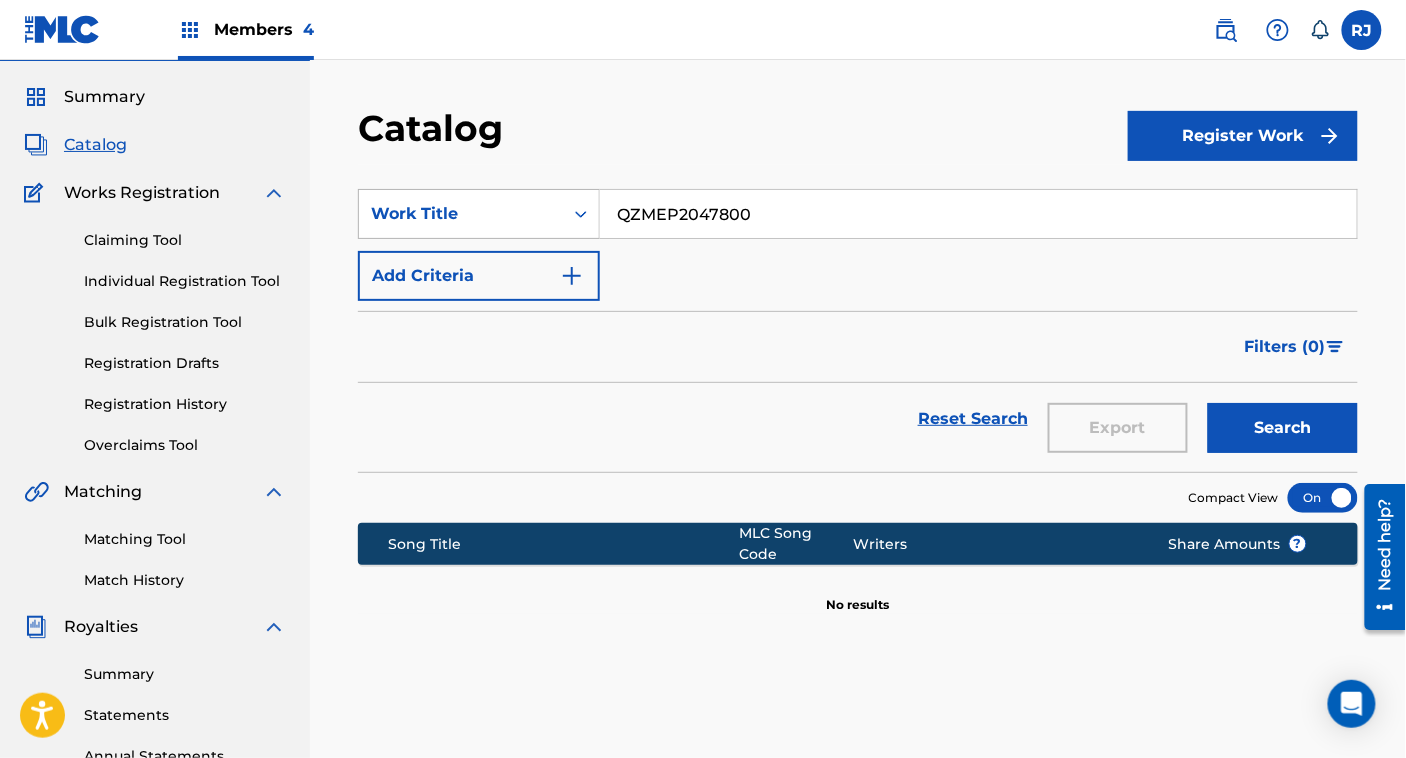 type on "QZMEP2047800" 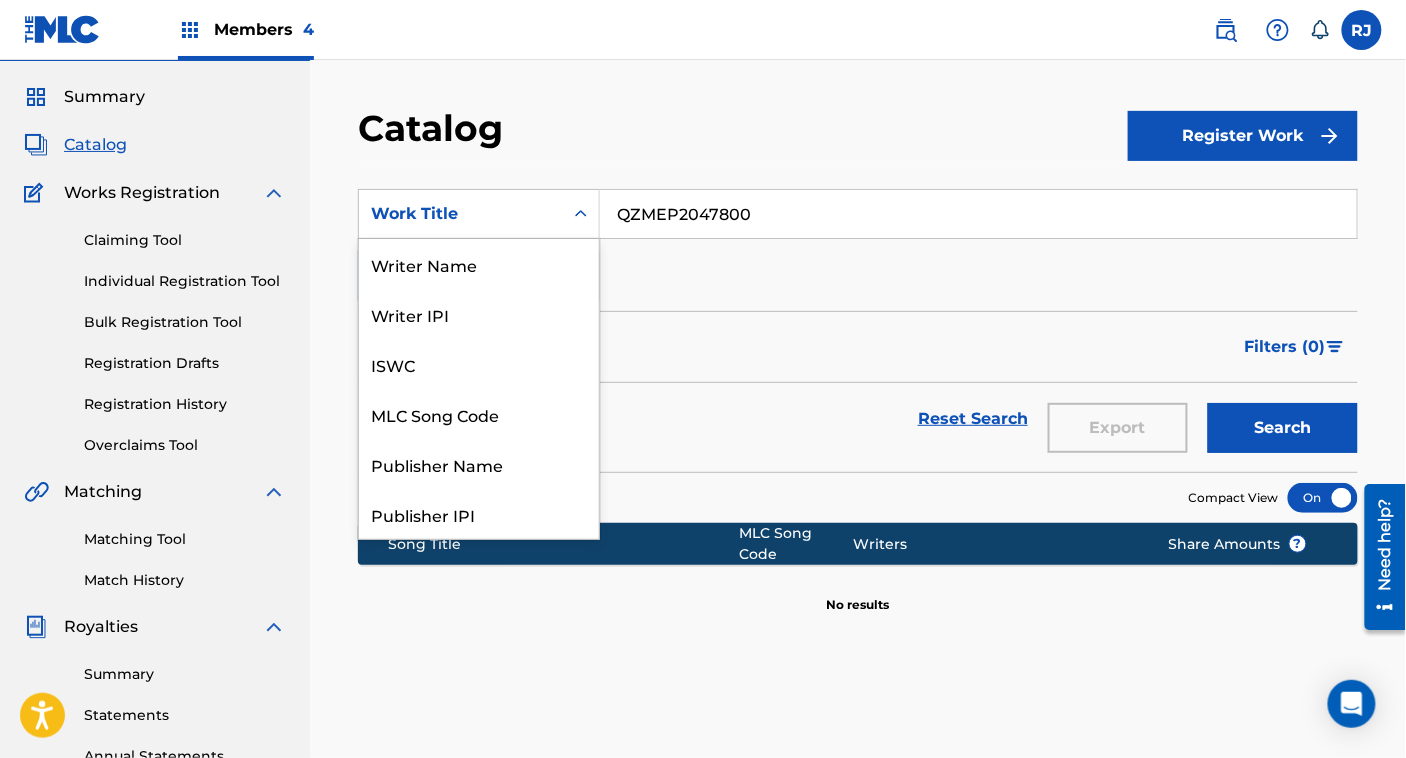 click on "Work Title" at bounding box center (461, 214) 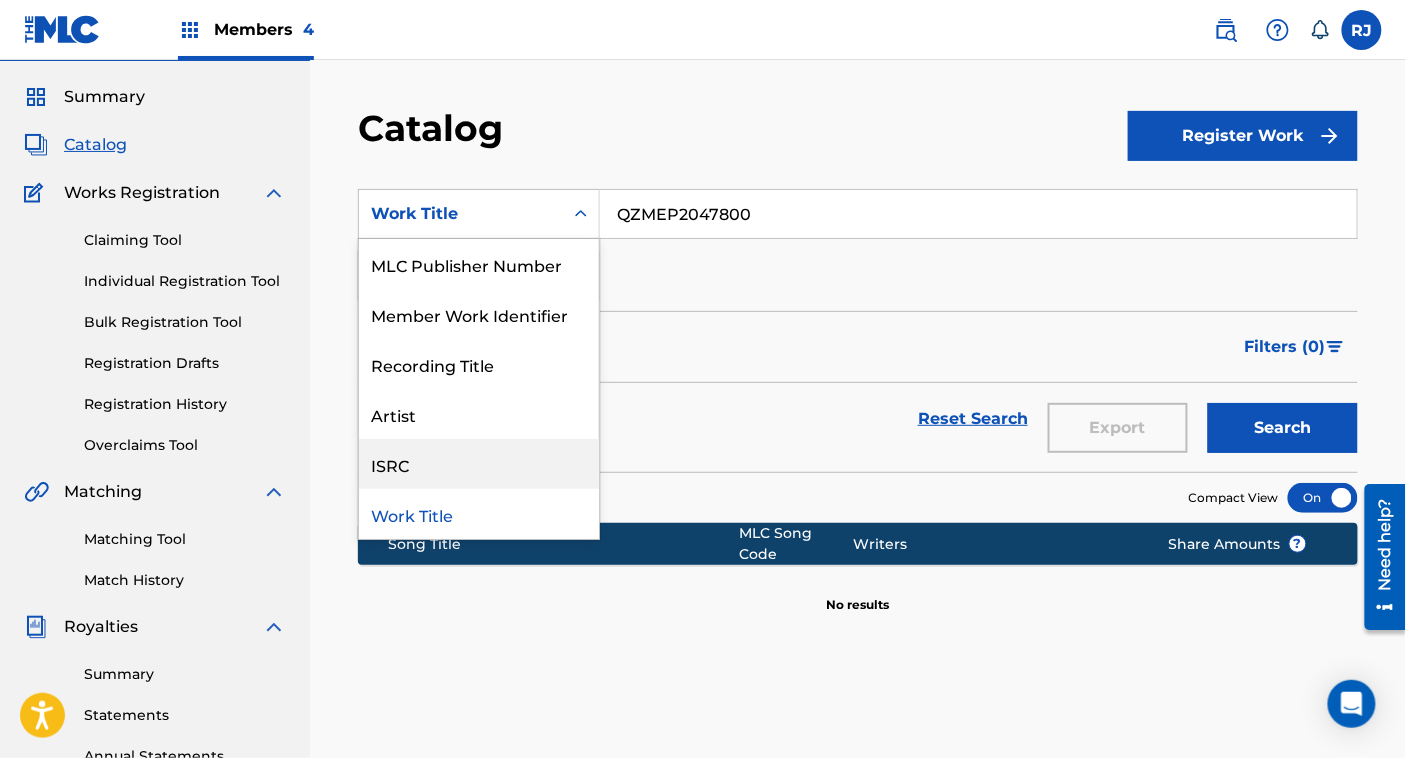 click on "ISRC" at bounding box center (479, 464) 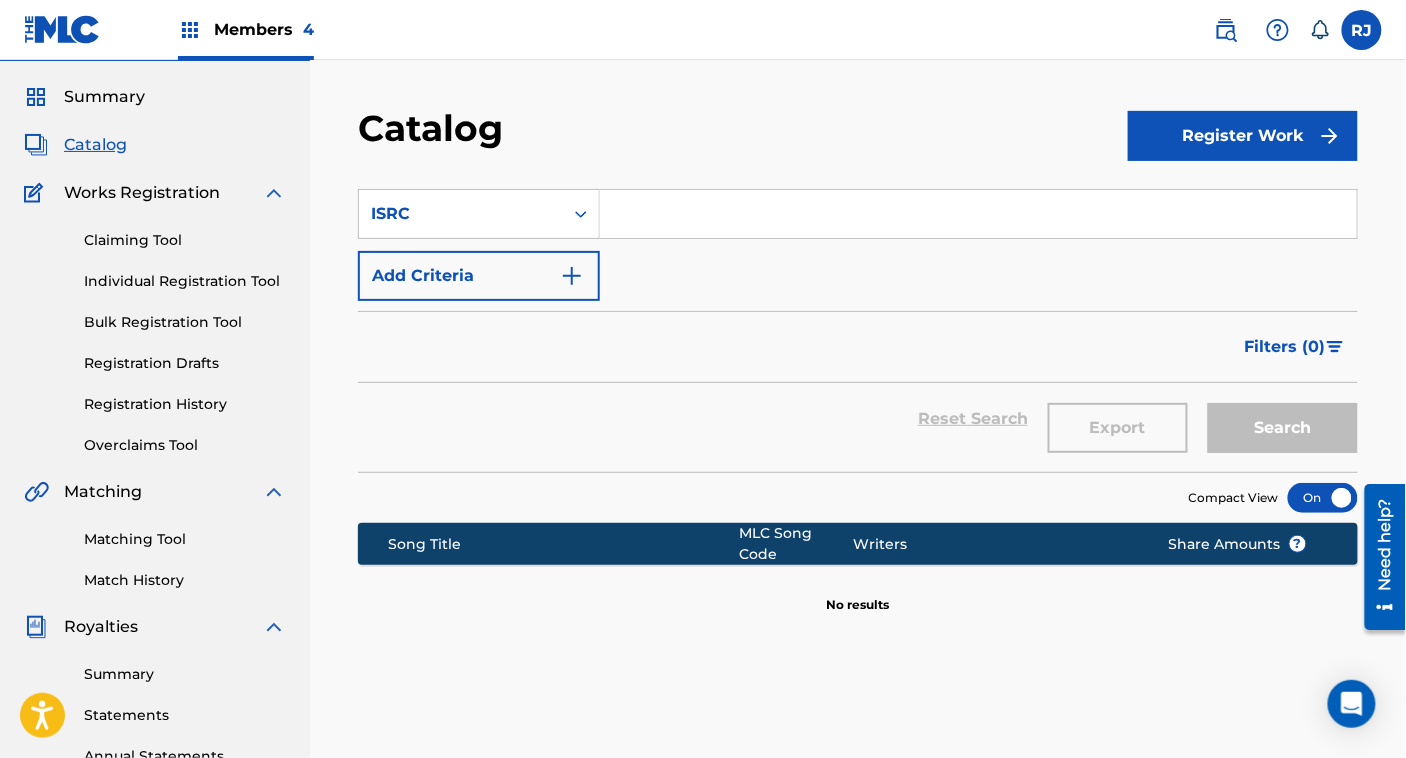 paste on "QZMEP2047800" 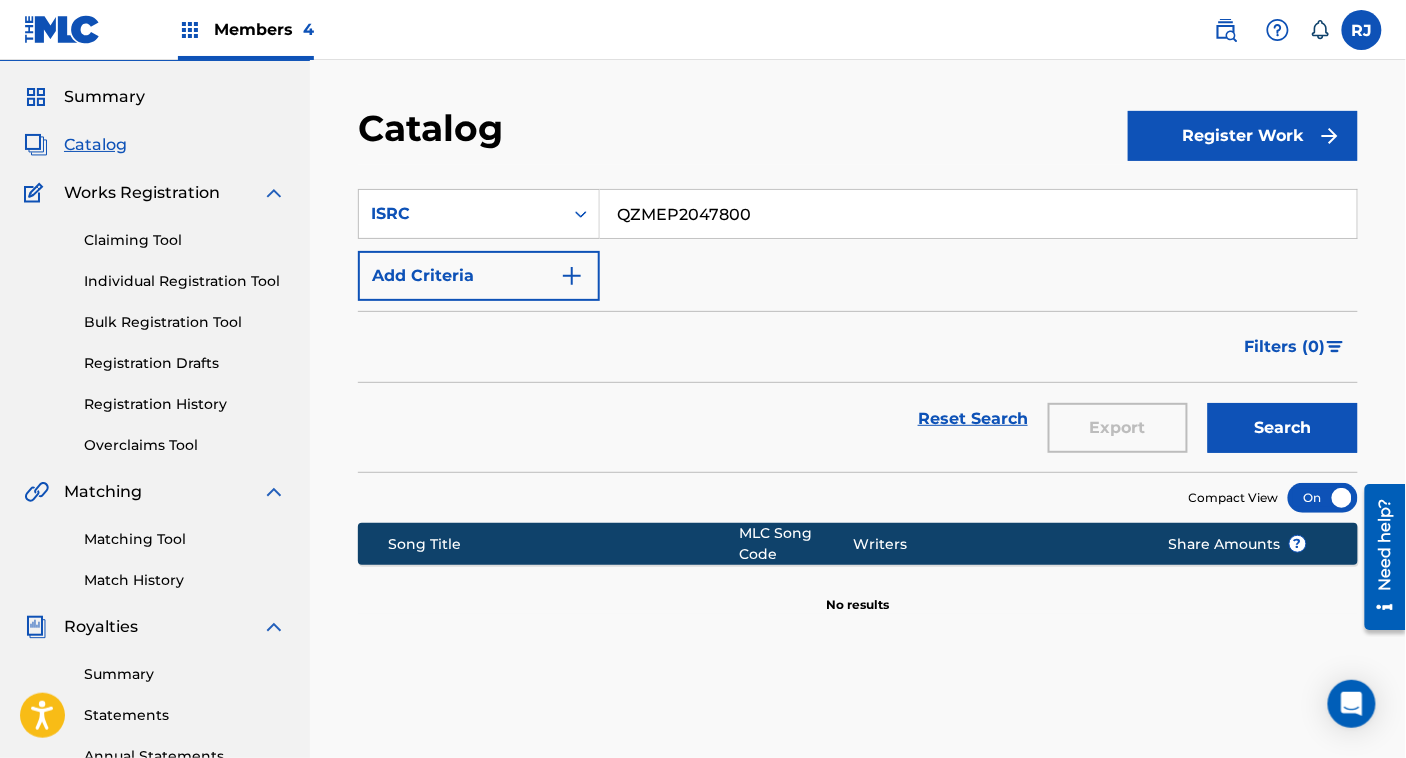 type on "QZMEP2047800" 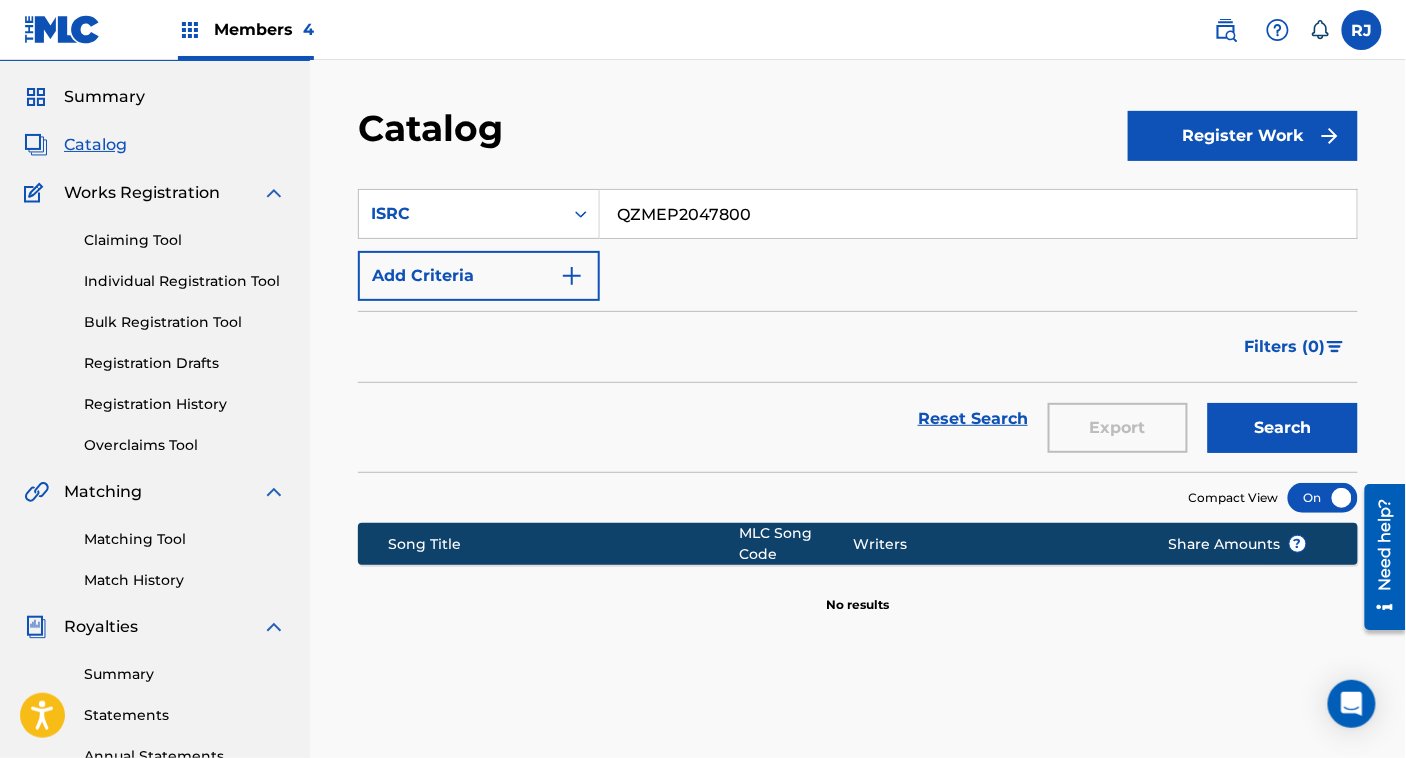 click on "Register Work" at bounding box center (1243, 136) 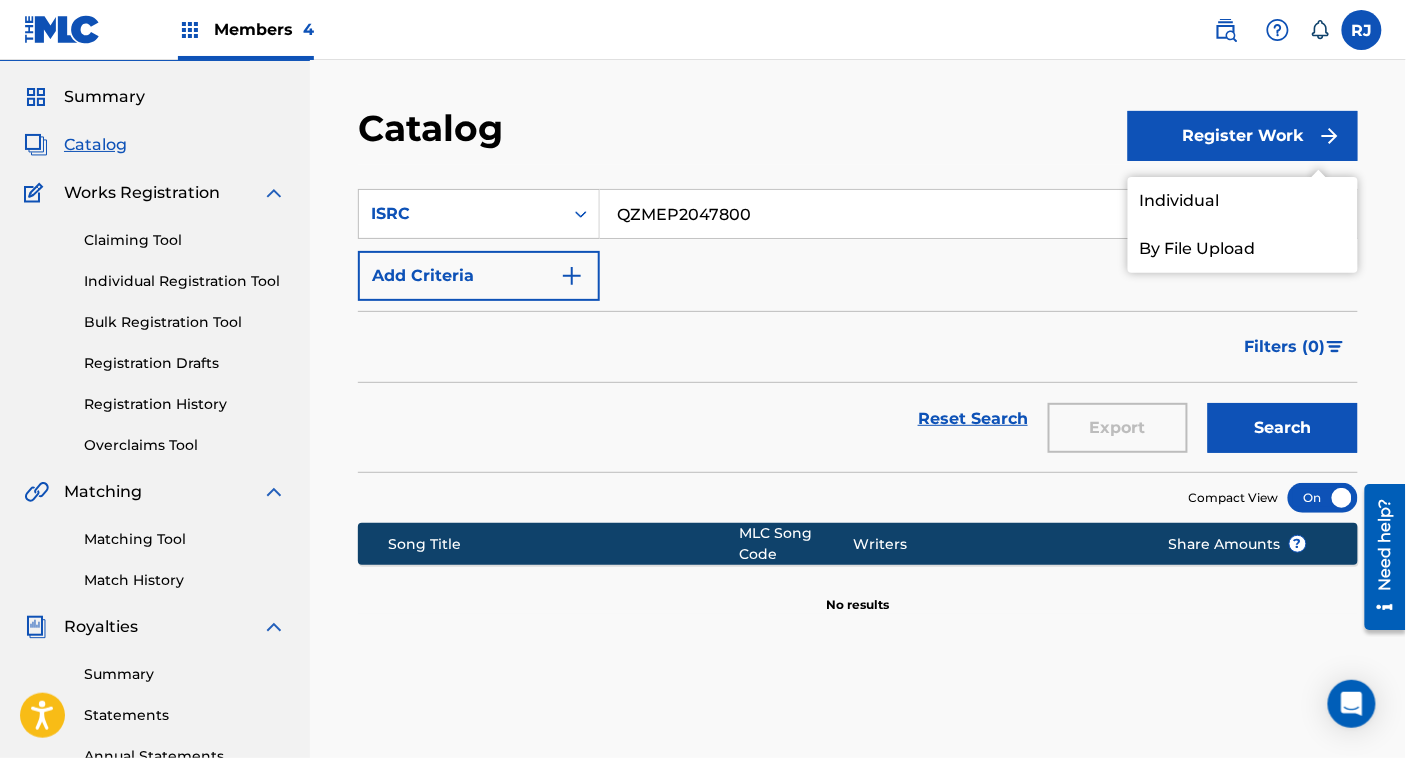 click on "By File Upload" at bounding box center [1243, 249] 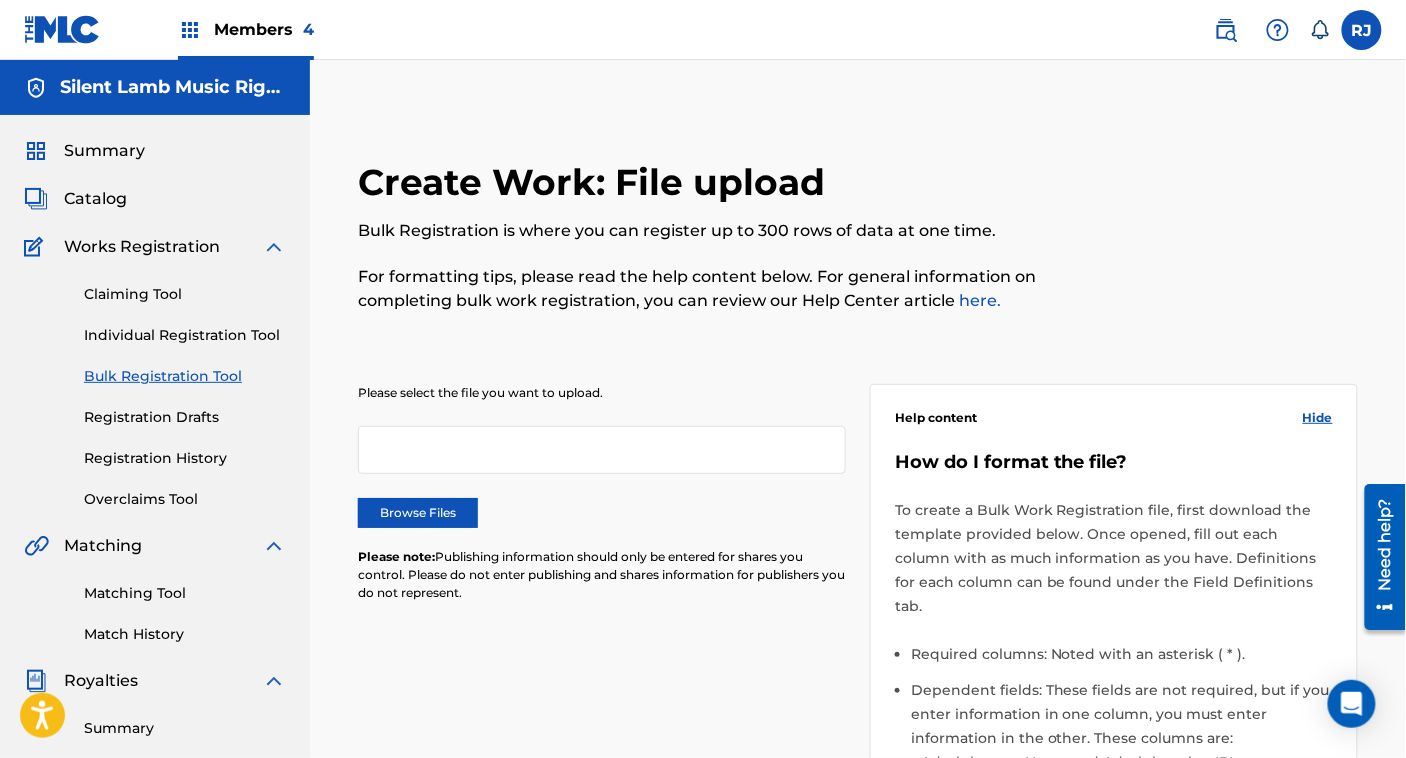 click on "Catalog" at bounding box center (95, 199) 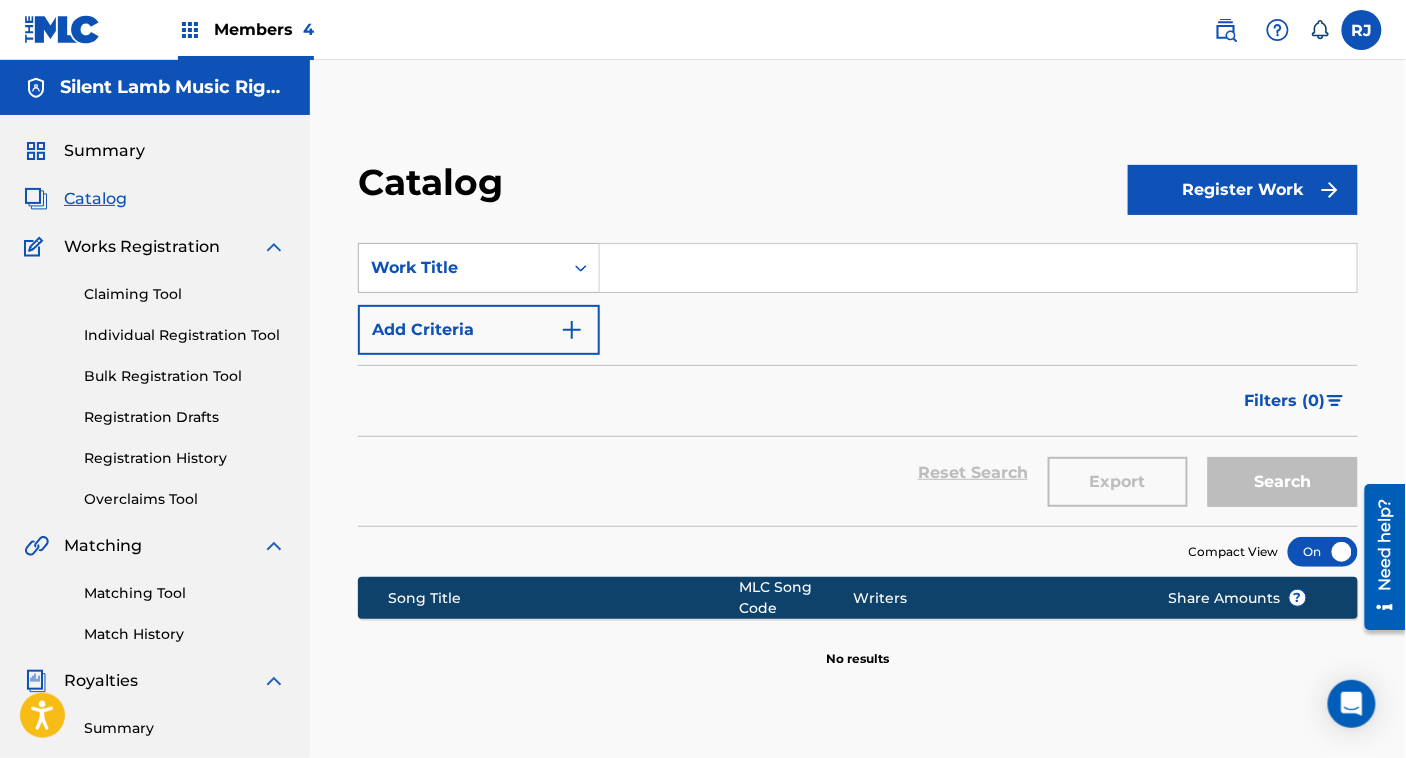click 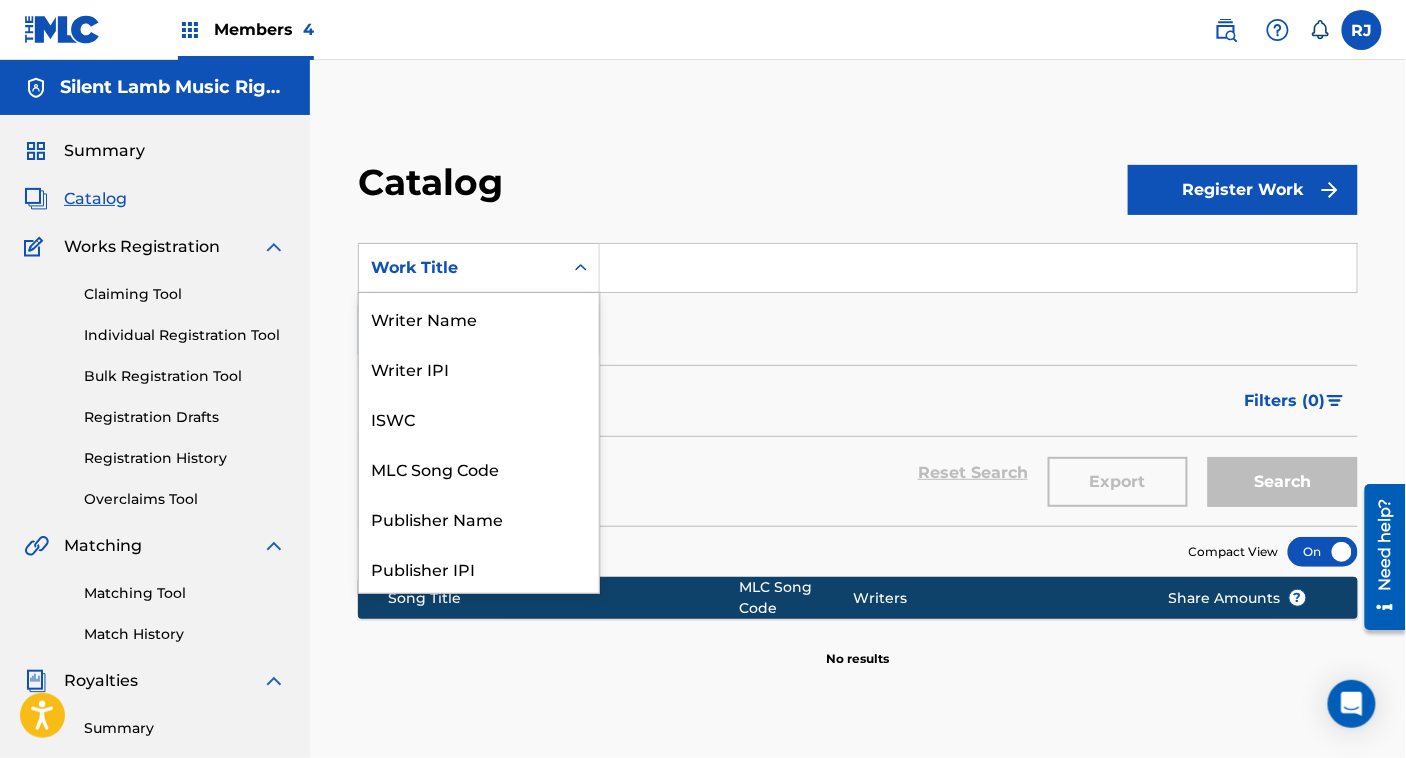 scroll, scrollTop: 300, scrollLeft: 0, axis: vertical 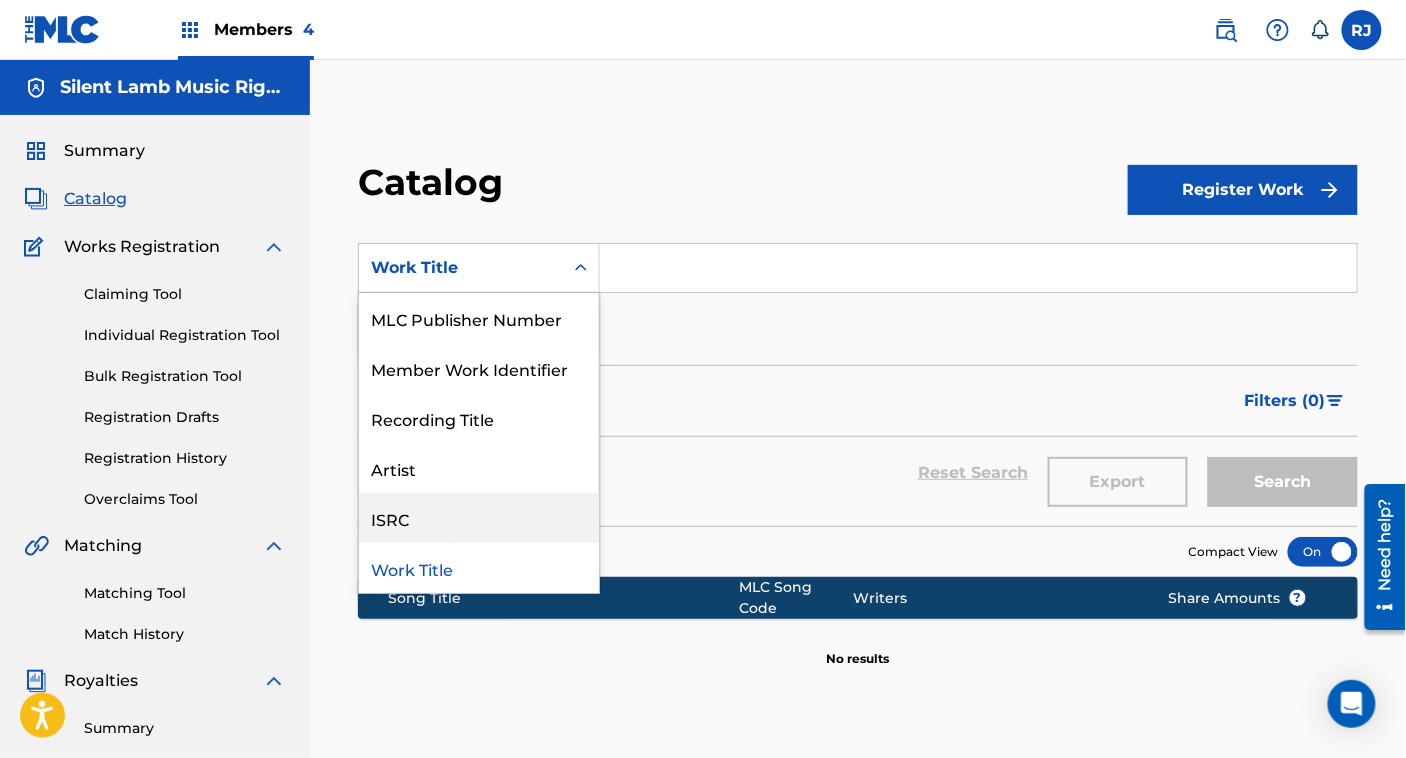 click on "ISRC" at bounding box center [479, 518] 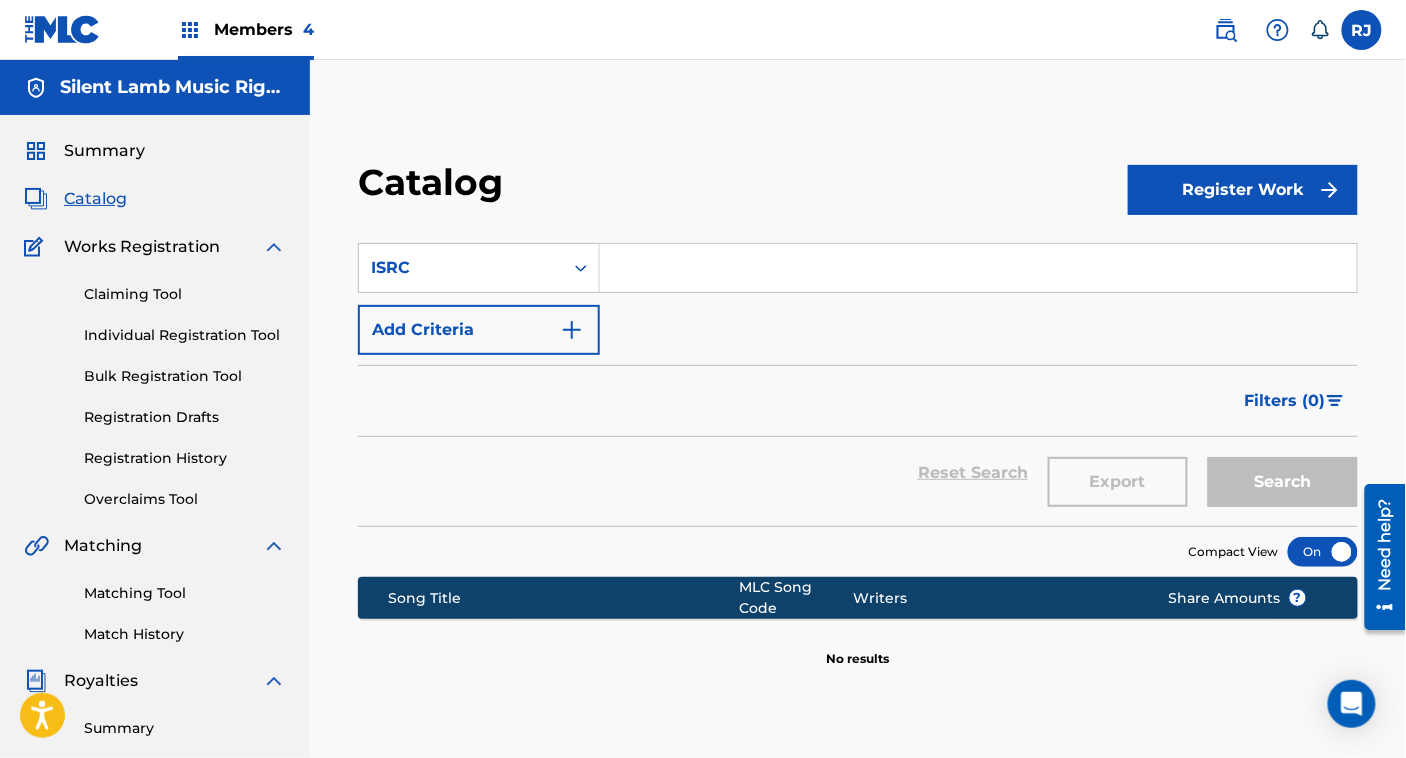 paste on "QZMEP2047800" 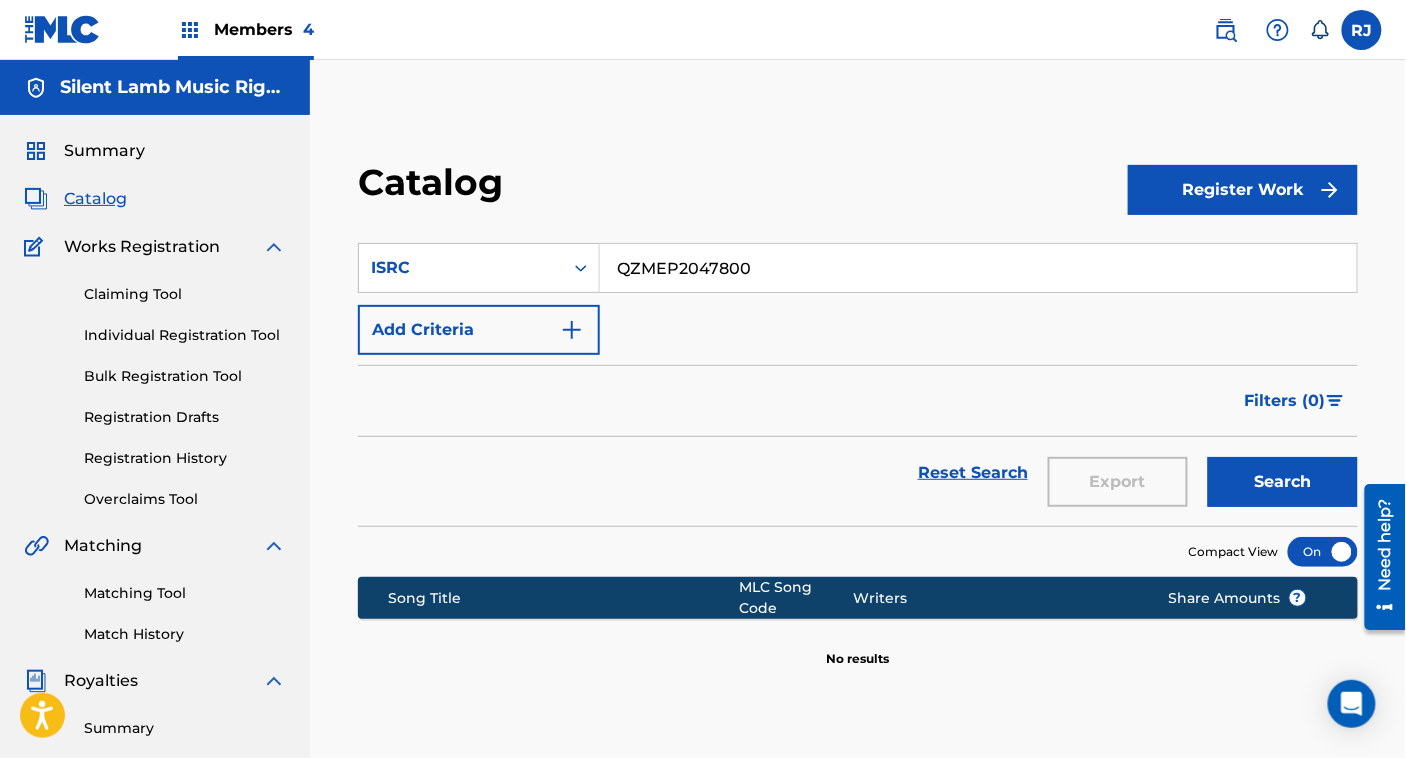 type on "QZMEP2047800" 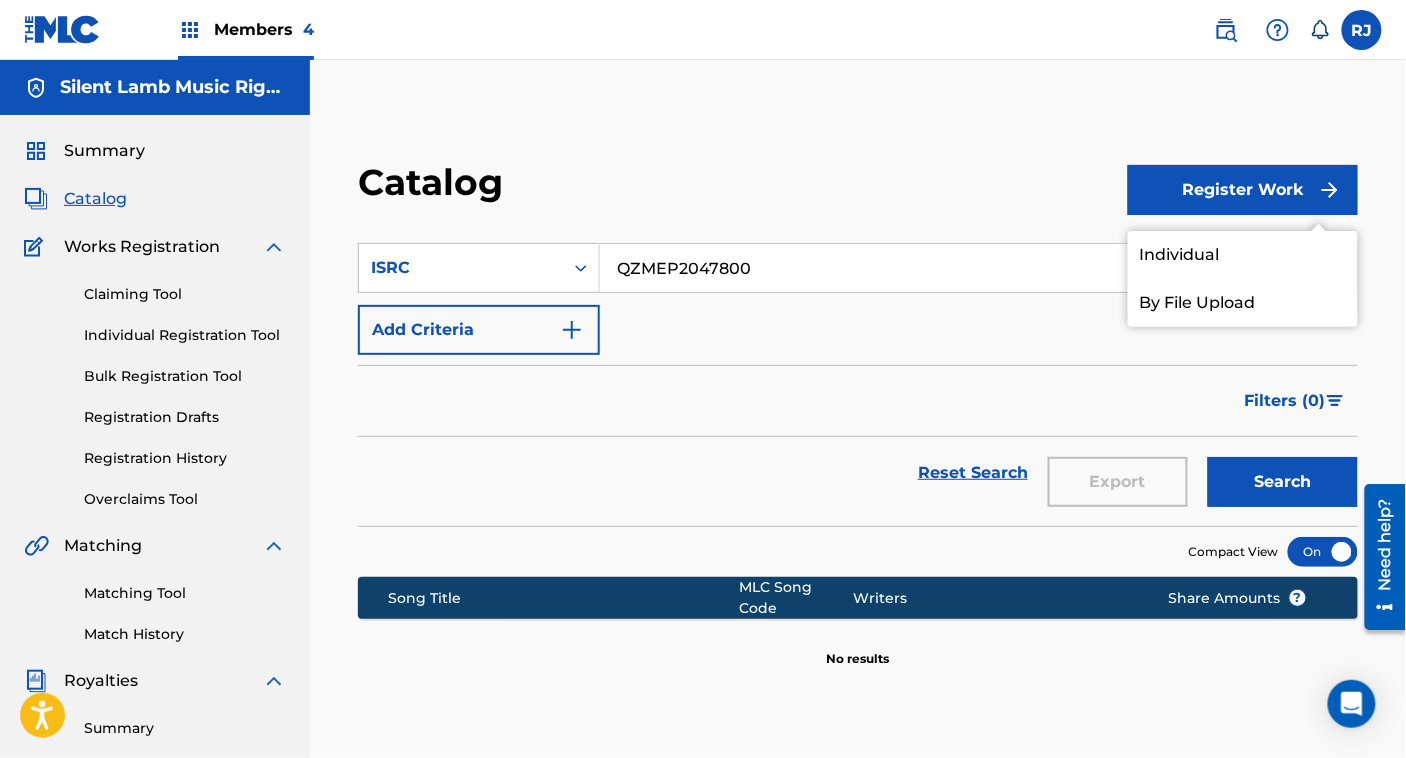 click on "Individual" at bounding box center (1243, 255) 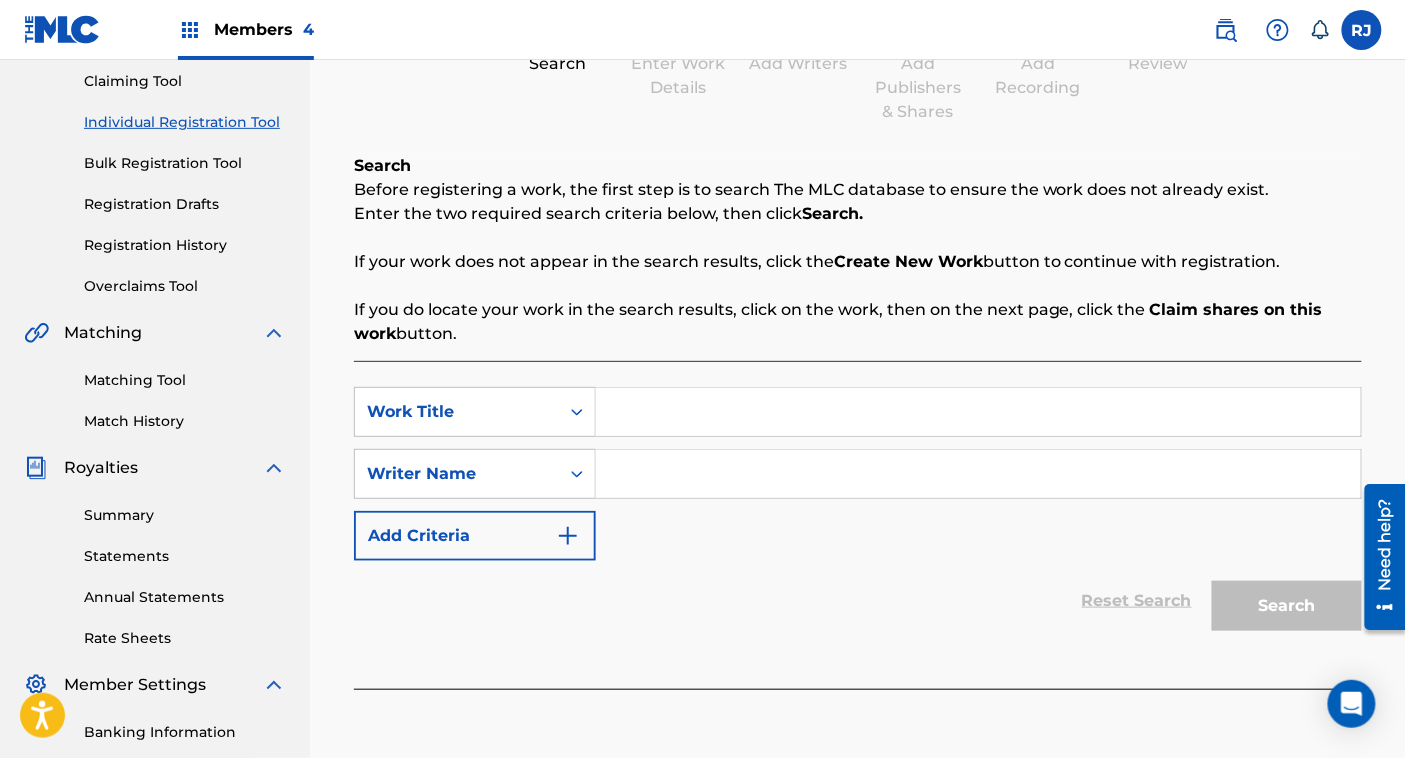 scroll, scrollTop: 240, scrollLeft: 0, axis: vertical 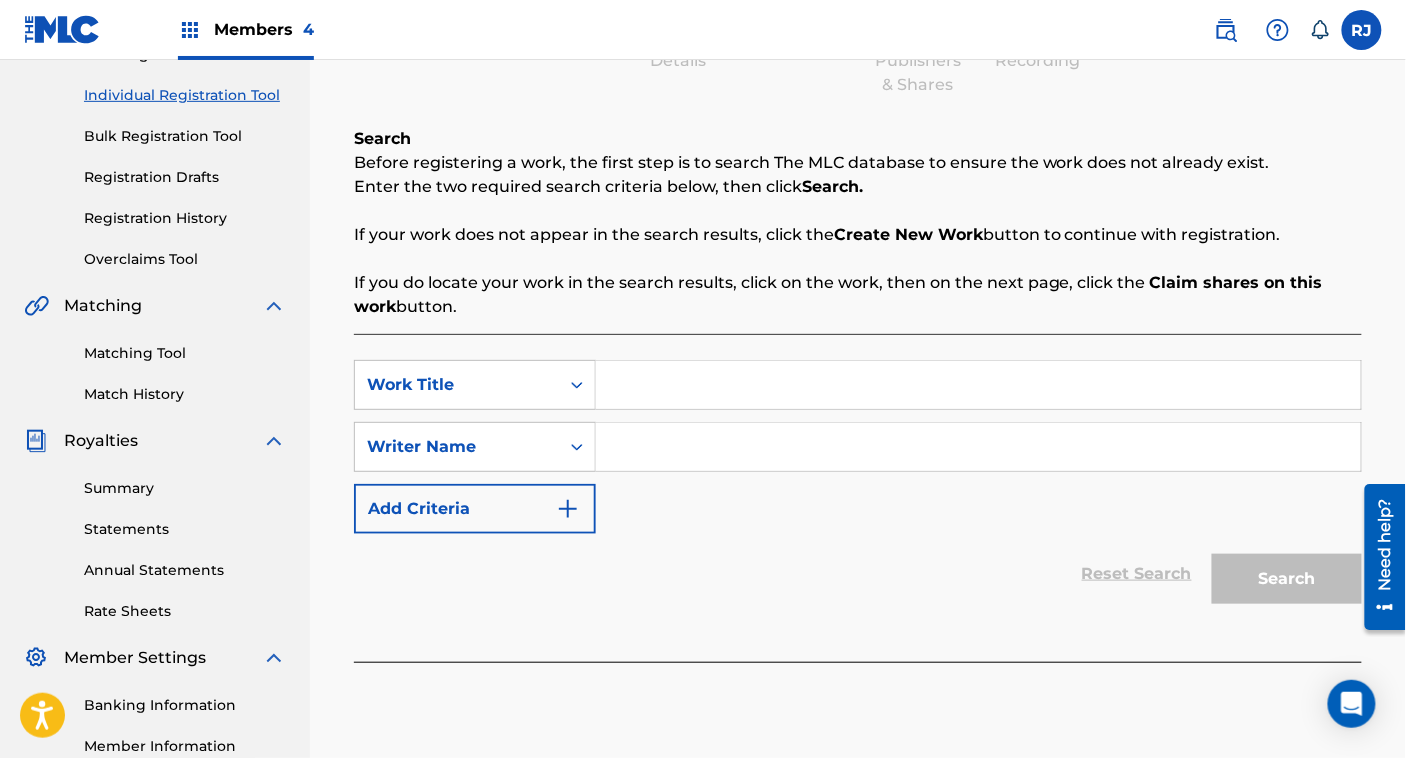 click at bounding box center (978, 385) 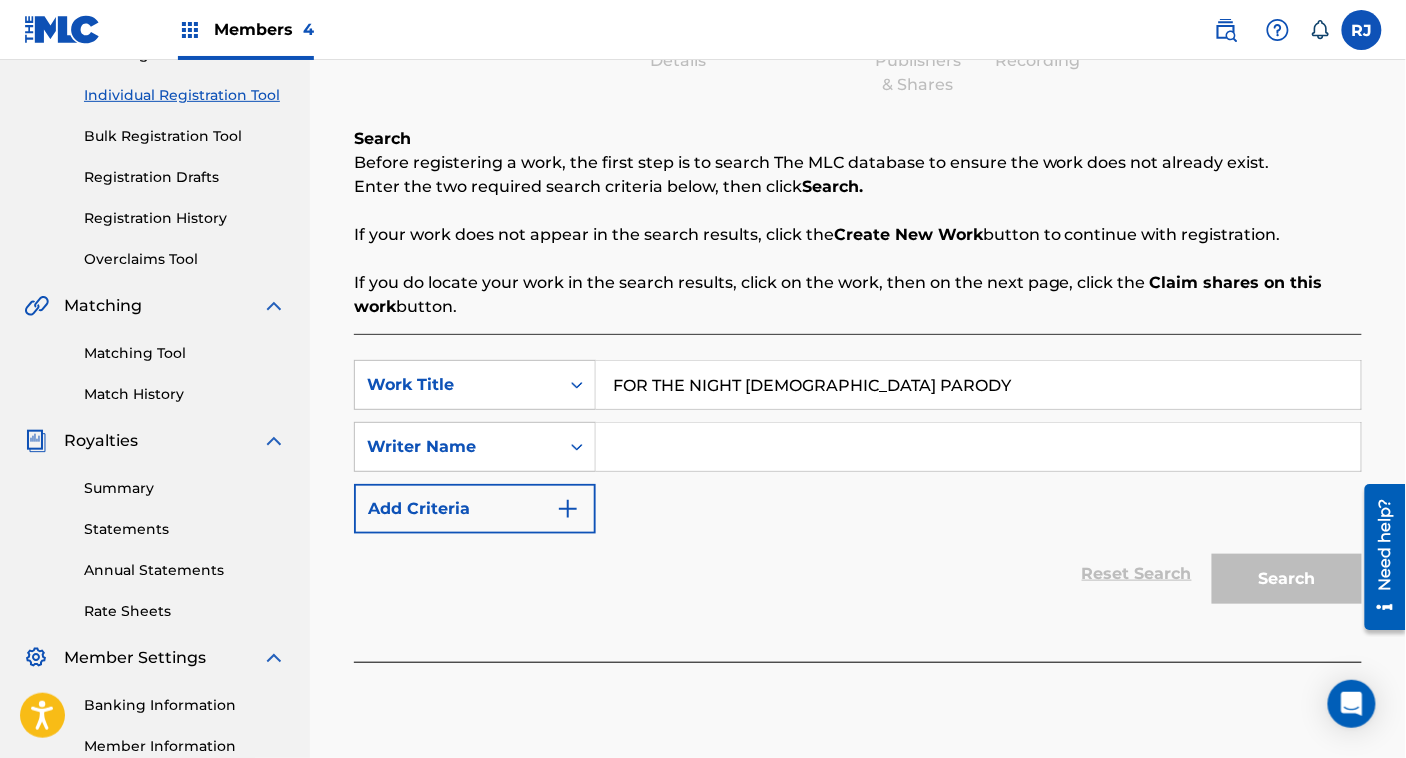 type on "FOR THE NIGHT [DEMOGRAPHIC_DATA] PARODY" 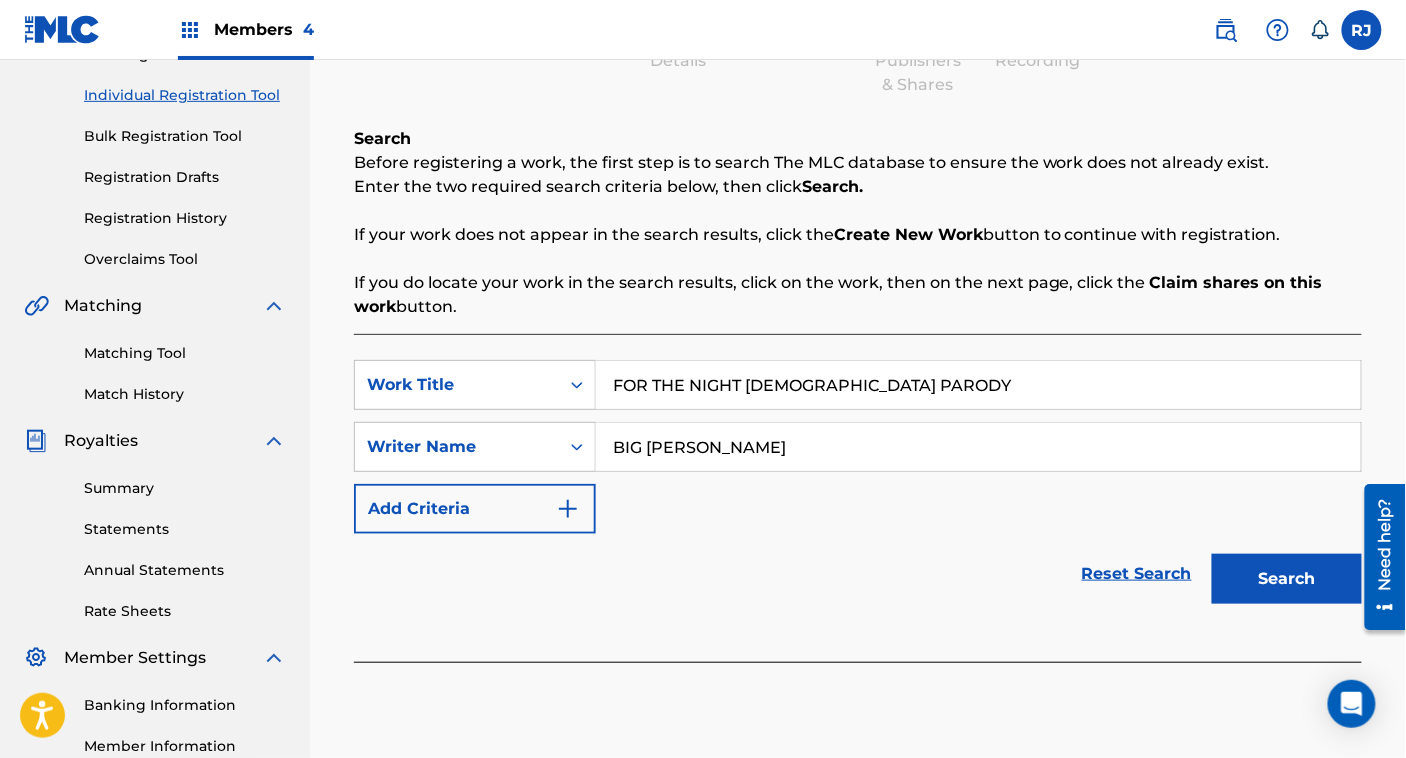 type on "BIG [PERSON_NAME]" 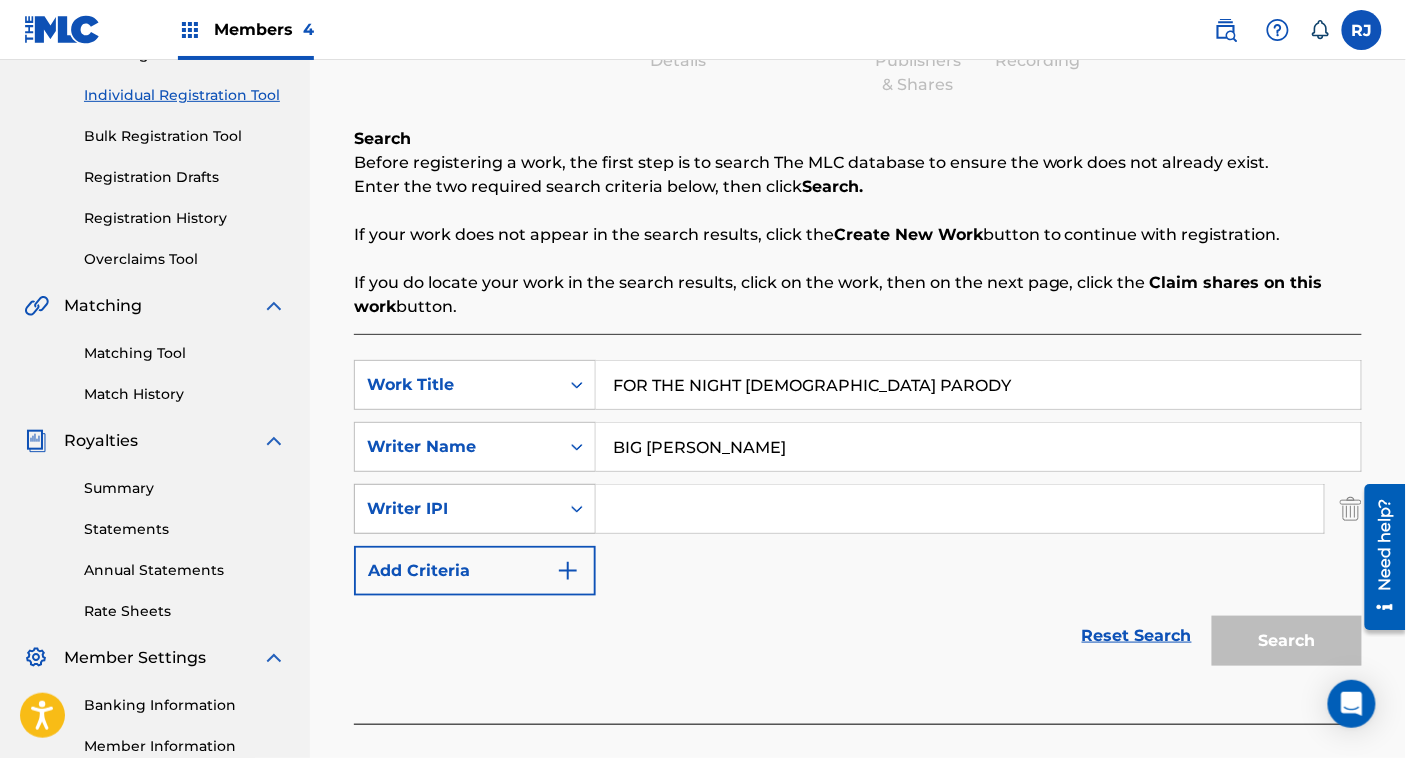 click on "Writer IPI" at bounding box center [457, 509] 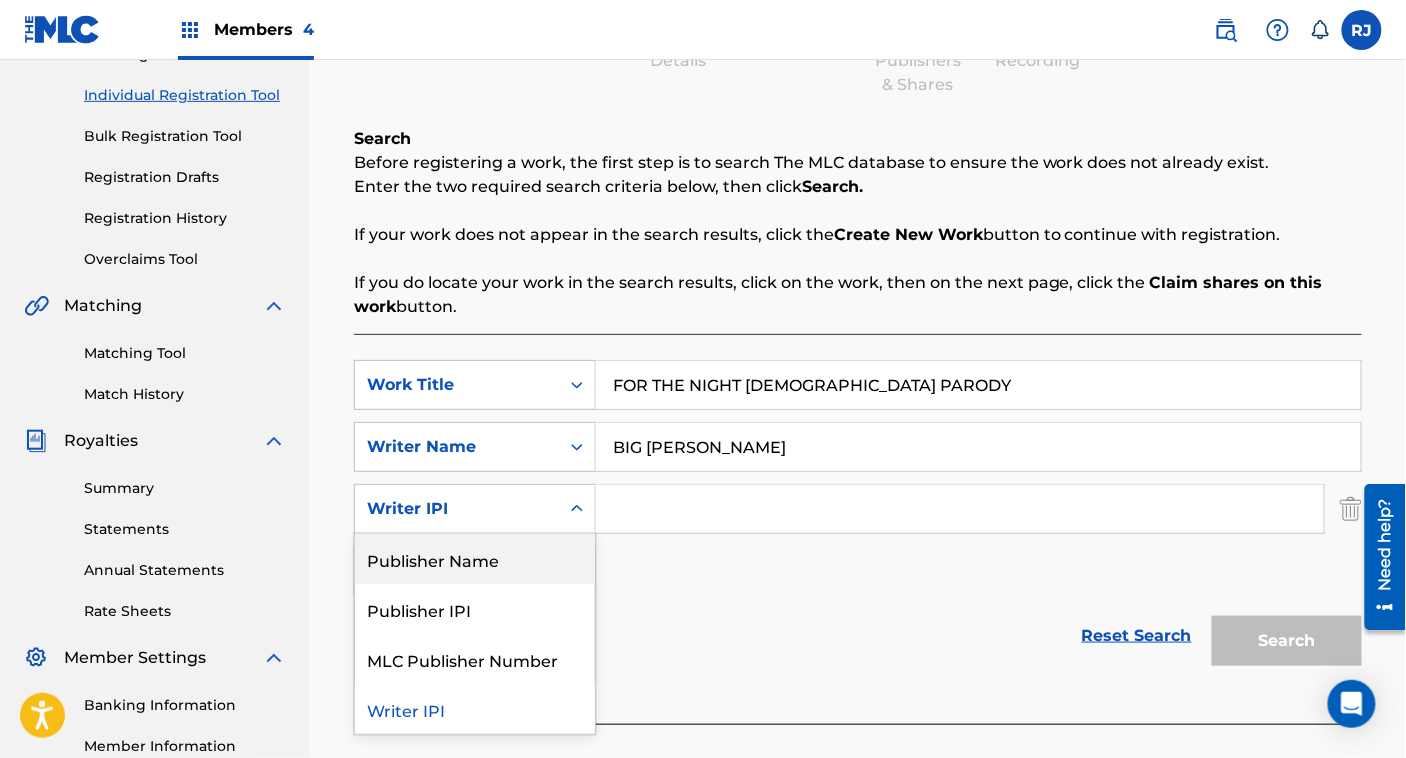 click on "Publisher Name" at bounding box center [475, 559] 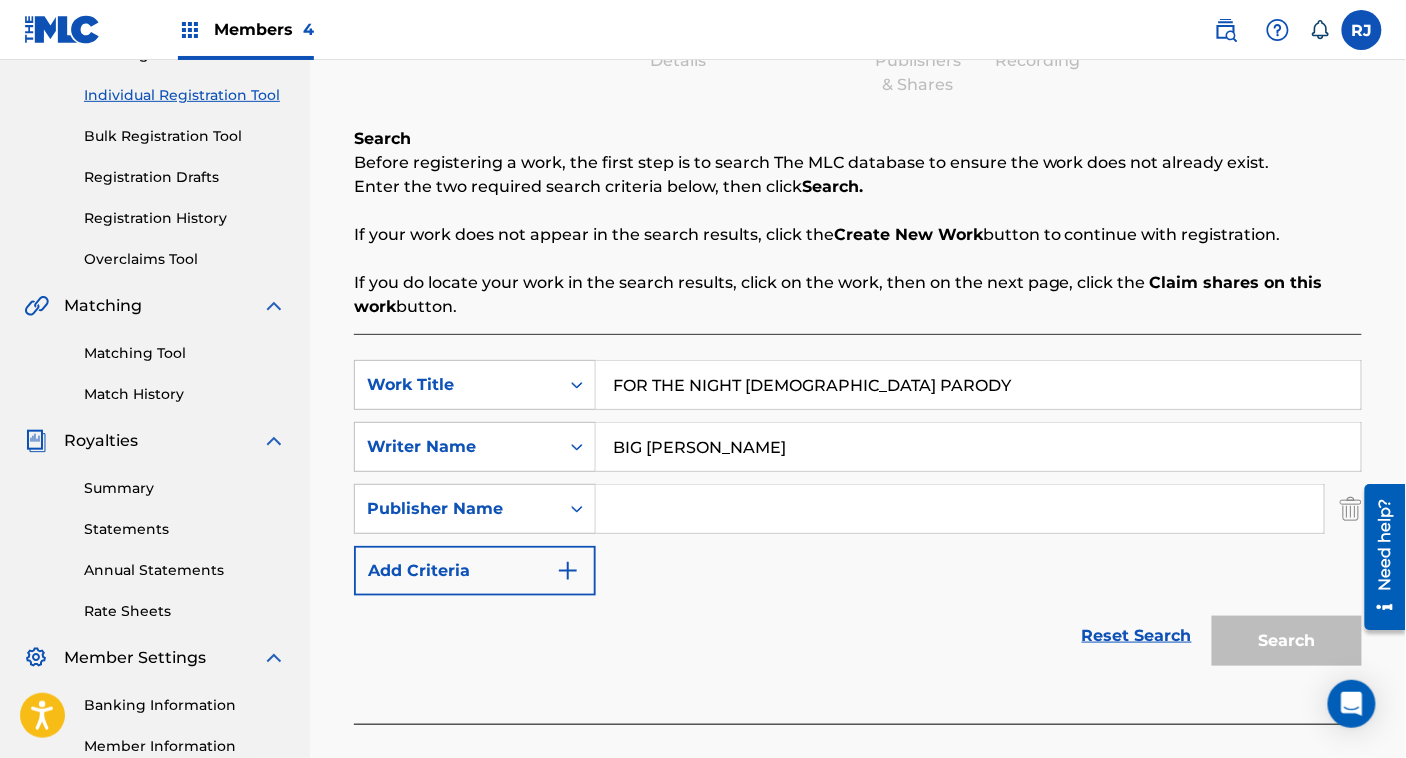 click at bounding box center (960, 509) 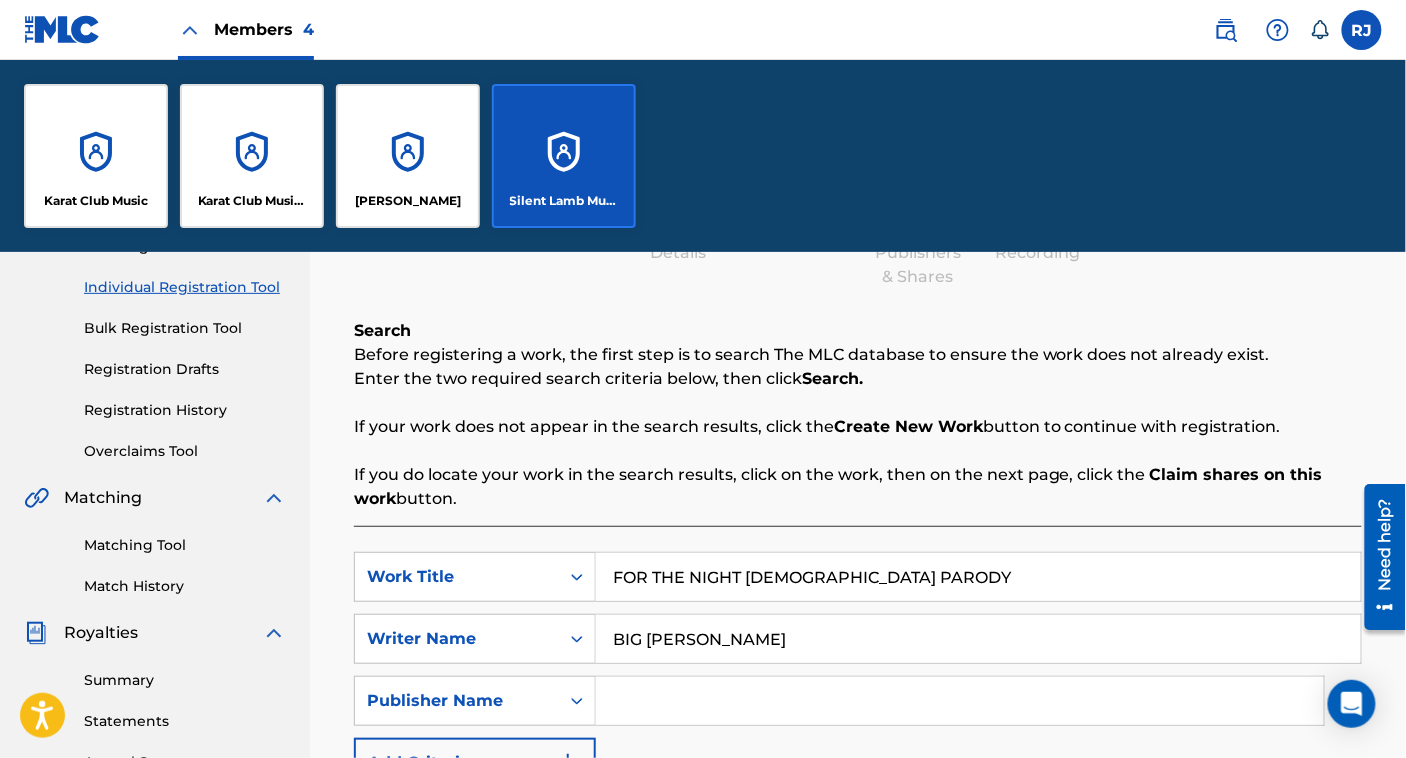 scroll, scrollTop: 432, scrollLeft: 0, axis: vertical 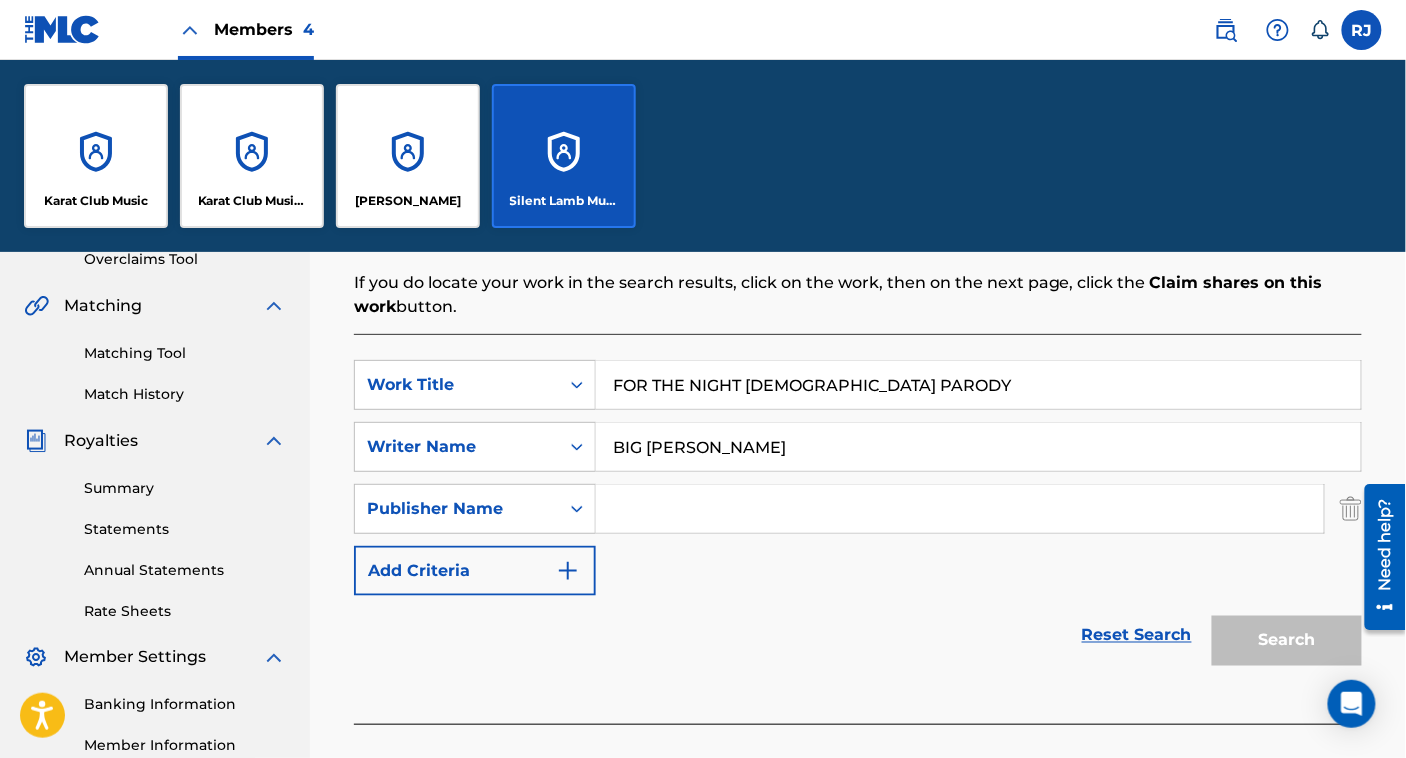 click on "Members    4" at bounding box center (264, 29) 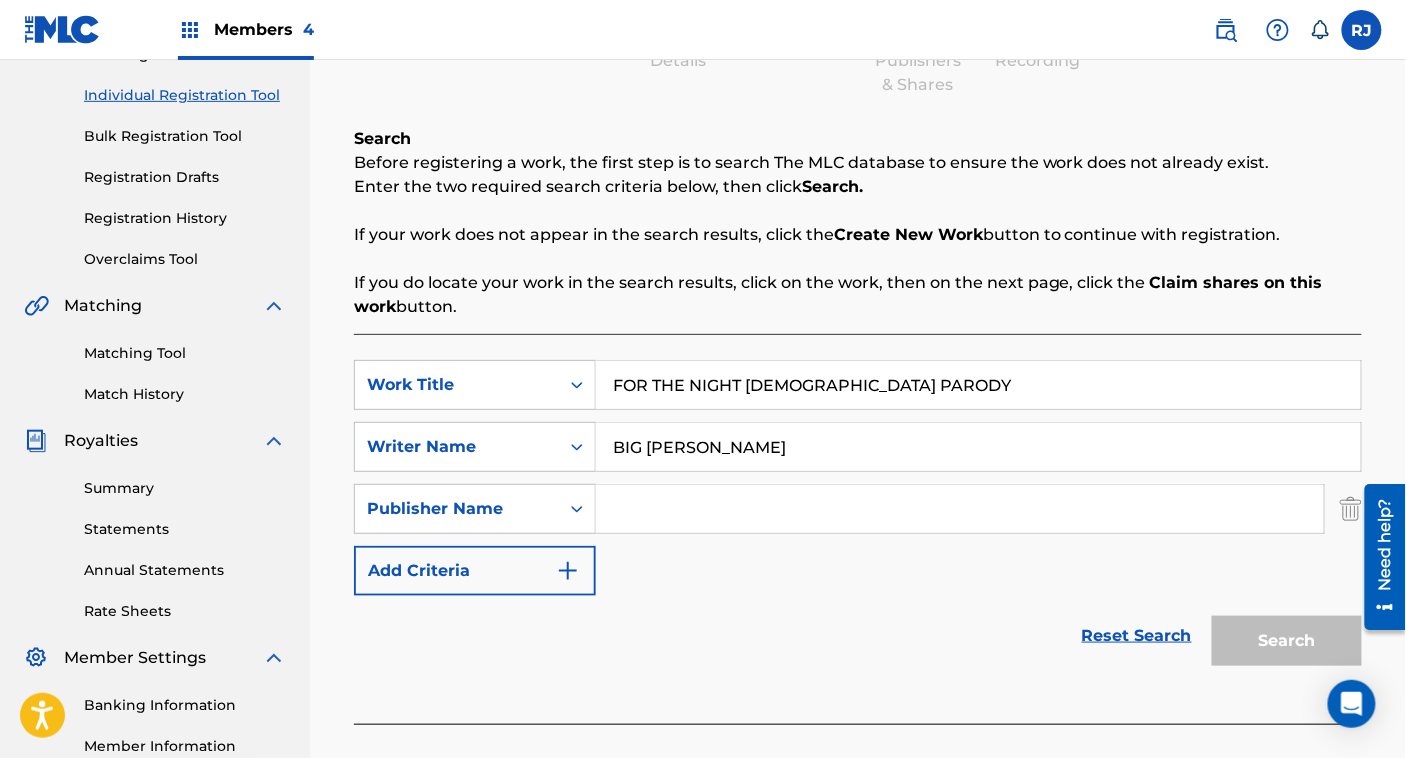 click at bounding box center (960, 509) 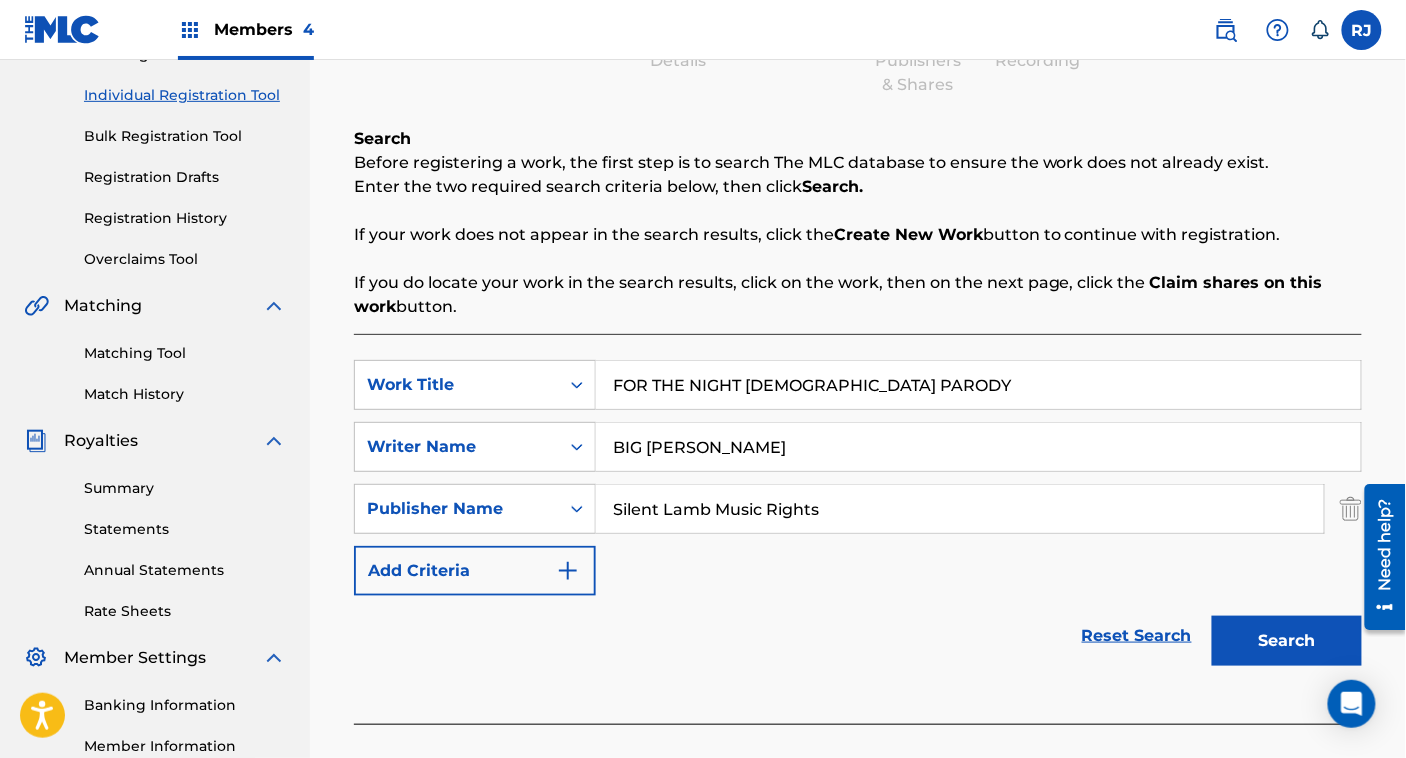 type on "Silent Lamb Music Rights" 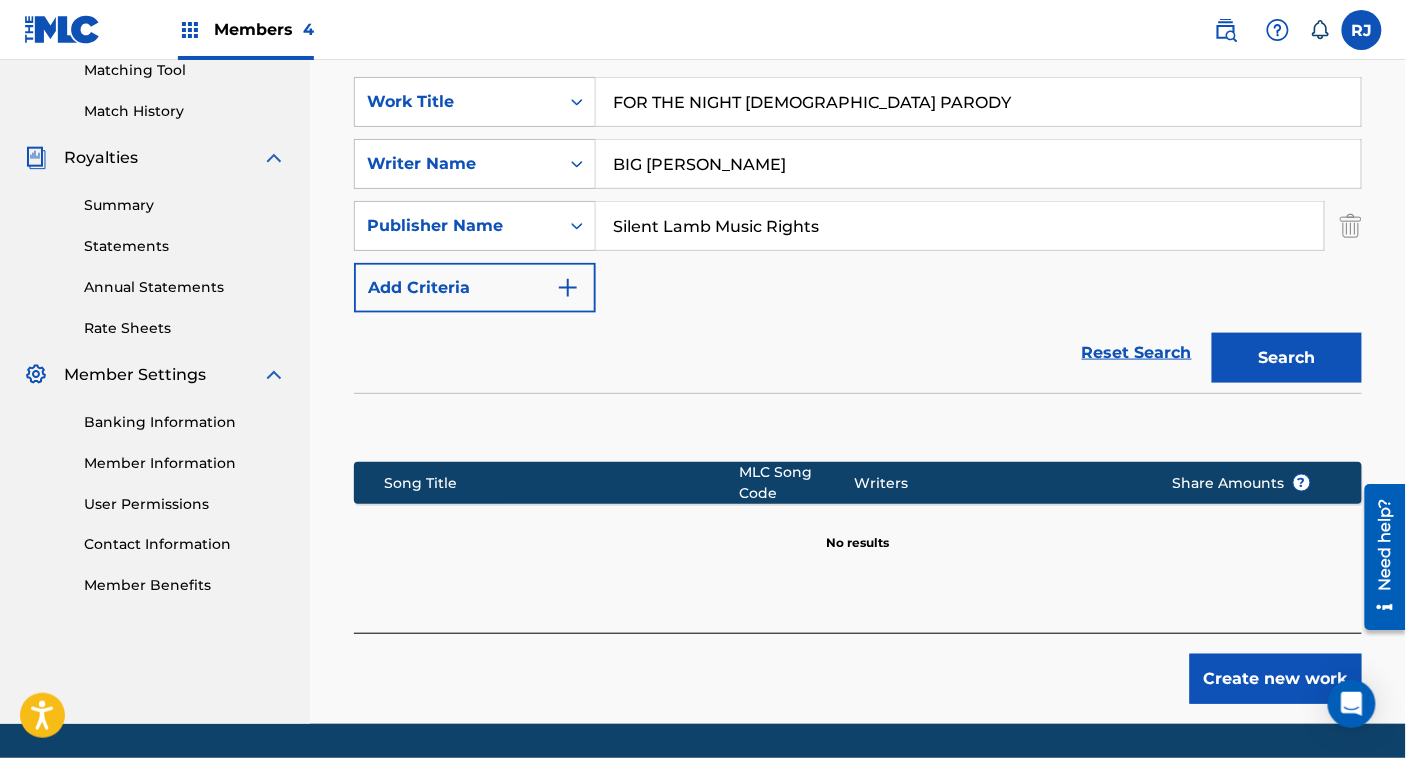 scroll, scrollTop: 571, scrollLeft: 0, axis: vertical 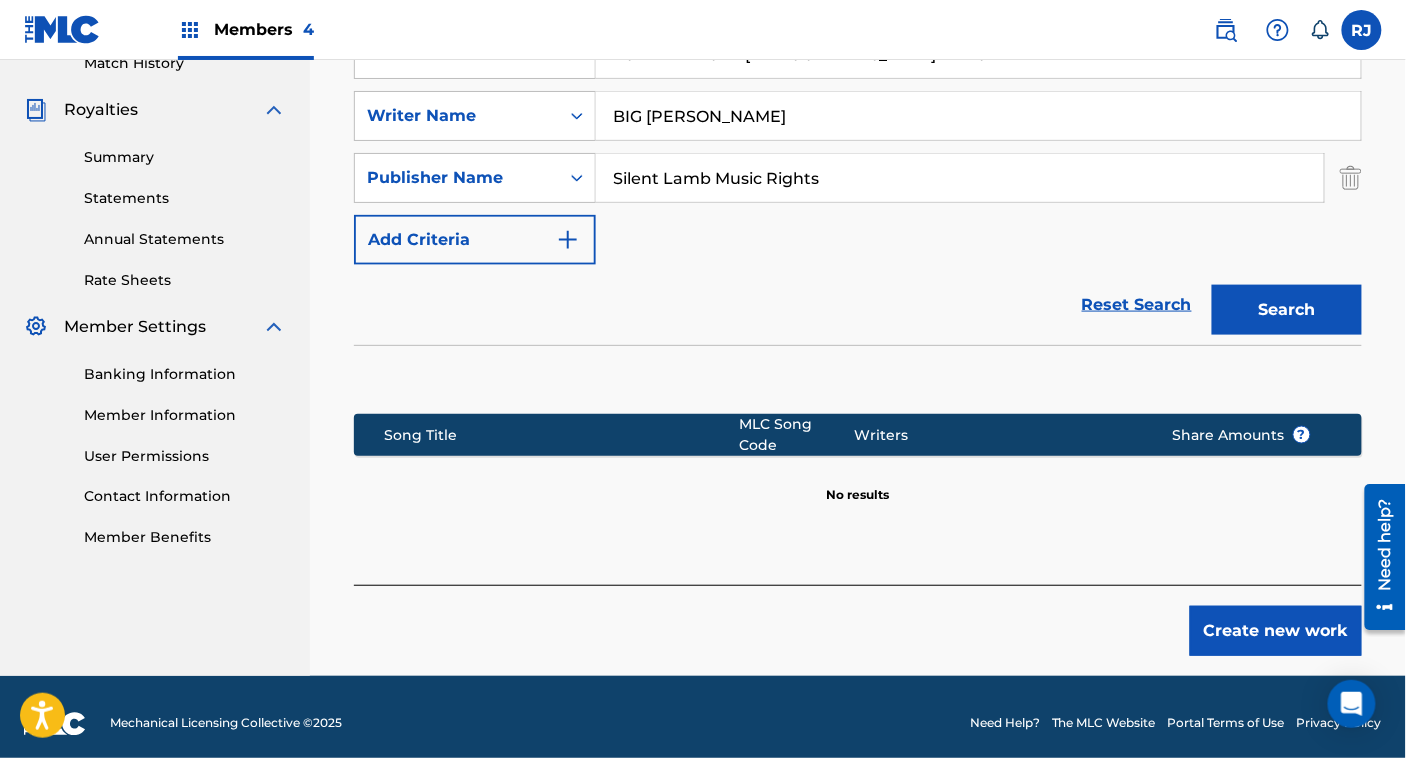 click on "Create new work" at bounding box center [1276, 631] 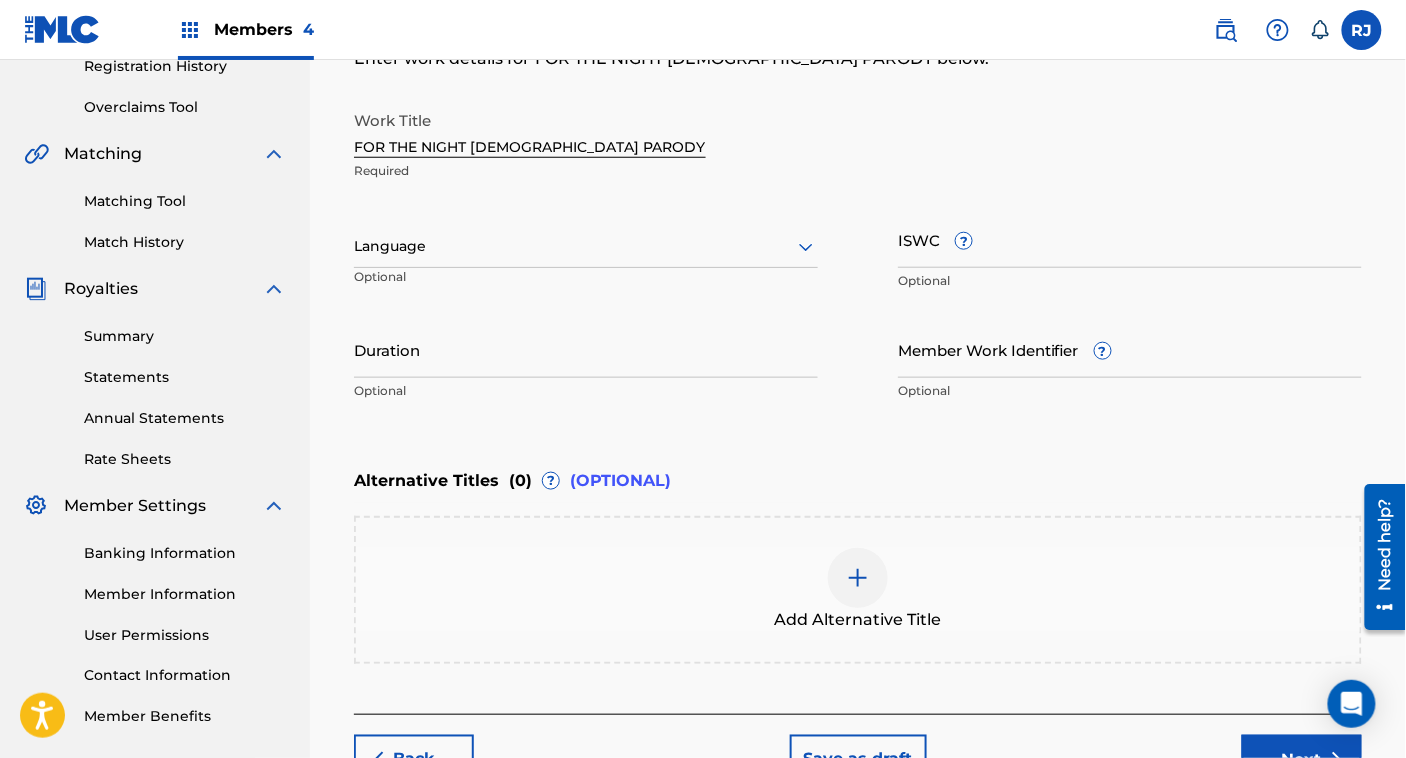 scroll, scrollTop: 393, scrollLeft: 0, axis: vertical 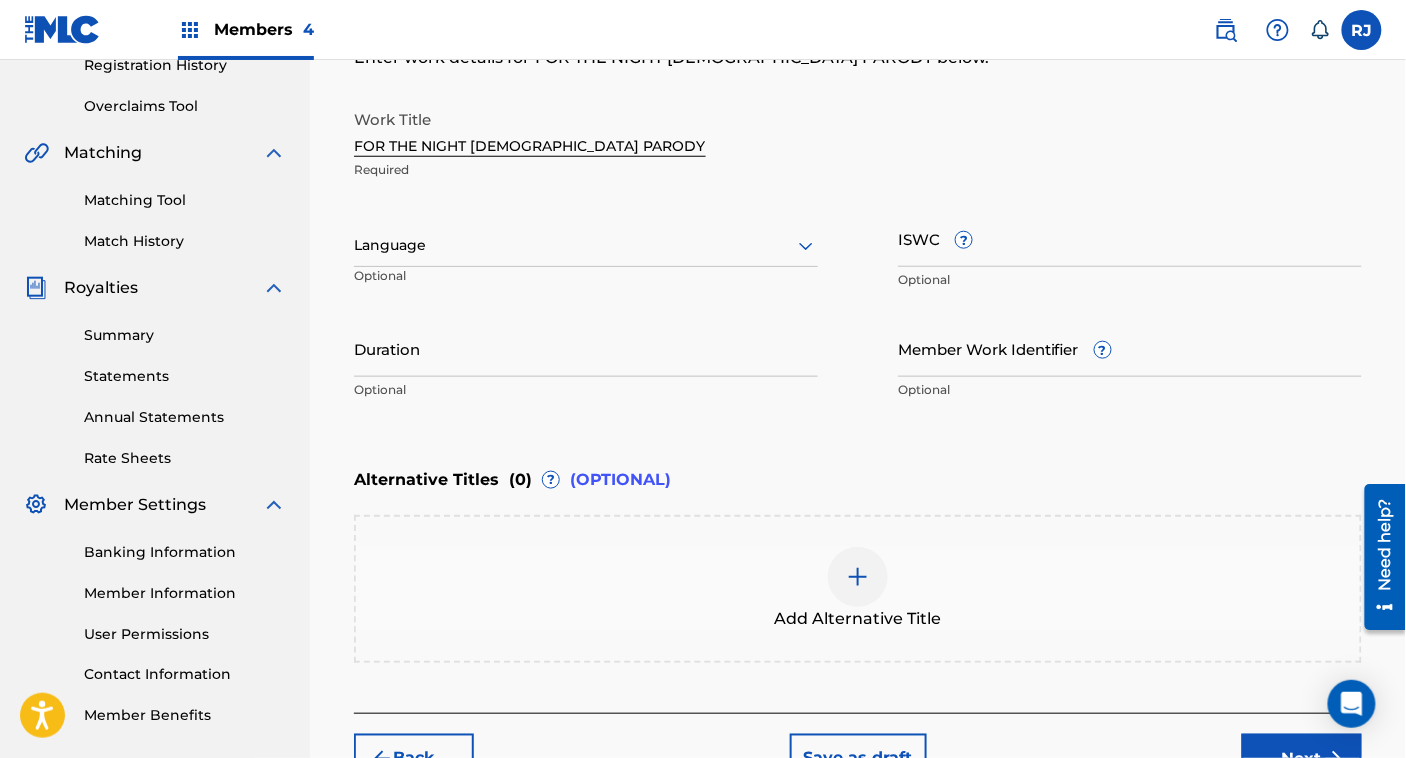 click on "ISWC   ?" at bounding box center (1130, 238) 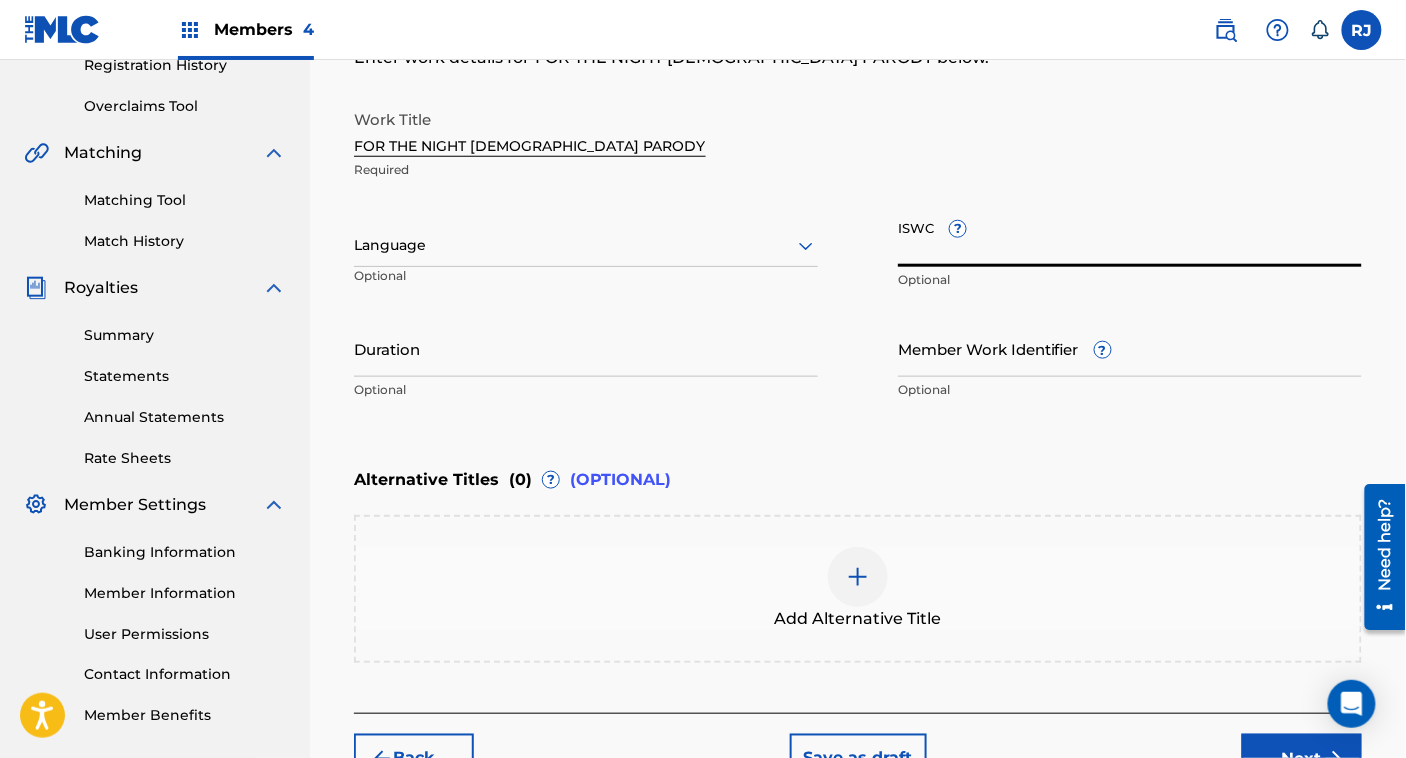 paste on "T3301664193" 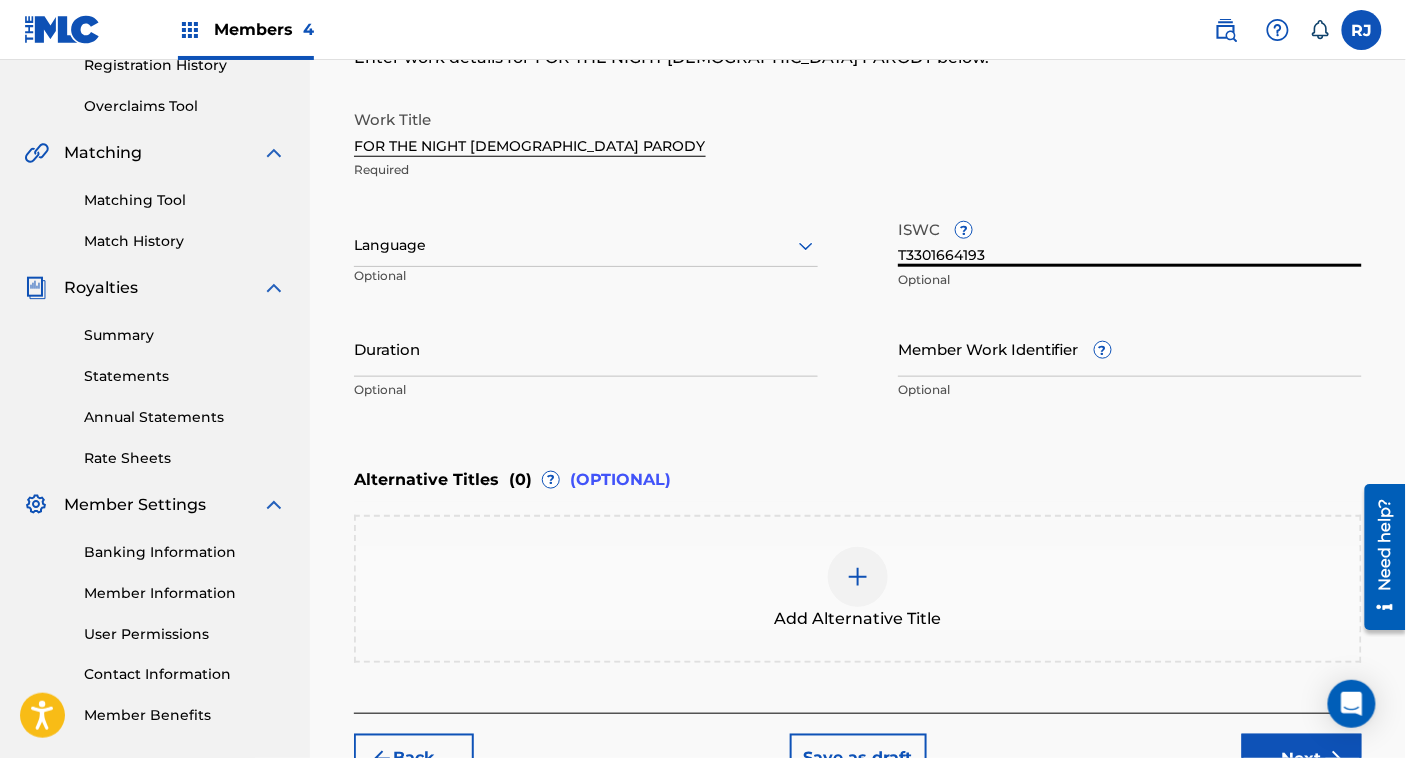type on "T3301664193" 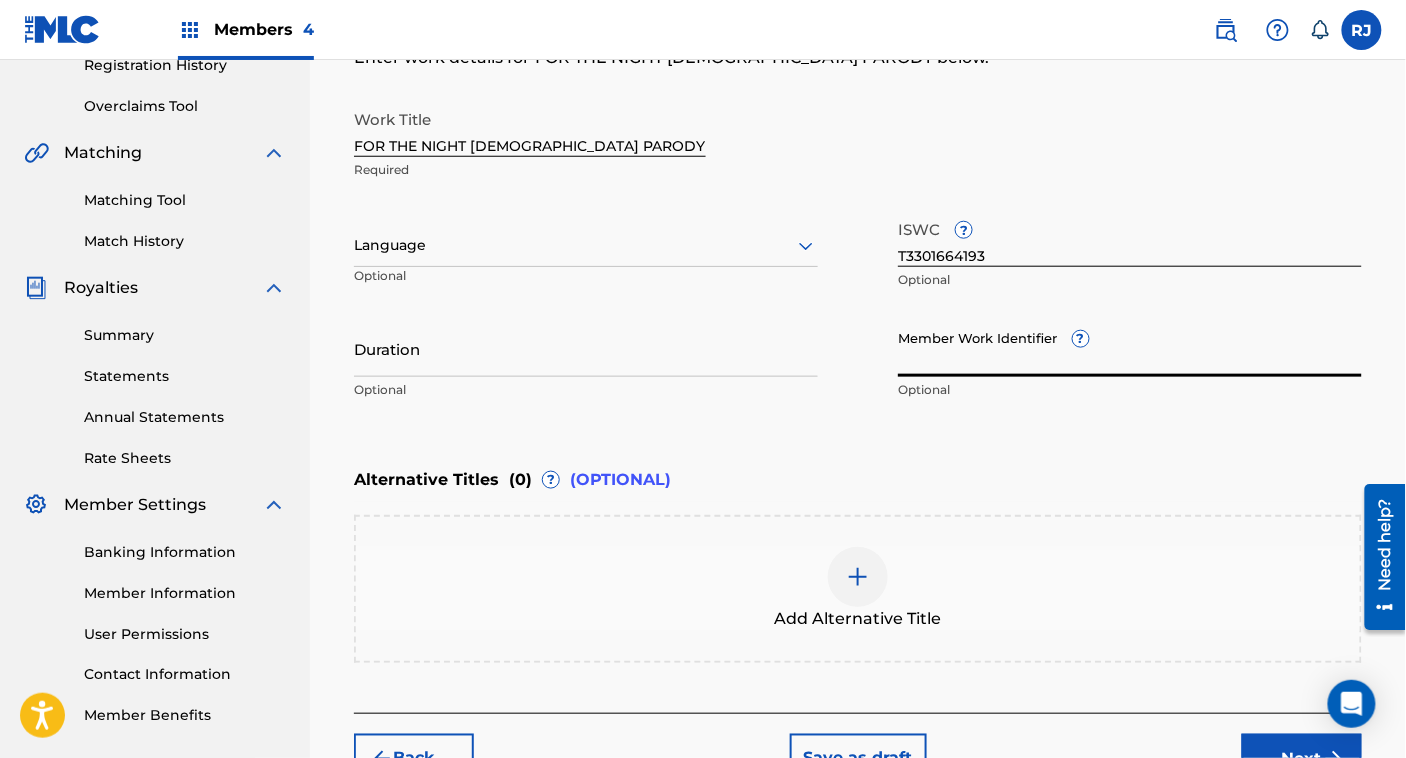 click at bounding box center [586, 245] 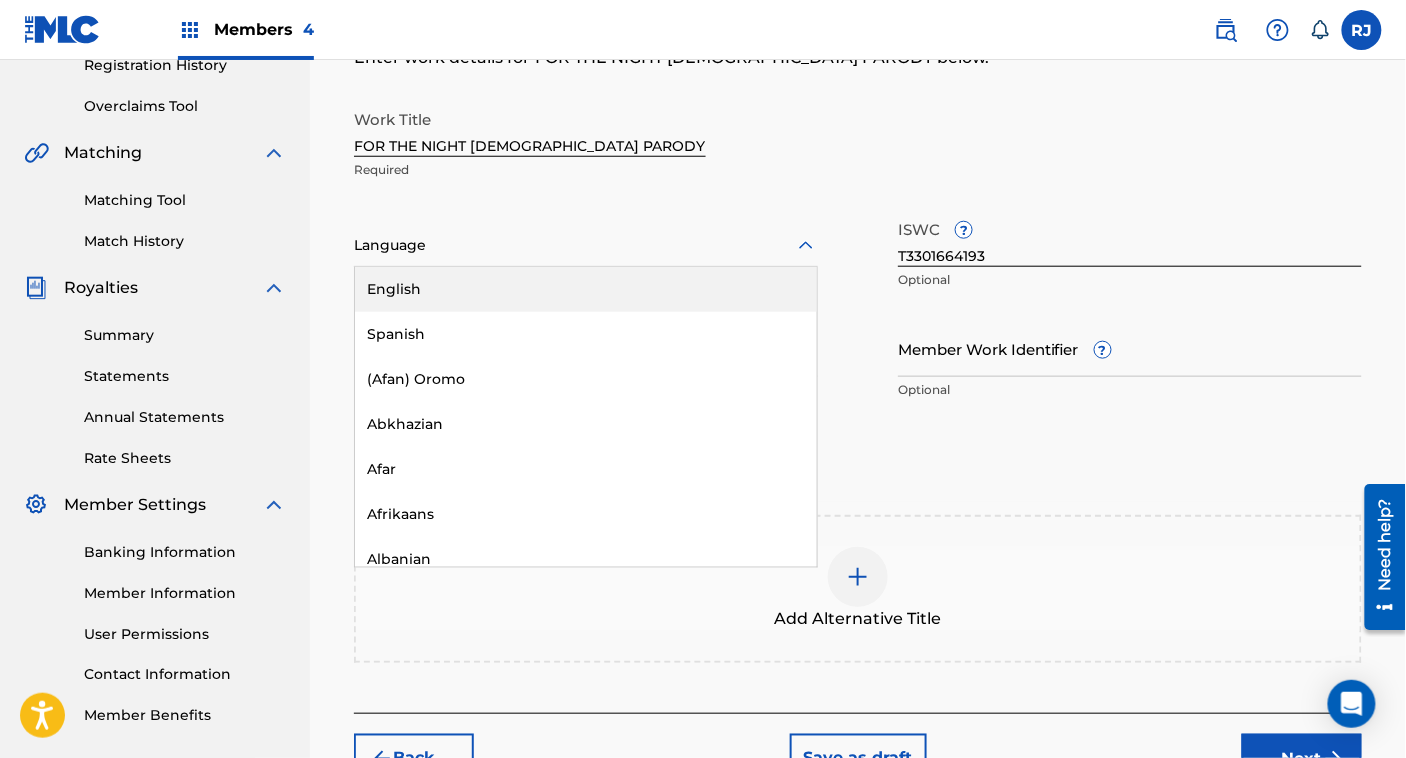 click on "English" at bounding box center (586, 289) 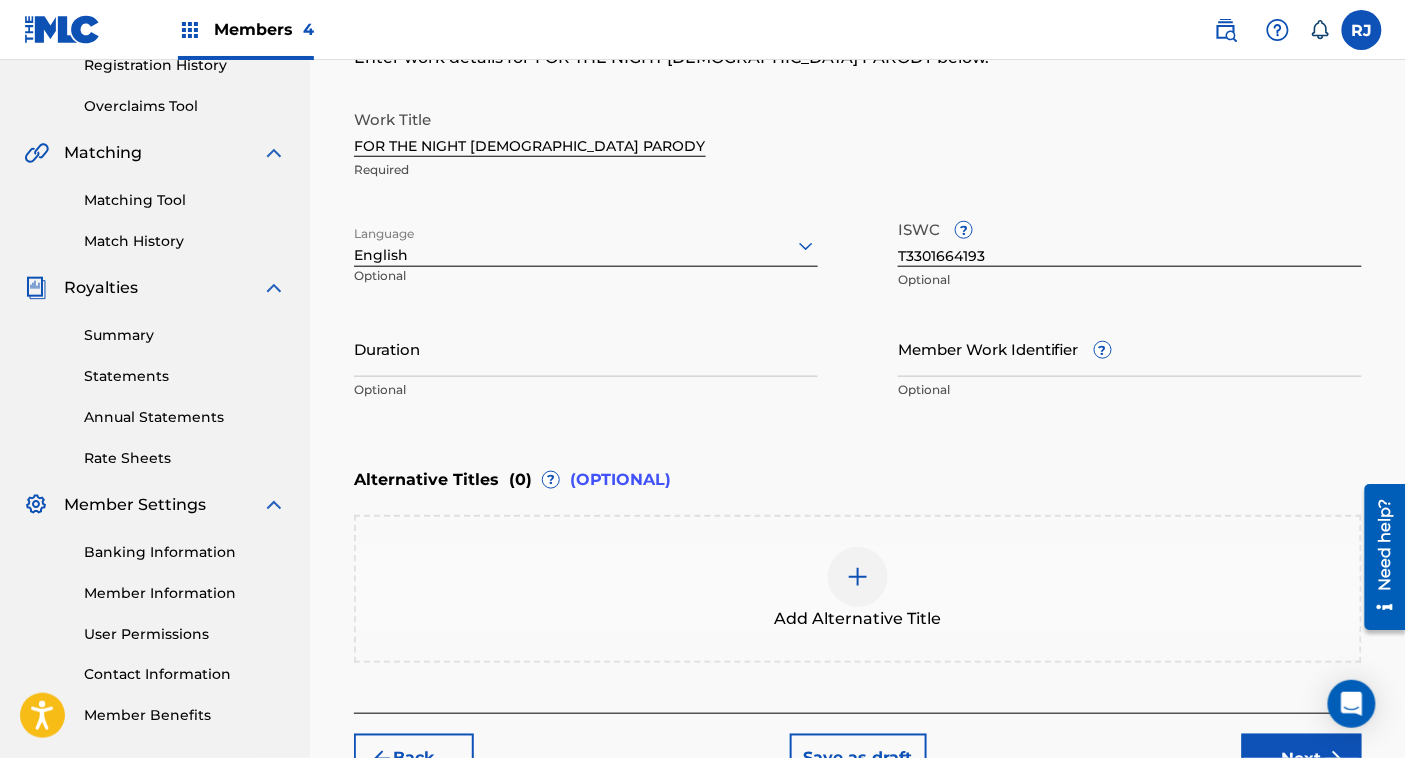 scroll, scrollTop: 533, scrollLeft: 0, axis: vertical 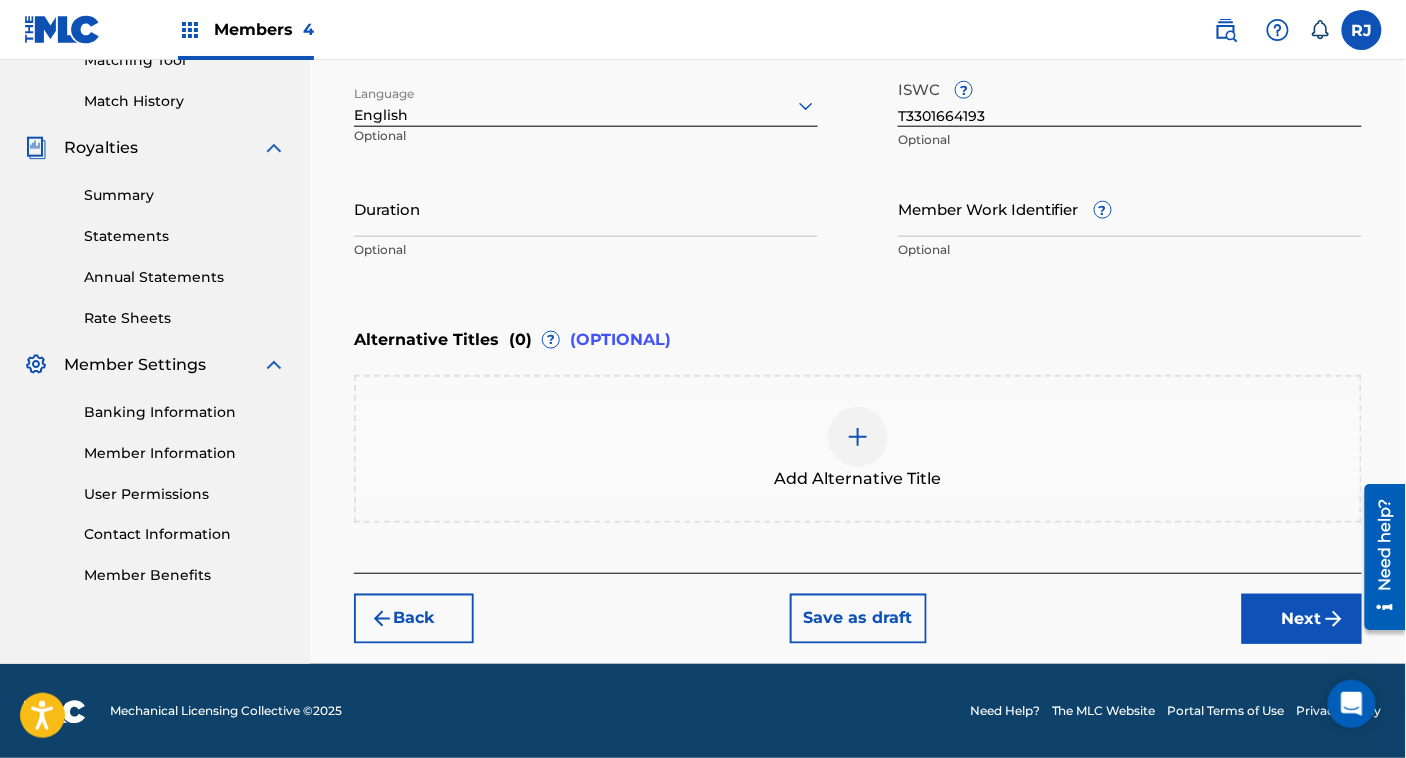 click on "Next" at bounding box center [1302, 619] 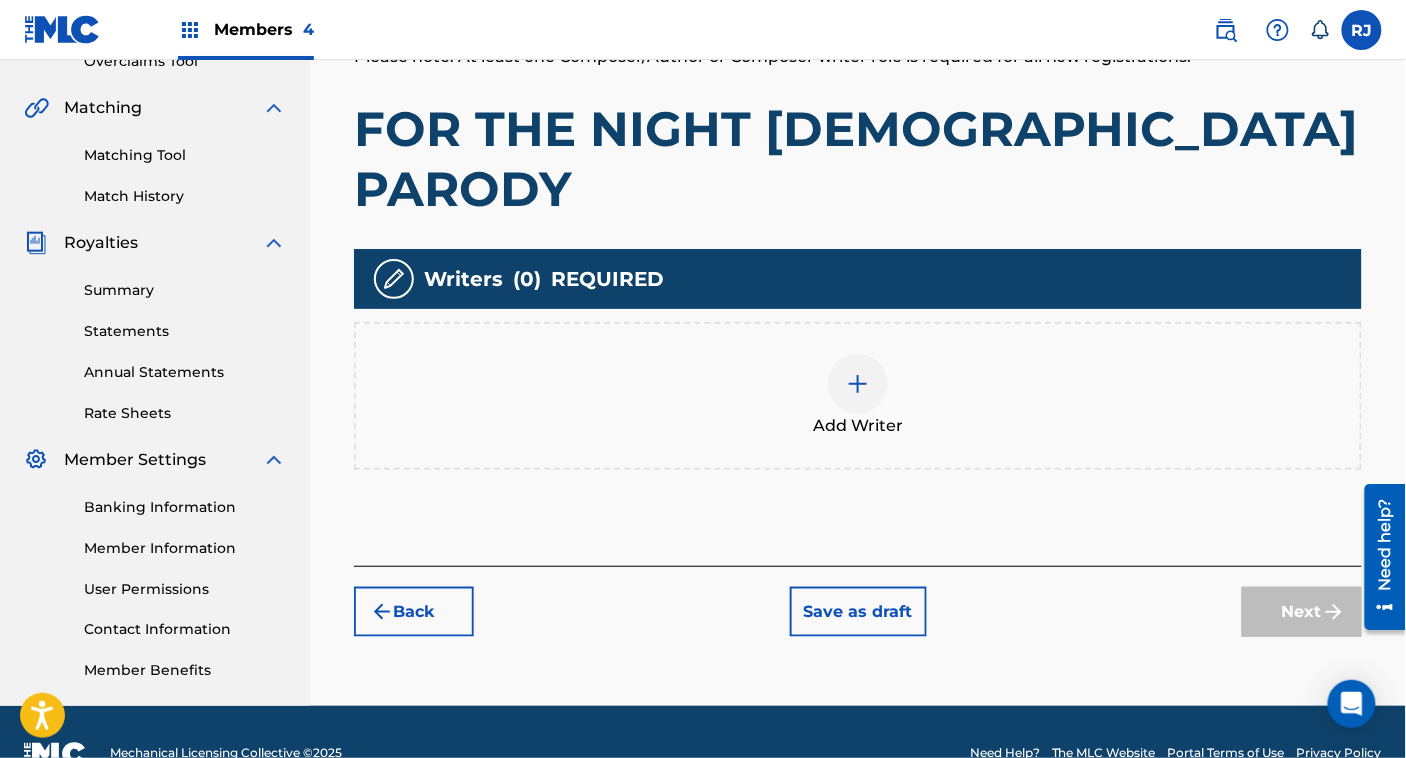 scroll, scrollTop: 455, scrollLeft: 0, axis: vertical 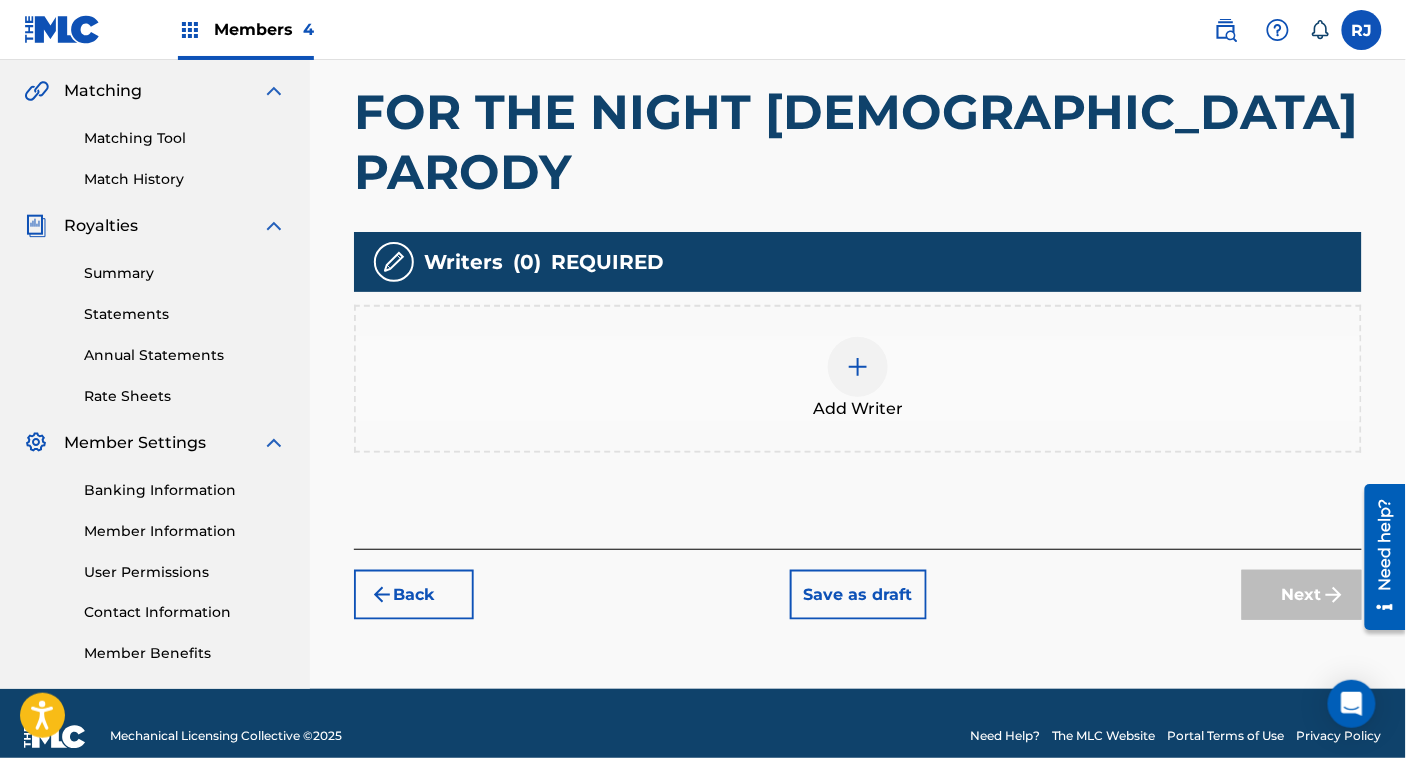 click on "Add Writer" at bounding box center [858, 379] 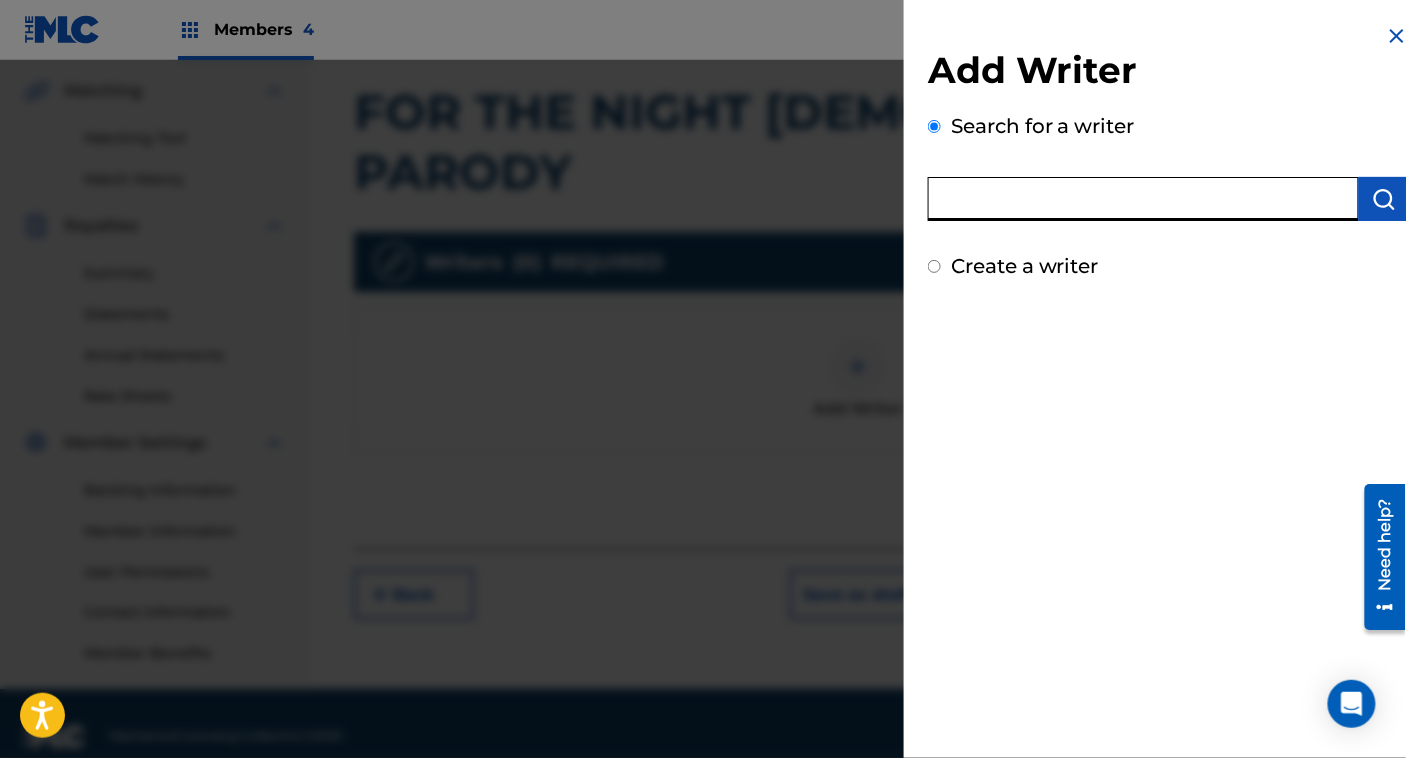 click at bounding box center (1143, 199) 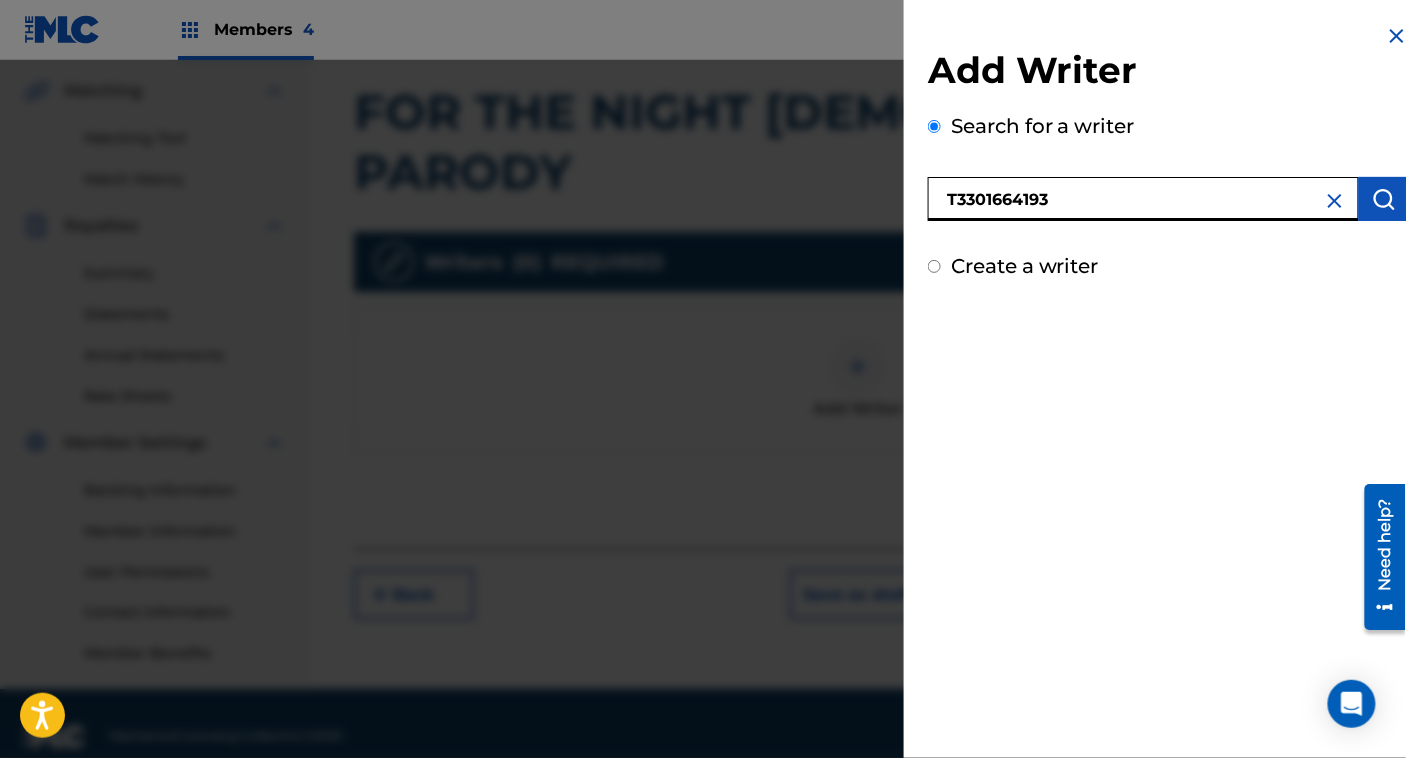 click on "T3301664193" at bounding box center (1143, 199) 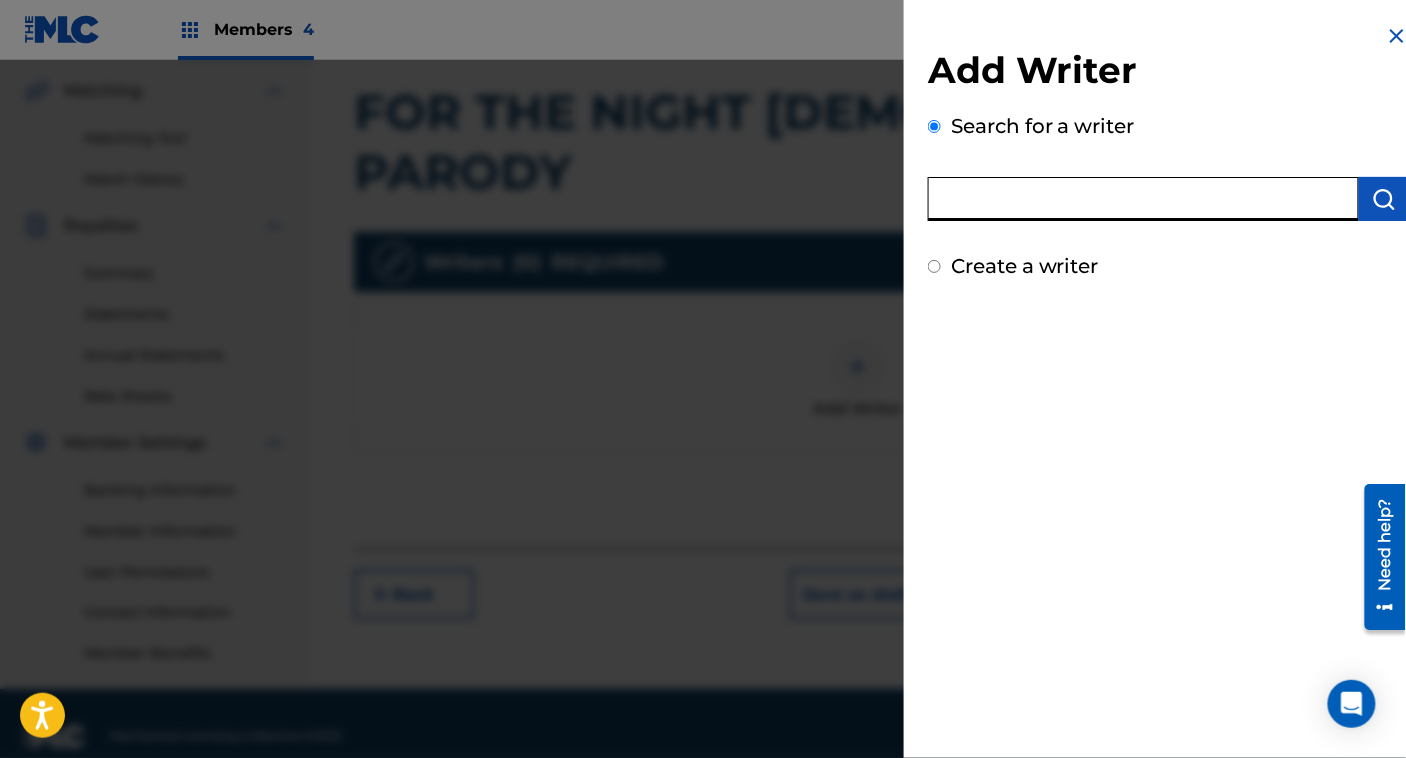 paste on "BALL SACK" 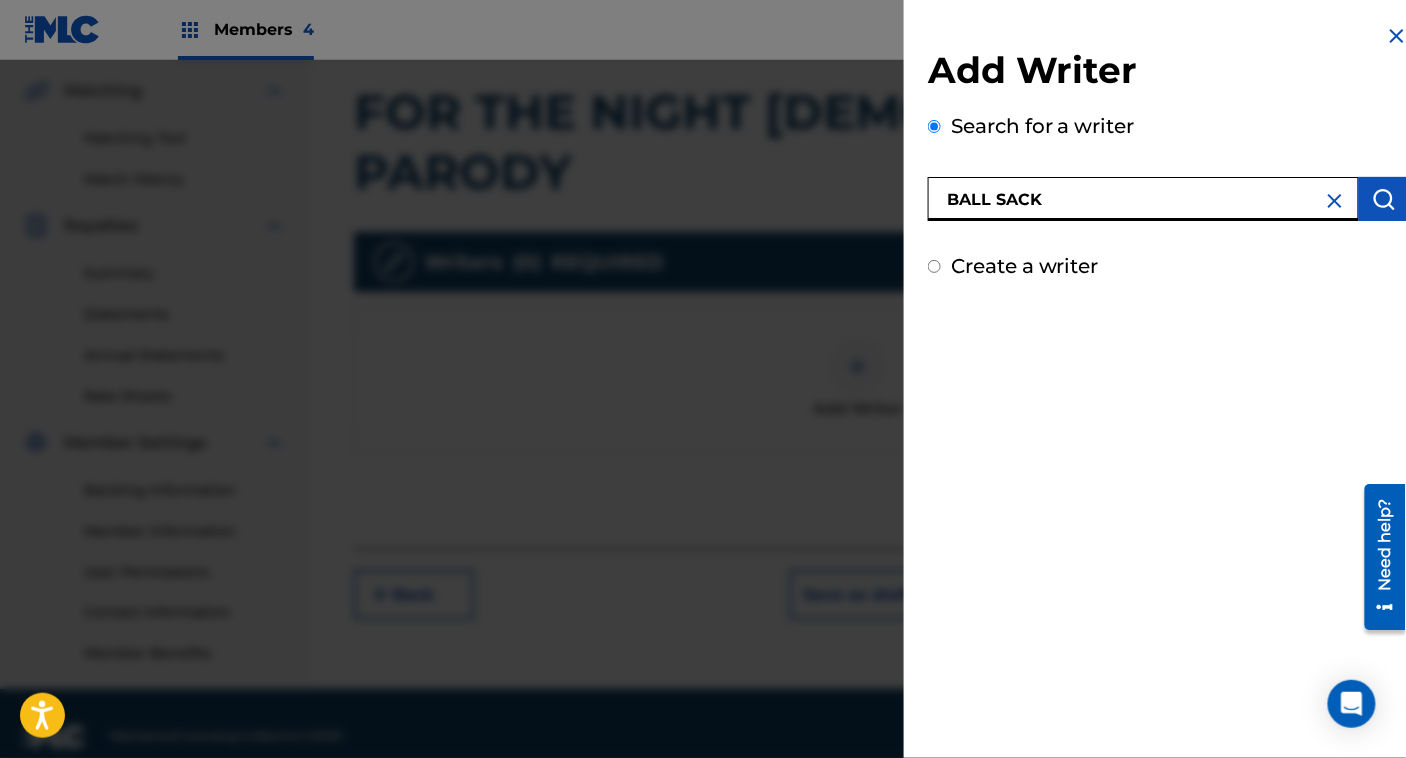 type on "BALL SACK" 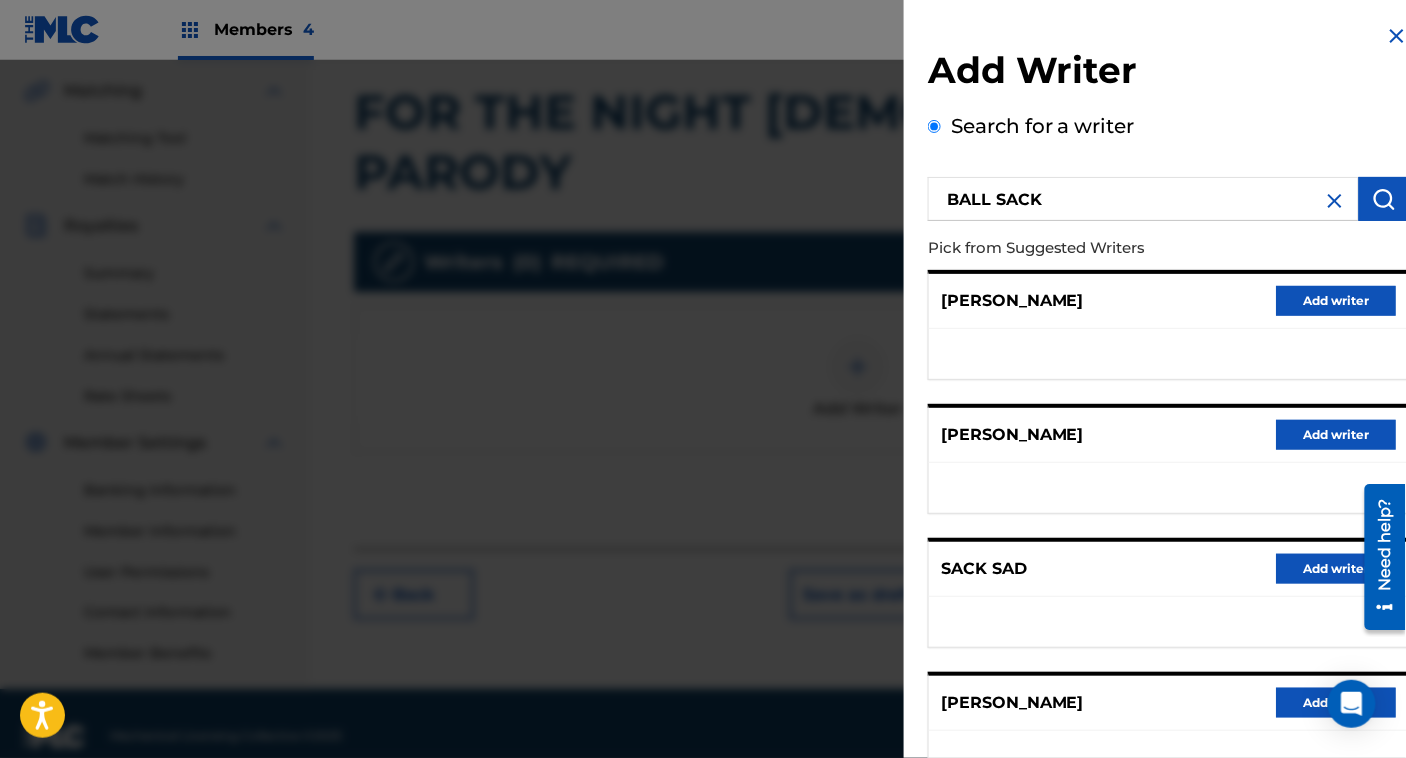 click at bounding box center [1335, 201] 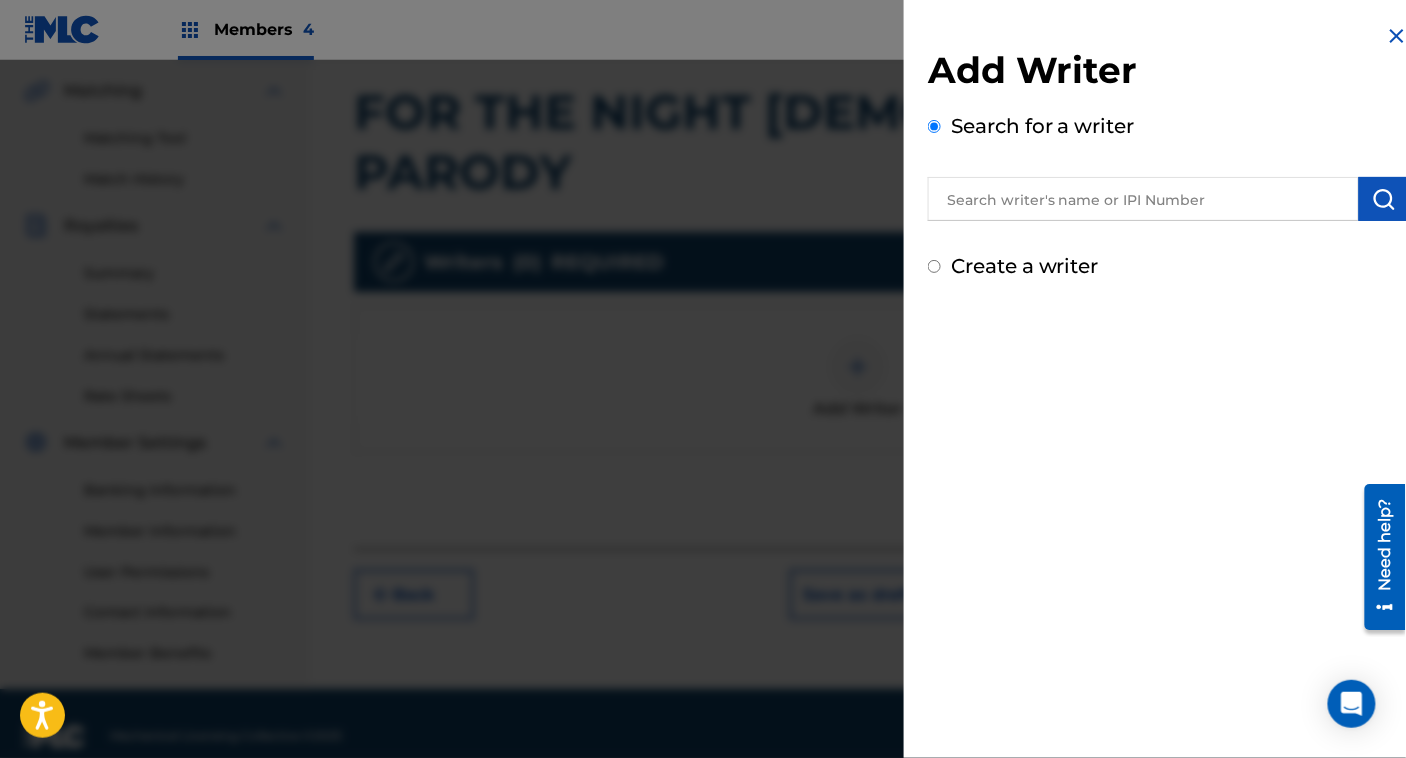 click on "Create a writer" at bounding box center (1025, 266) 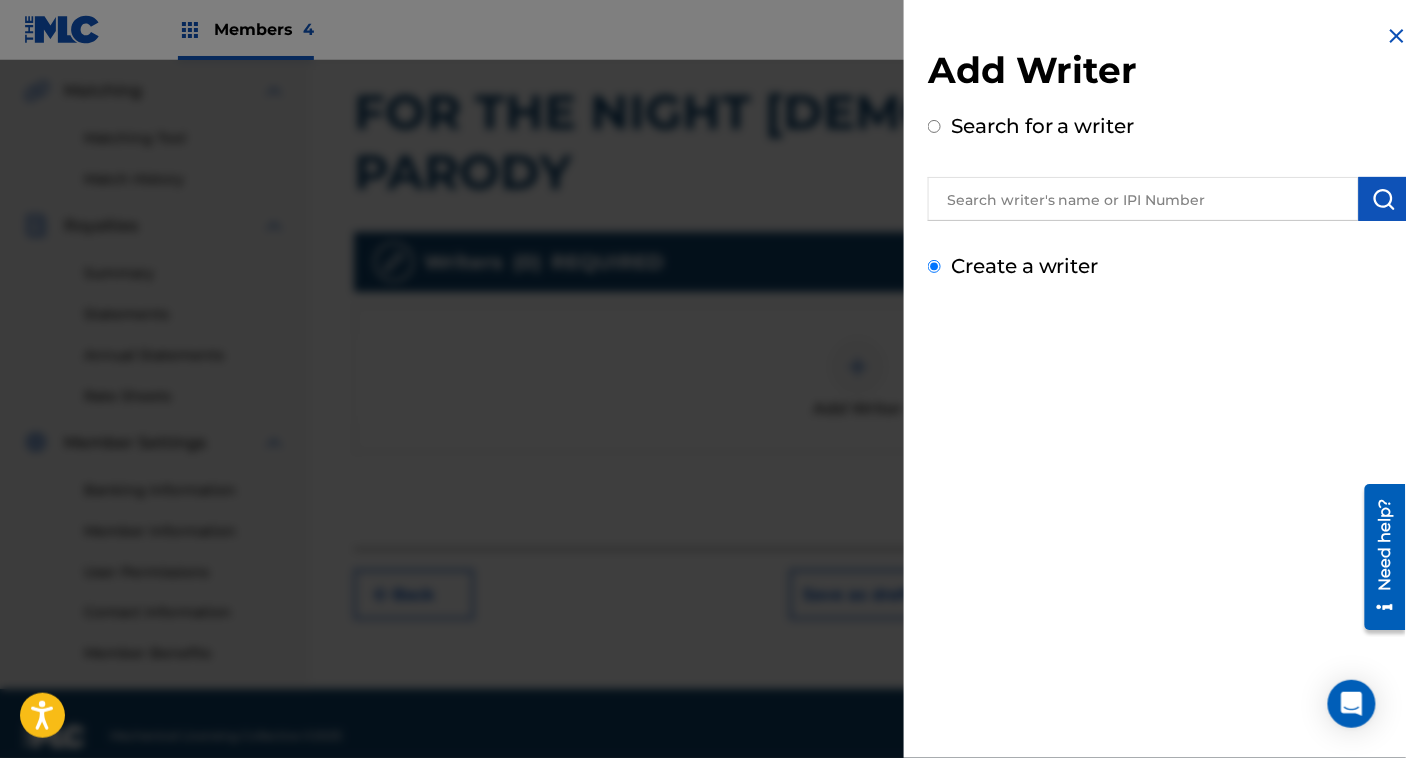 click on "Create a writer" at bounding box center (934, 266) 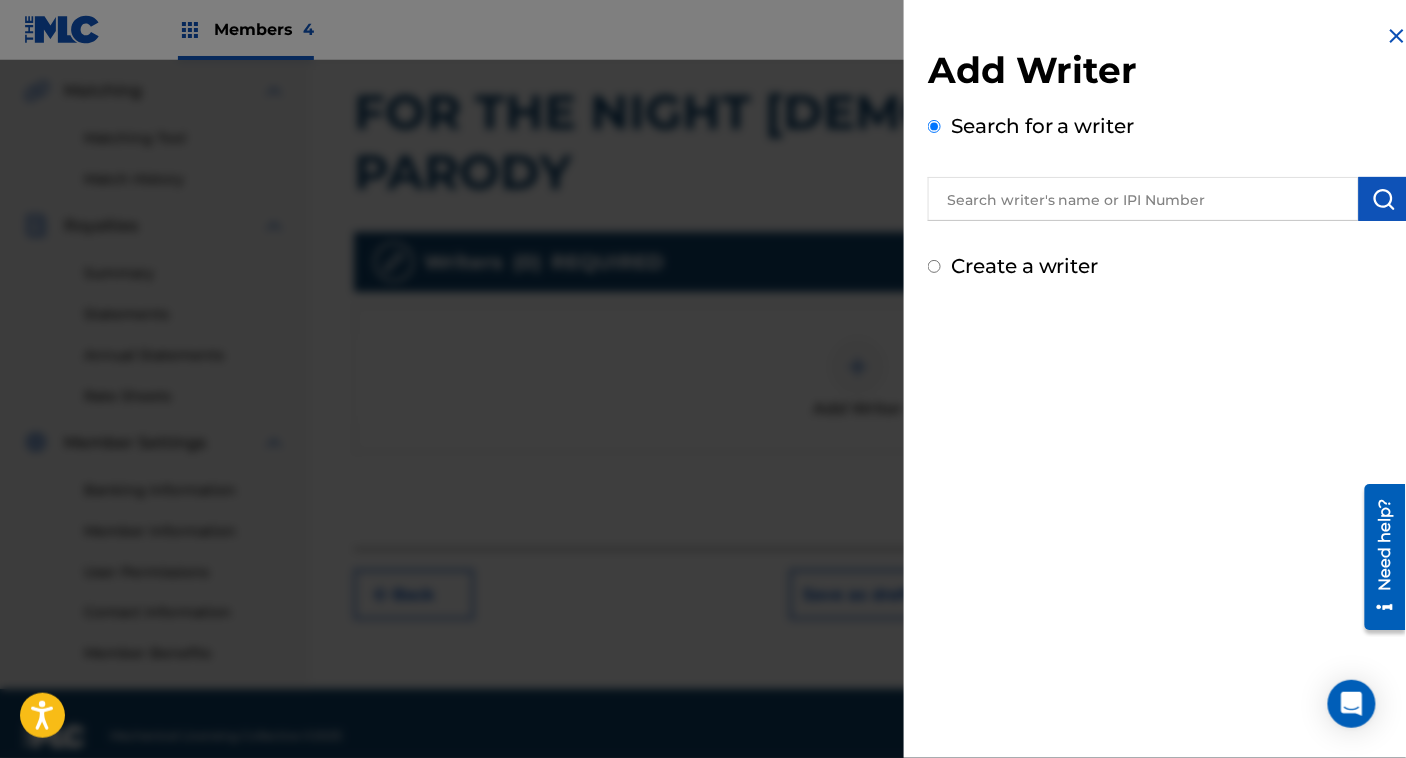 radio on "false" 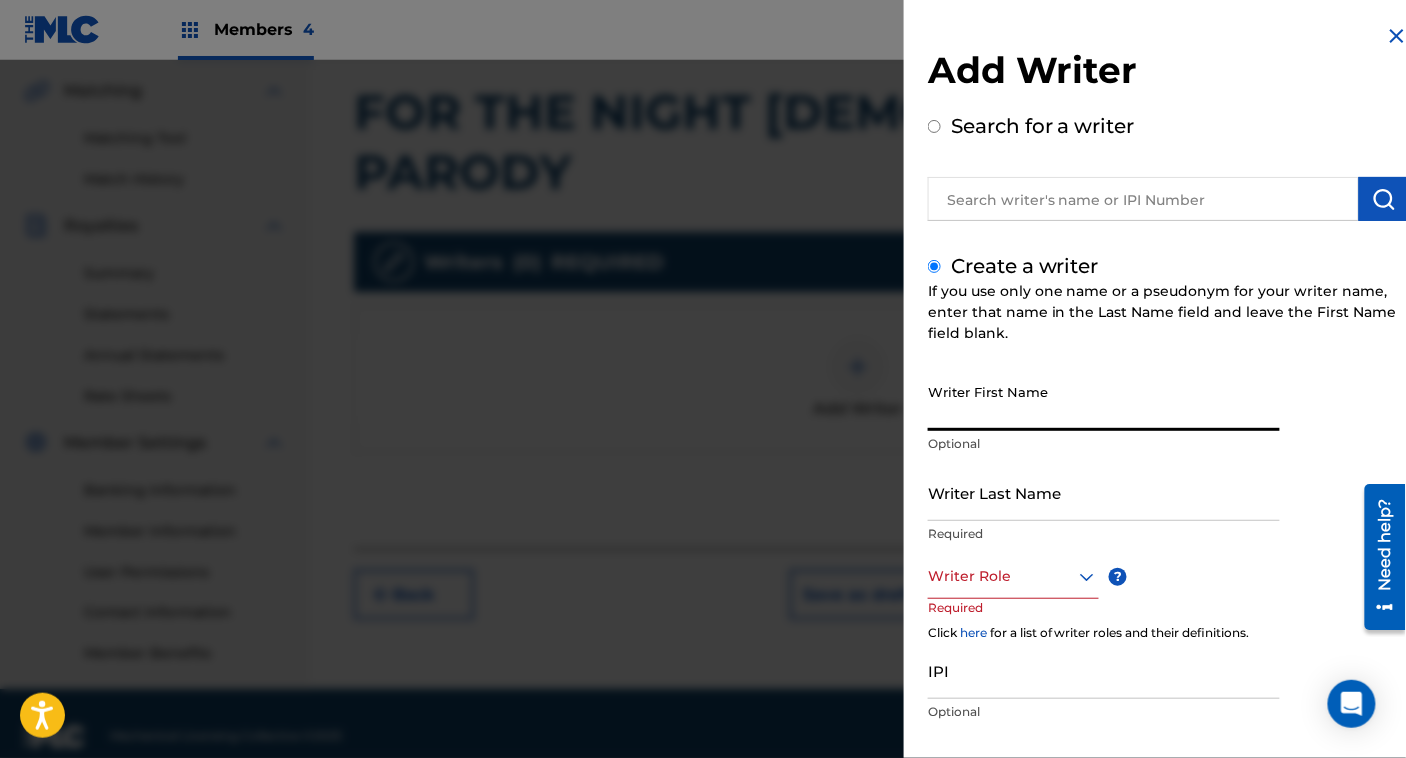 click on "Writer First Name" at bounding box center [1104, 402] 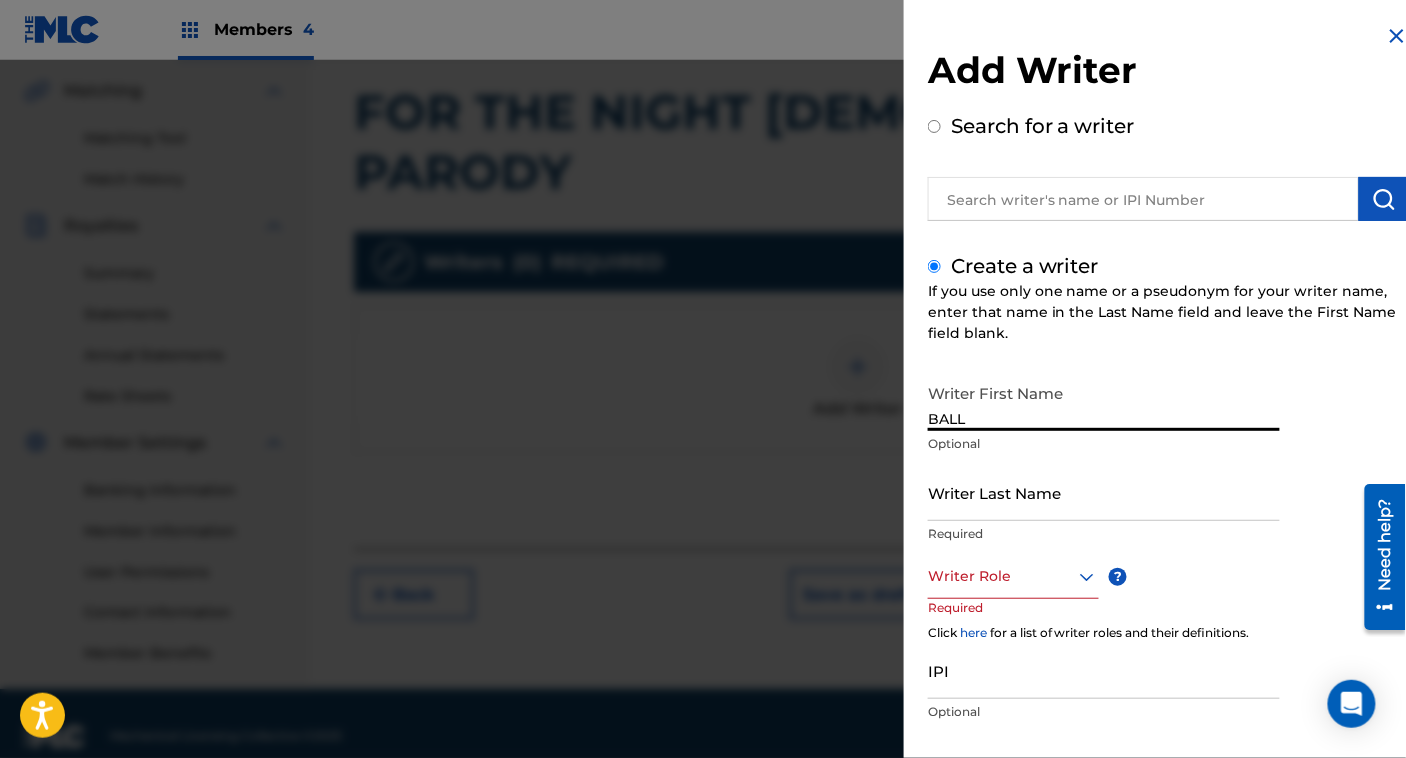 type on "BALL" 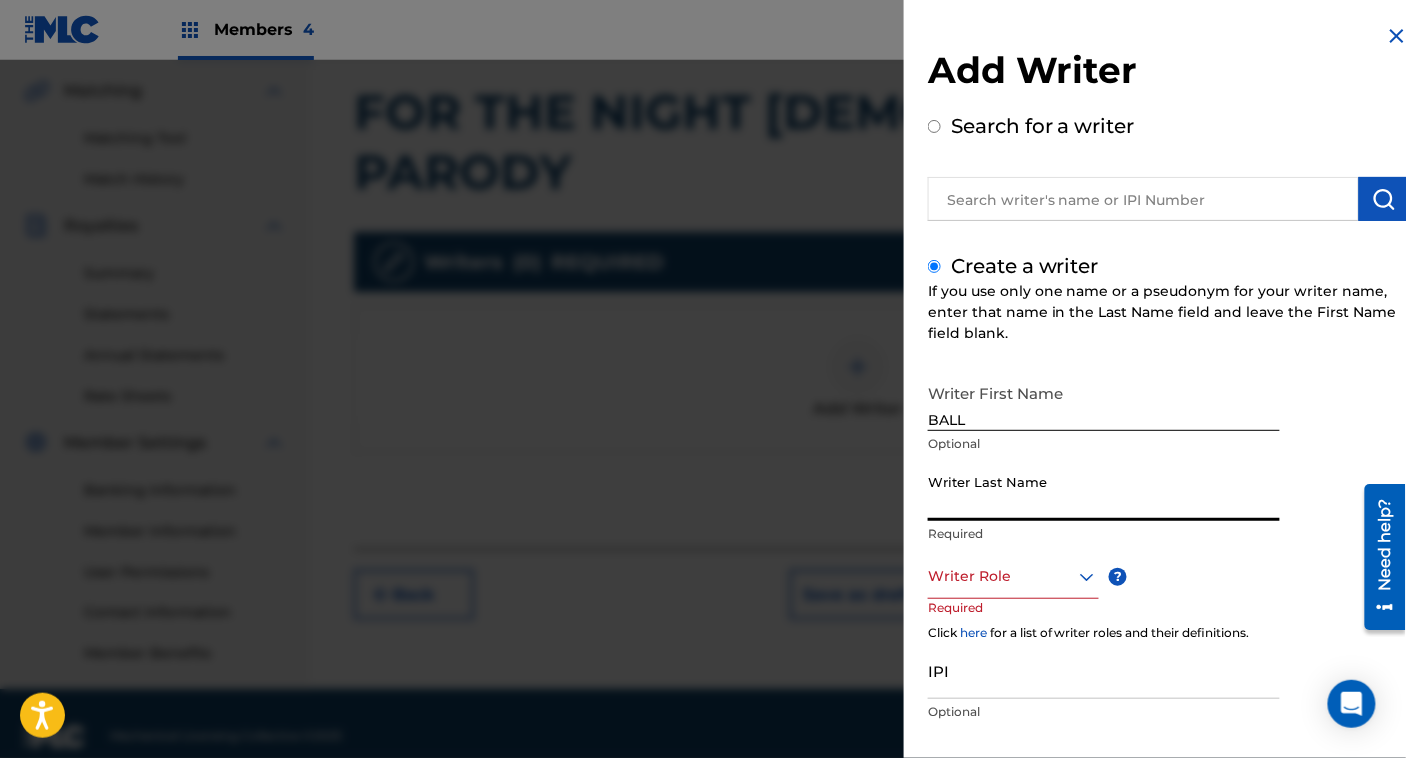 click on "Writer Last Name" at bounding box center (1104, 492) 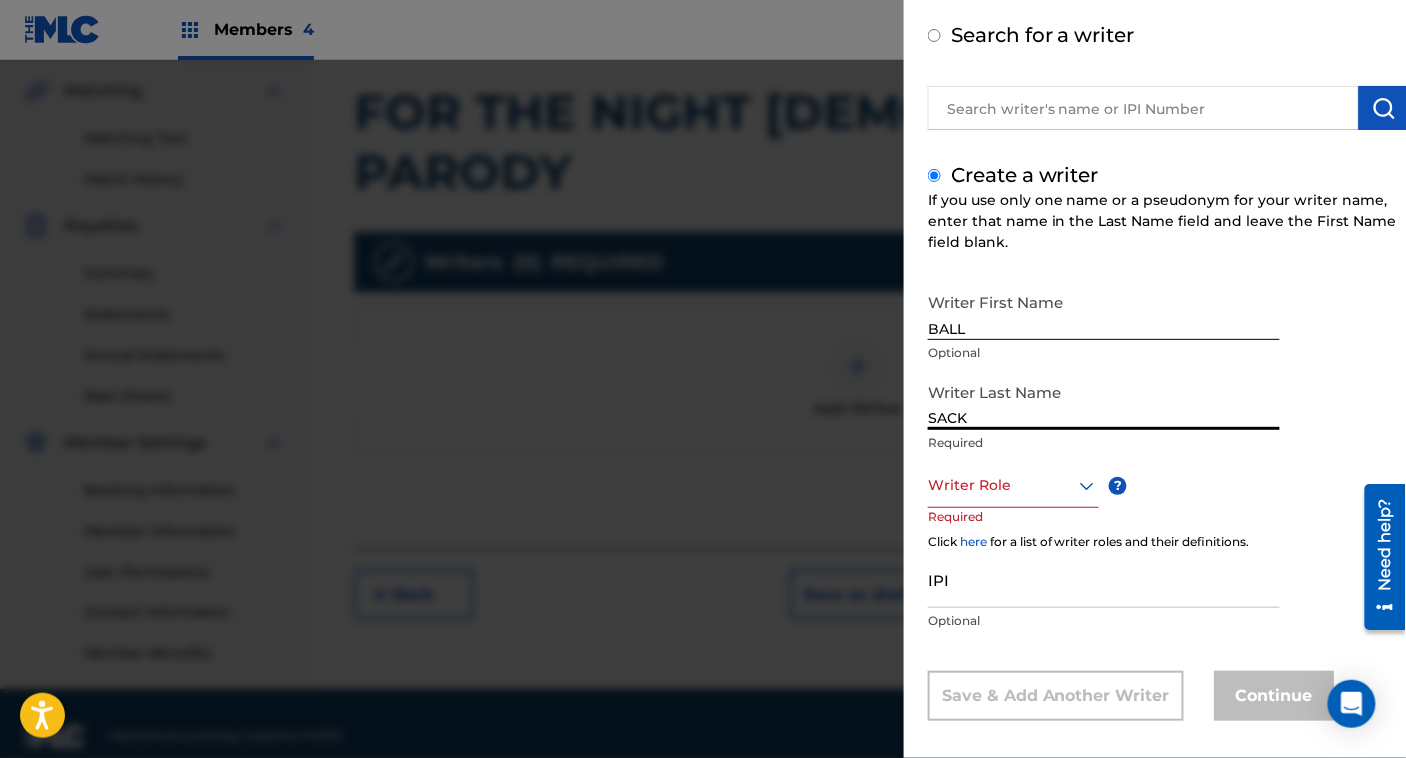 type on "SACK" 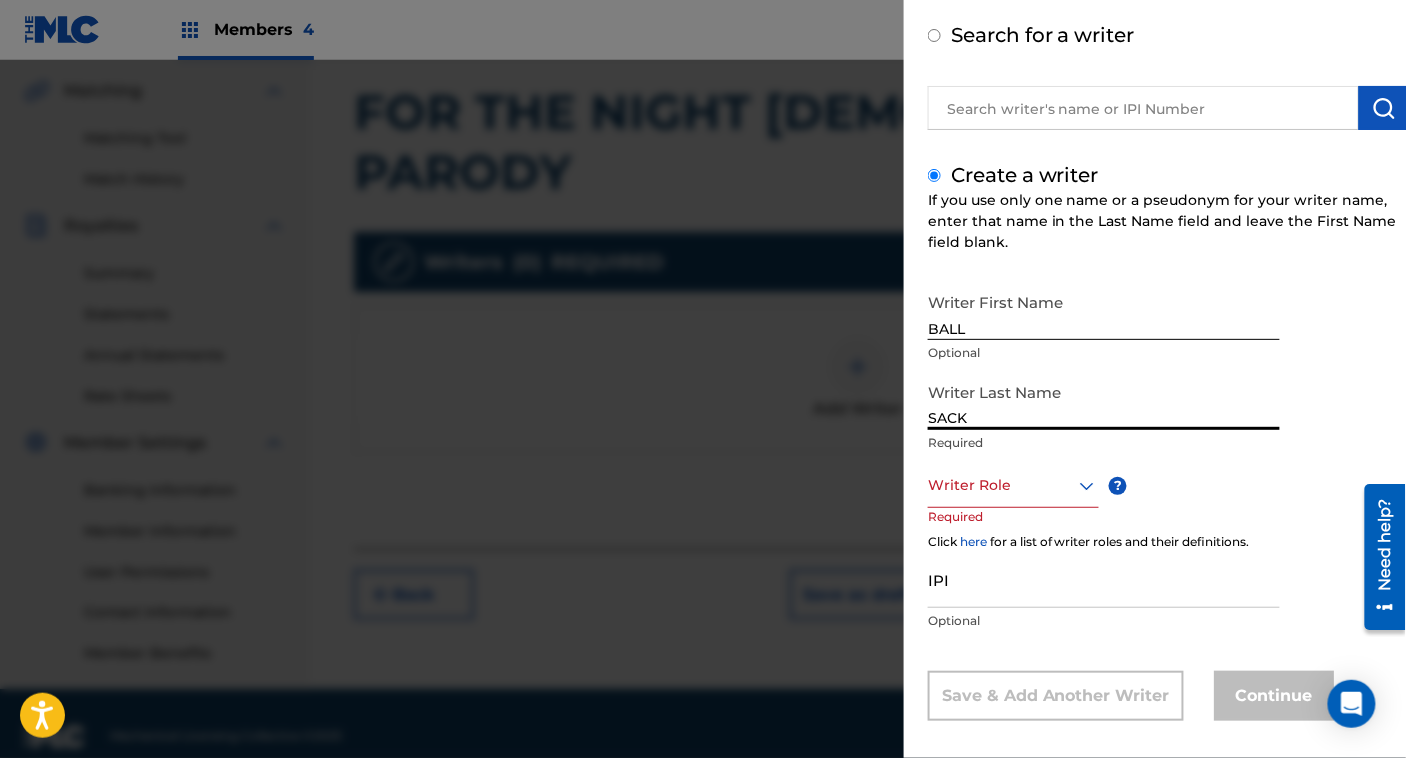 click at bounding box center [1013, 485] 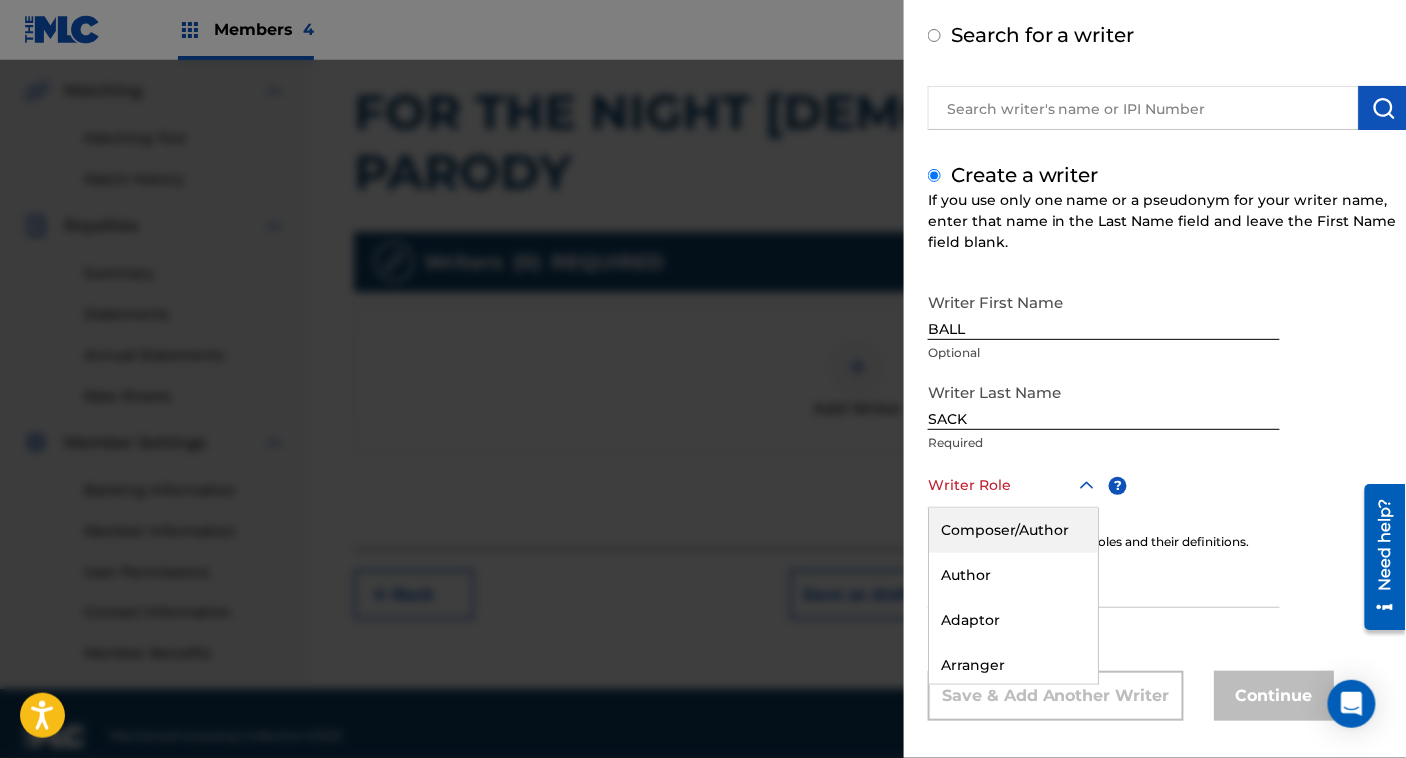 scroll, scrollTop: 107, scrollLeft: 0, axis: vertical 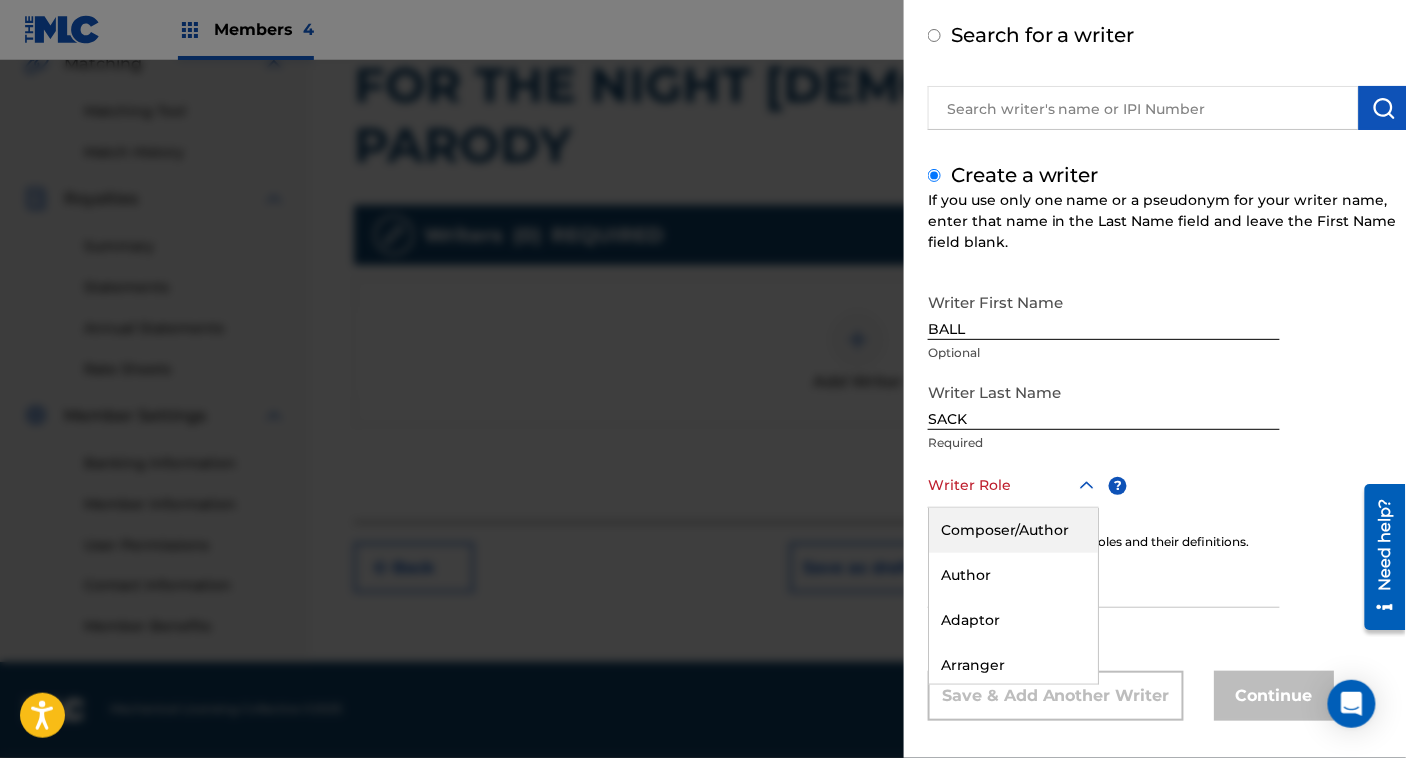 click on "Composer/Author" at bounding box center (1013, 530) 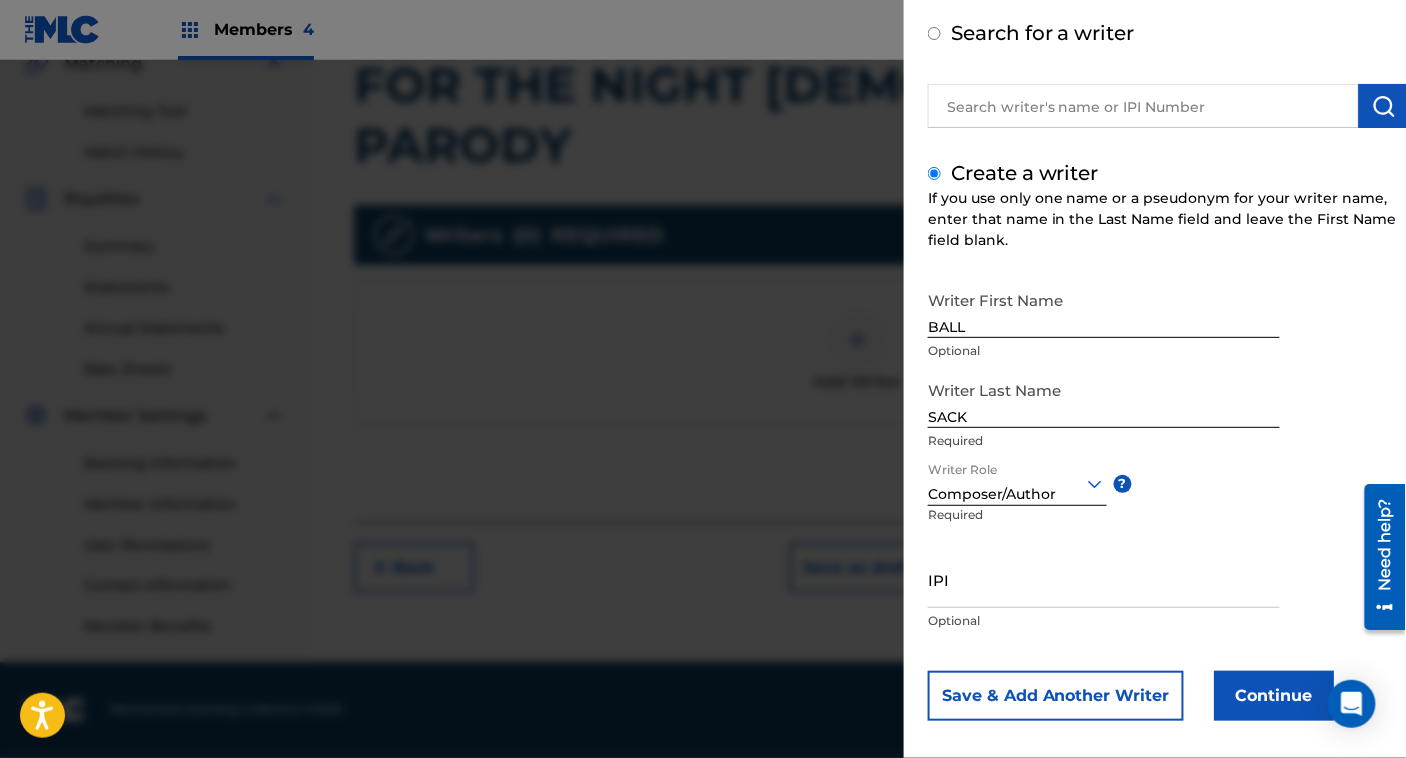scroll, scrollTop: 109, scrollLeft: 0, axis: vertical 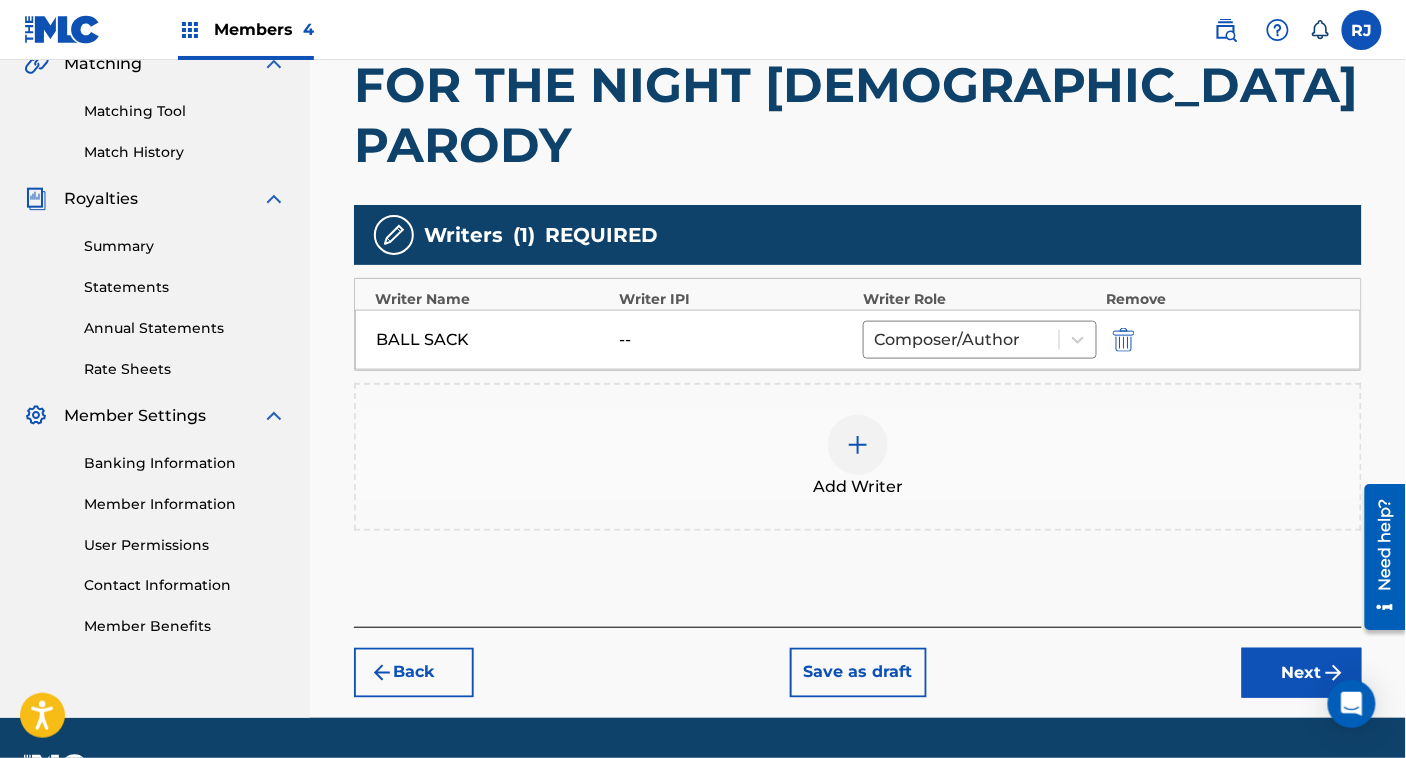 click on "Add Writer" at bounding box center [858, 487] 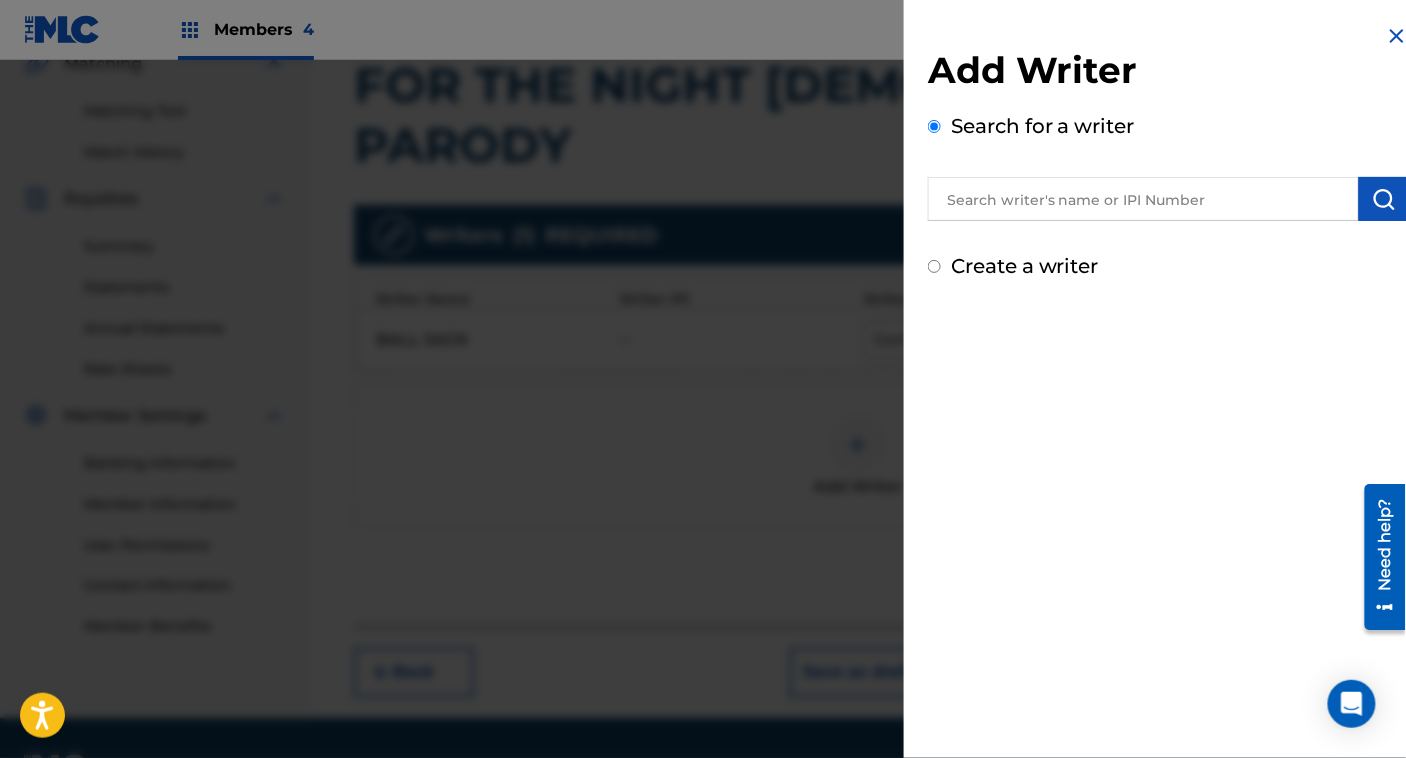 click on "Create a writer" at bounding box center (1025, 266) 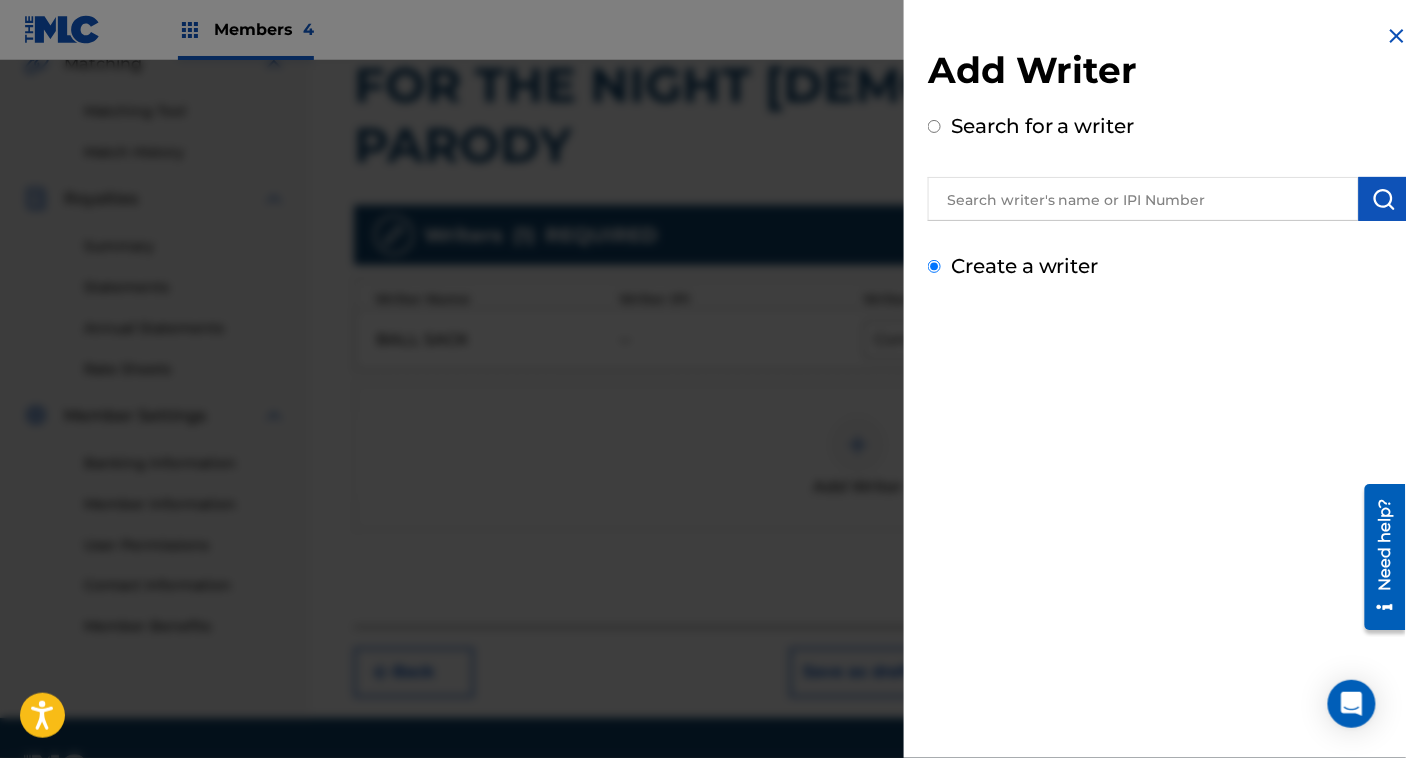 click on "Create a writer" at bounding box center (934, 266) 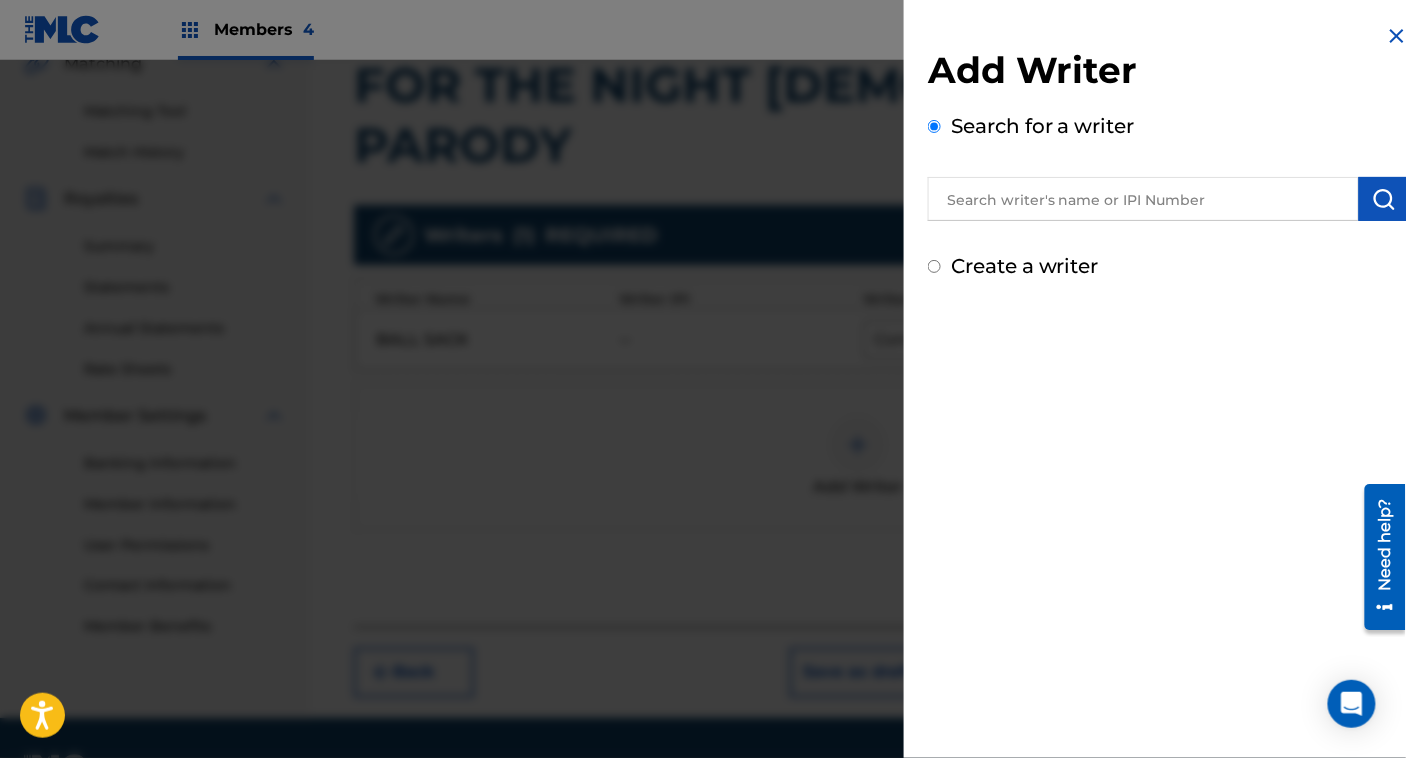 radio on "false" 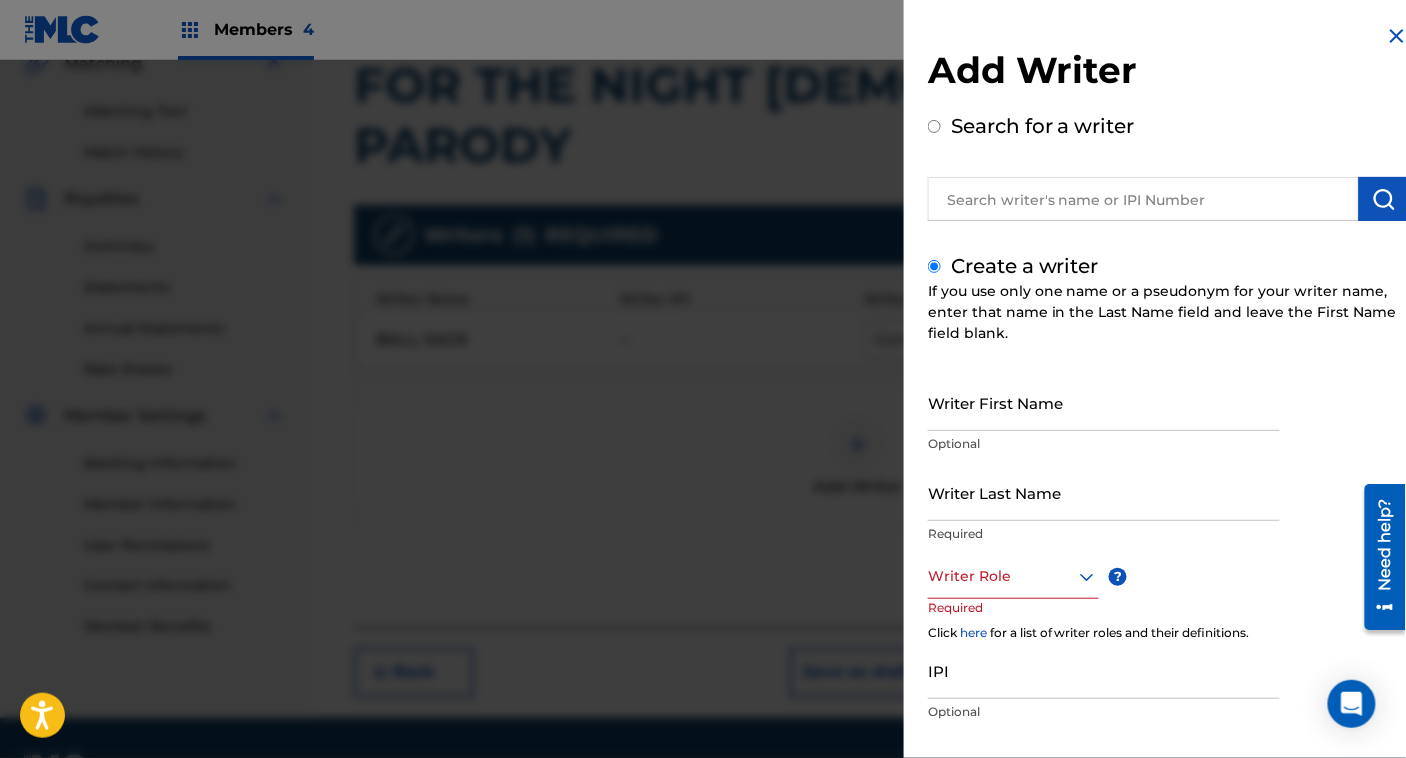 click on "Writer First Name" at bounding box center (1104, 402) 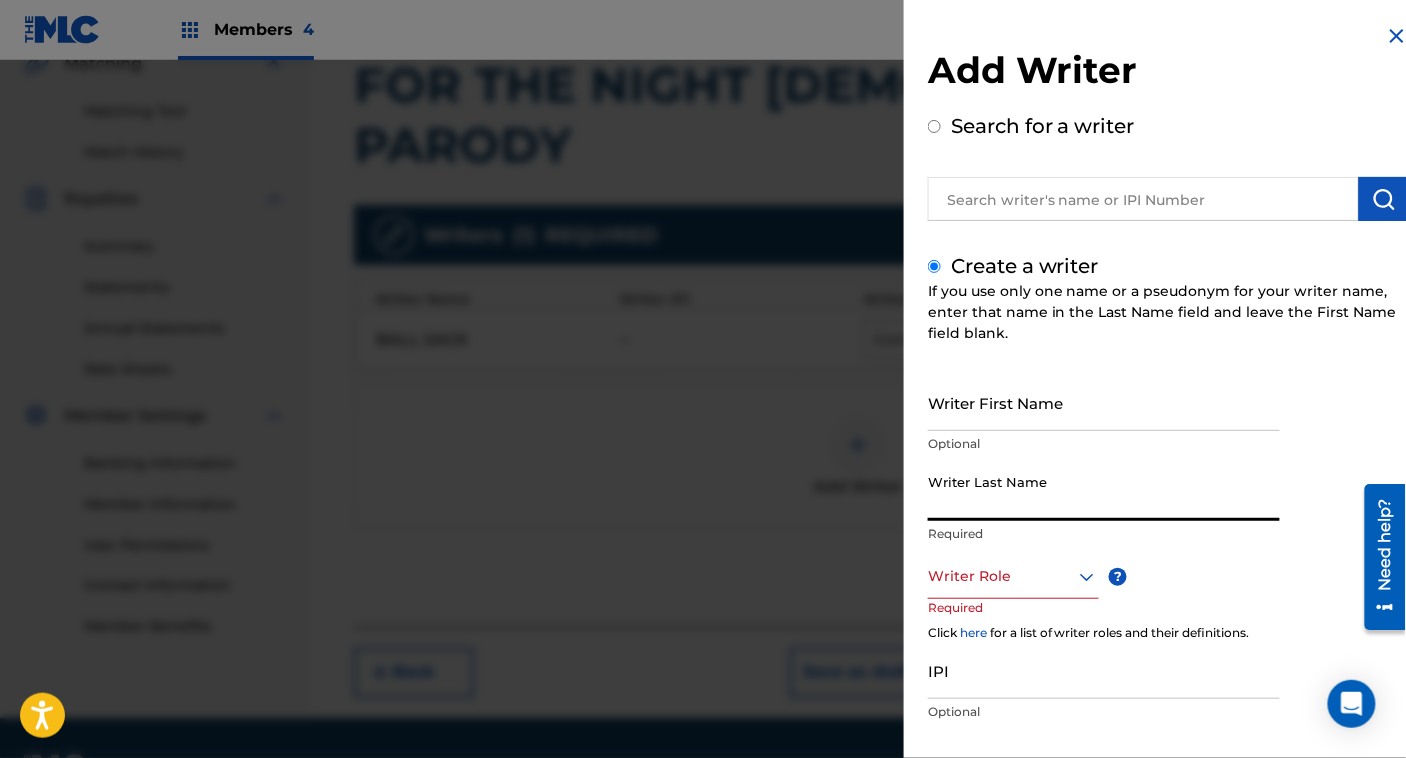 drag, startPoint x: 993, startPoint y: 402, endPoint x: 1032, endPoint y: 495, distance: 100.84642 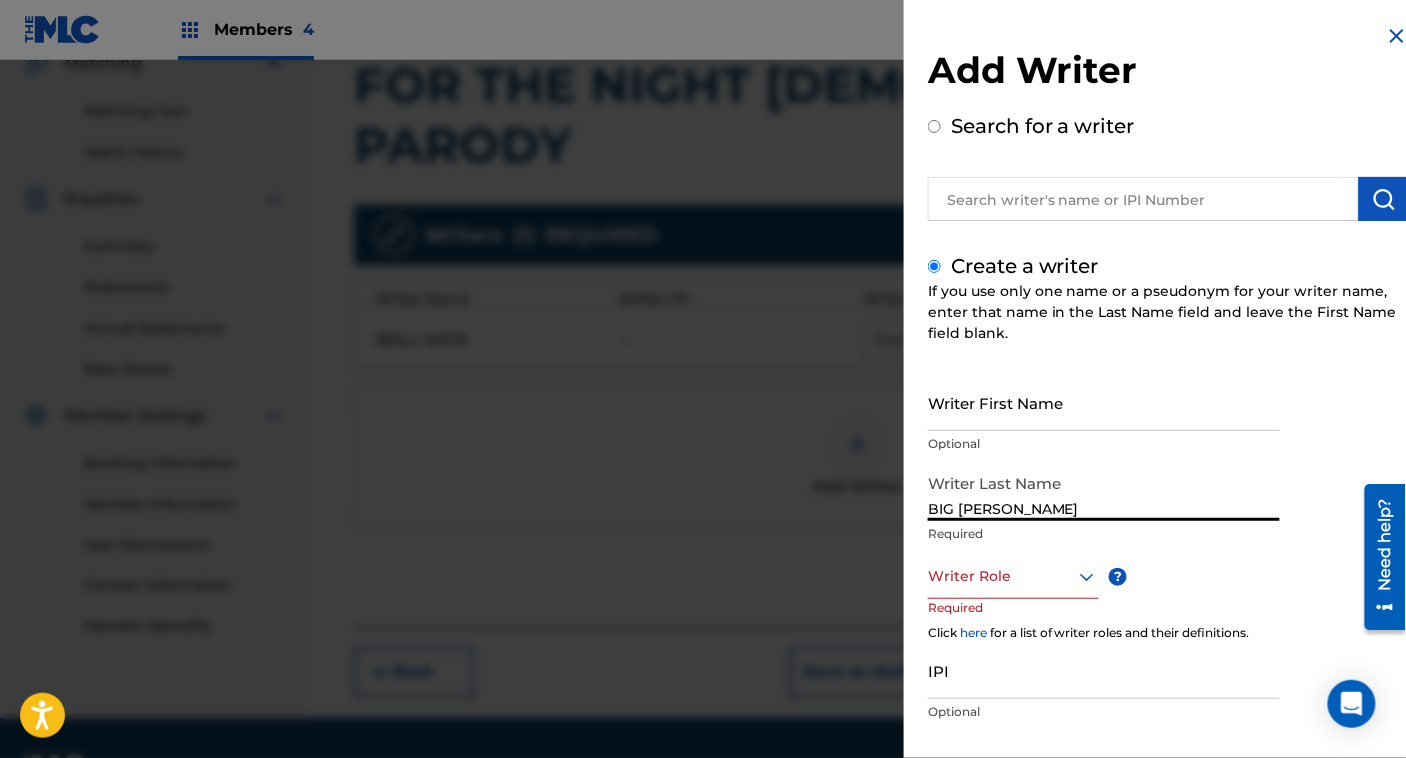 scroll, scrollTop: 107, scrollLeft: 0, axis: vertical 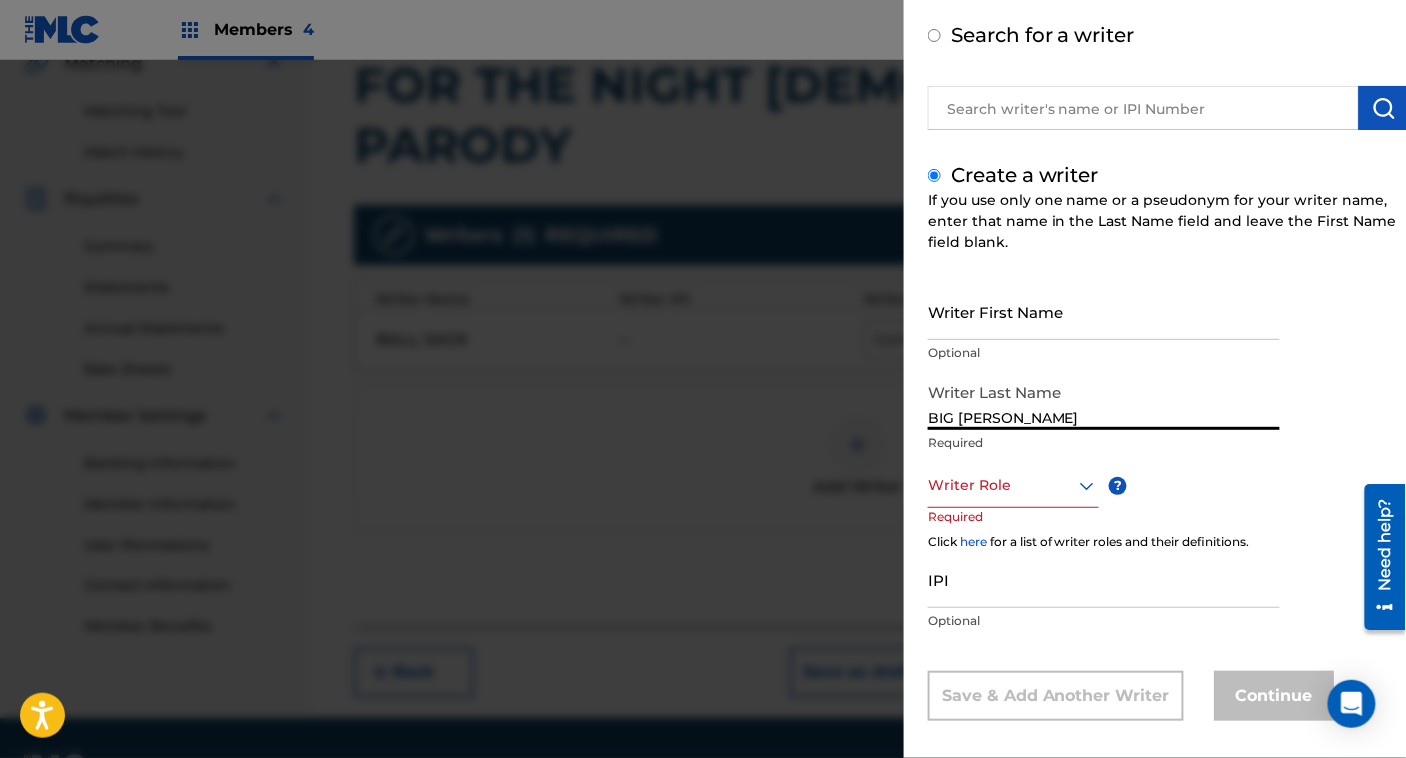 type on "BIG [PERSON_NAME]" 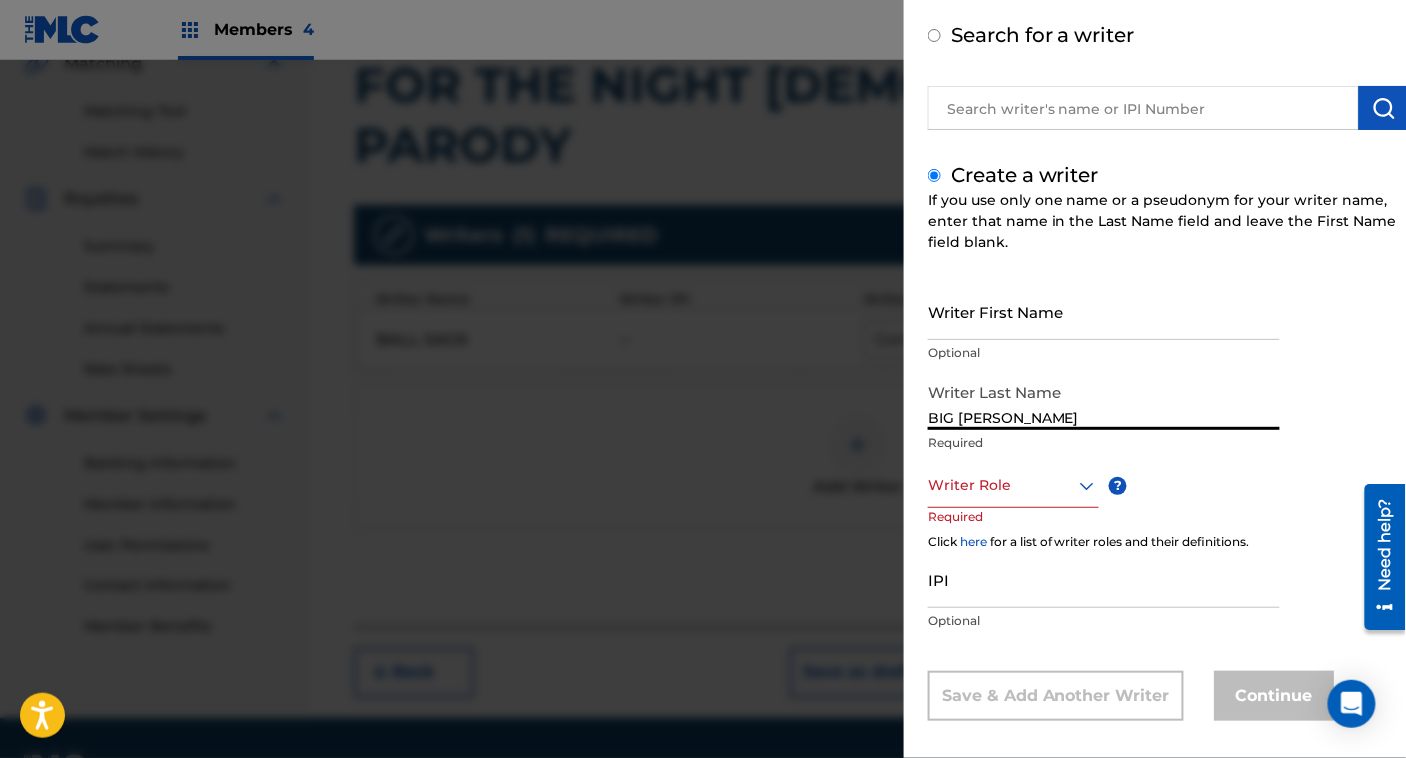 click at bounding box center (1013, 485) 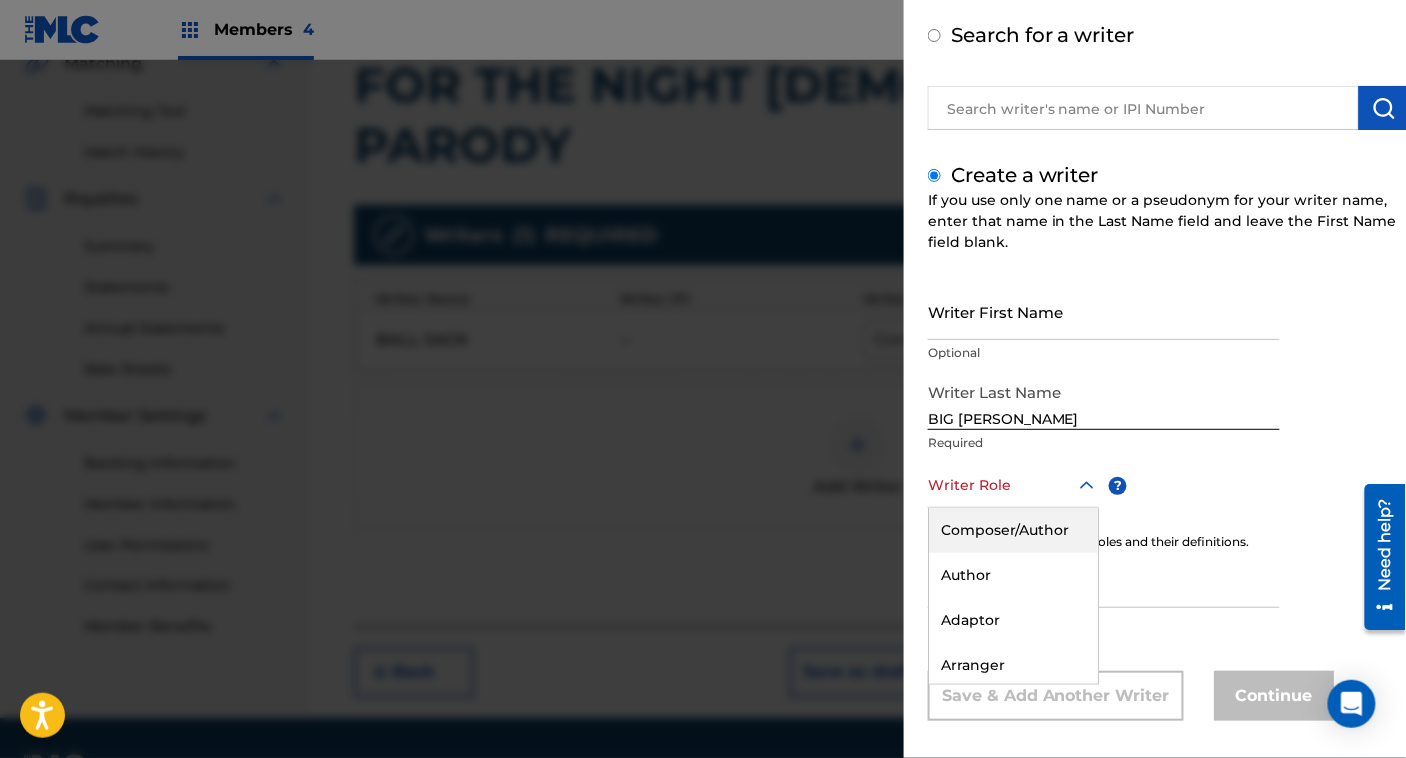 click on "Composer/Author" at bounding box center [1013, 530] 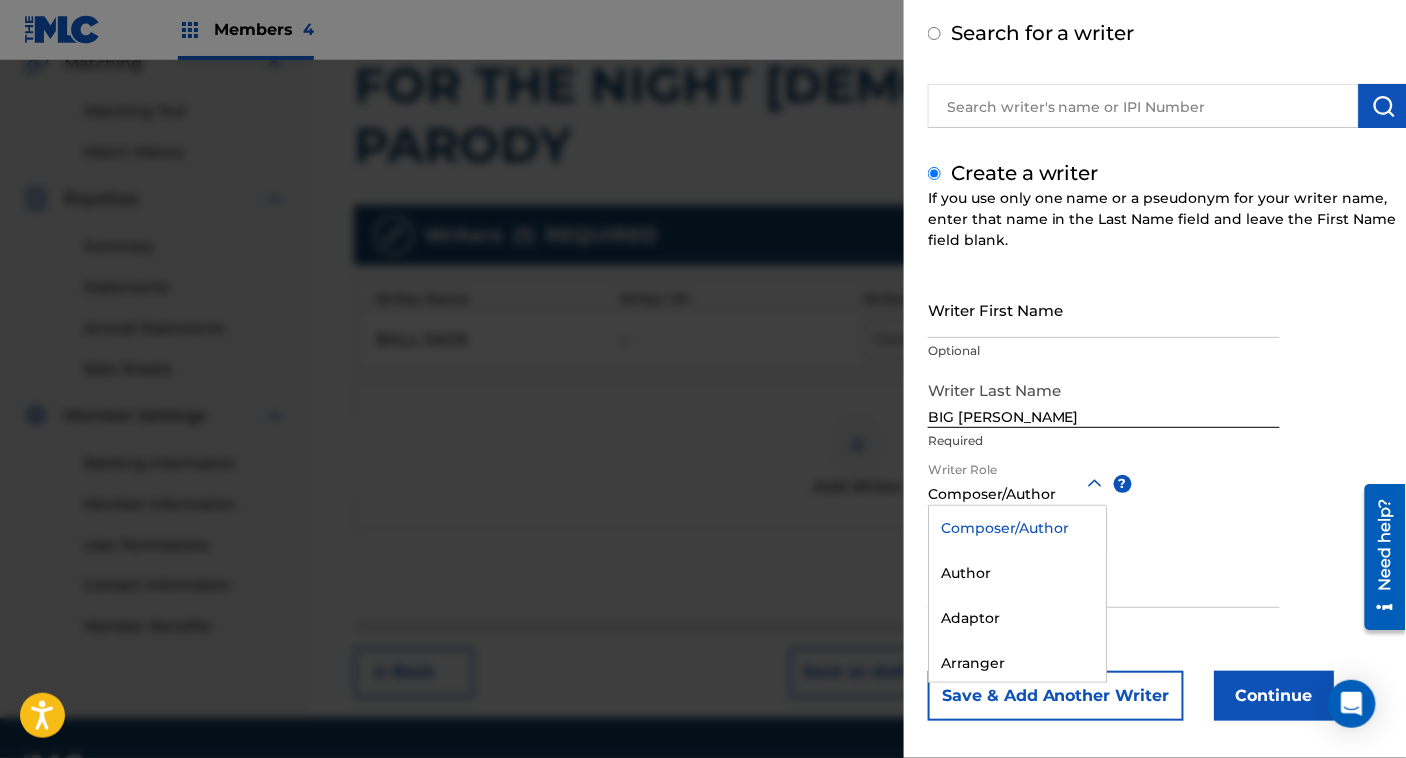 click at bounding box center [1017, 483] 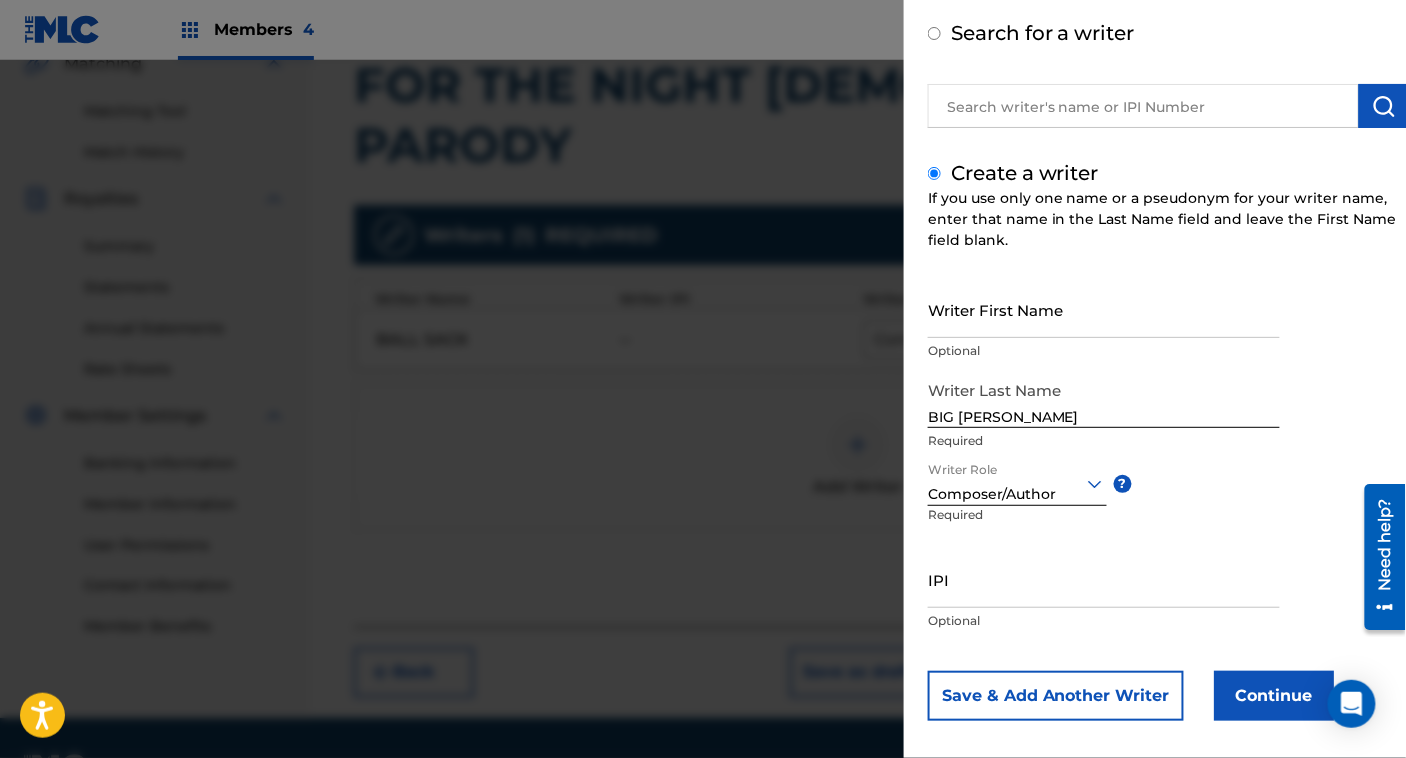 click on "Continue" at bounding box center (1274, 696) 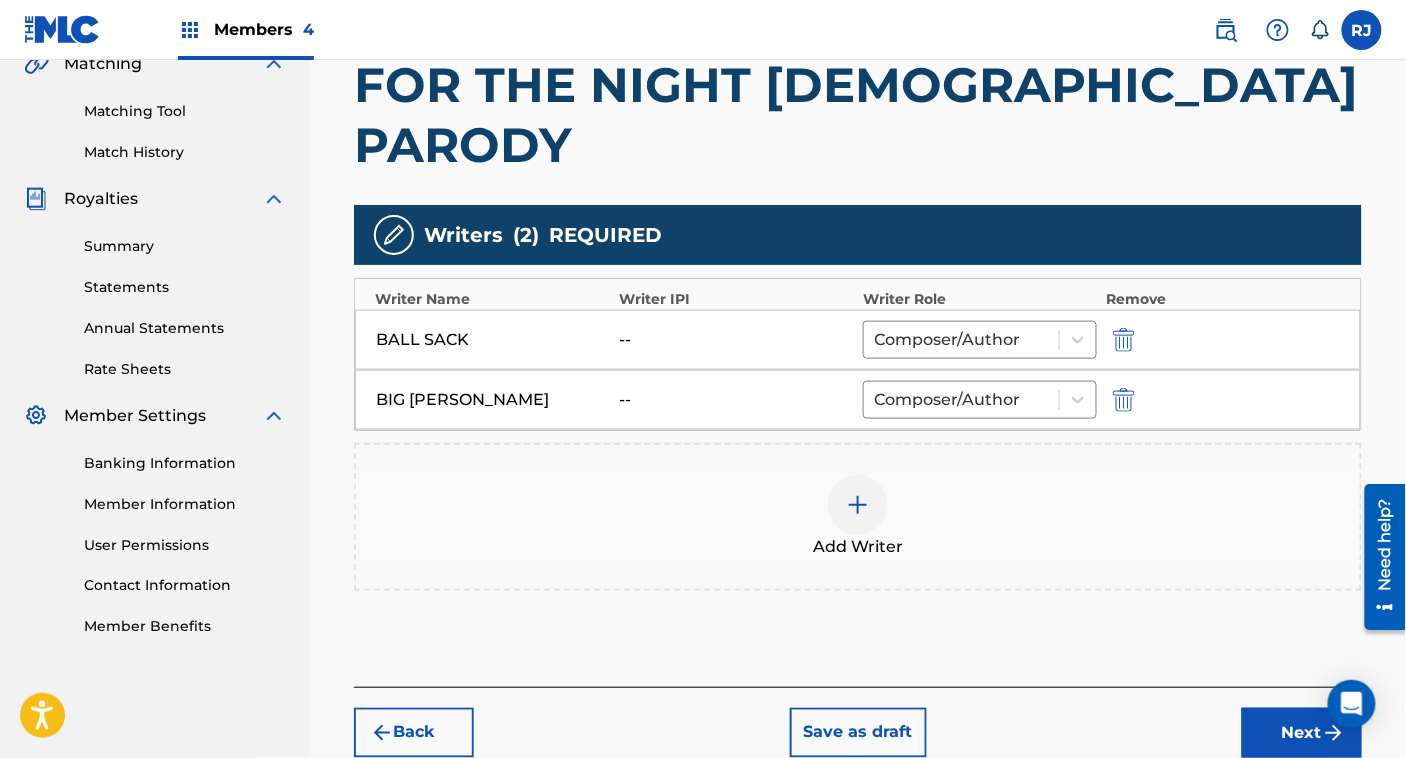 click on "Next" at bounding box center [1302, 733] 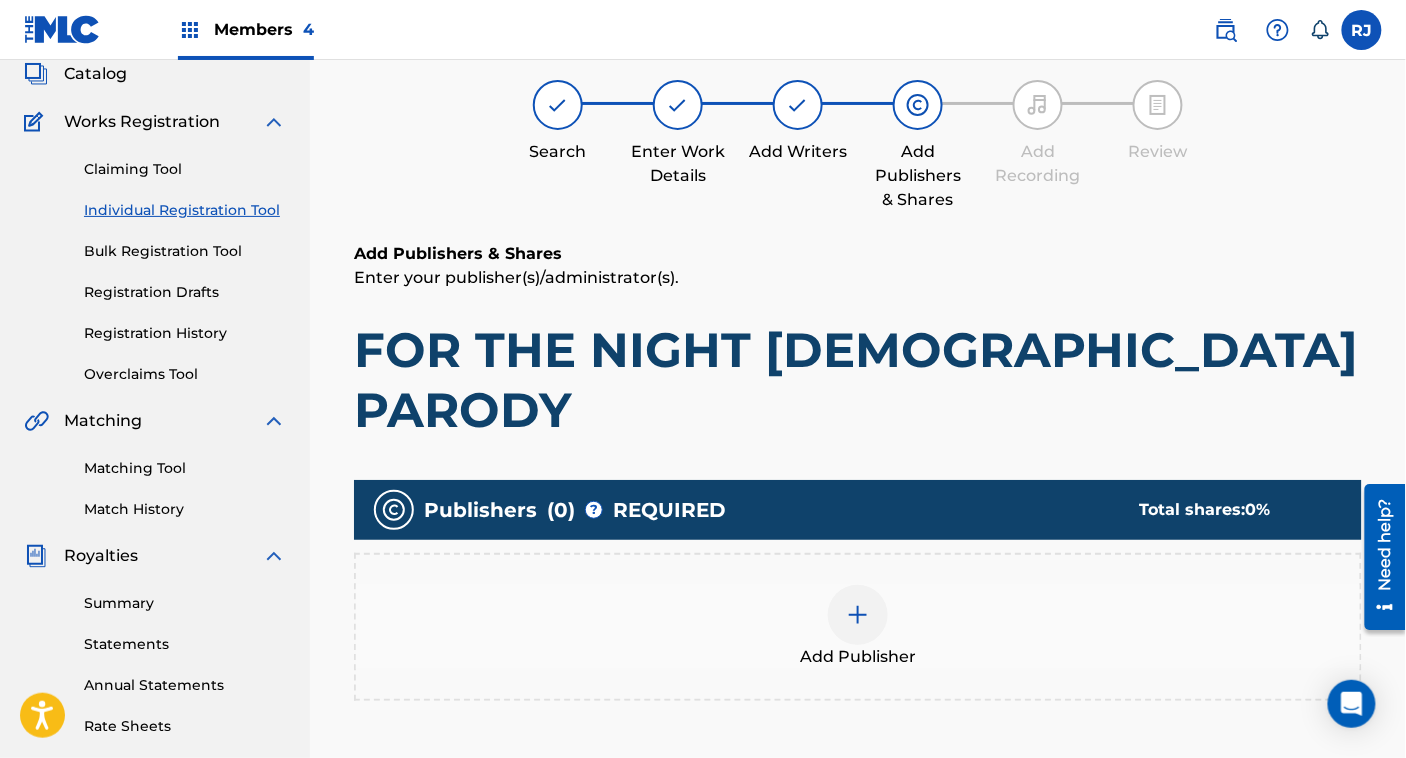 scroll, scrollTop: 90, scrollLeft: 0, axis: vertical 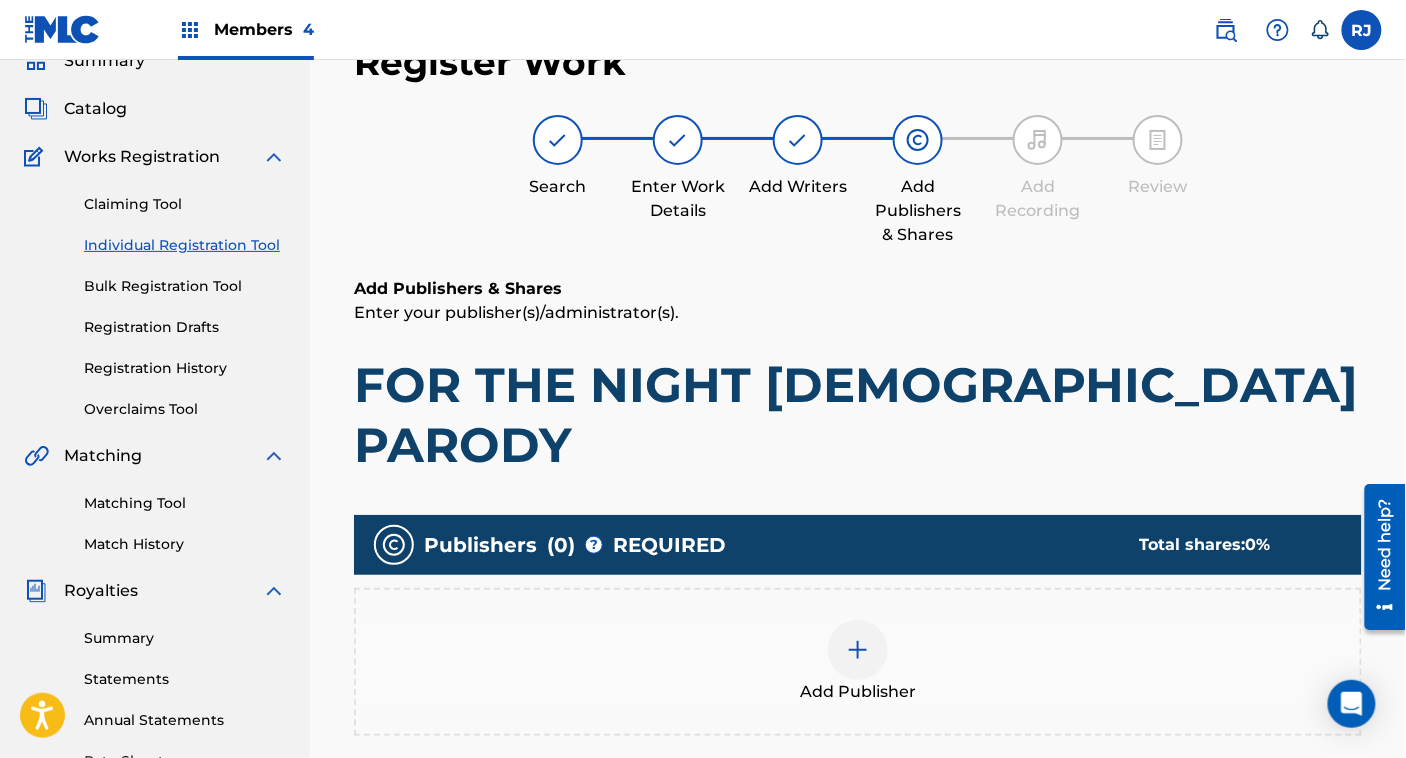 click at bounding box center [858, 650] 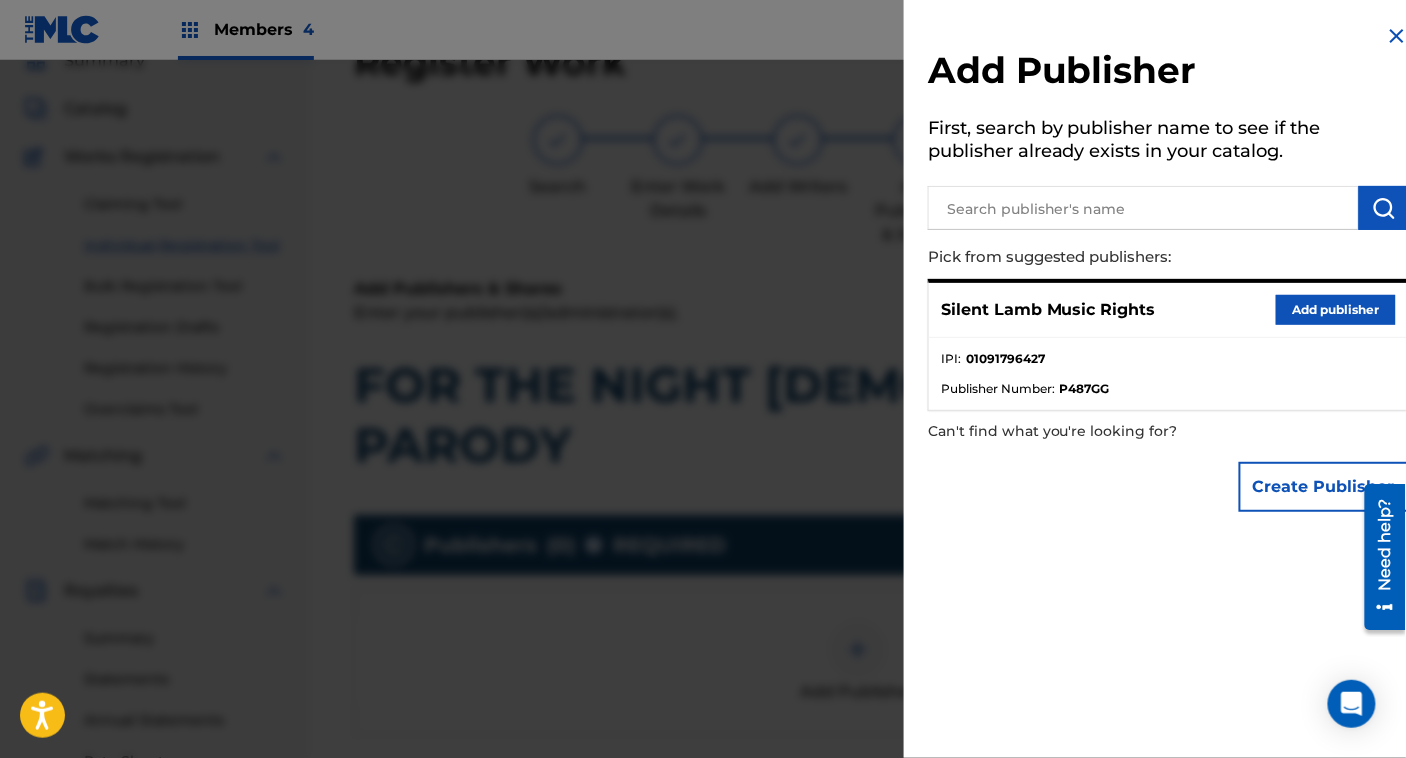 click on "Add publisher" at bounding box center [1336, 310] 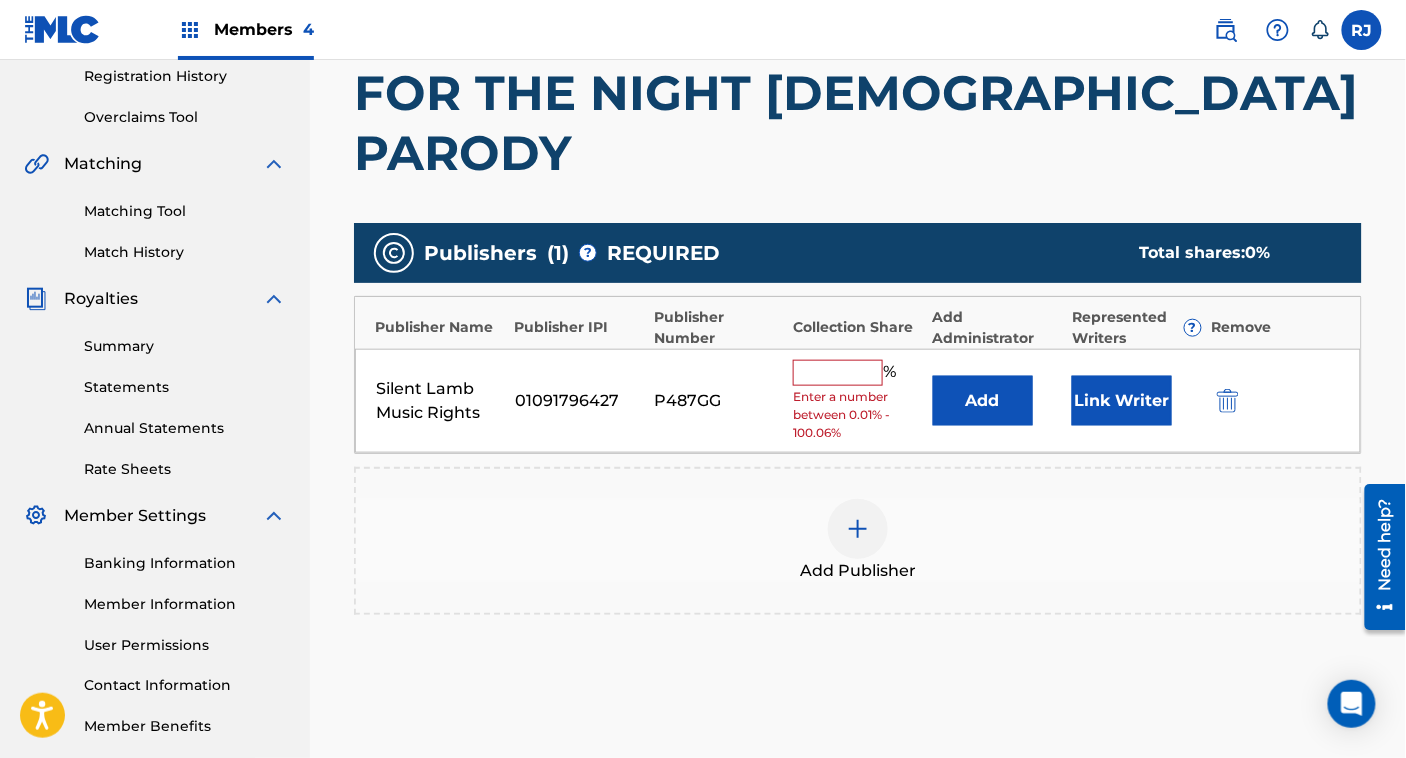 scroll, scrollTop: 387, scrollLeft: 0, axis: vertical 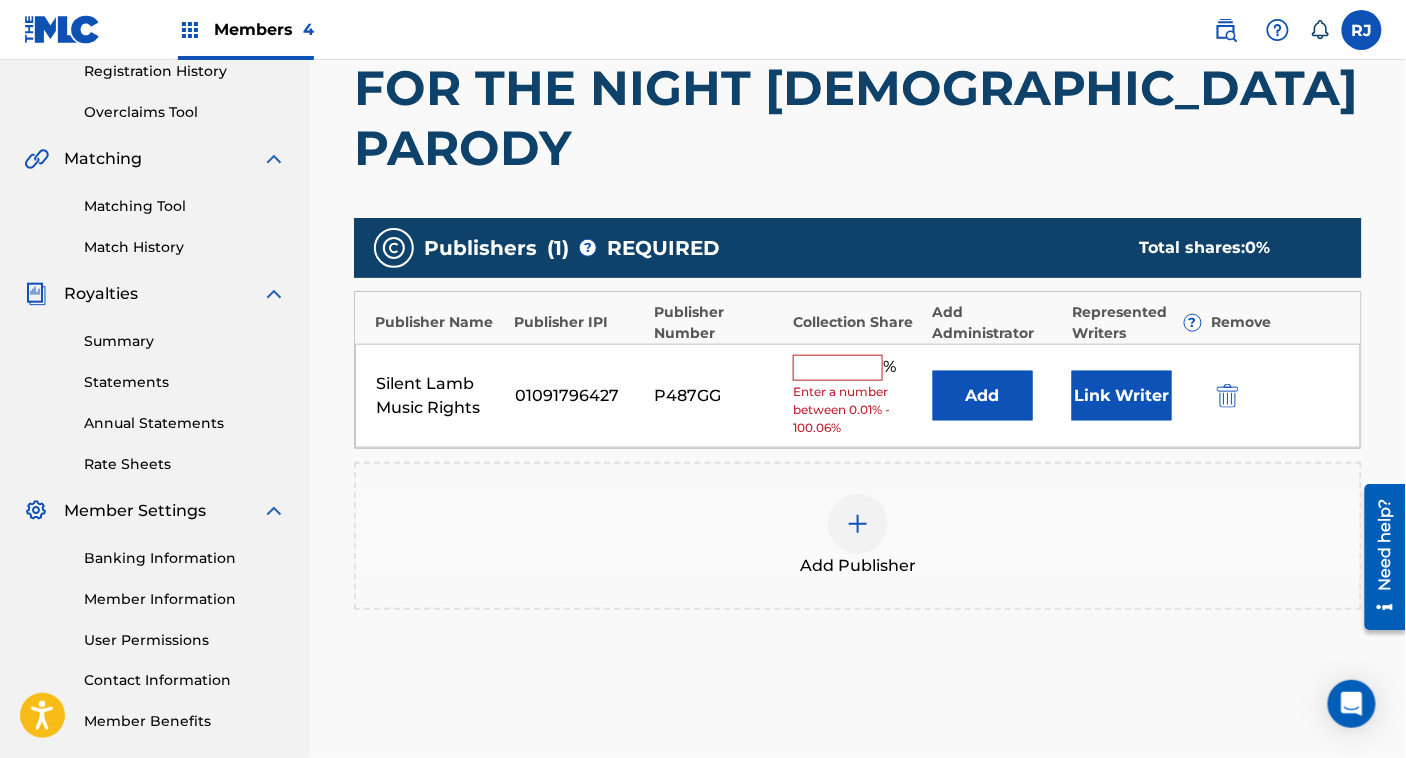 click at bounding box center (838, 368) 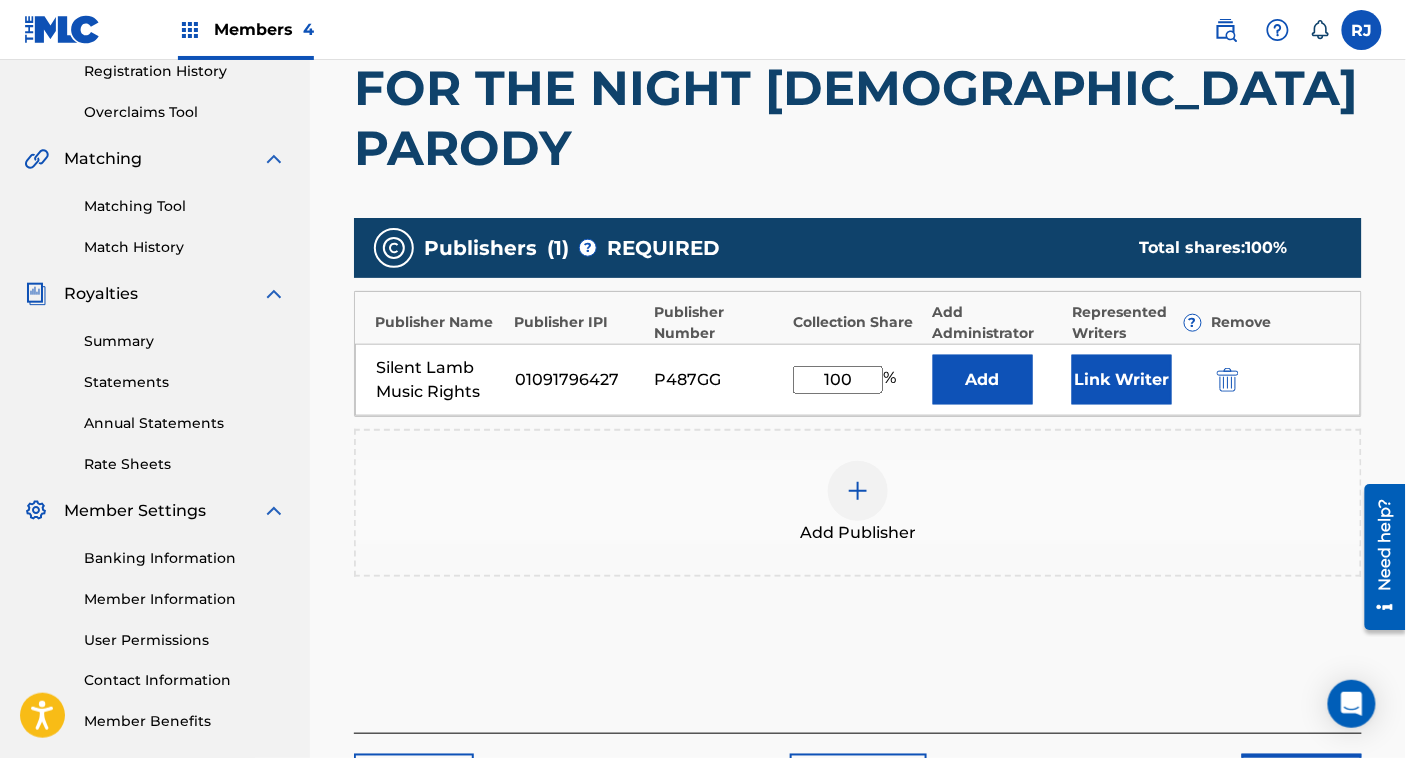 type on "100" 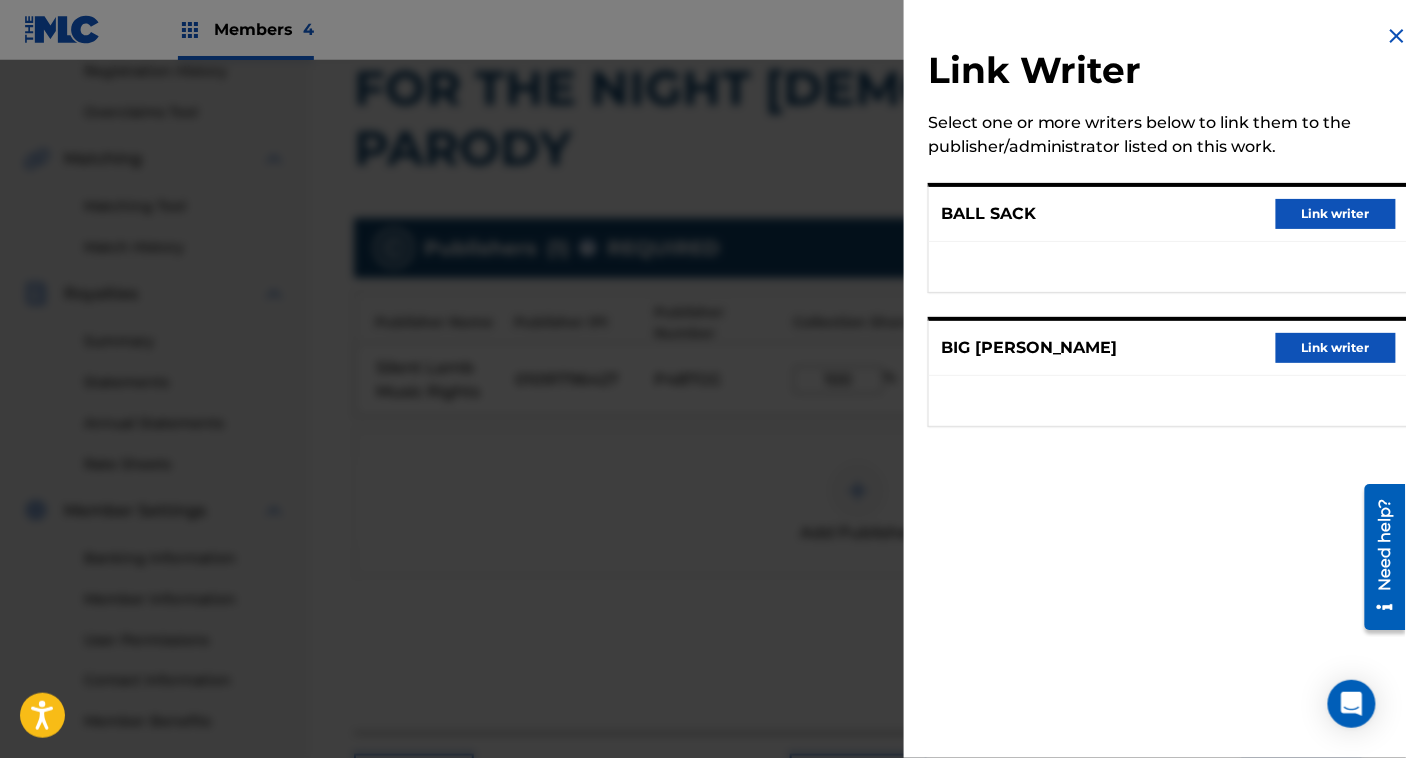 click on "Link writer" at bounding box center (1336, 214) 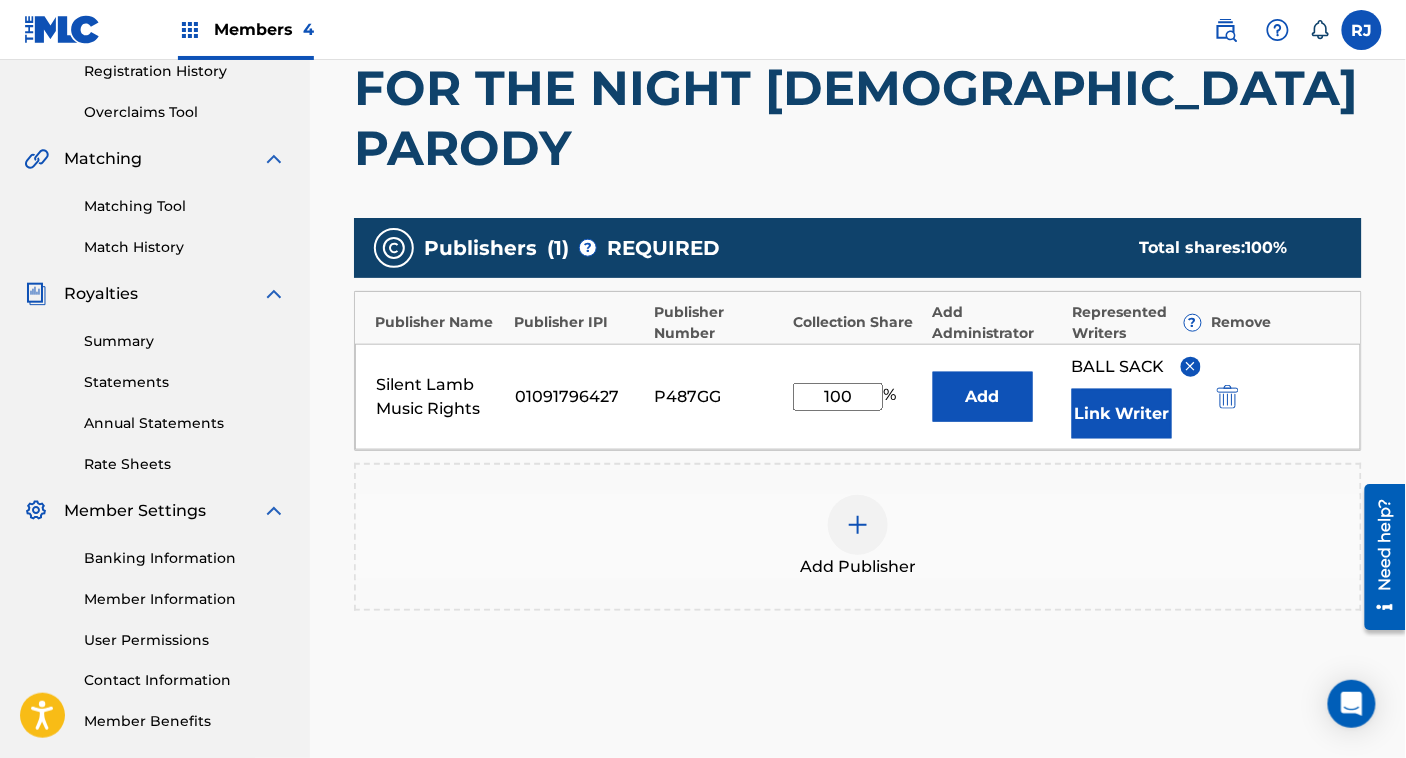 click on "Link Writer" at bounding box center [1122, 414] 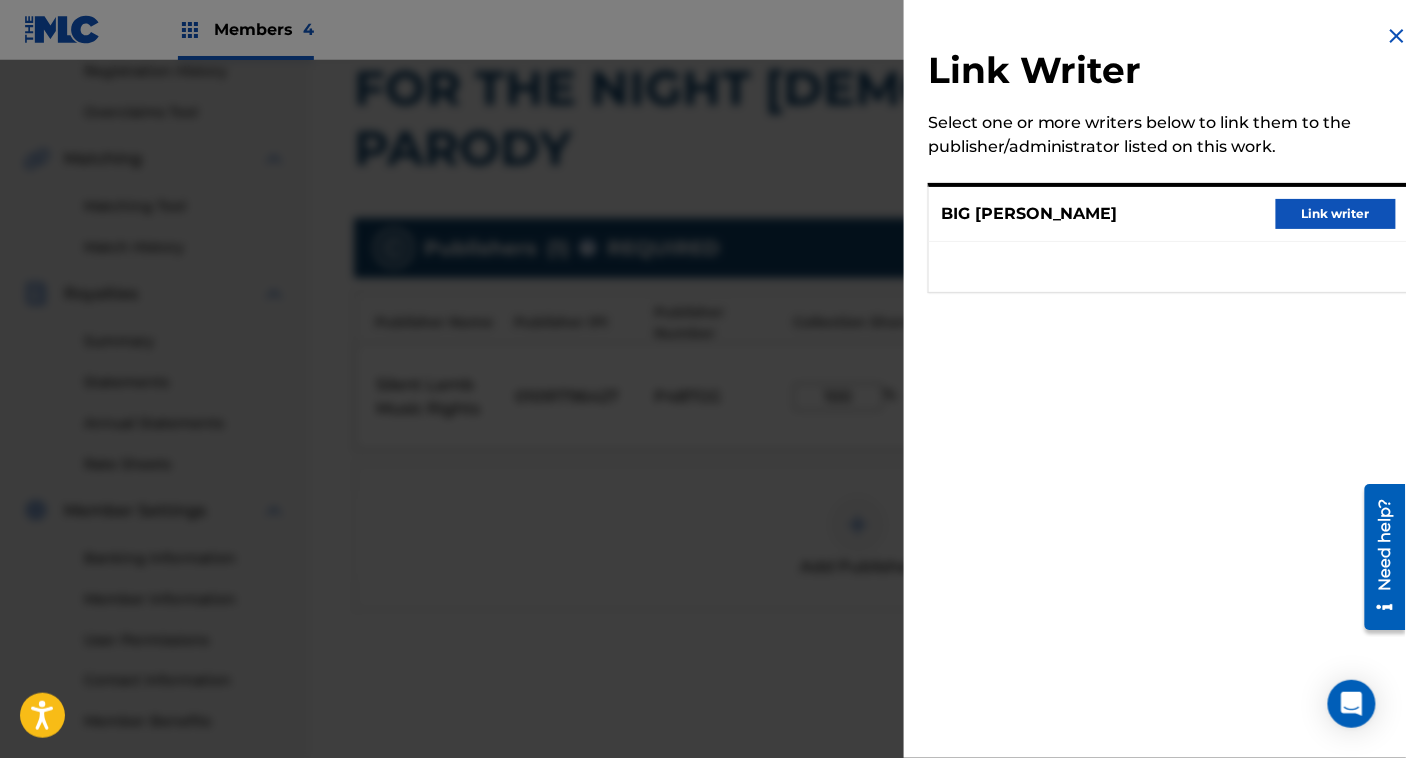 click on "Link writer" at bounding box center [1336, 214] 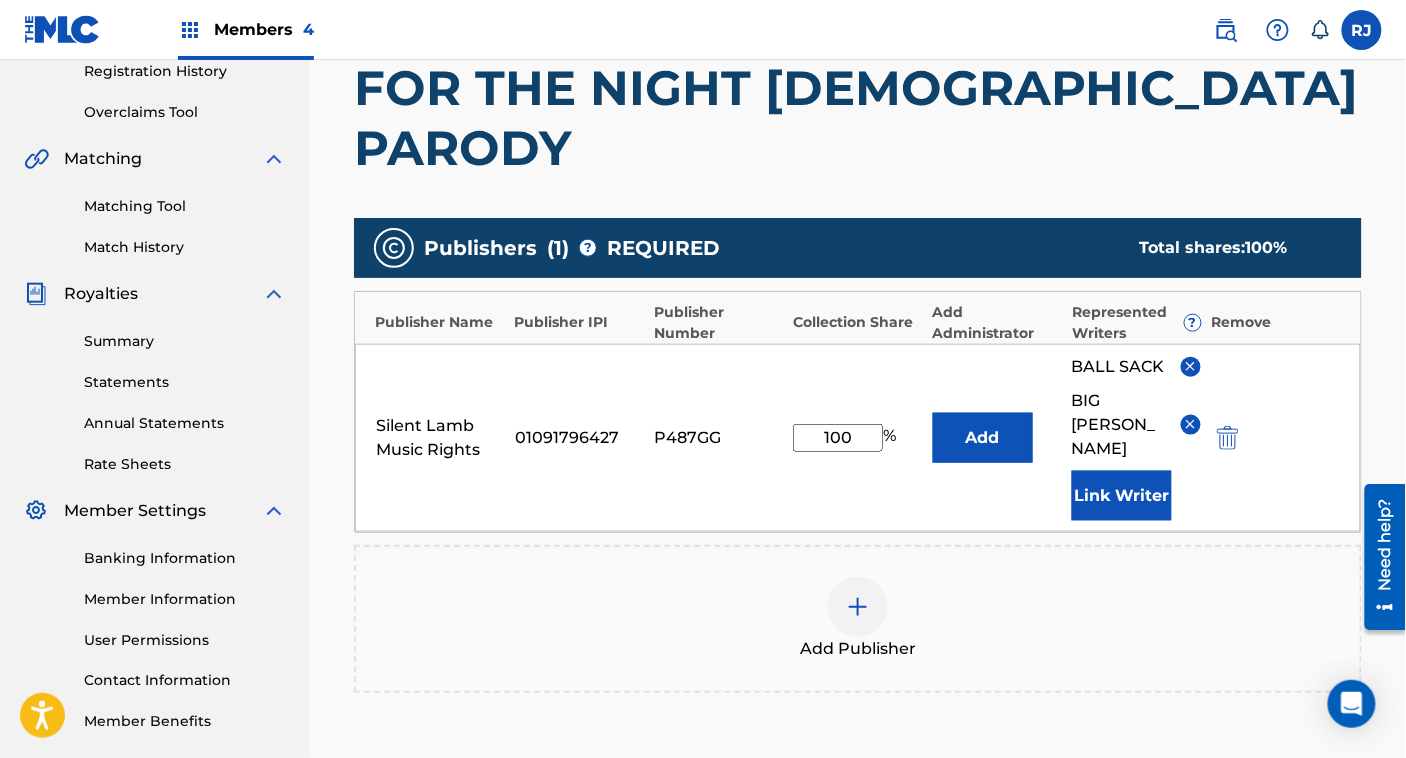 click on "Add" at bounding box center [983, 438] 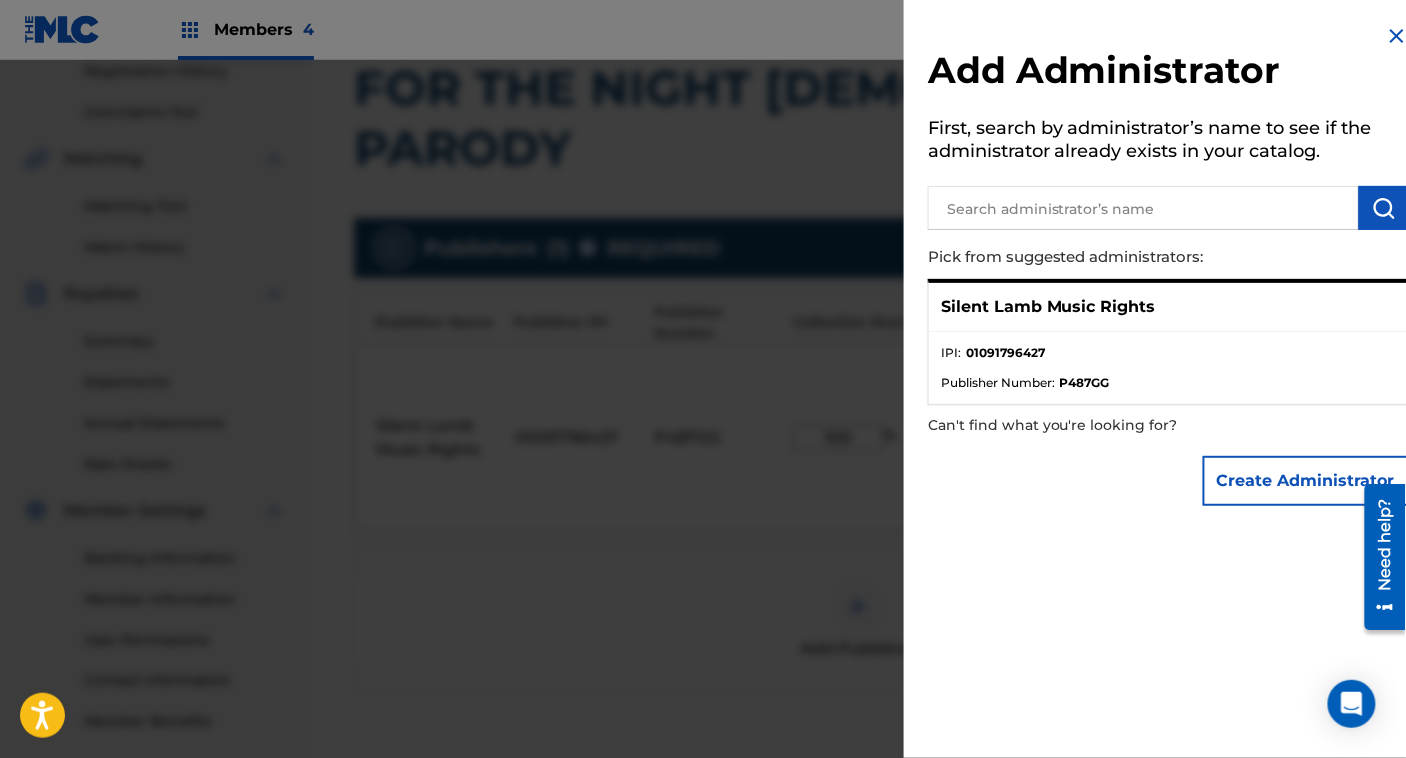 click at bounding box center (703, 439) 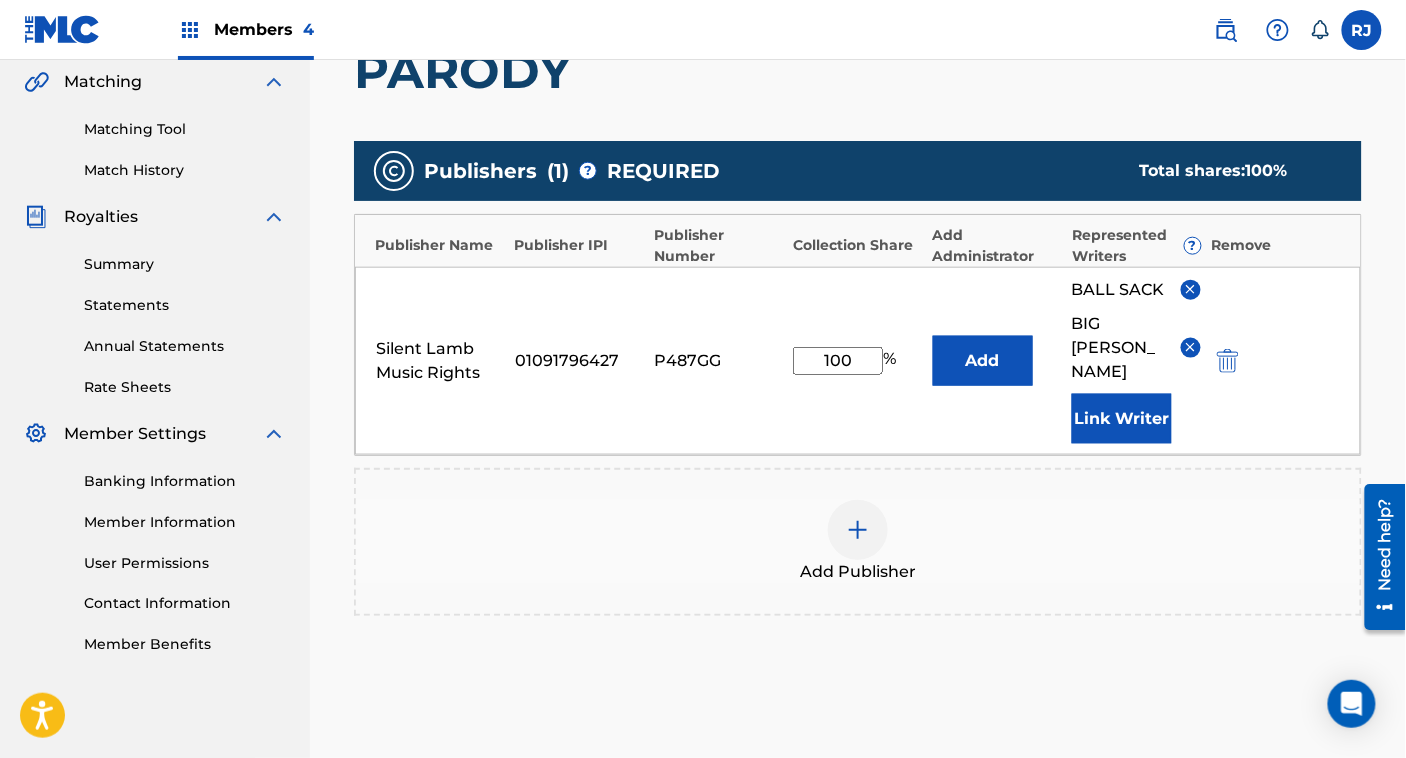 scroll, scrollTop: 578, scrollLeft: 0, axis: vertical 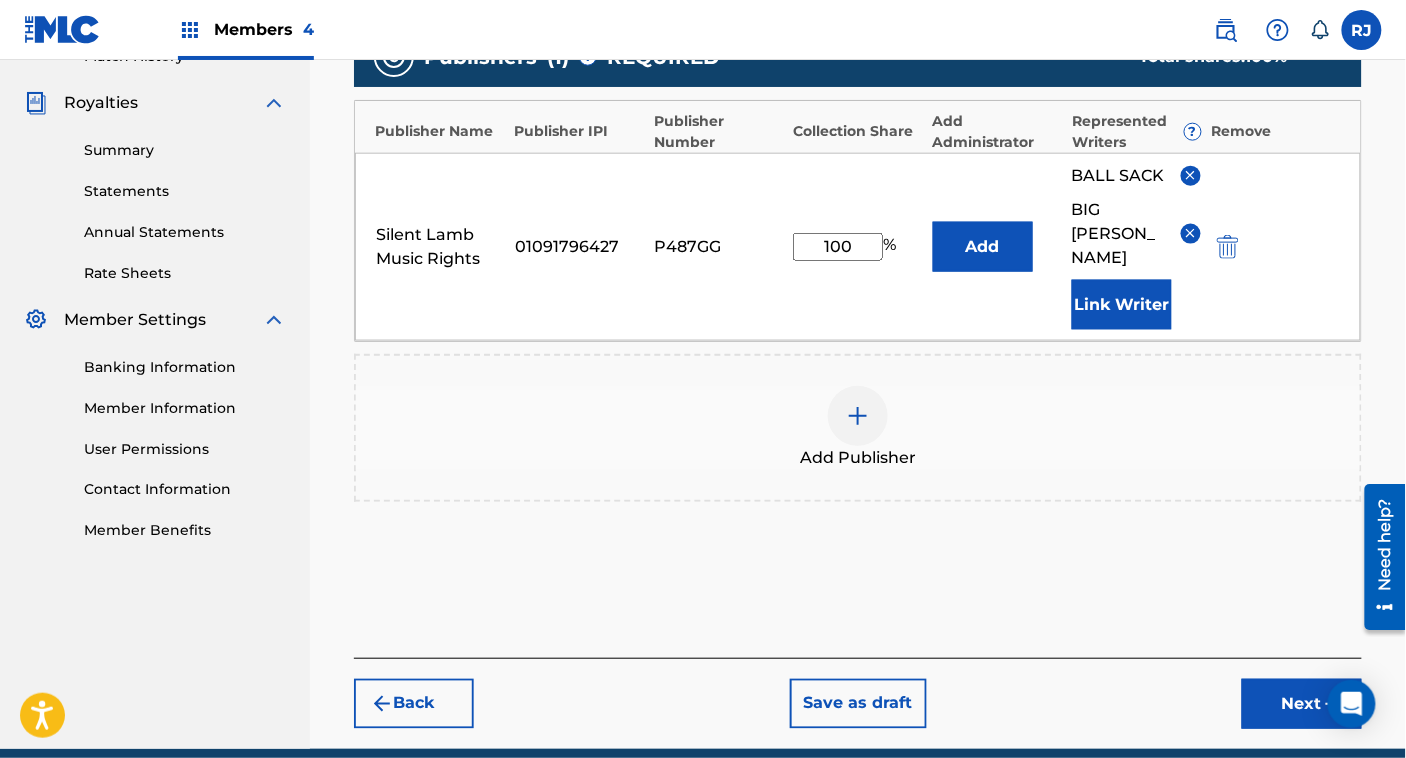 click on "Next" at bounding box center (1302, 704) 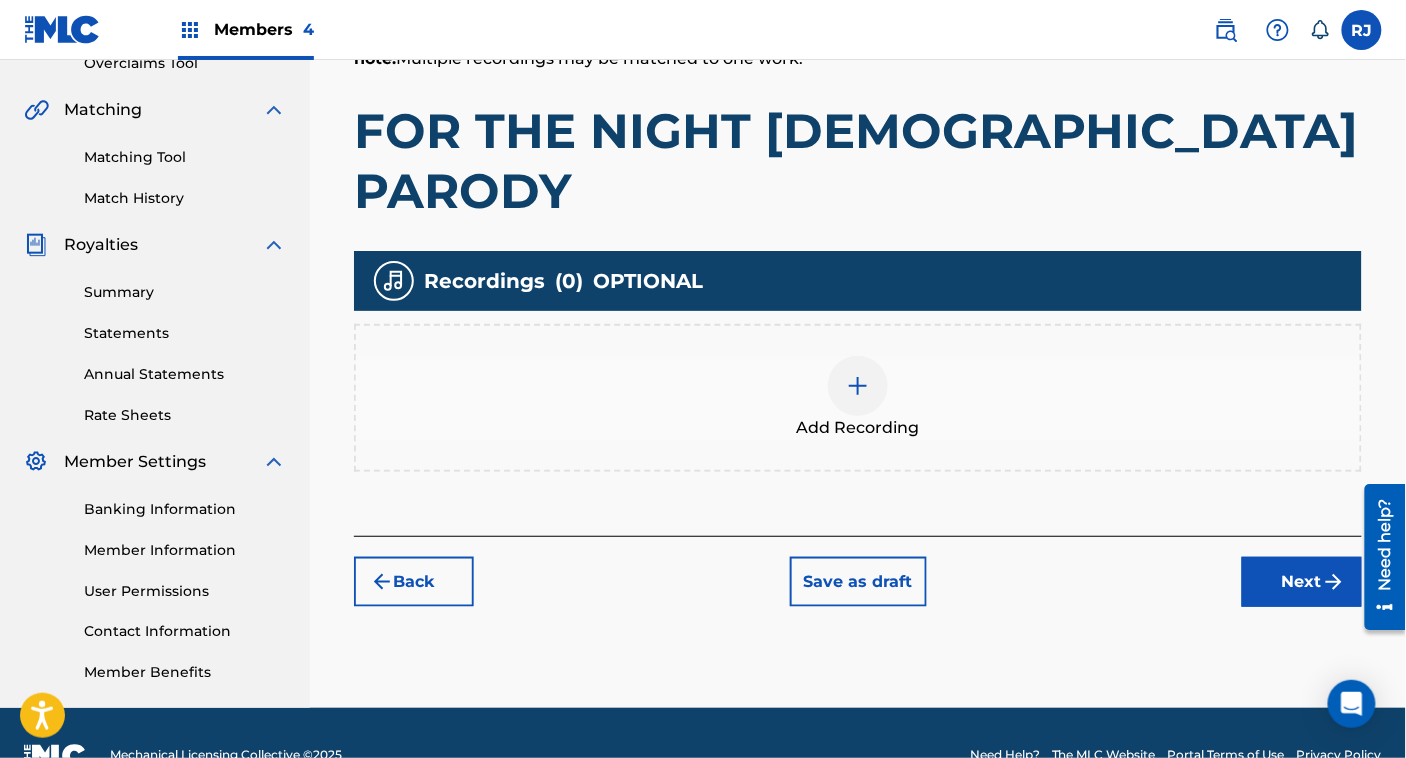 scroll, scrollTop: 437, scrollLeft: 0, axis: vertical 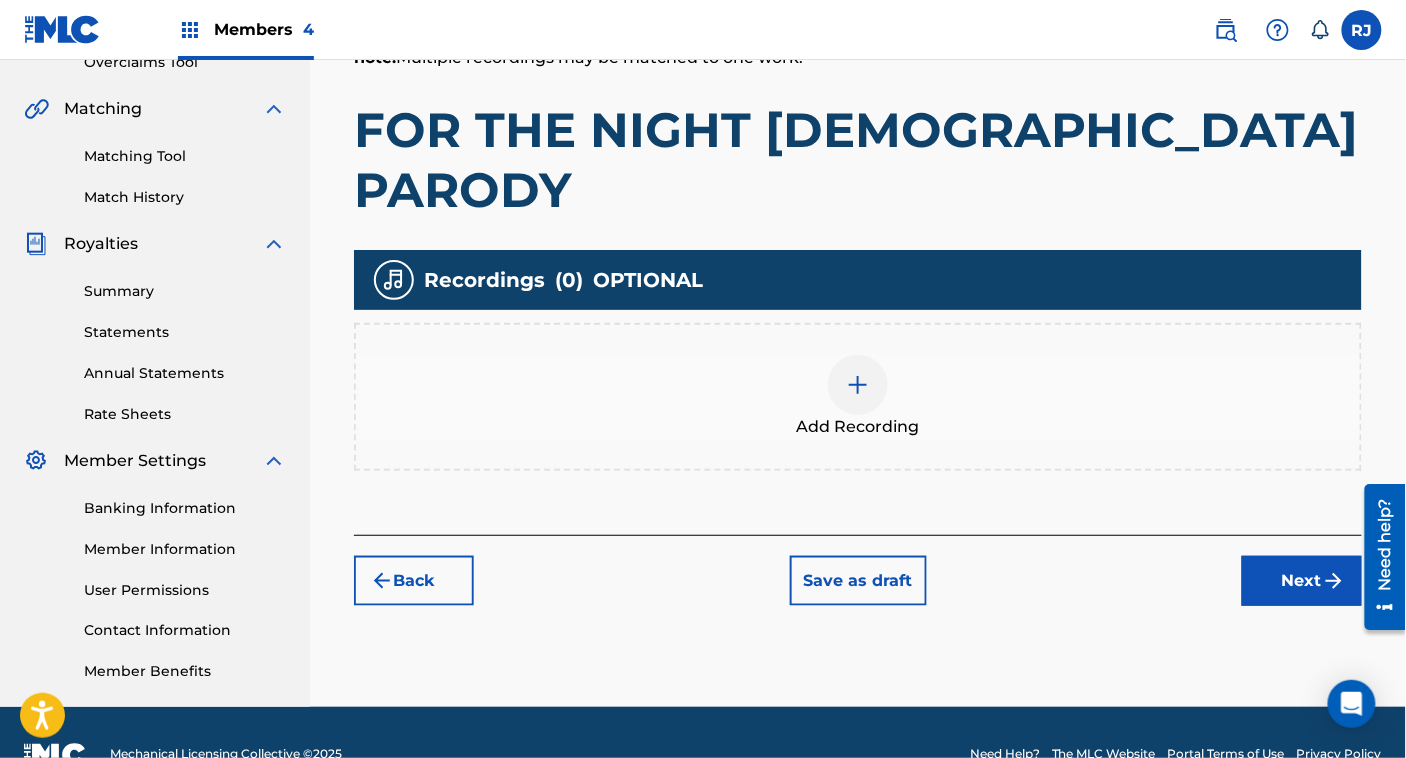 click on "Add Recording" at bounding box center (858, 397) 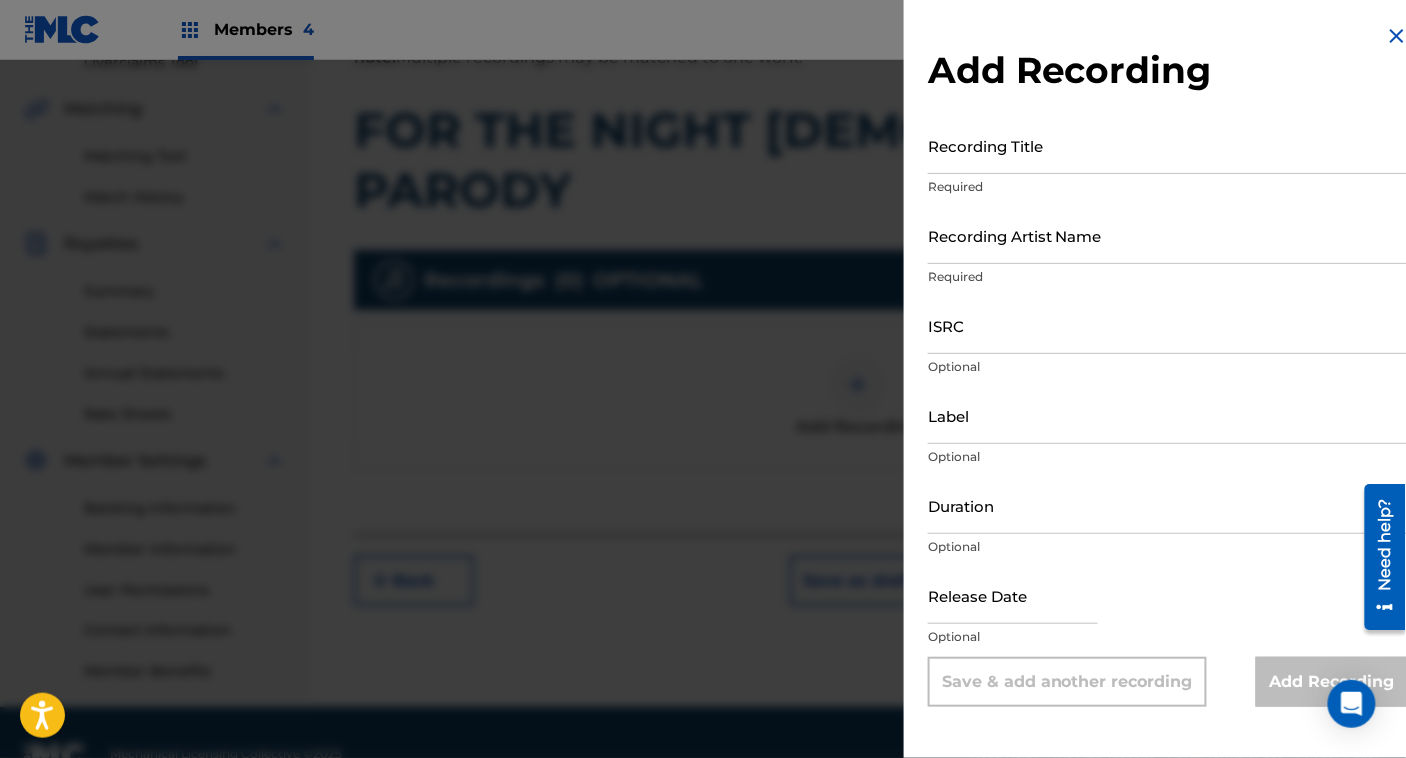 click on "ISRC" at bounding box center (1168, 325) 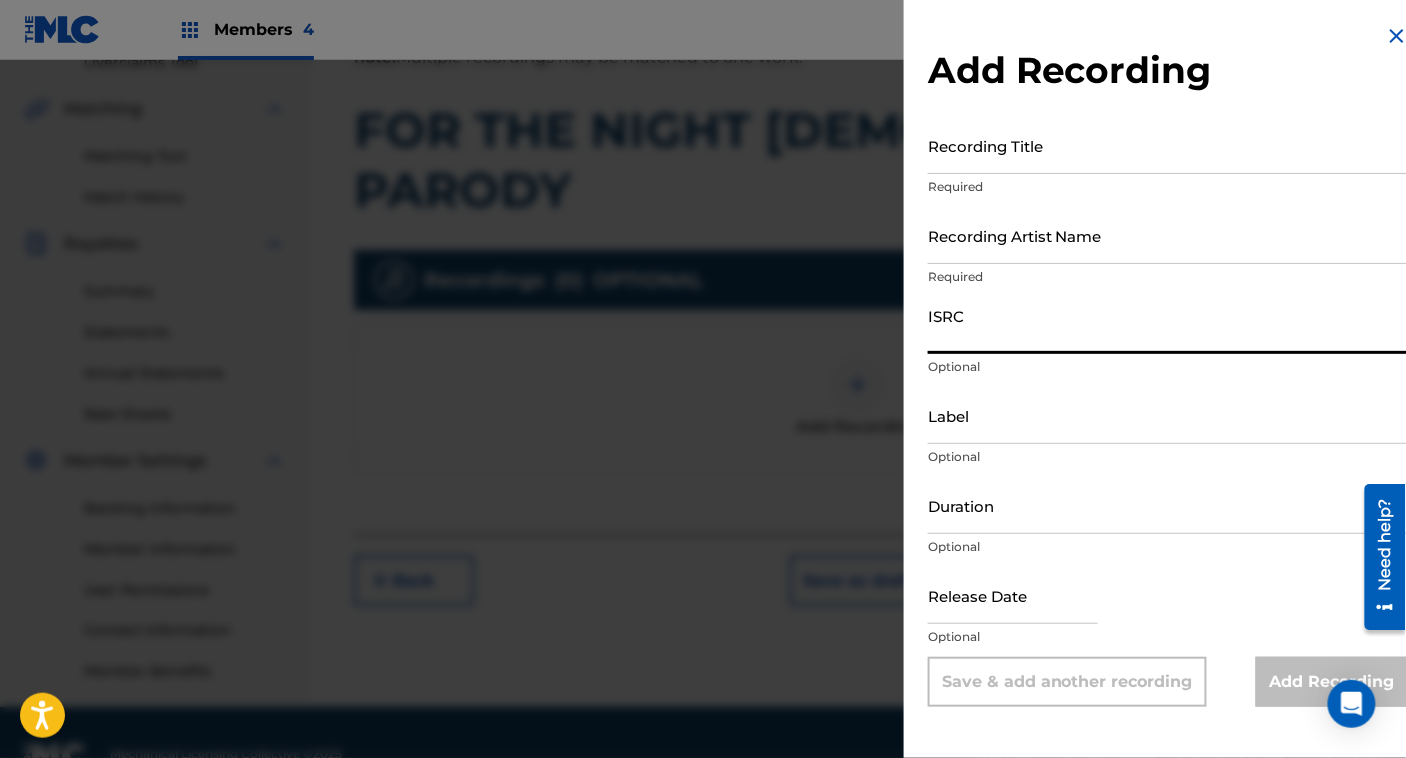 paste on "QZMEP2047800" 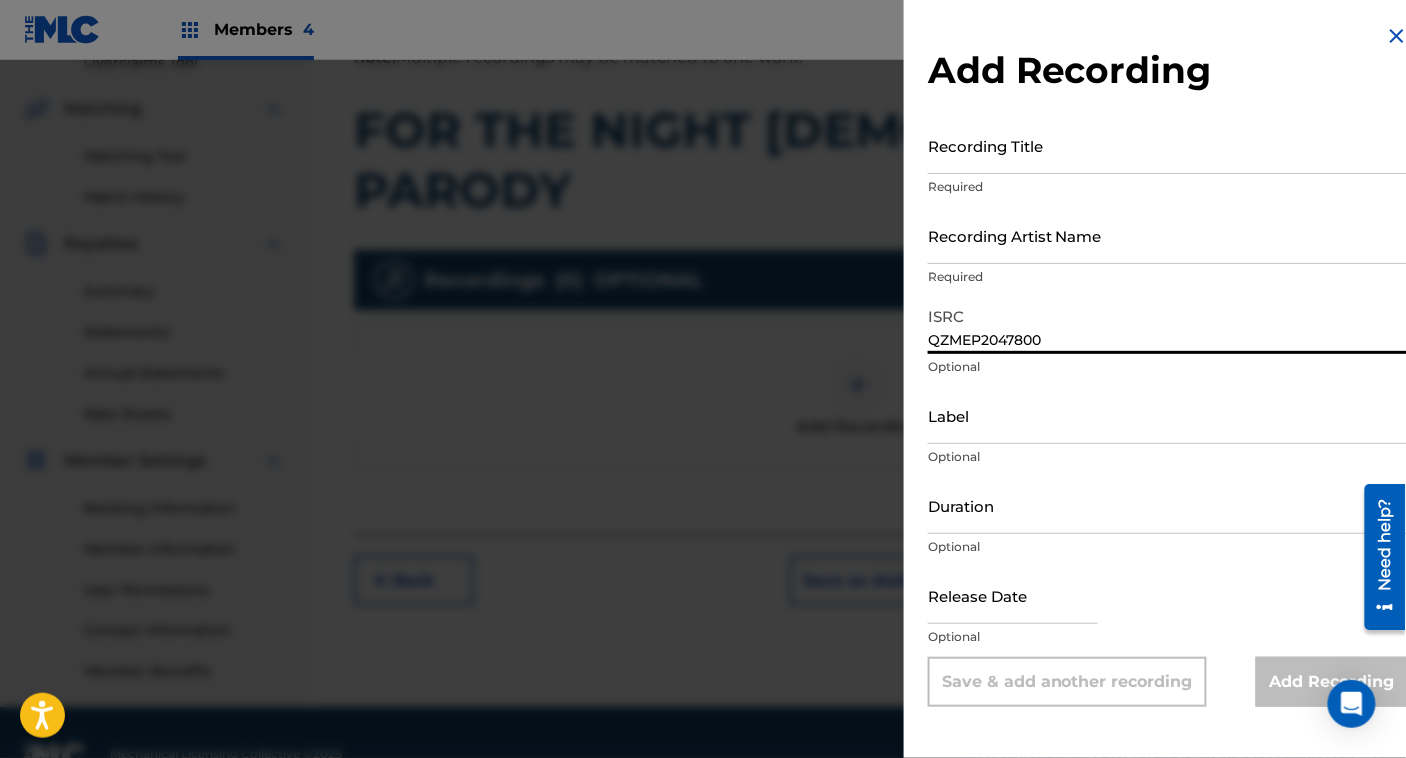 type on "QZMEP2047800" 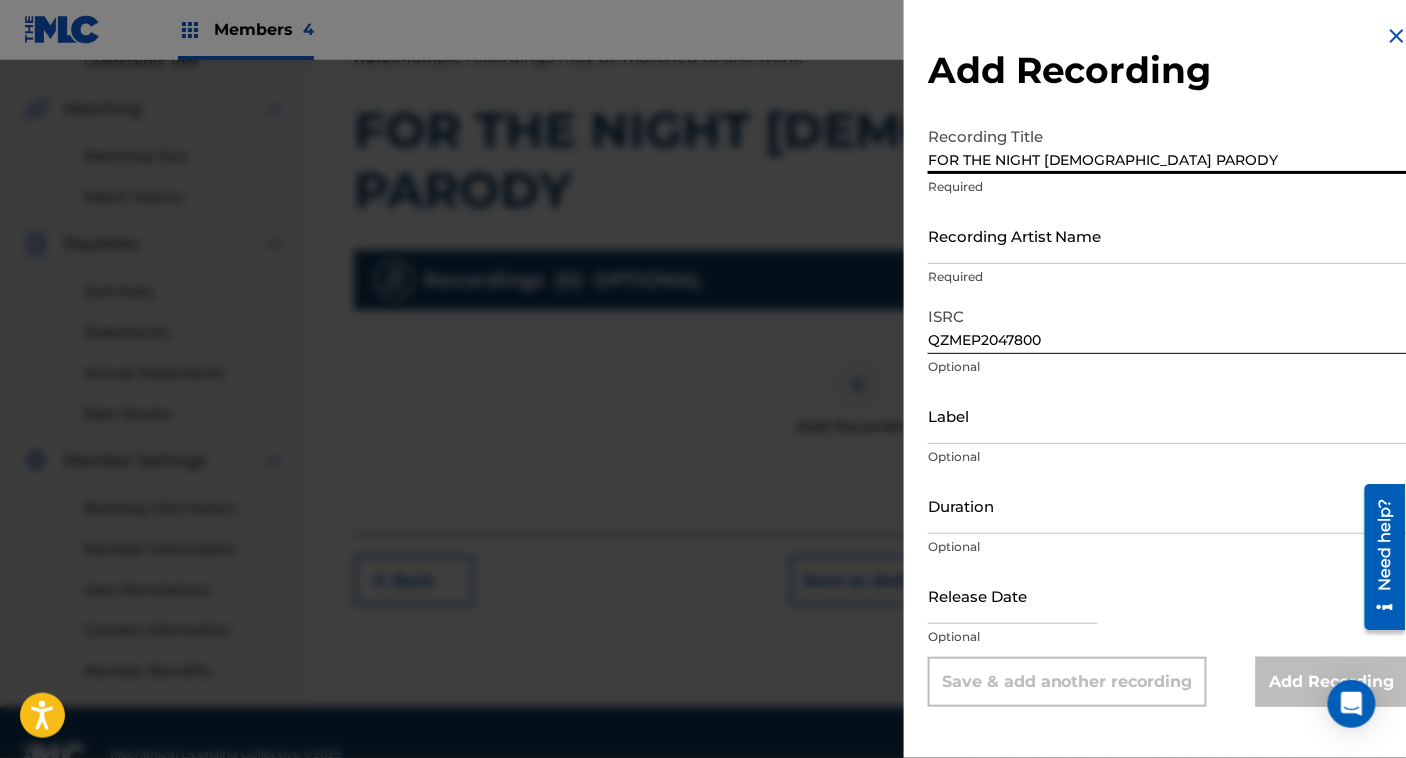 type on "FOR THE NIGHT [DEMOGRAPHIC_DATA] PARODY" 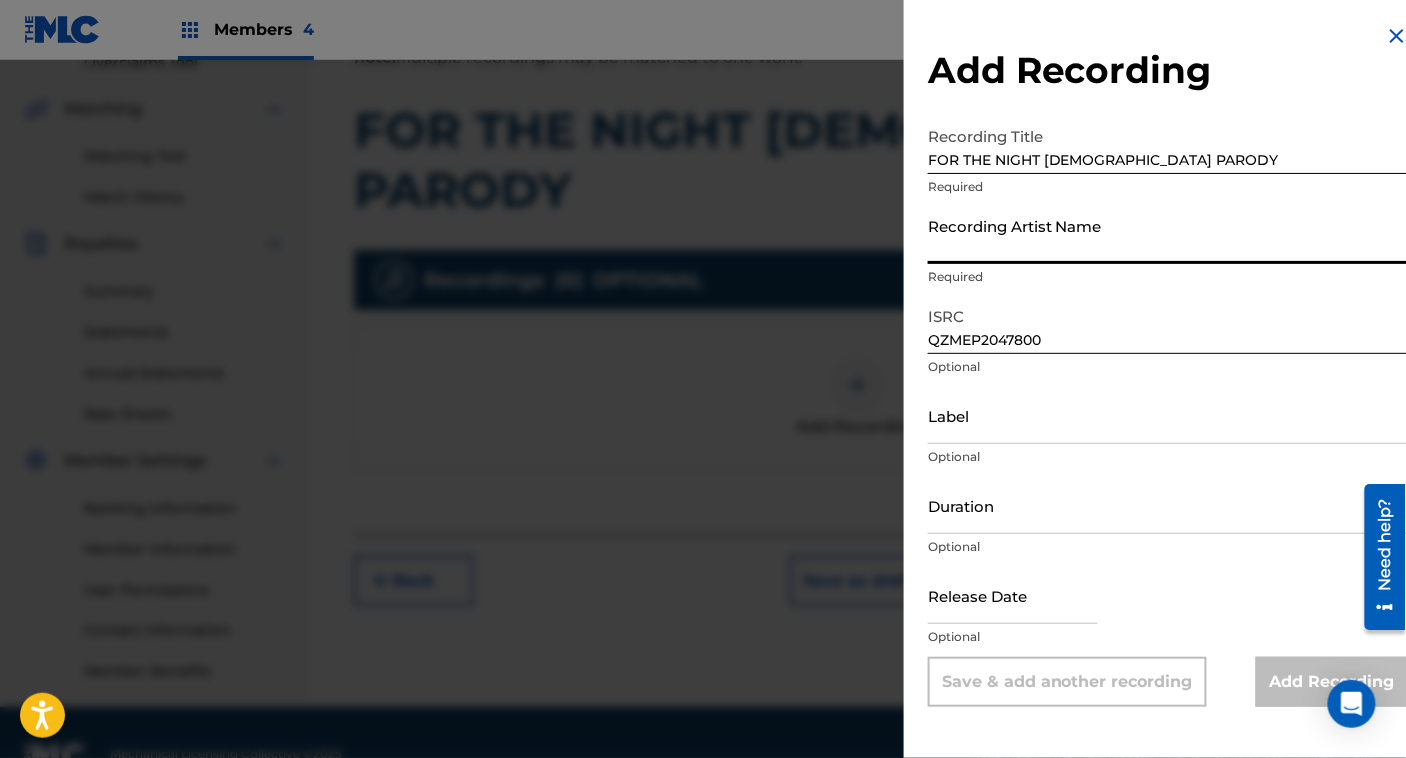paste on "BIGSTEVEDZN" 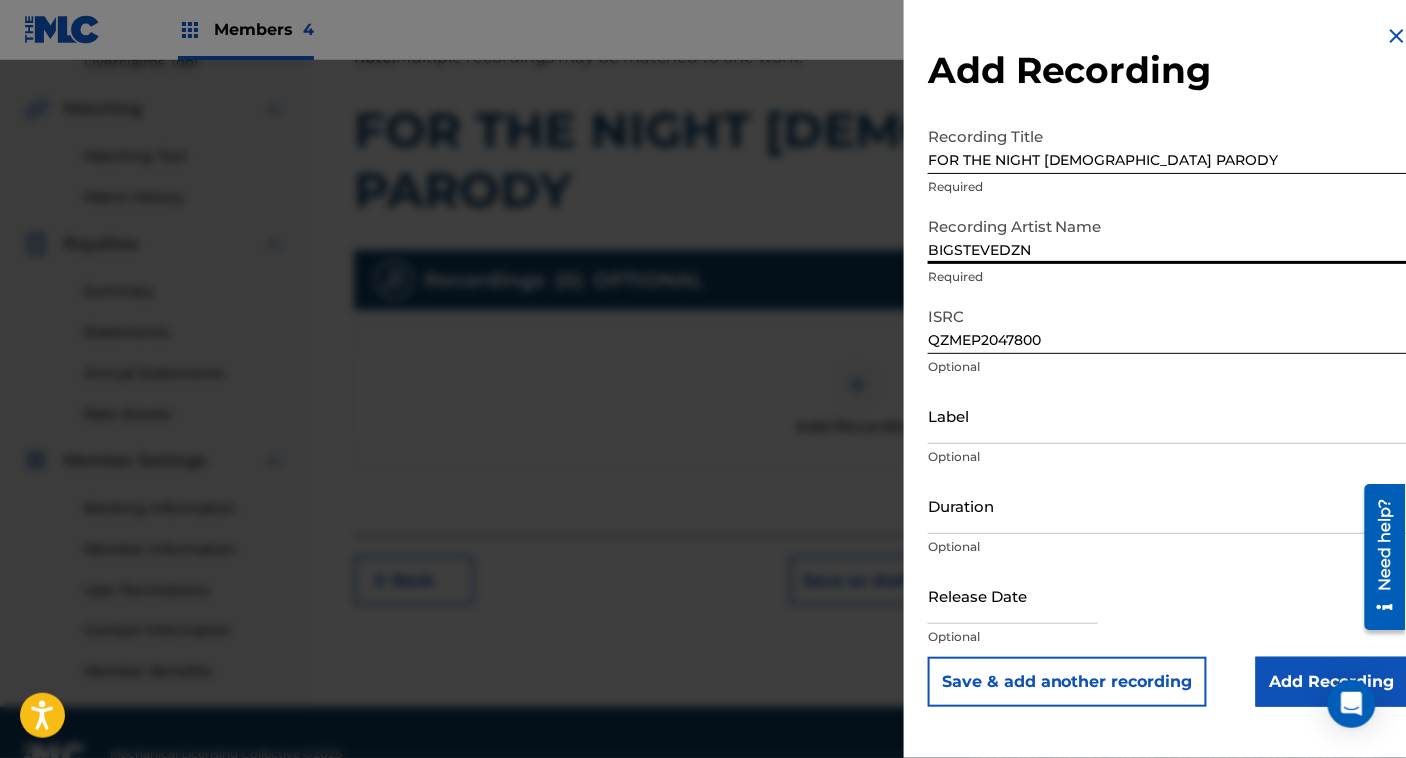 scroll, scrollTop: 482, scrollLeft: 0, axis: vertical 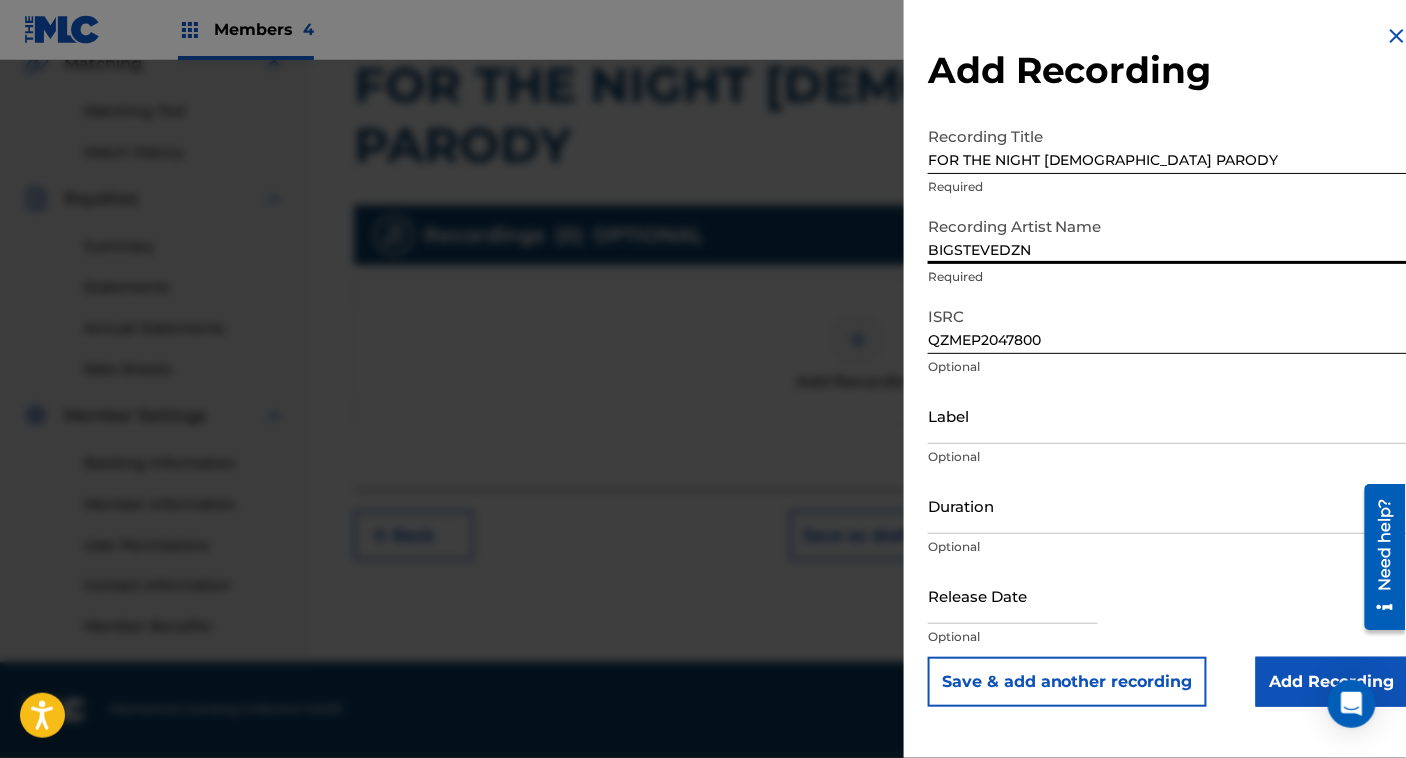 type on "BIGSTEVEDZN" 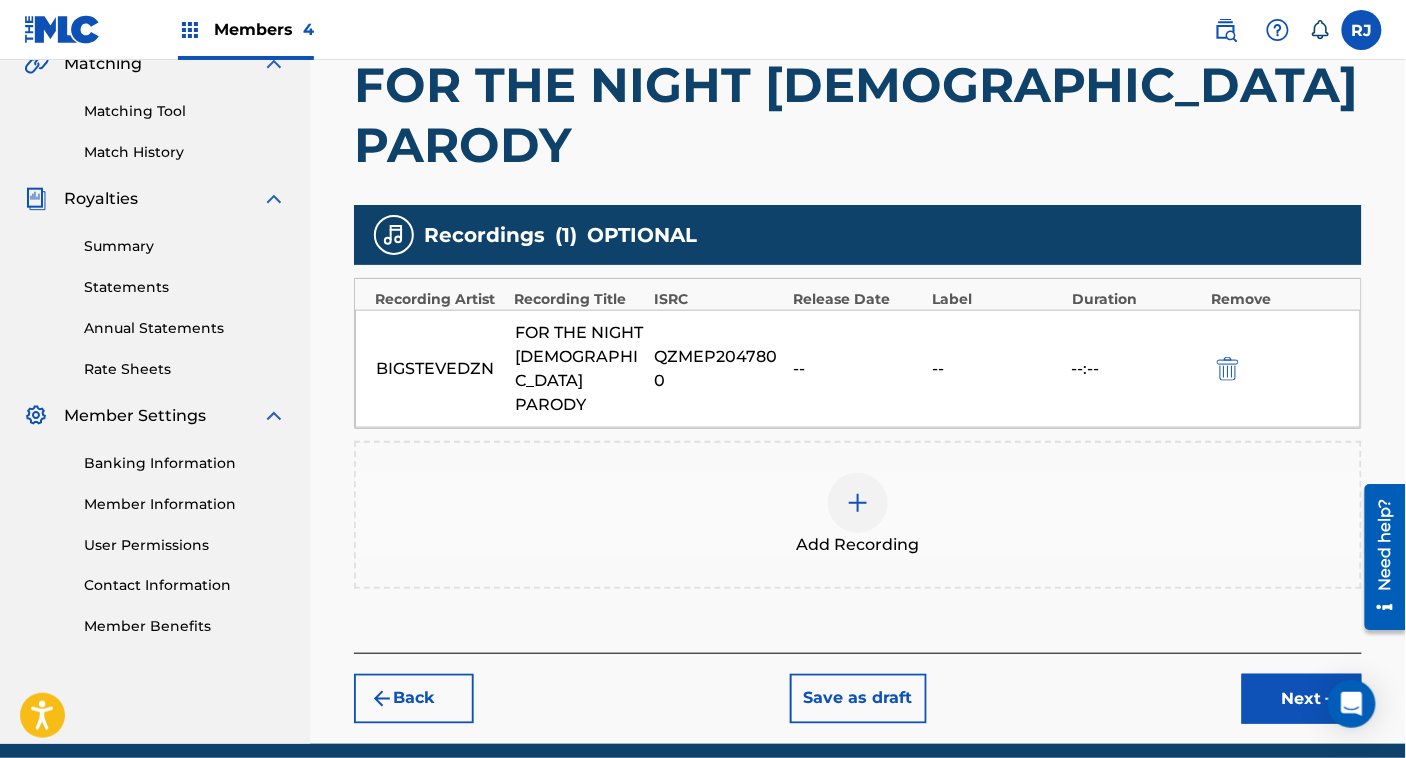 click on "Next" at bounding box center [1302, 699] 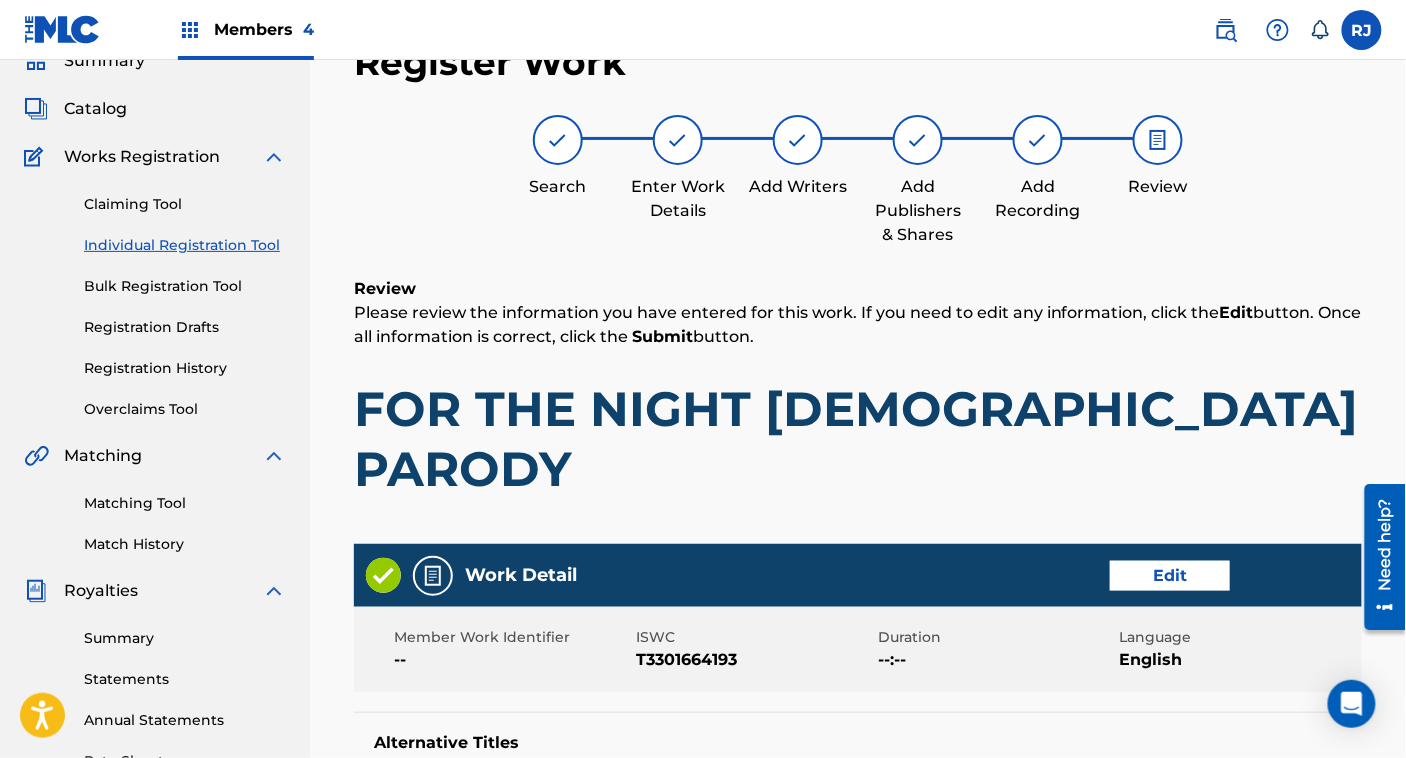 scroll, scrollTop: 1030, scrollLeft: 0, axis: vertical 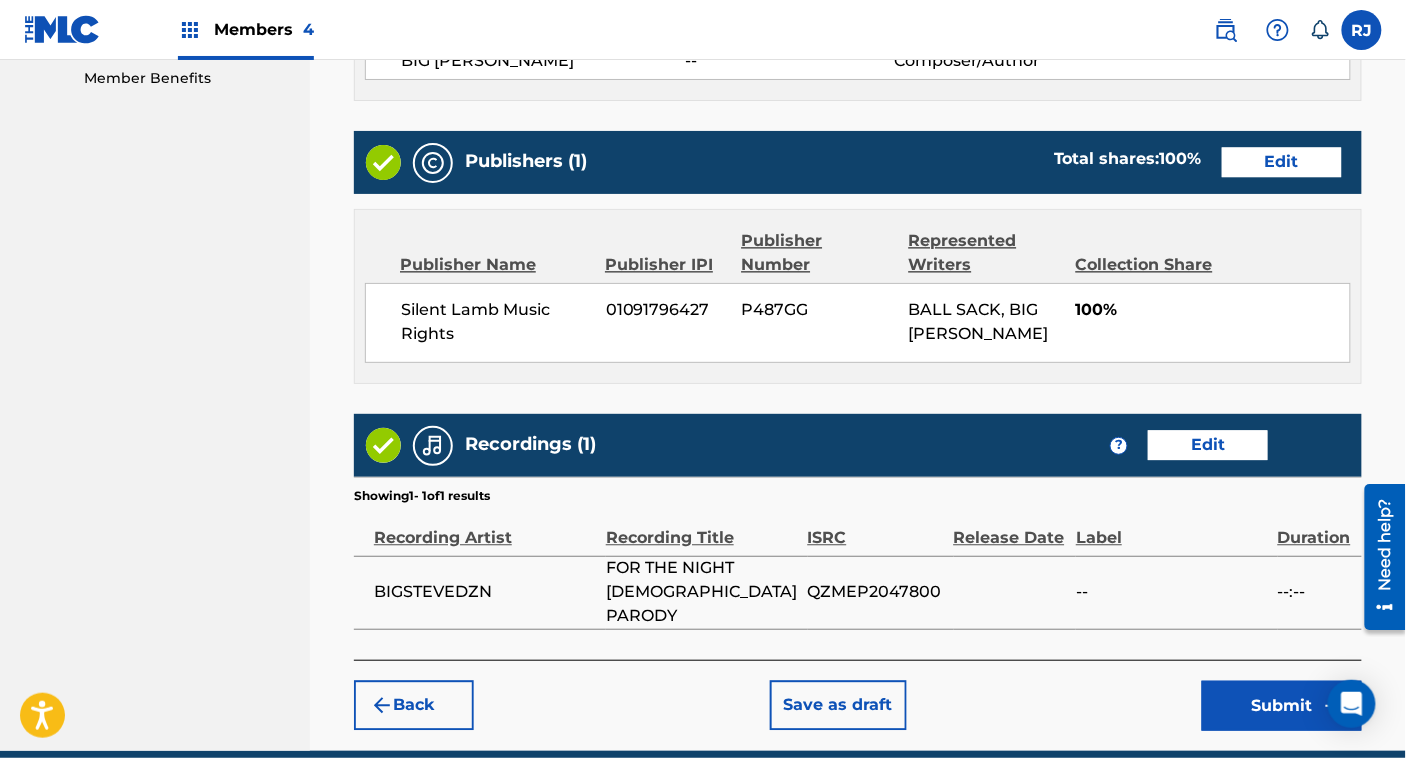 click on "Submit" at bounding box center (1282, 706) 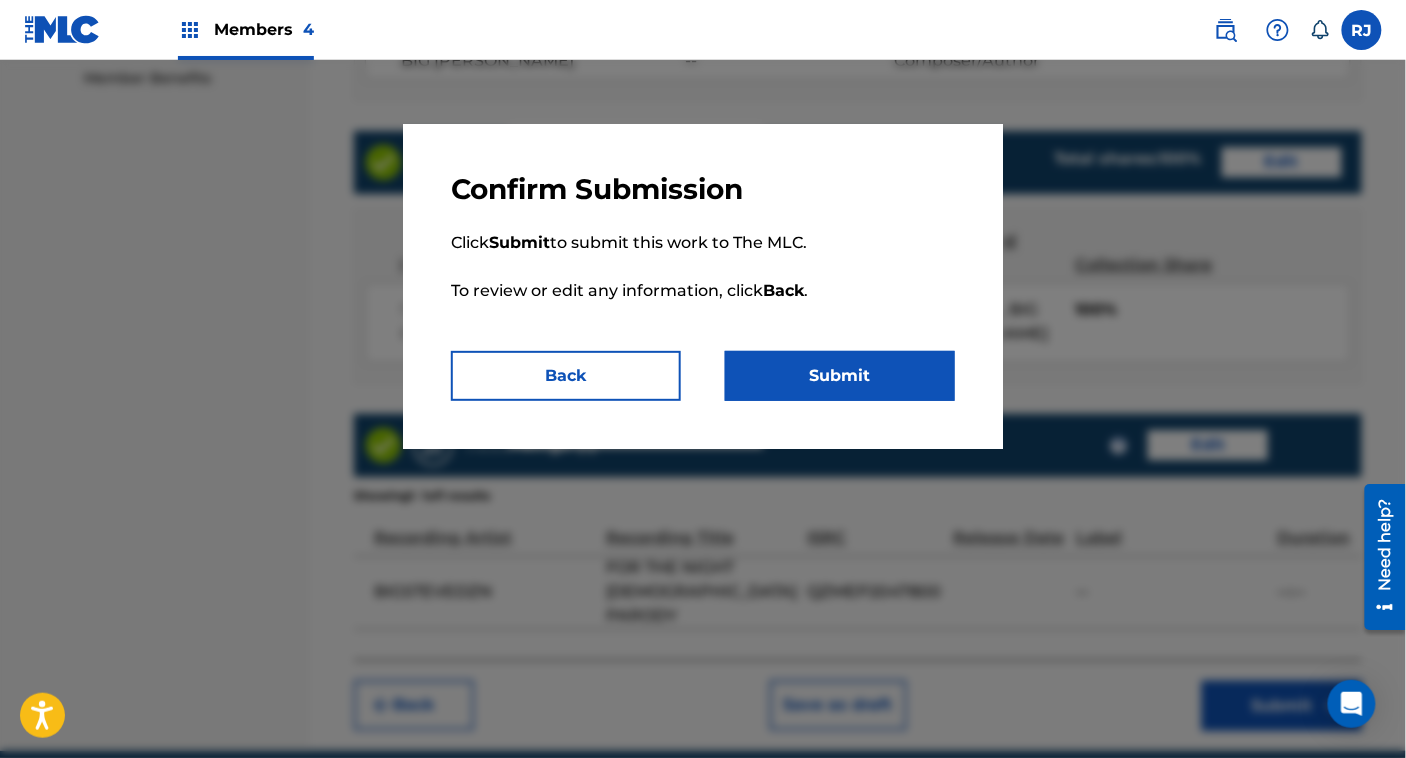 click on "Submit" at bounding box center [840, 376] 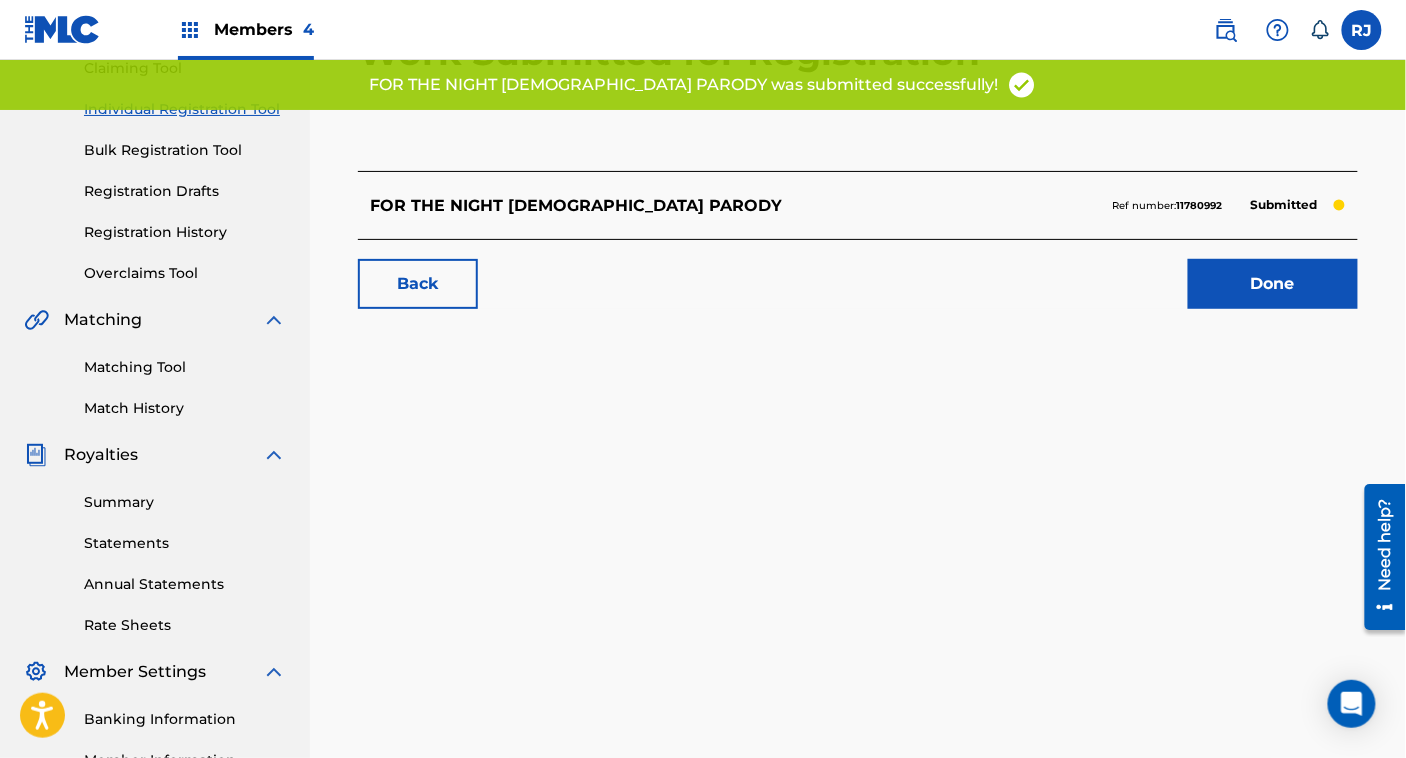 scroll, scrollTop: 245, scrollLeft: 0, axis: vertical 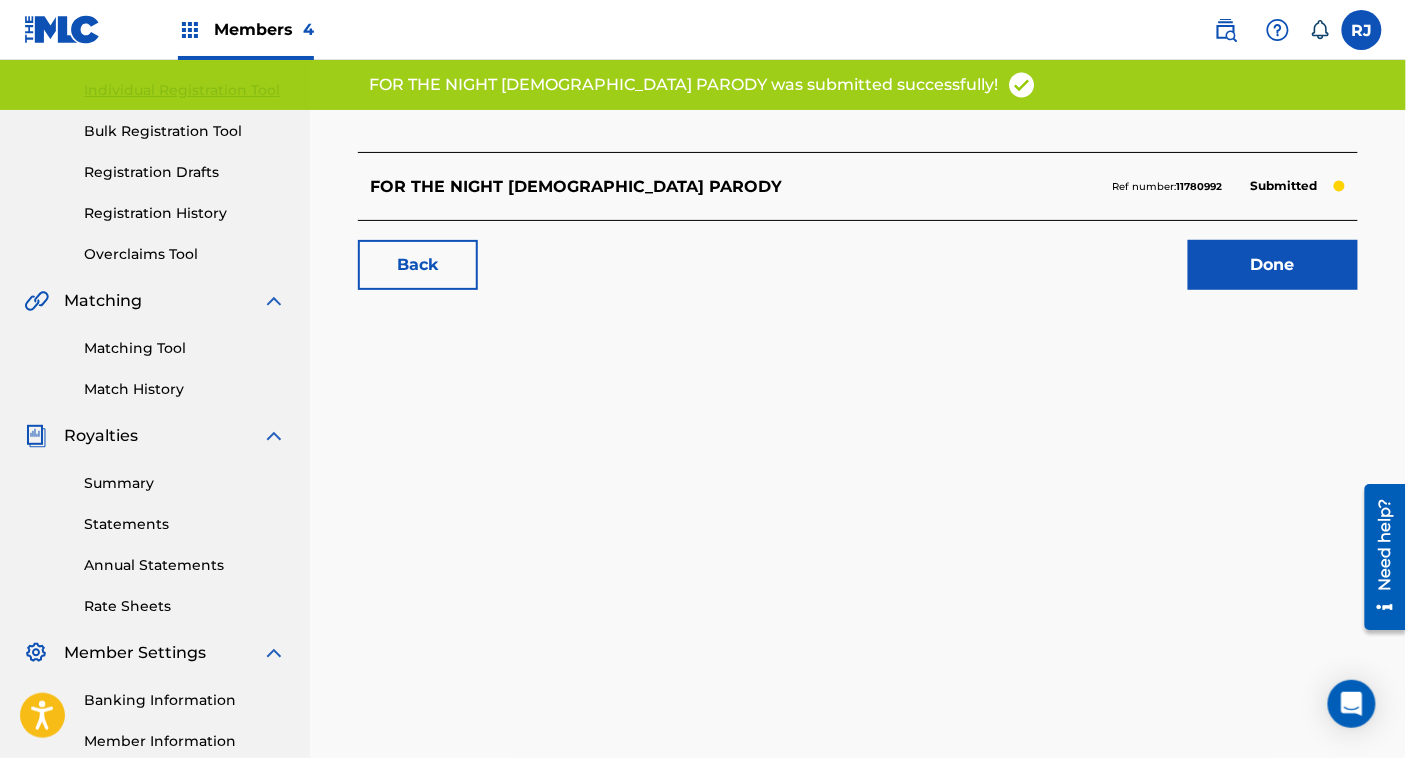 click on "Done" at bounding box center (1273, 265) 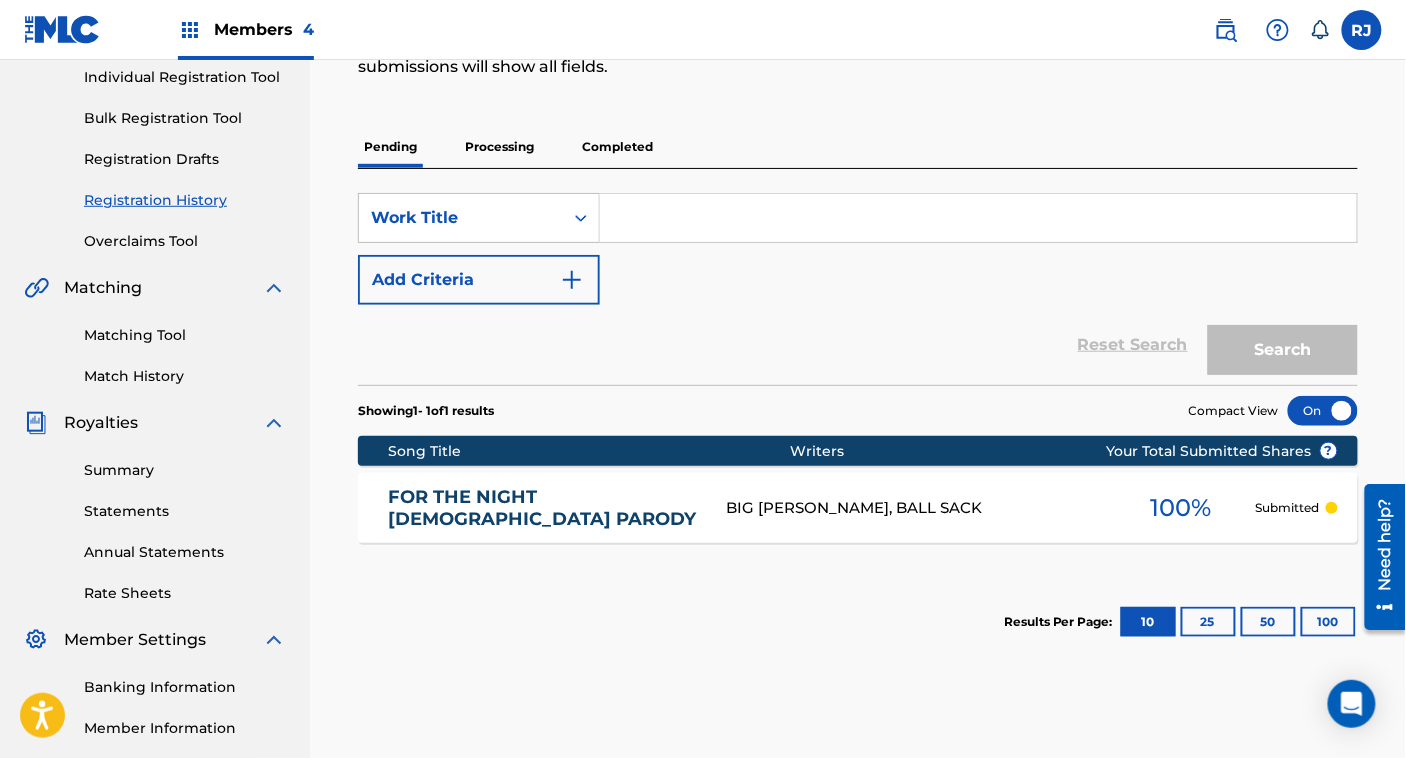 scroll, scrollTop: 251, scrollLeft: 0, axis: vertical 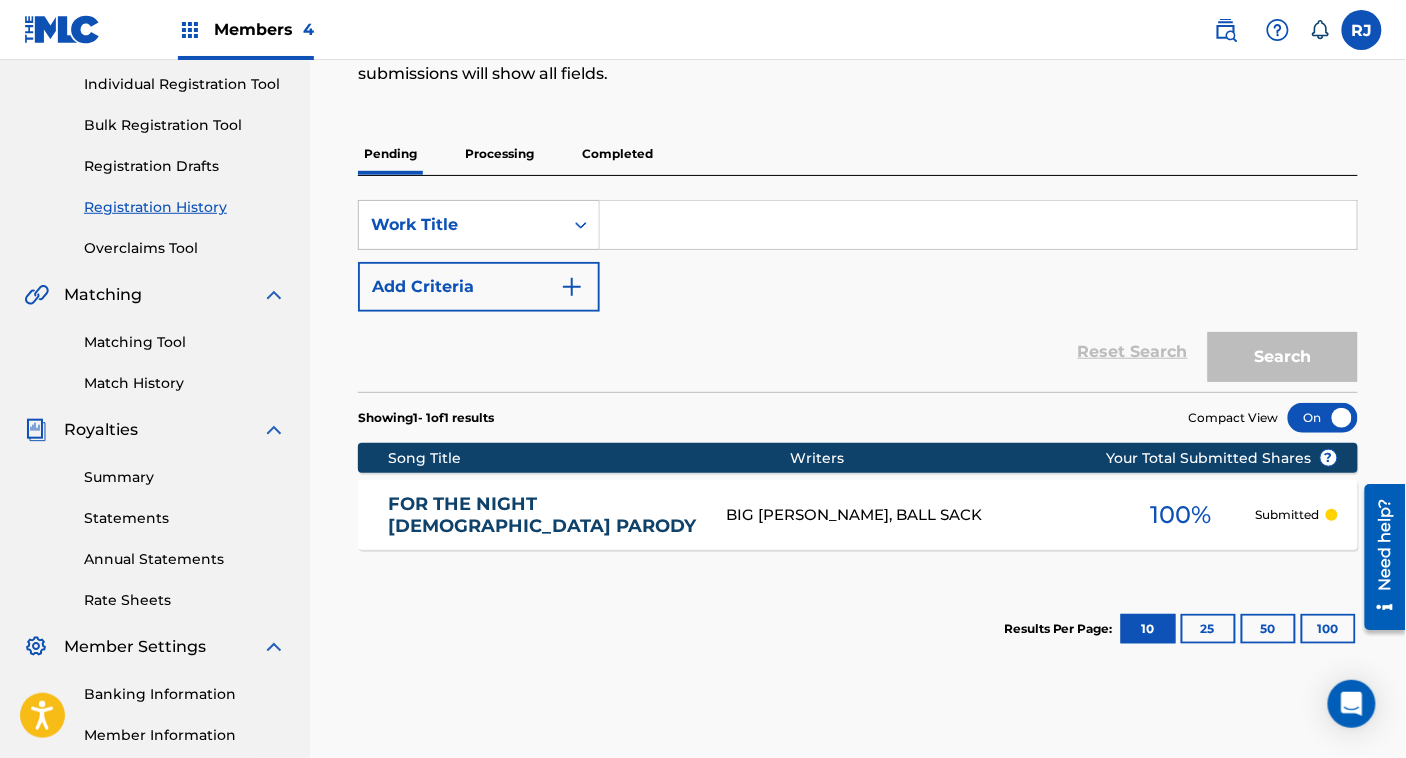 click on "Completed" at bounding box center (617, 154) 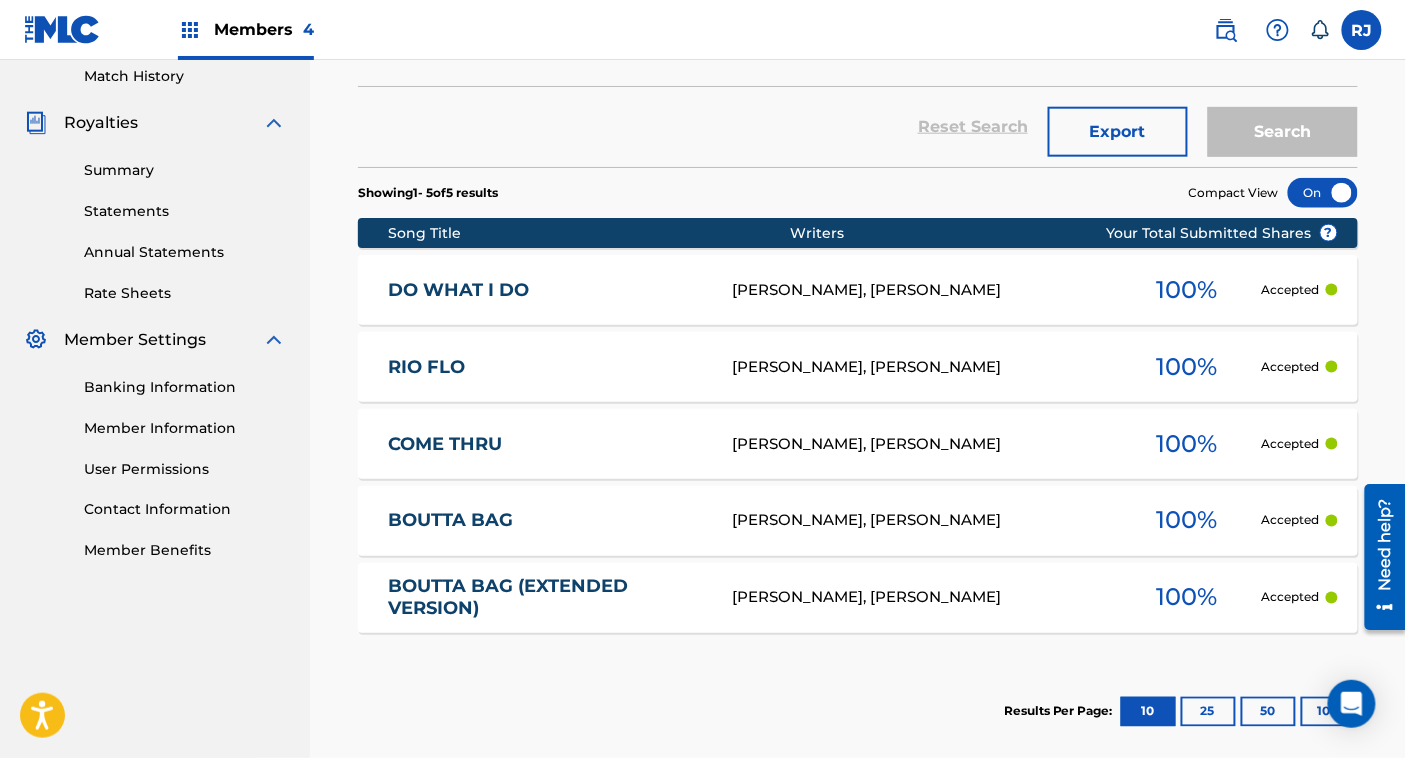 scroll, scrollTop: 556, scrollLeft: 0, axis: vertical 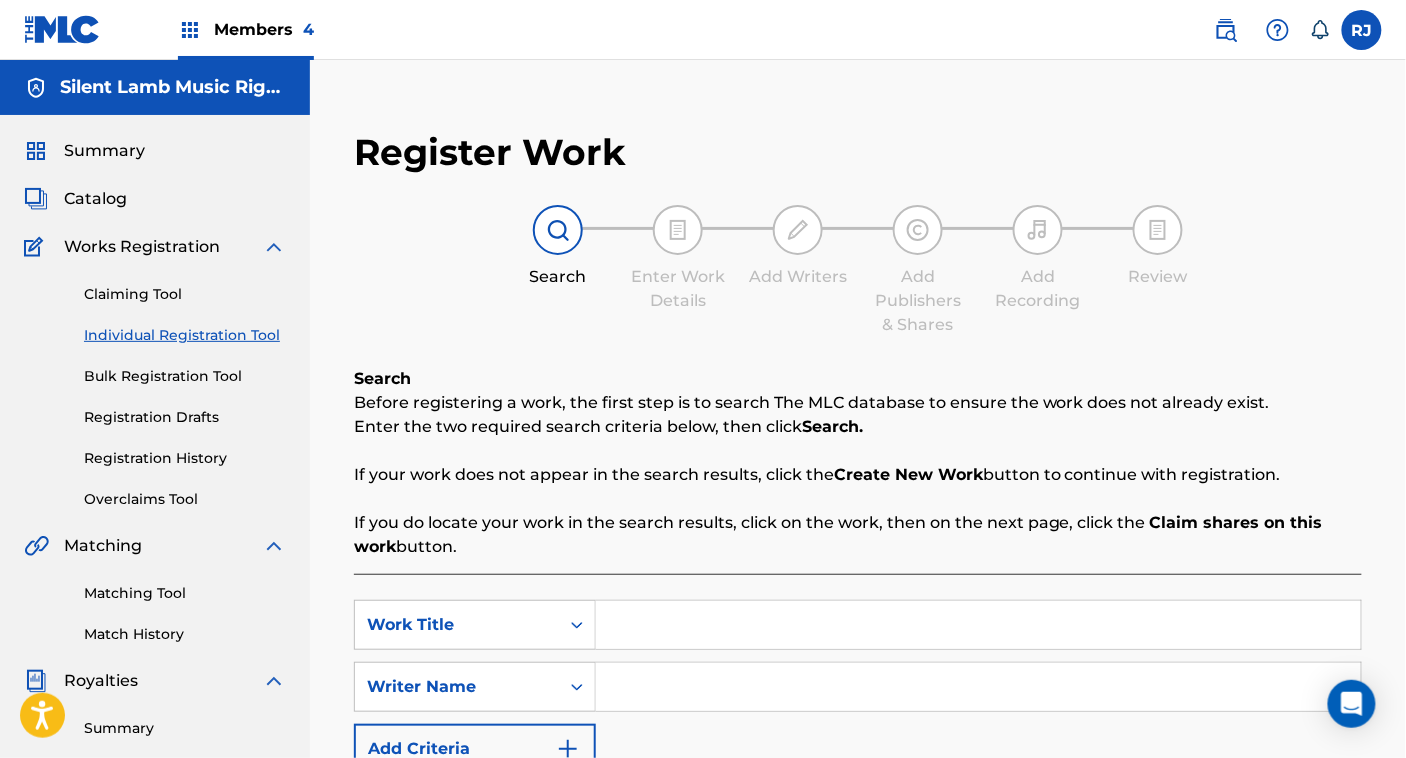 click on "Matching Tool" at bounding box center [185, 593] 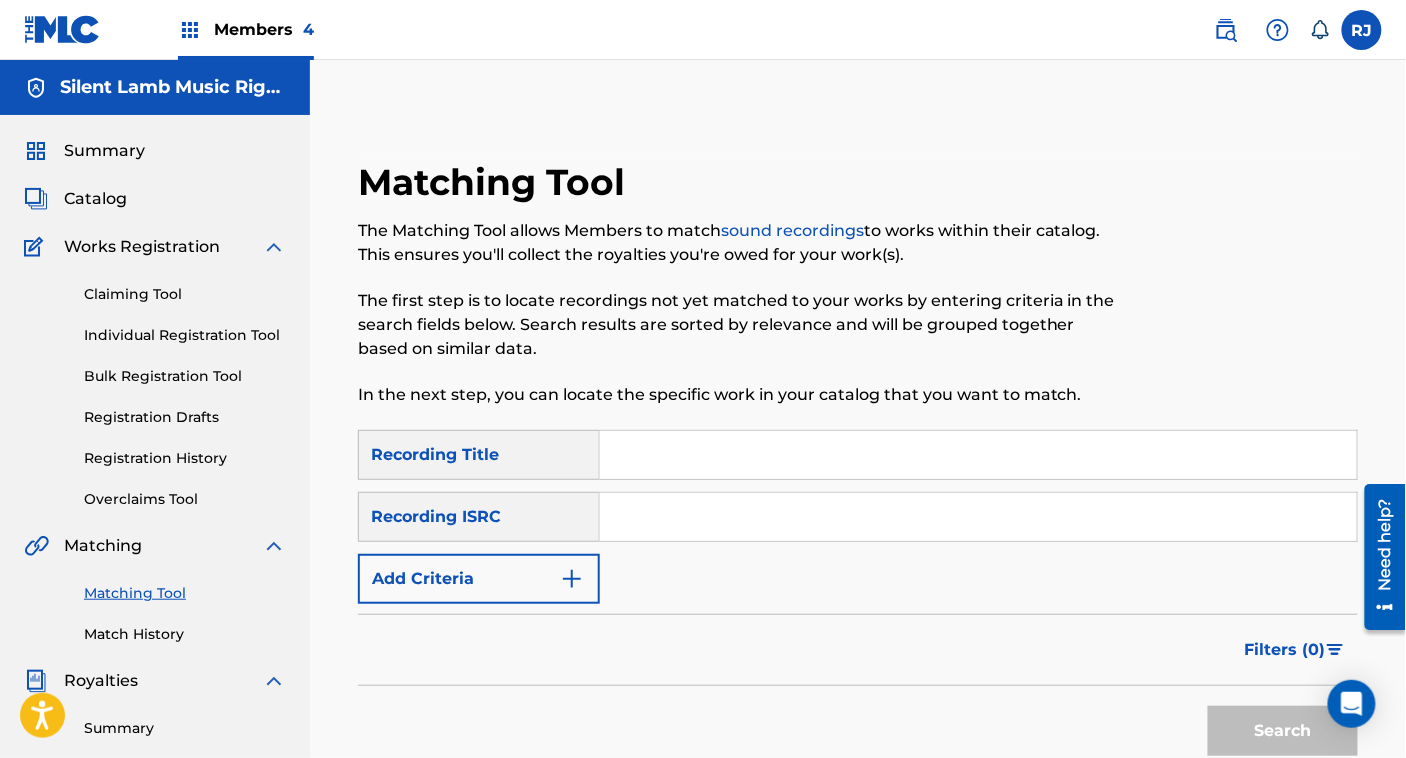 paste on "QZMEP2047800" 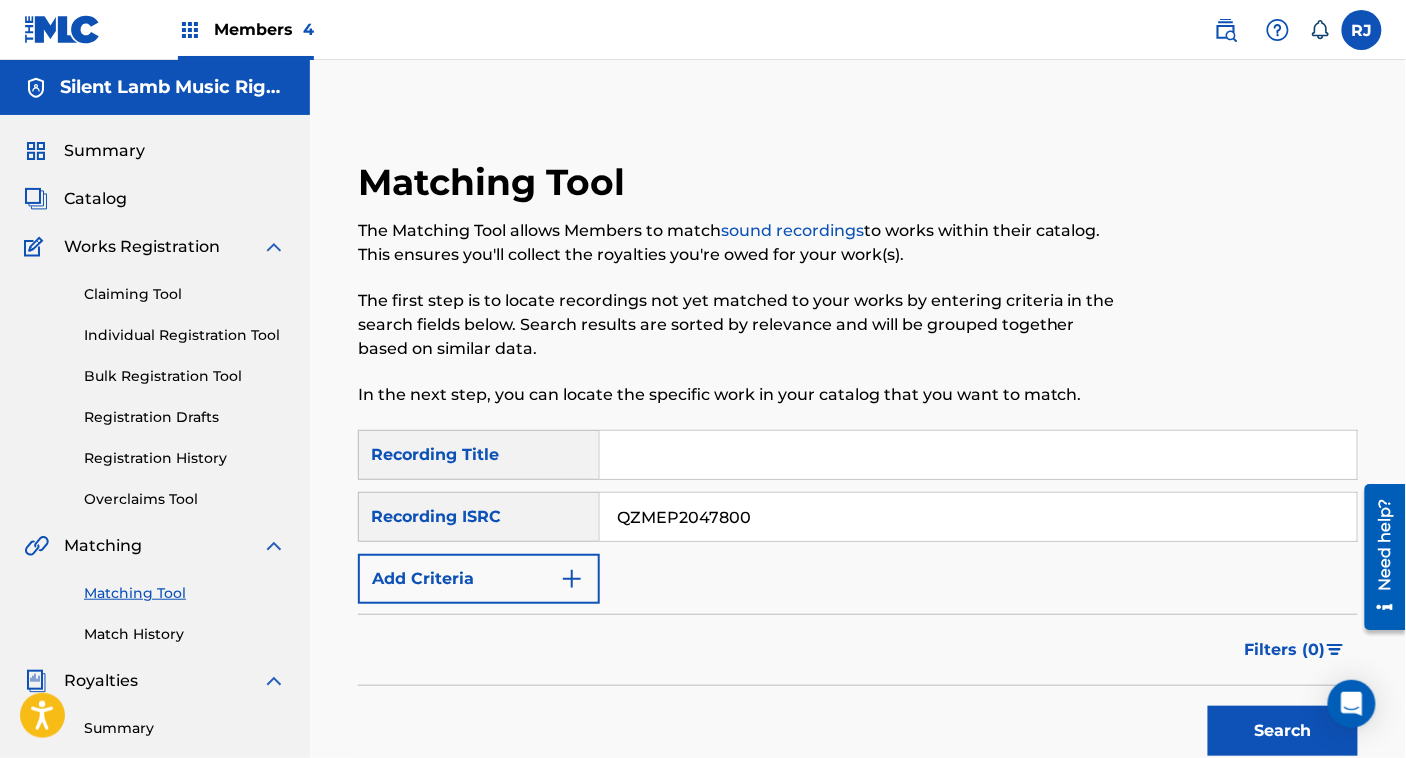 type on "QZMEP2047800" 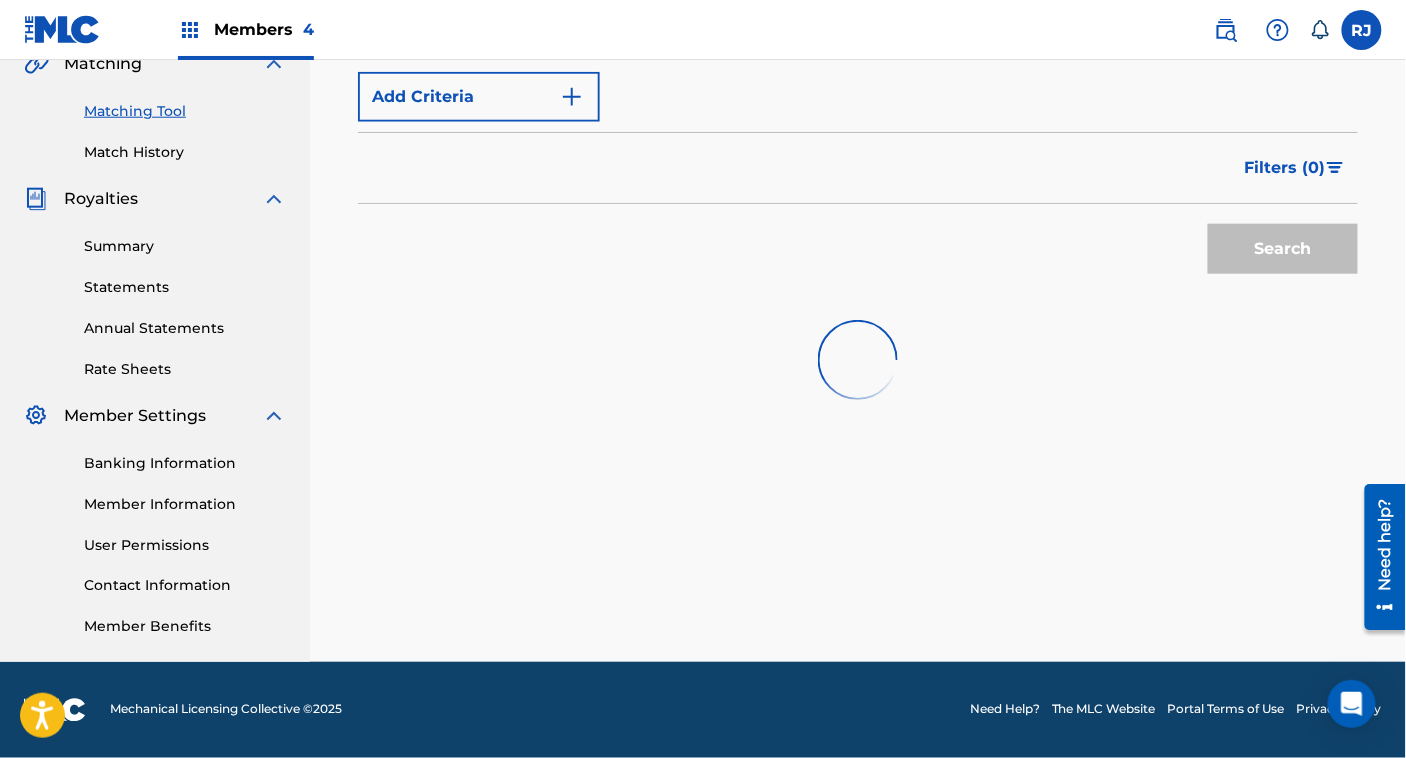 scroll, scrollTop: 491, scrollLeft: 0, axis: vertical 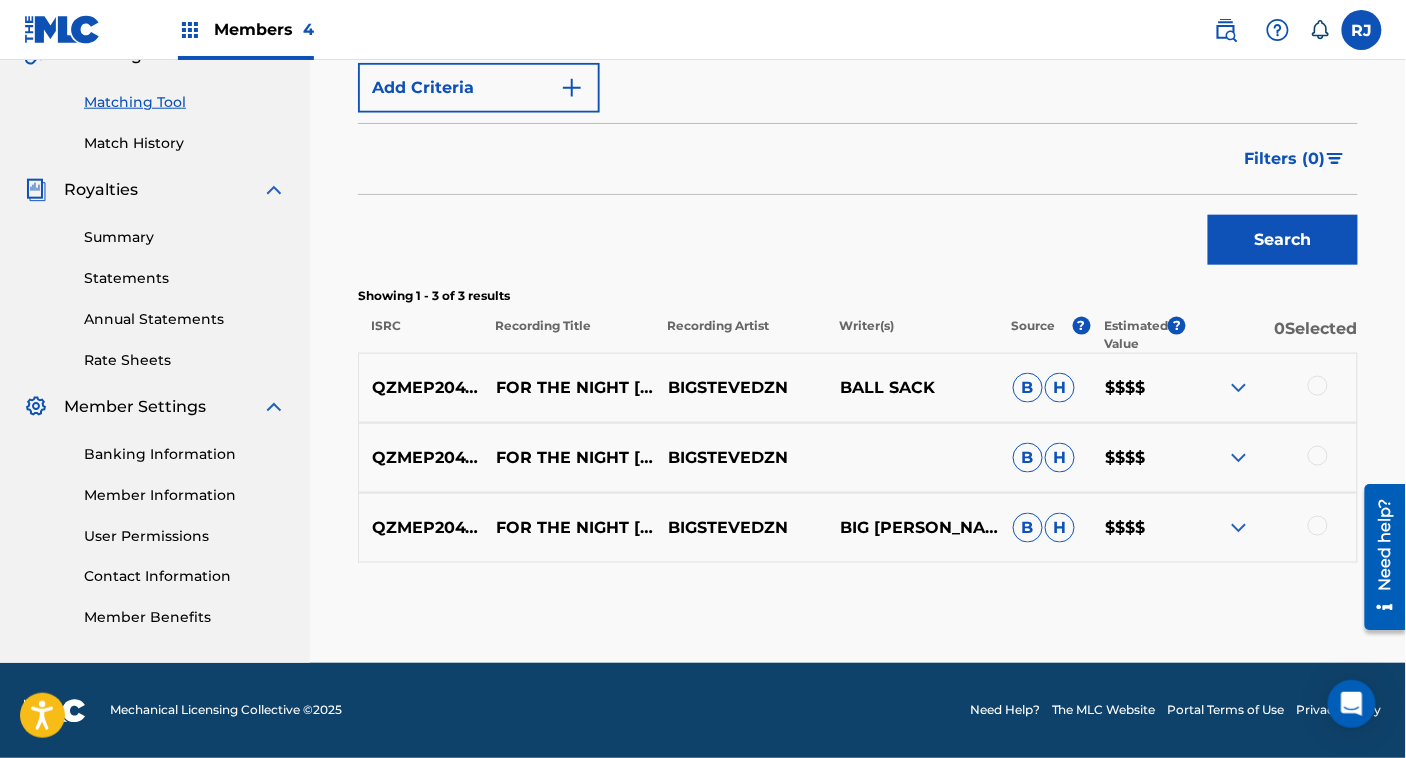 click at bounding box center [1239, 388] 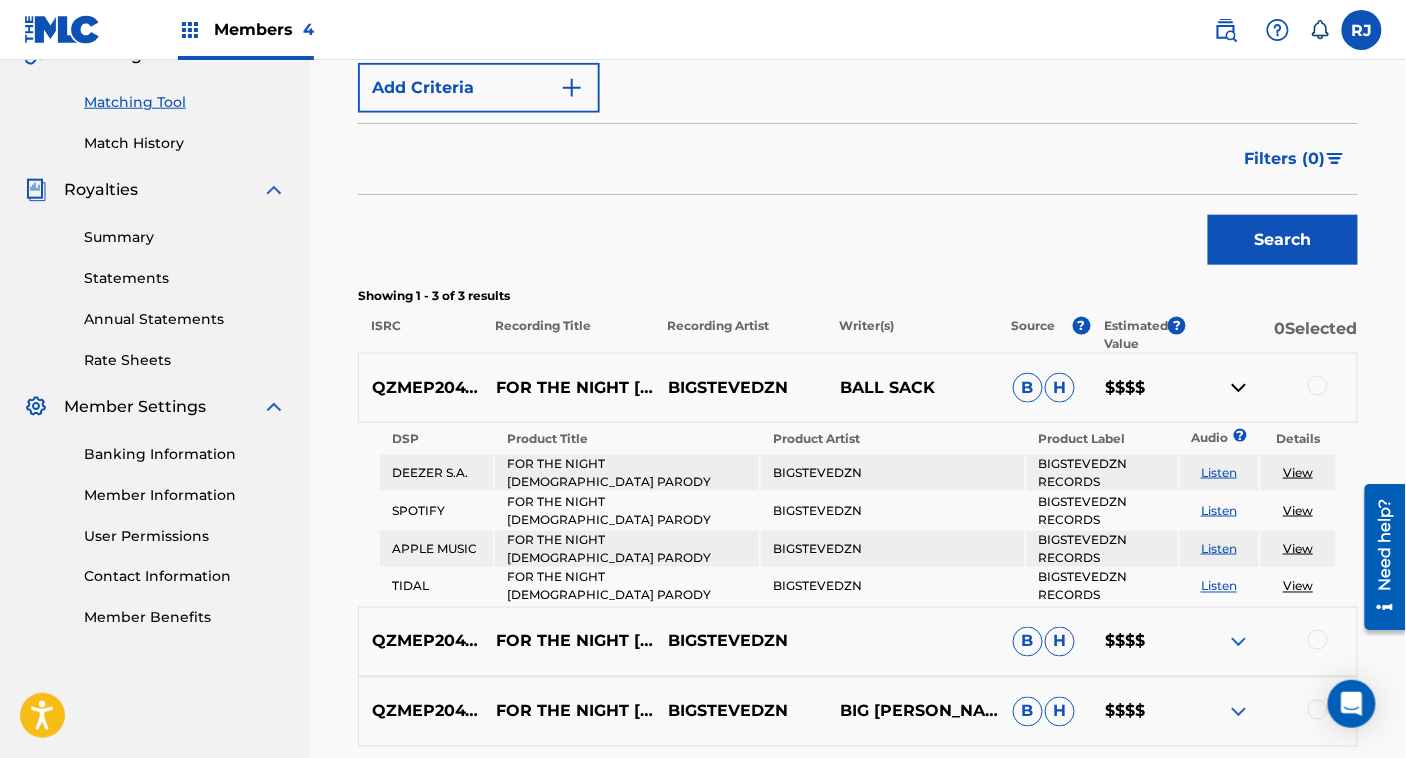 scroll, scrollTop: 673, scrollLeft: 0, axis: vertical 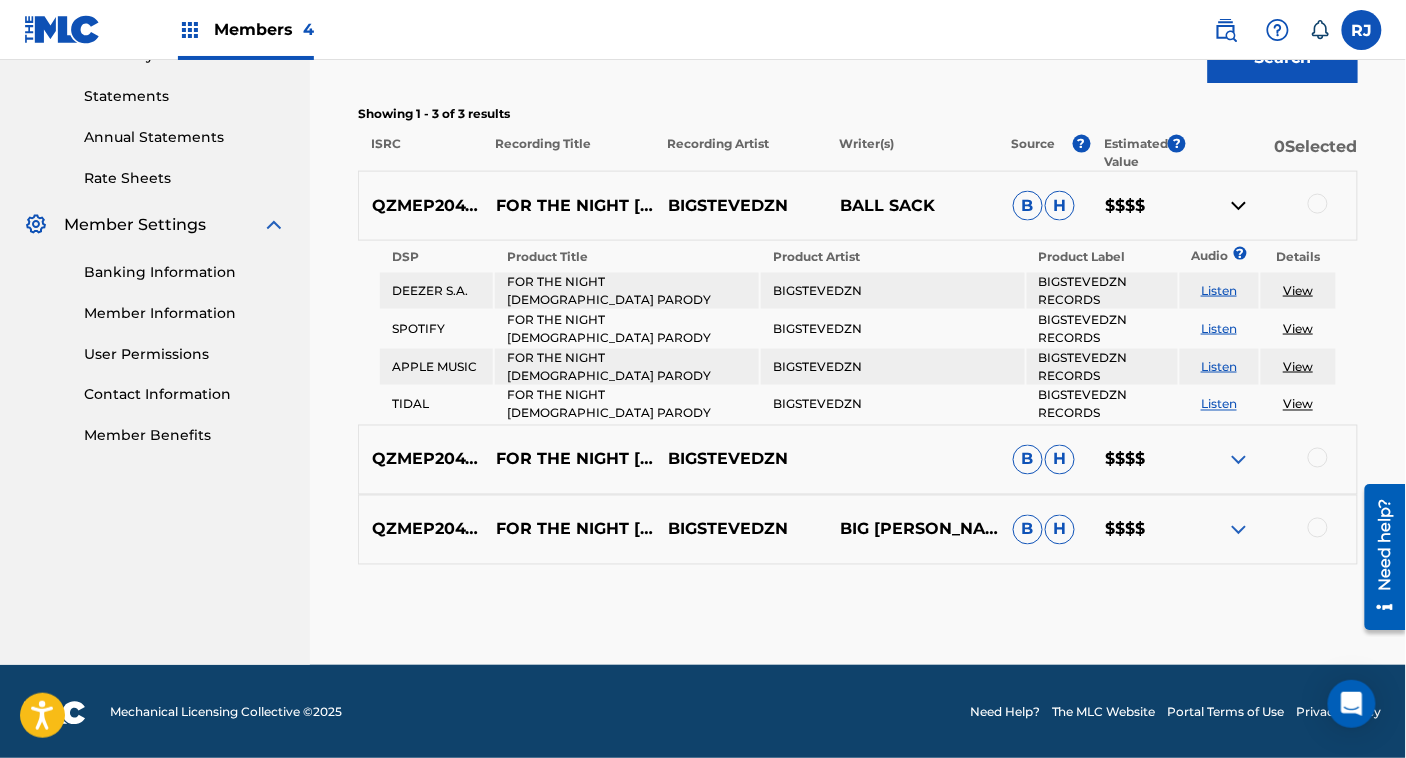 click at bounding box center (1239, 530) 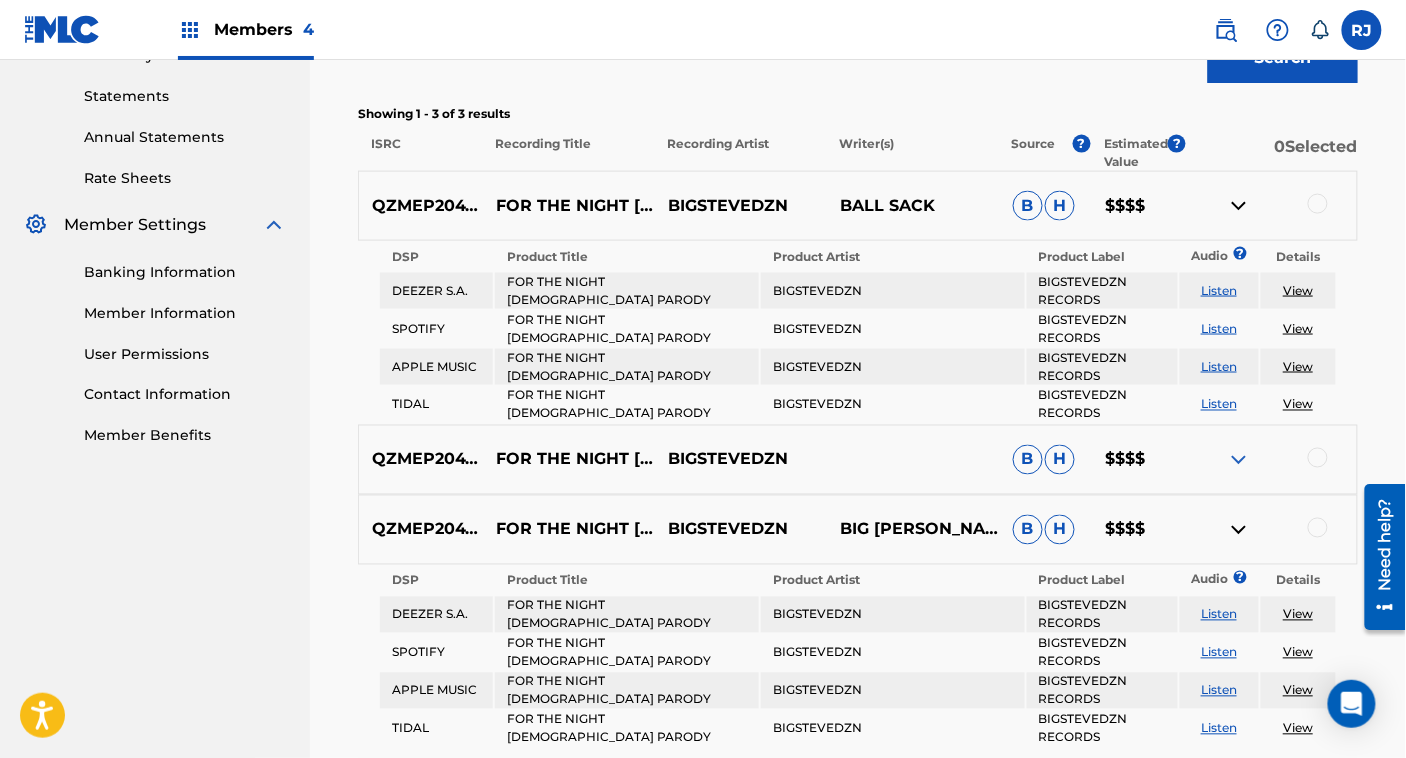 scroll, scrollTop: 855, scrollLeft: 0, axis: vertical 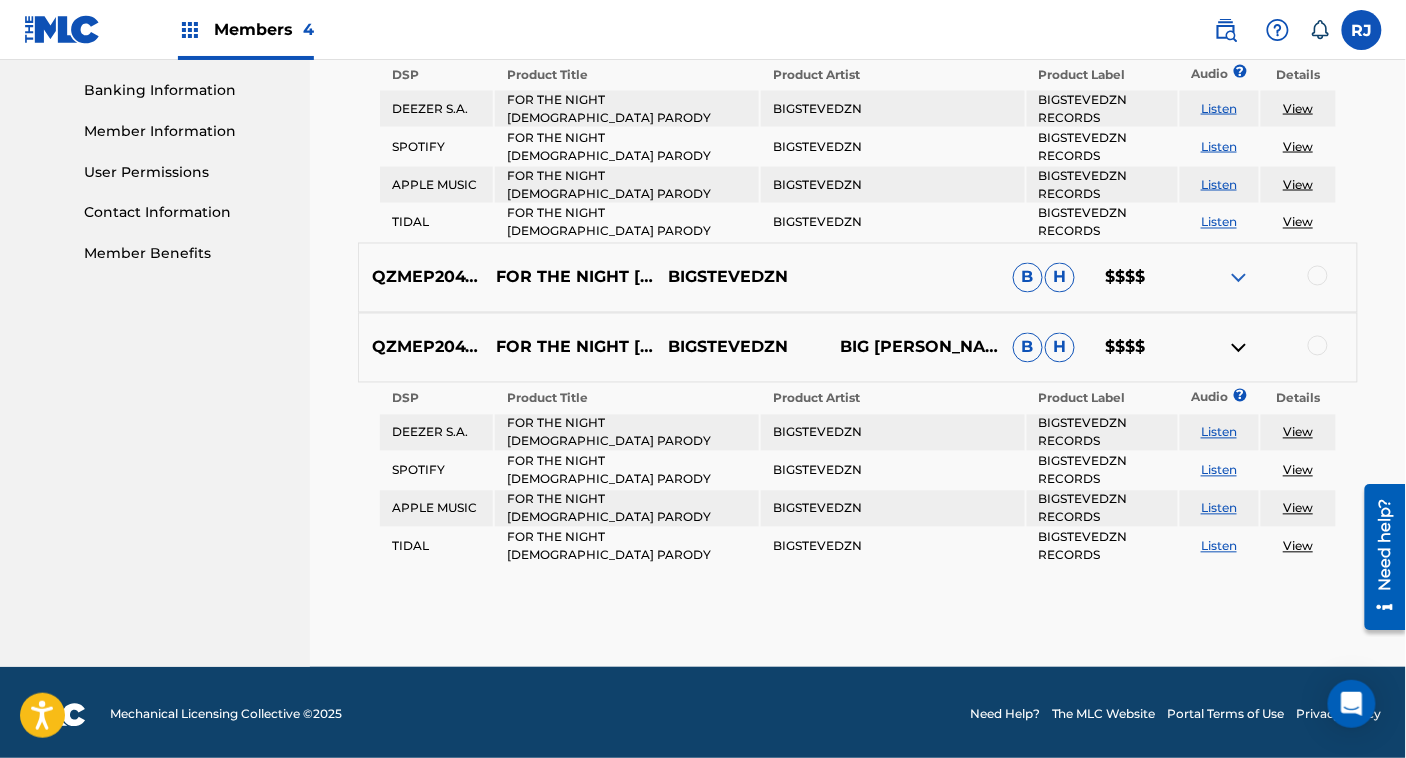 click on "BIG [PERSON_NAME]" at bounding box center [914, 348] 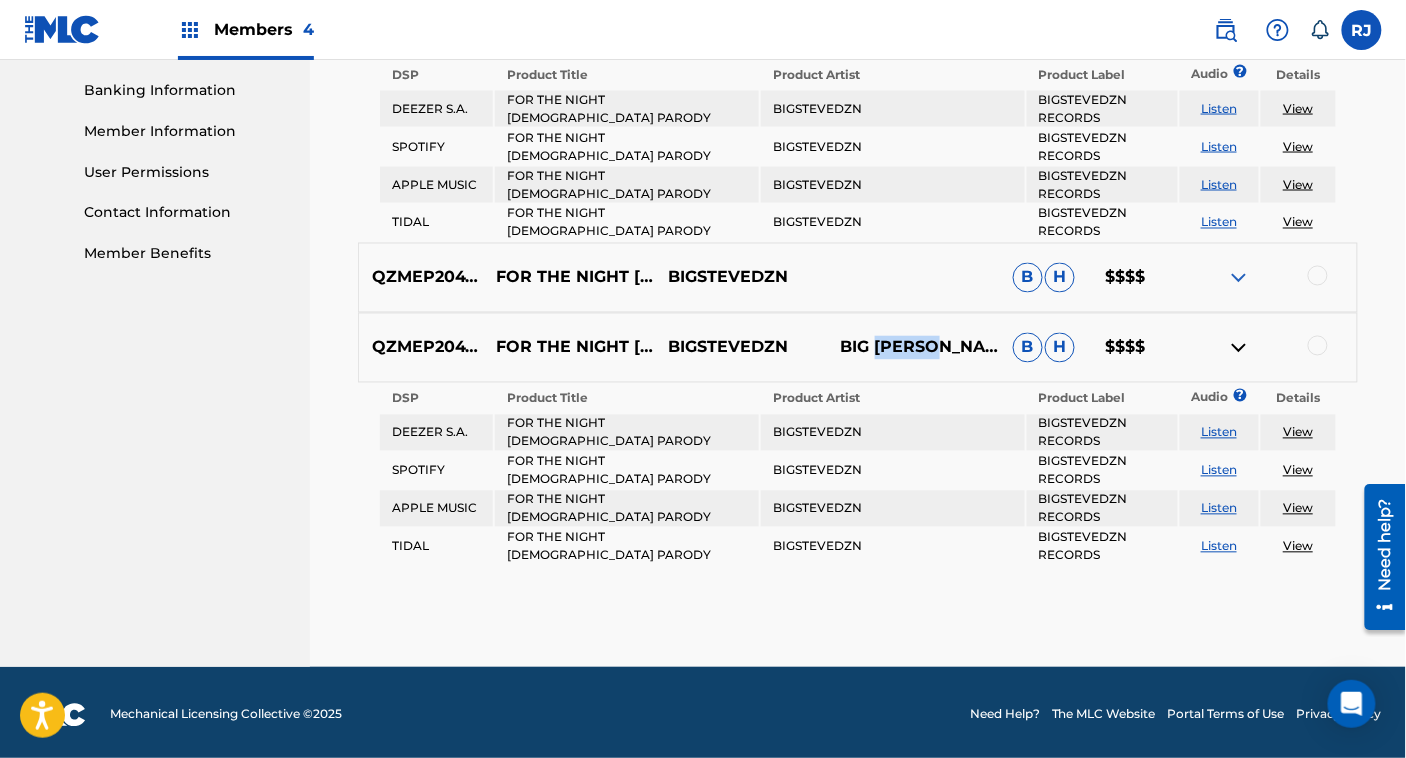 click on "BIG [PERSON_NAME]" at bounding box center (914, 348) 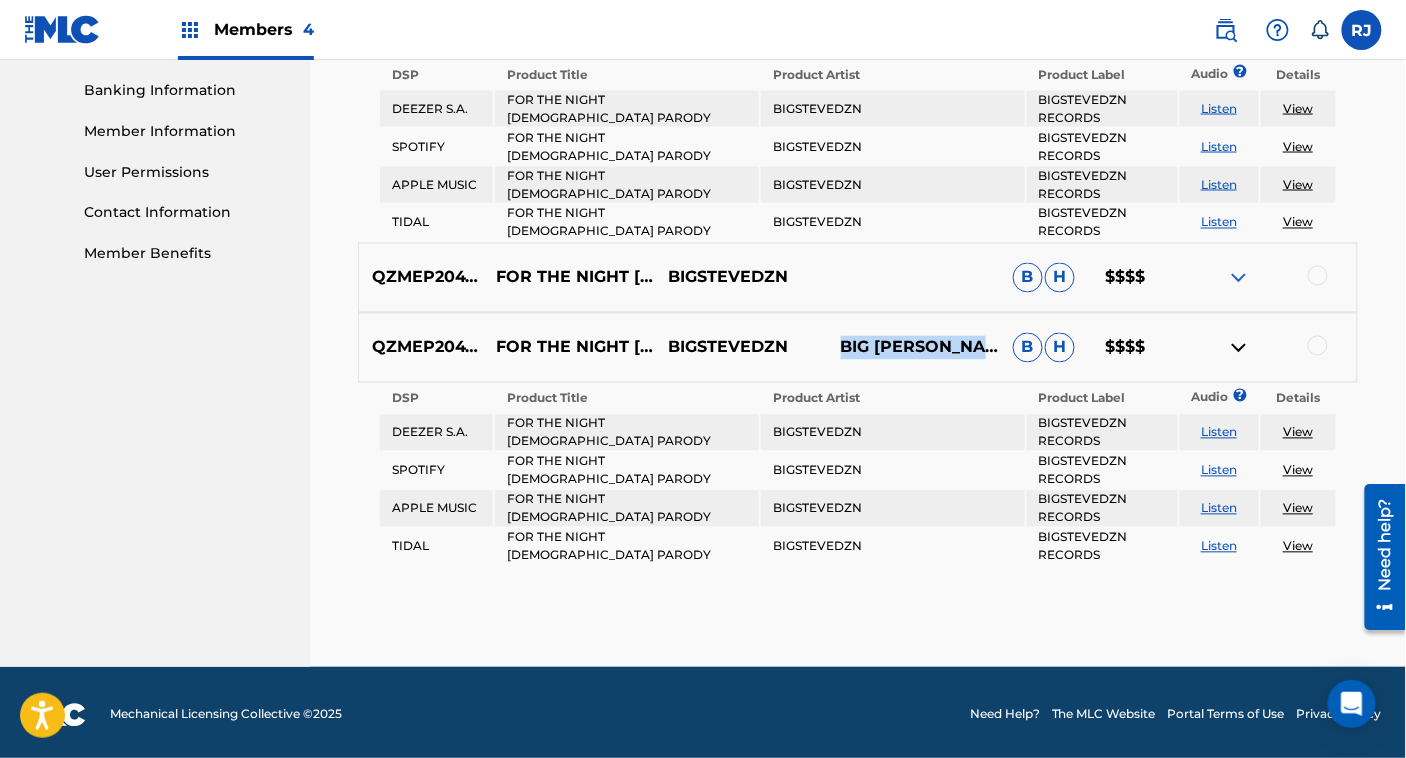 click on "BIG [PERSON_NAME]" at bounding box center [914, 348] 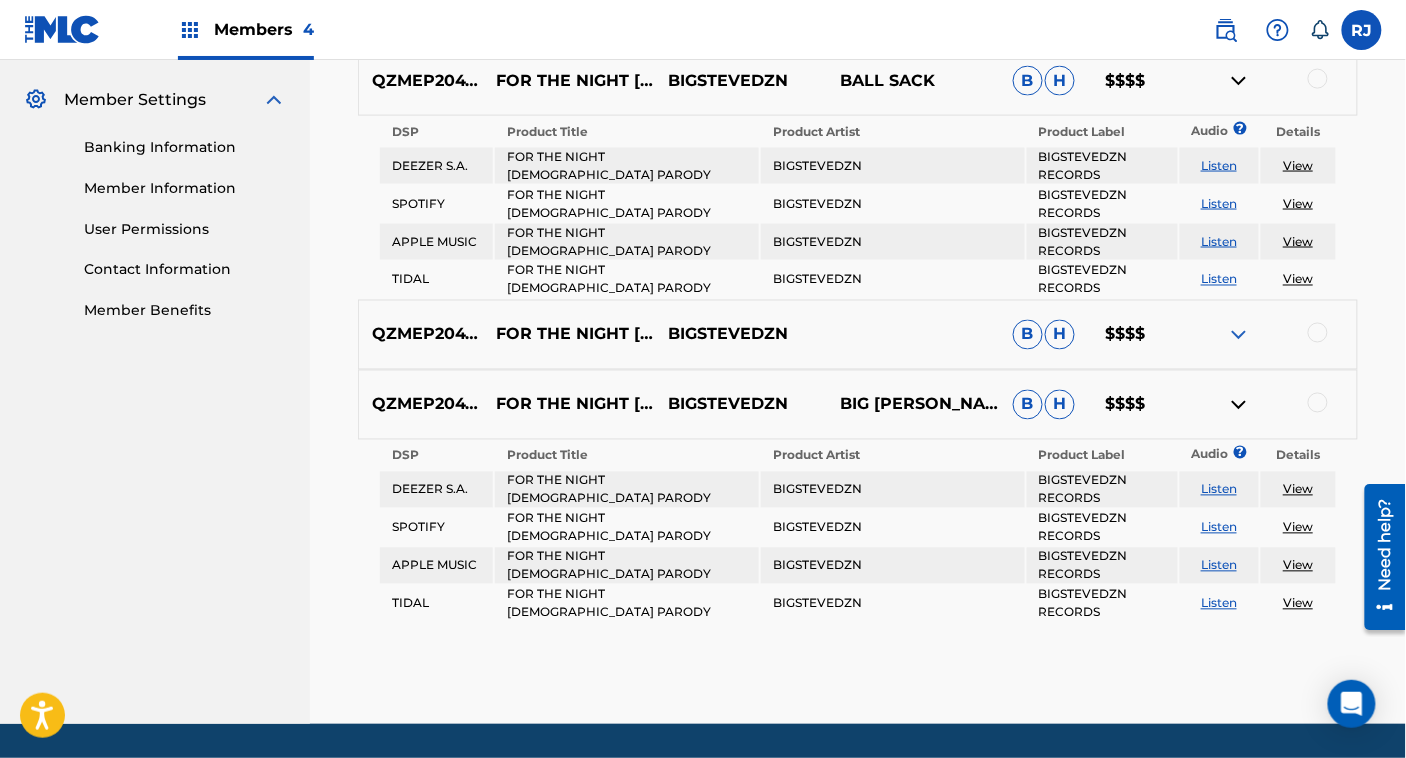 click on "QZMEP2047800 FOR THE NIGHT GAY PARODY BIGSTEVEDZN B H $$$$" at bounding box center [858, 335] 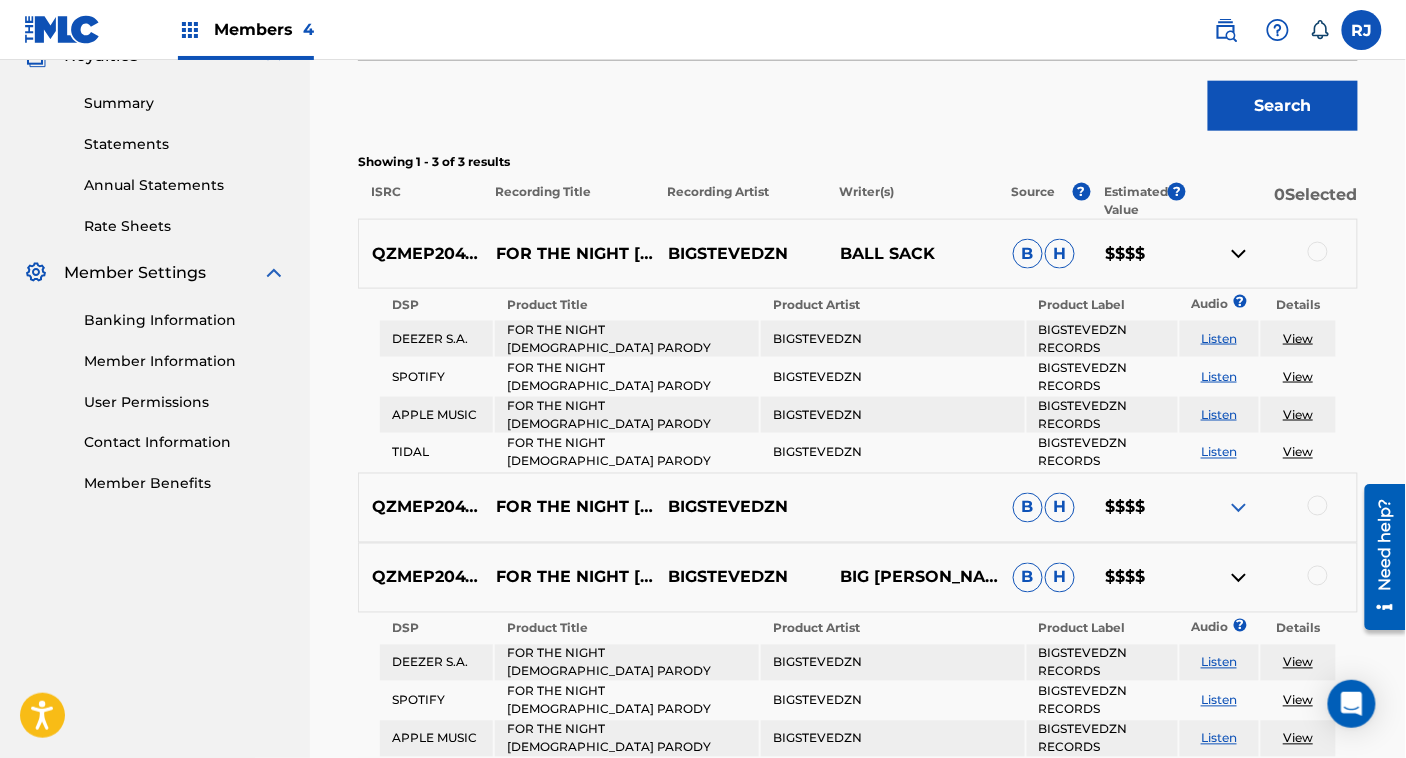 scroll, scrollTop: 627, scrollLeft: 0, axis: vertical 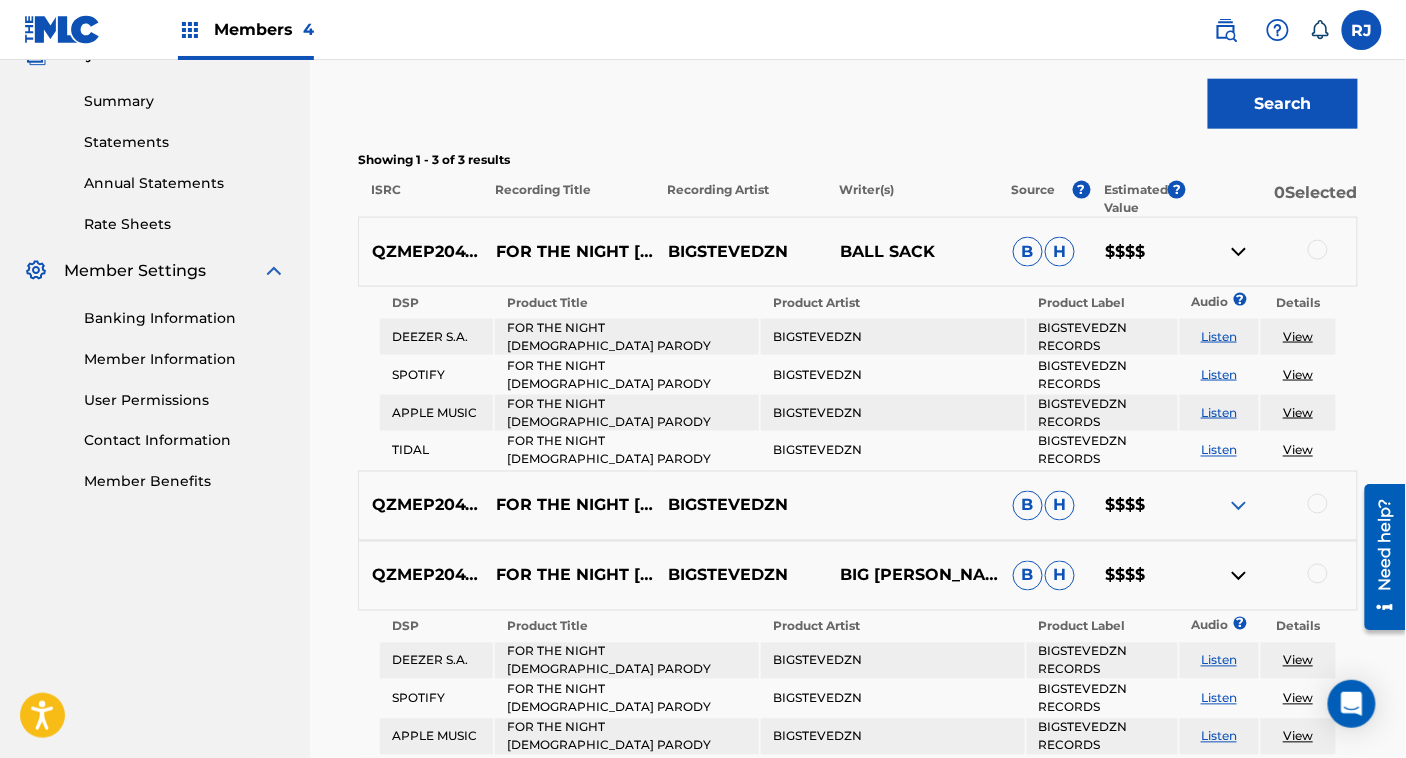click at bounding box center (1239, 576) 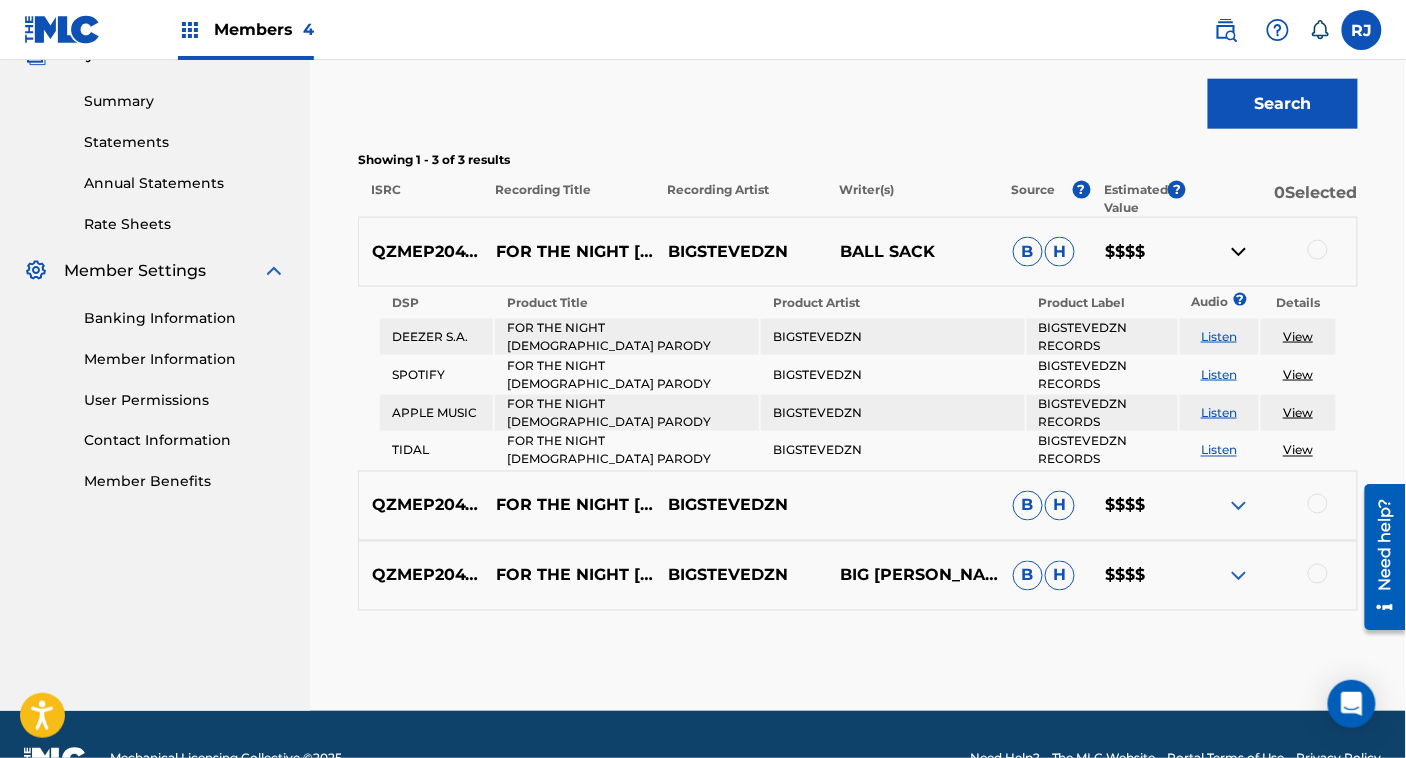 click at bounding box center (1239, 252) 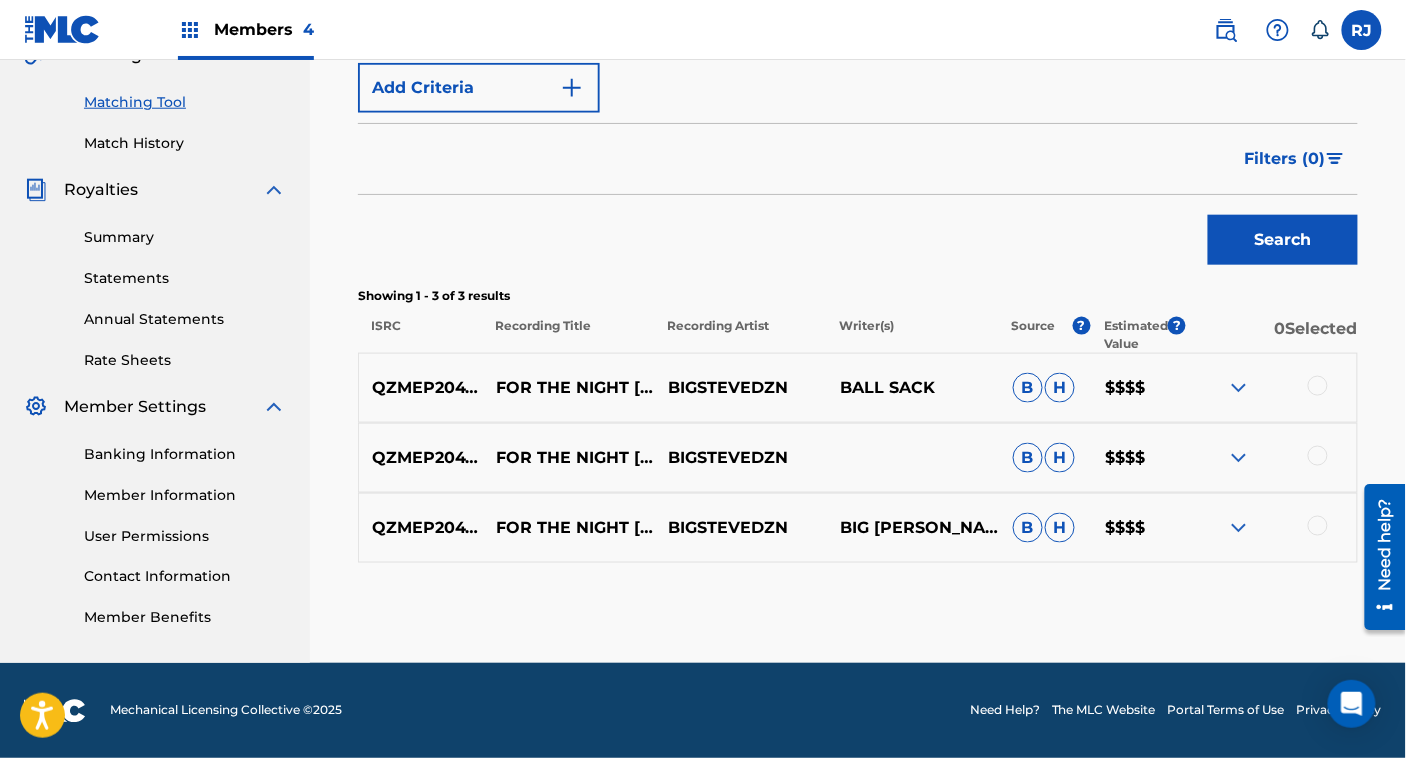 click on "BALL SACK" at bounding box center [914, 388] 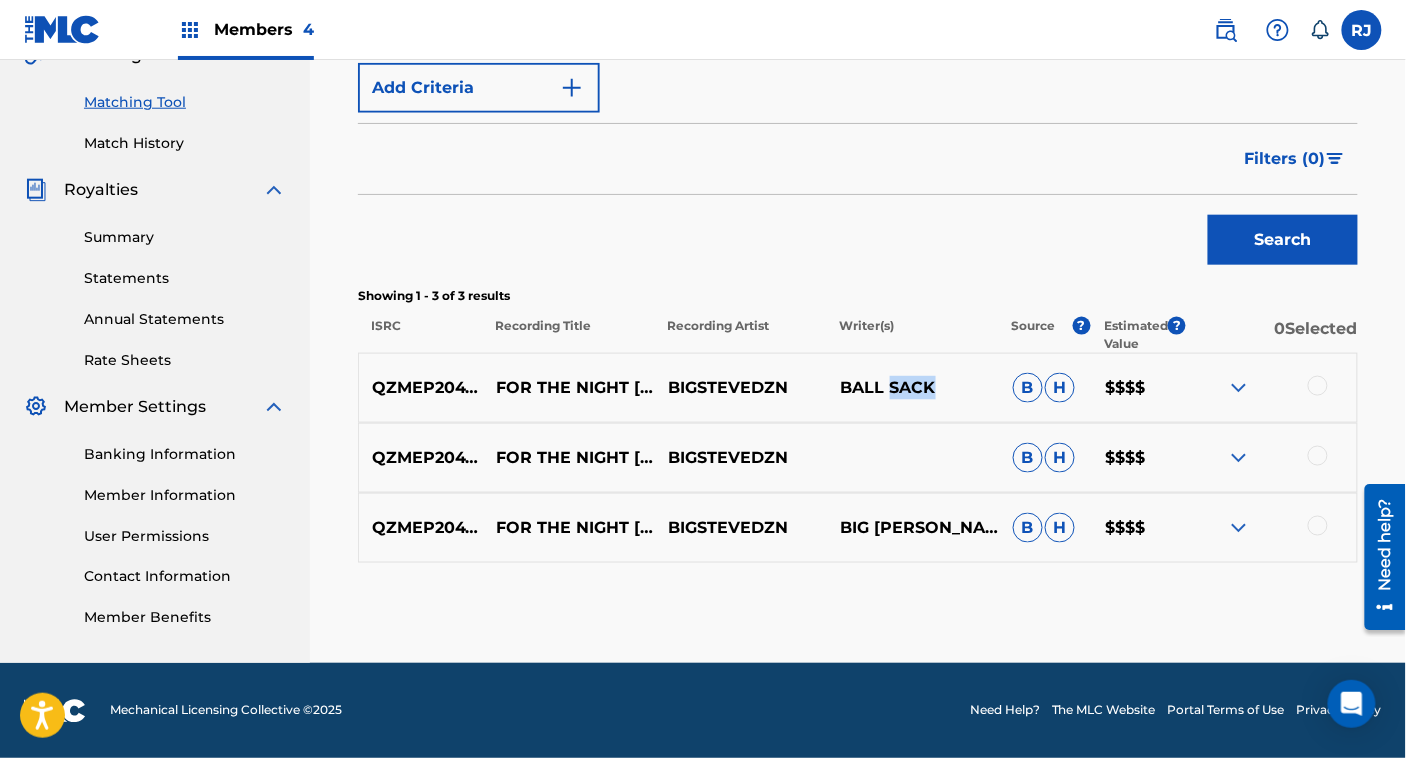 click on "BALL SACK" at bounding box center (914, 388) 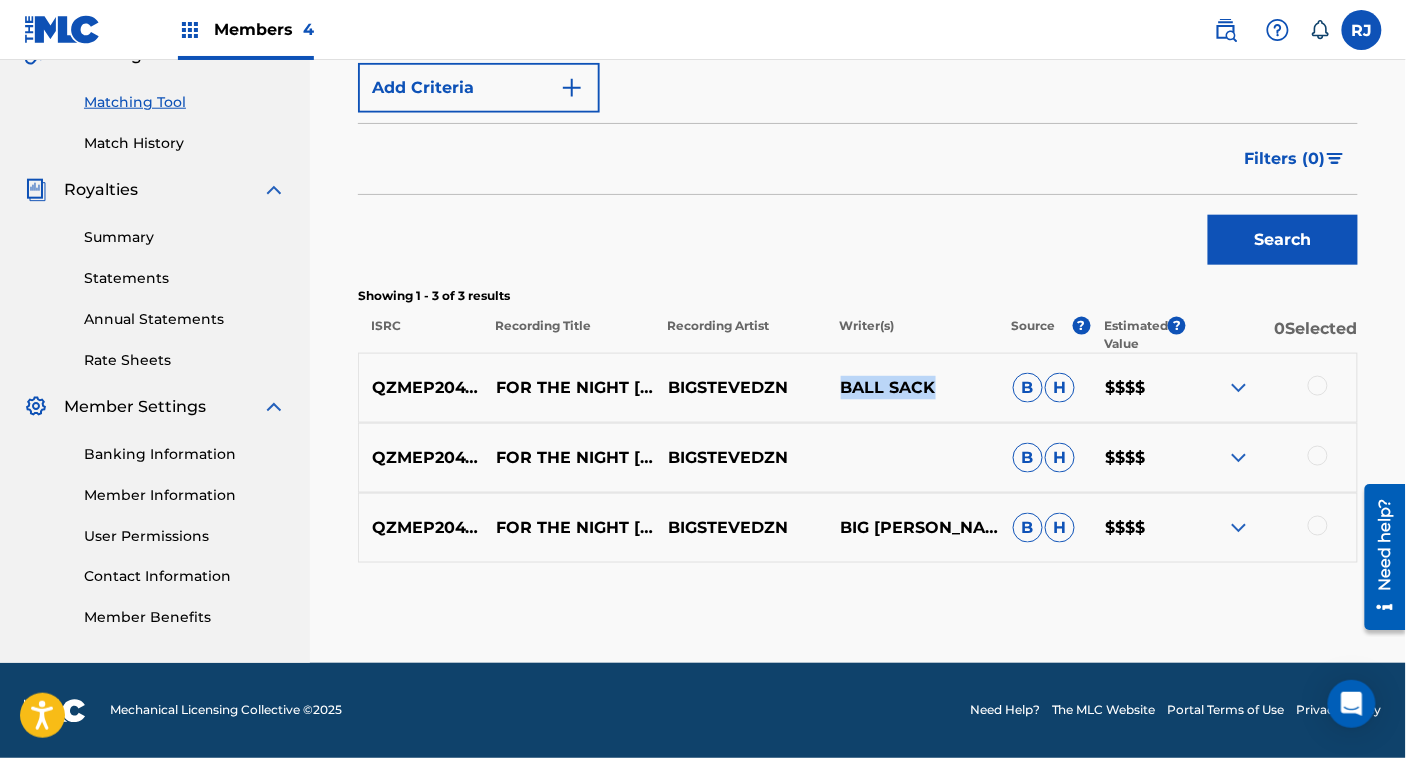 click on "BALL SACK" at bounding box center (914, 388) 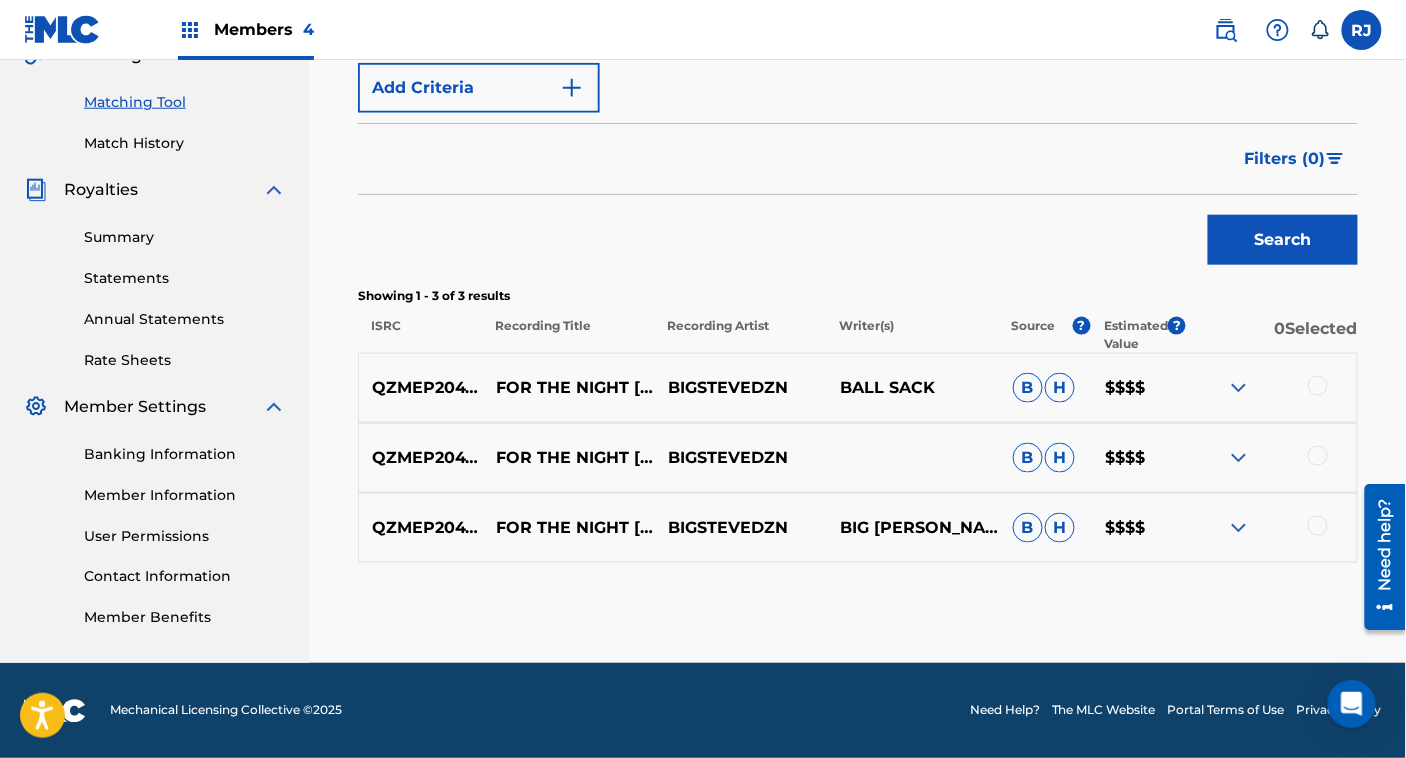 click on "QZMEP2047800 FOR THE NIGHT GAY PARODY BIGSTEVEDZN BIG STEVE DZN B H $$$$" at bounding box center (858, 528) 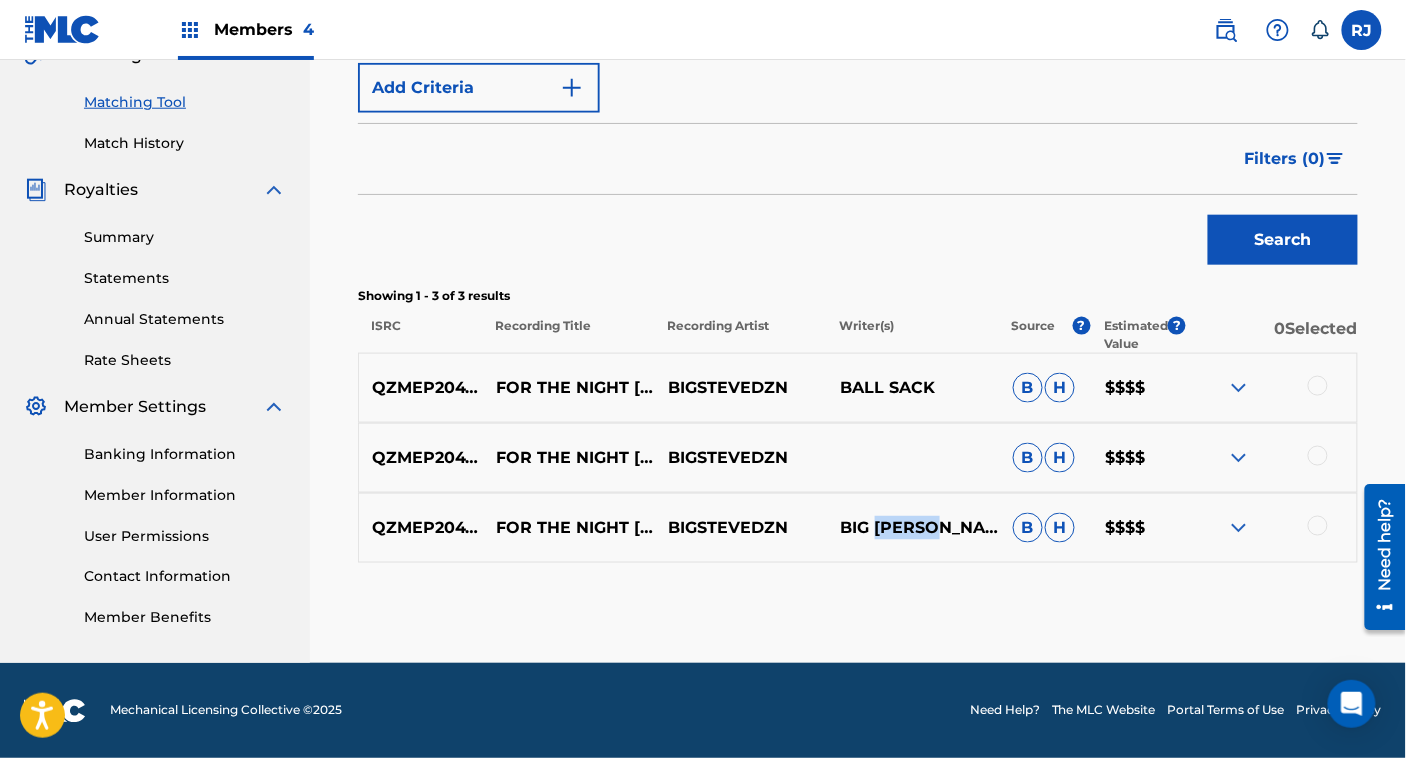 click on "QZMEP2047800 FOR THE NIGHT GAY PARODY BIGSTEVEDZN BIG STEVE DZN B H $$$$" at bounding box center [858, 528] 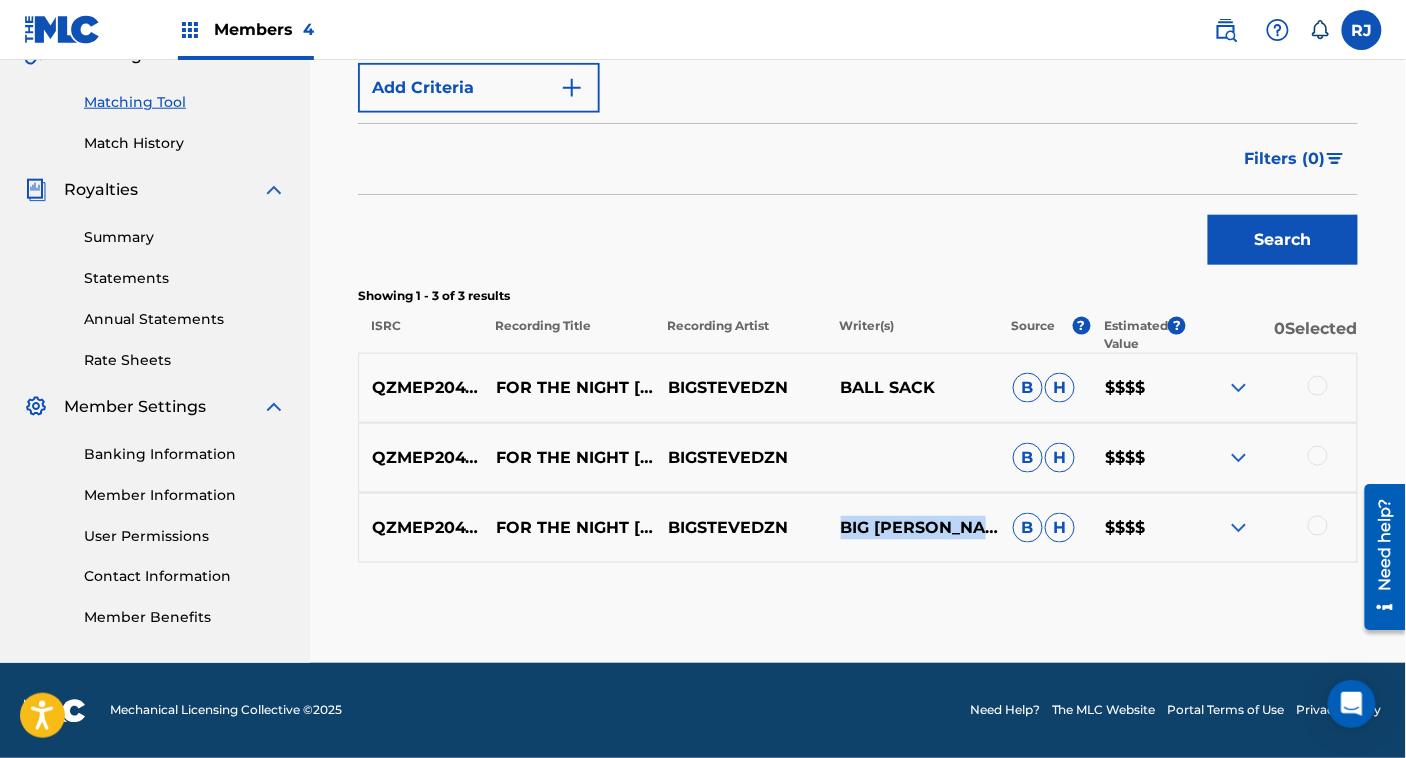 click on "QZMEP2047800 FOR THE NIGHT GAY PARODY BIGSTEVEDZN BIG STEVE DZN B H $$$$" at bounding box center [858, 528] 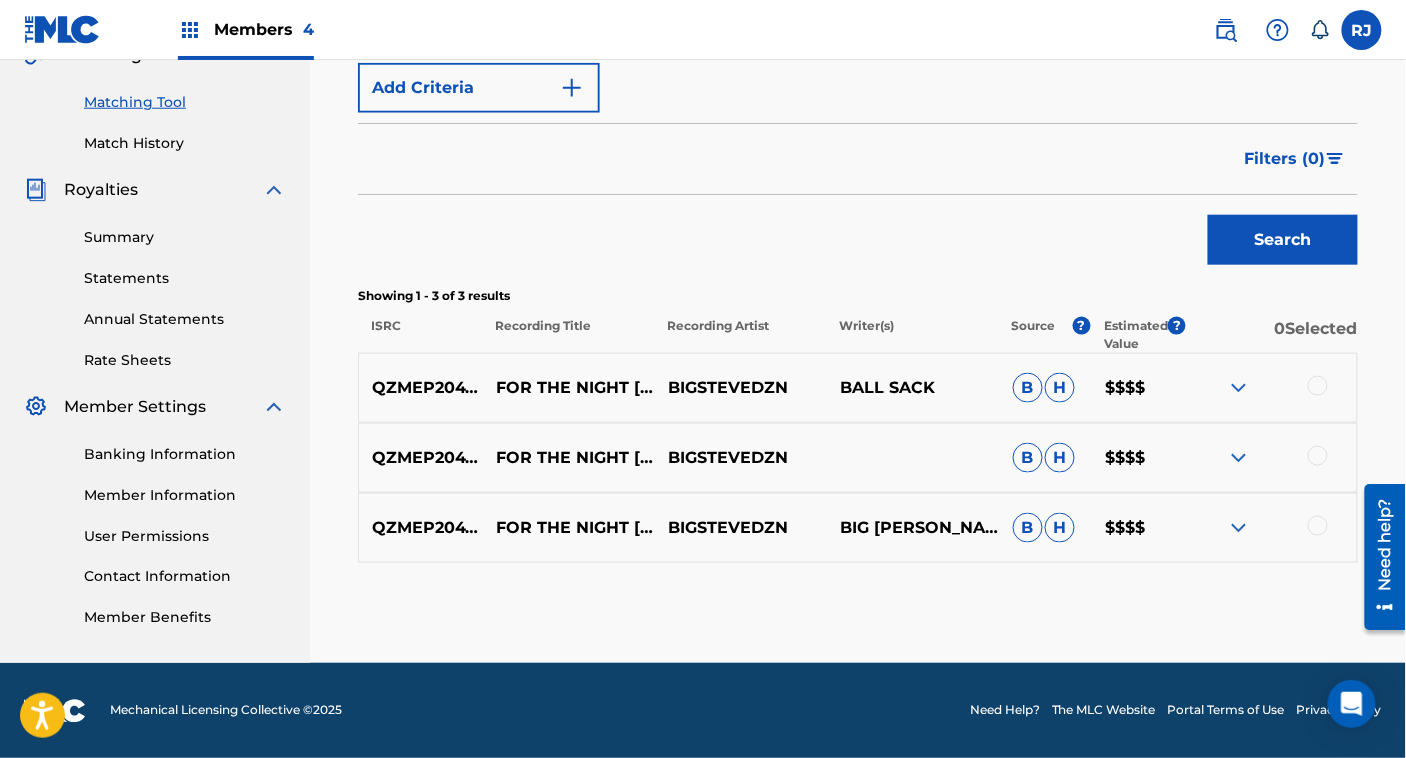 click on "BIGSTEVEDZN" at bounding box center [741, 388] 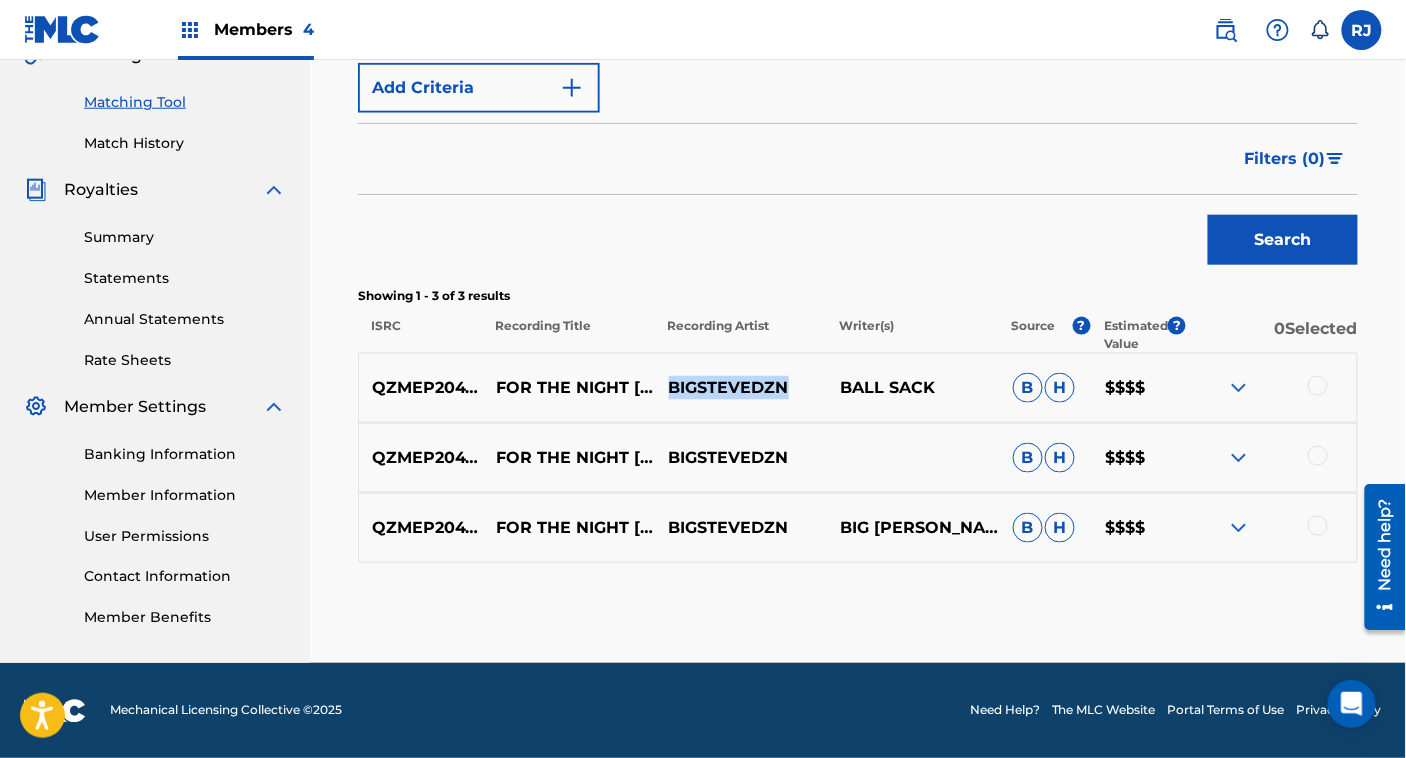 click on "BIGSTEVEDZN" at bounding box center (741, 388) 